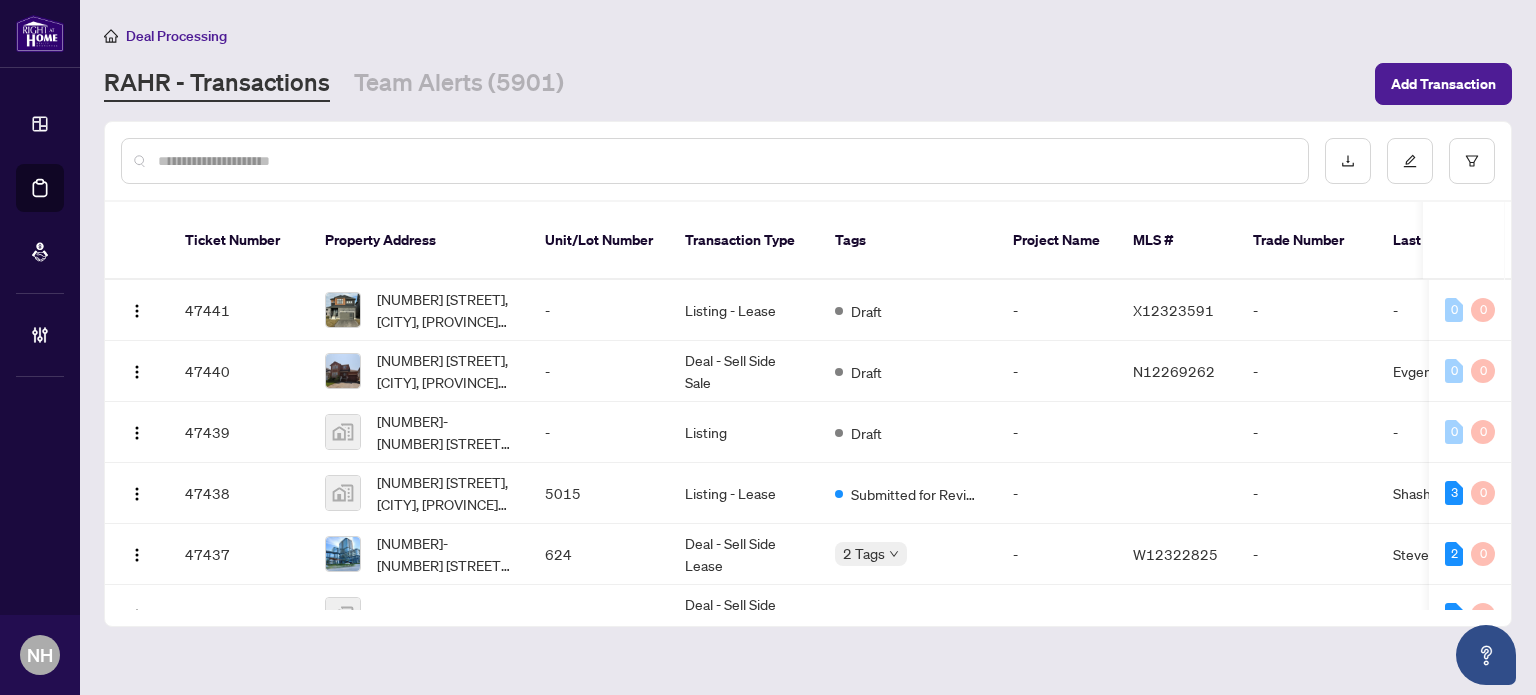 scroll, scrollTop: 0, scrollLeft: 0, axis: both 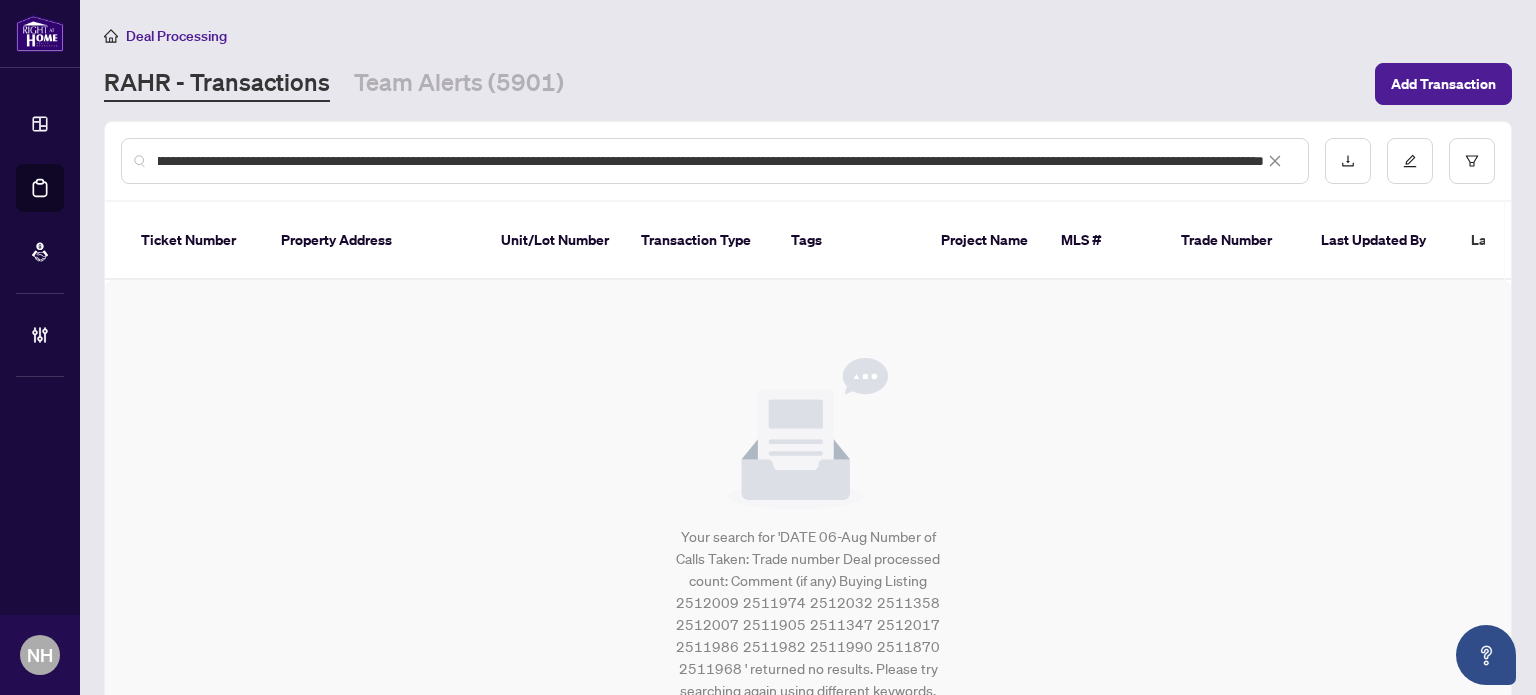 drag, startPoint x: 1131, startPoint y: 167, endPoint x: 82, endPoint y: 183, distance: 1049.1221 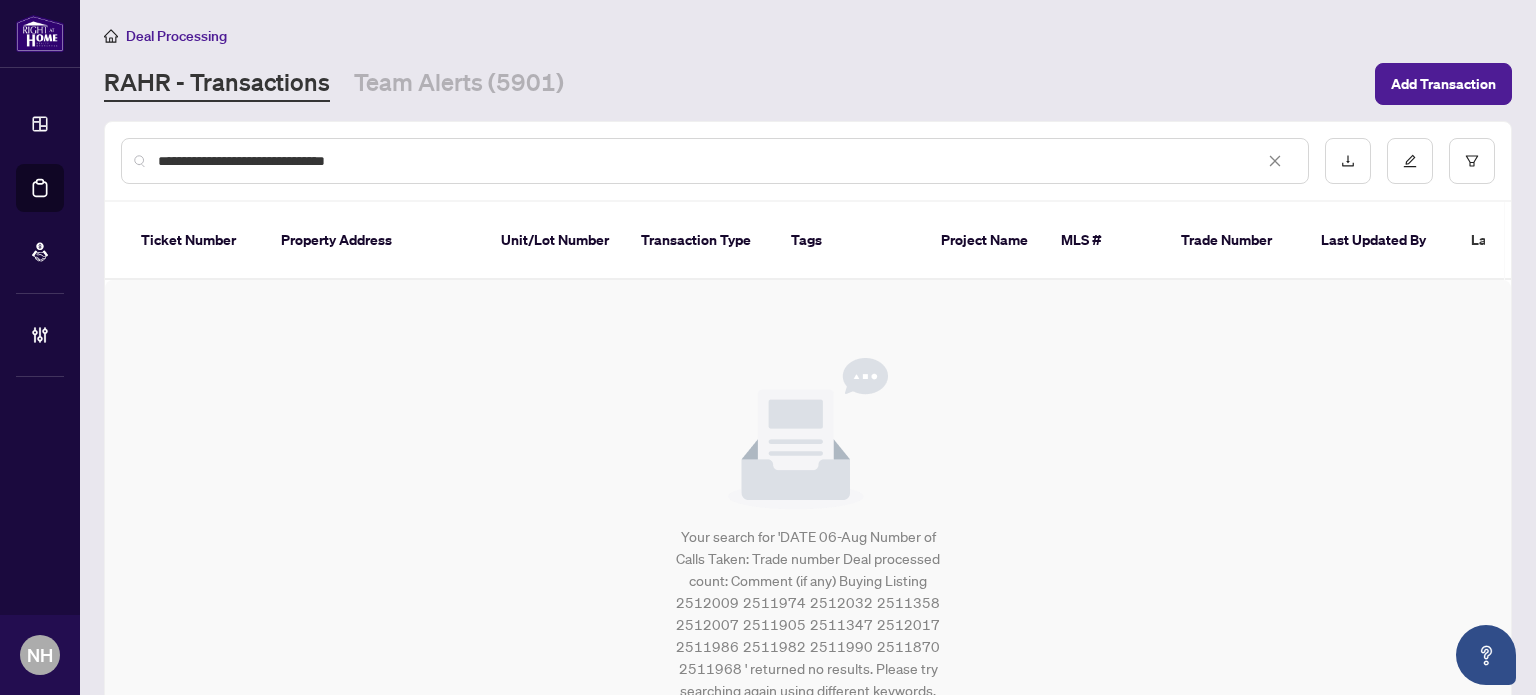 scroll, scrollTop: 0, scrollLeft: 0, axis: both 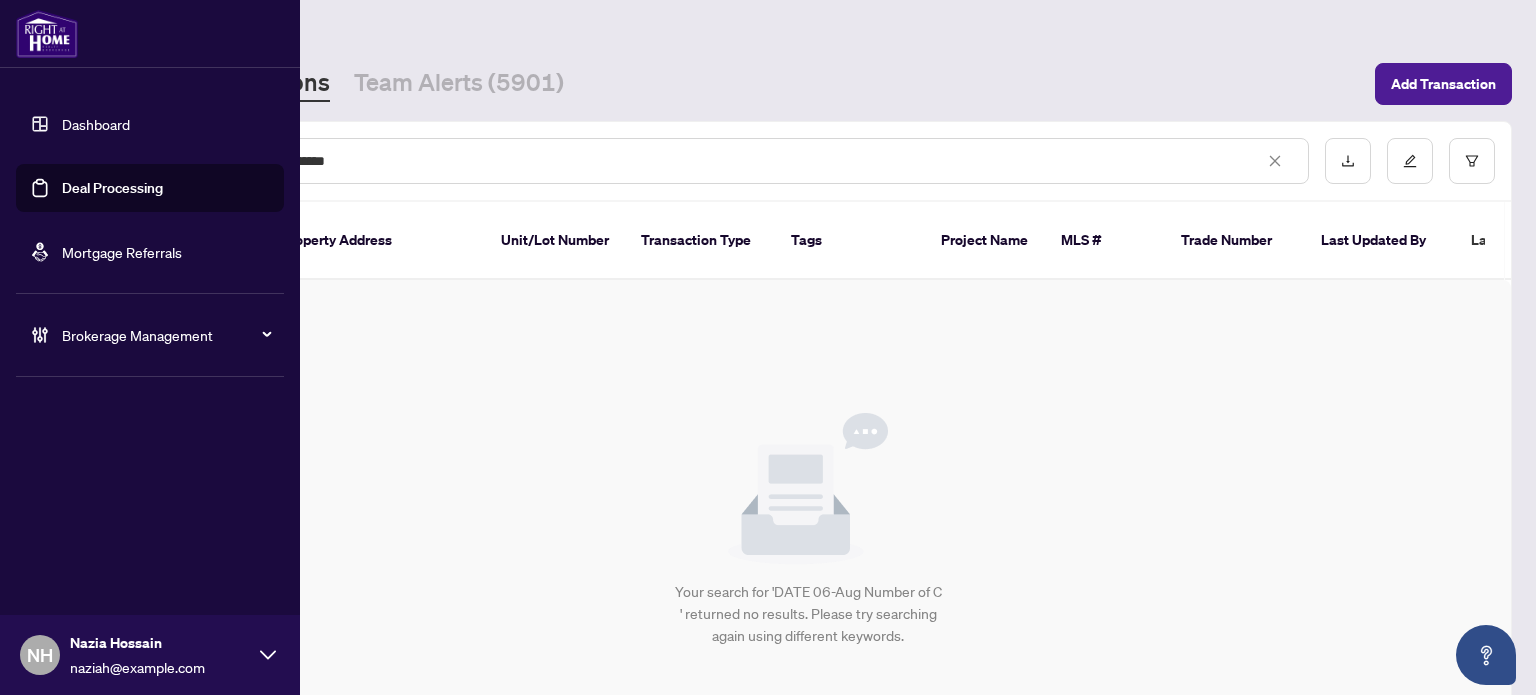 drag, startPoint x: 400, startPoint y: 161, endPoint x: 0, endPoint y: 154, distance: 400.06125 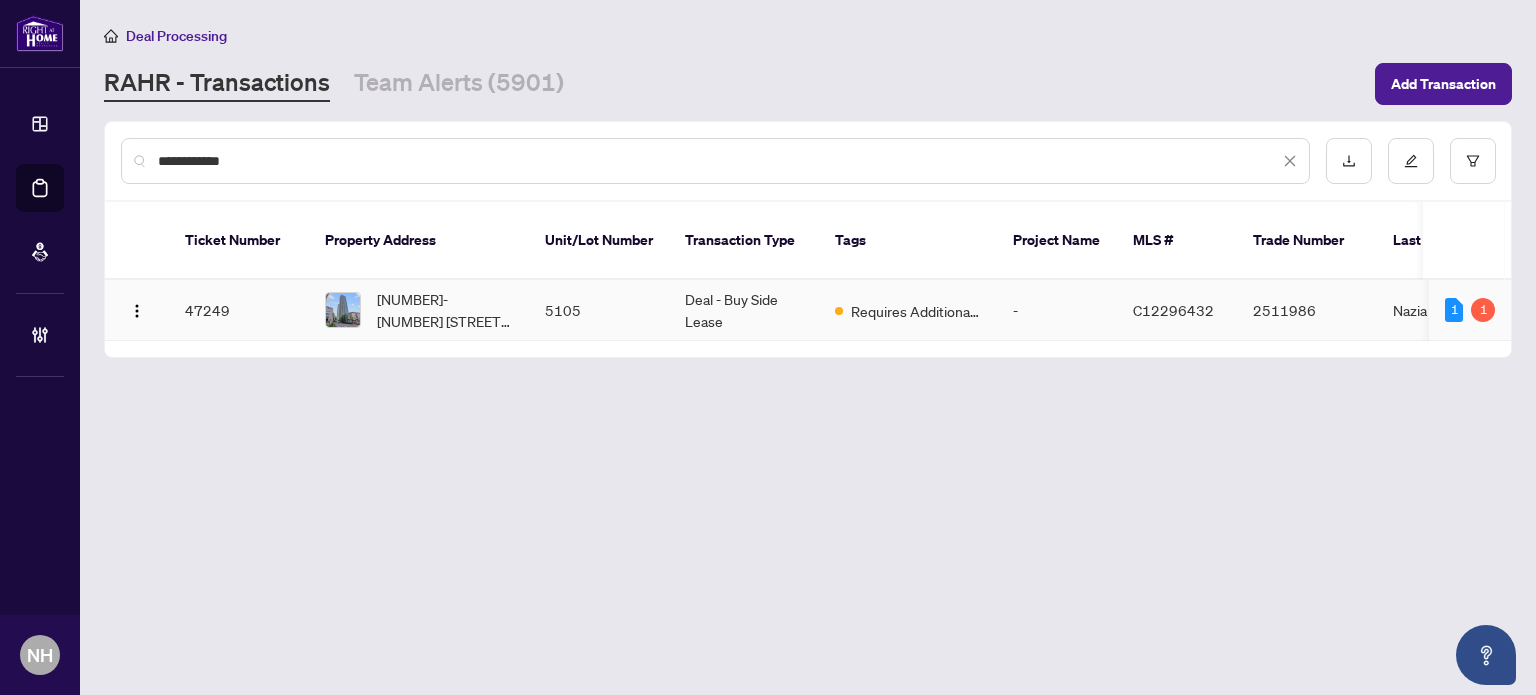 type on "*******" 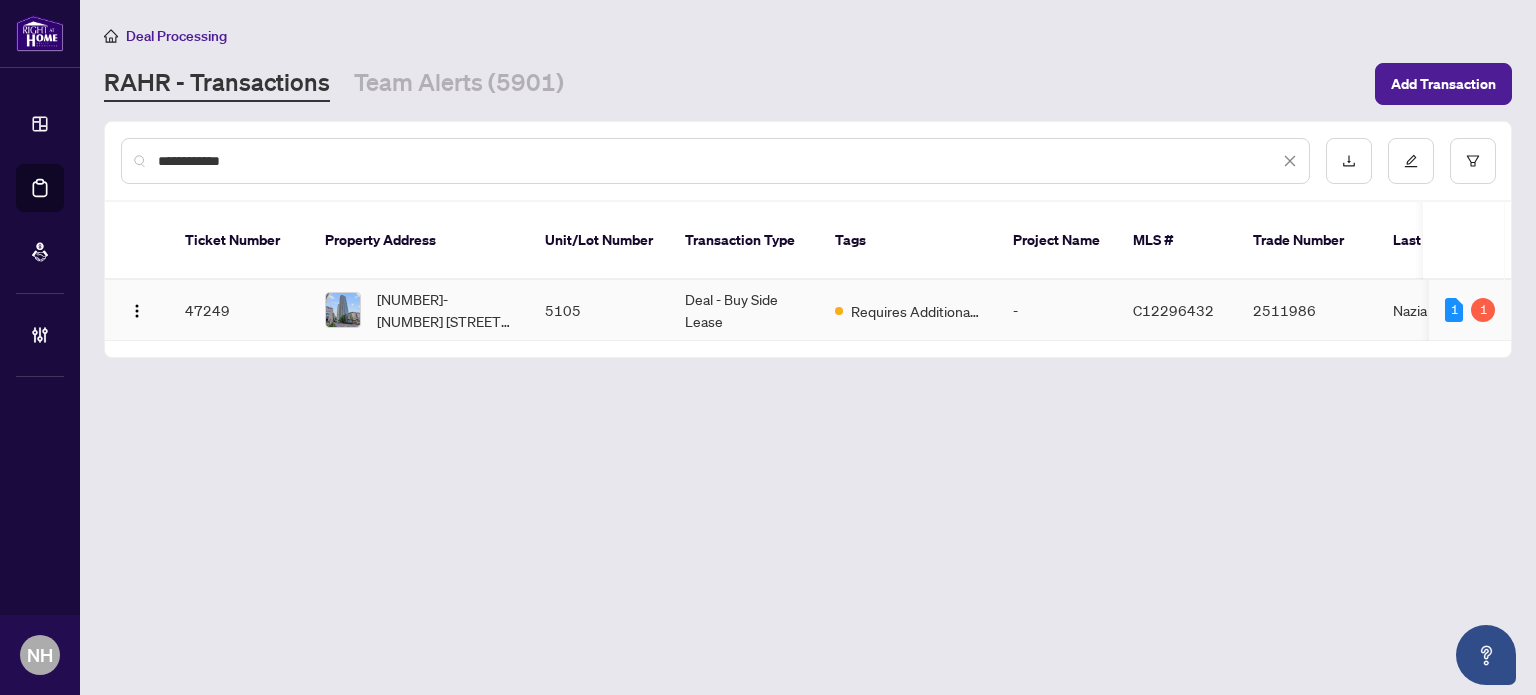 click on "5105-11 Brunel Crt, Toronto, Ontario M5V 3Y3, Canada" at bounding box center [419, 310] 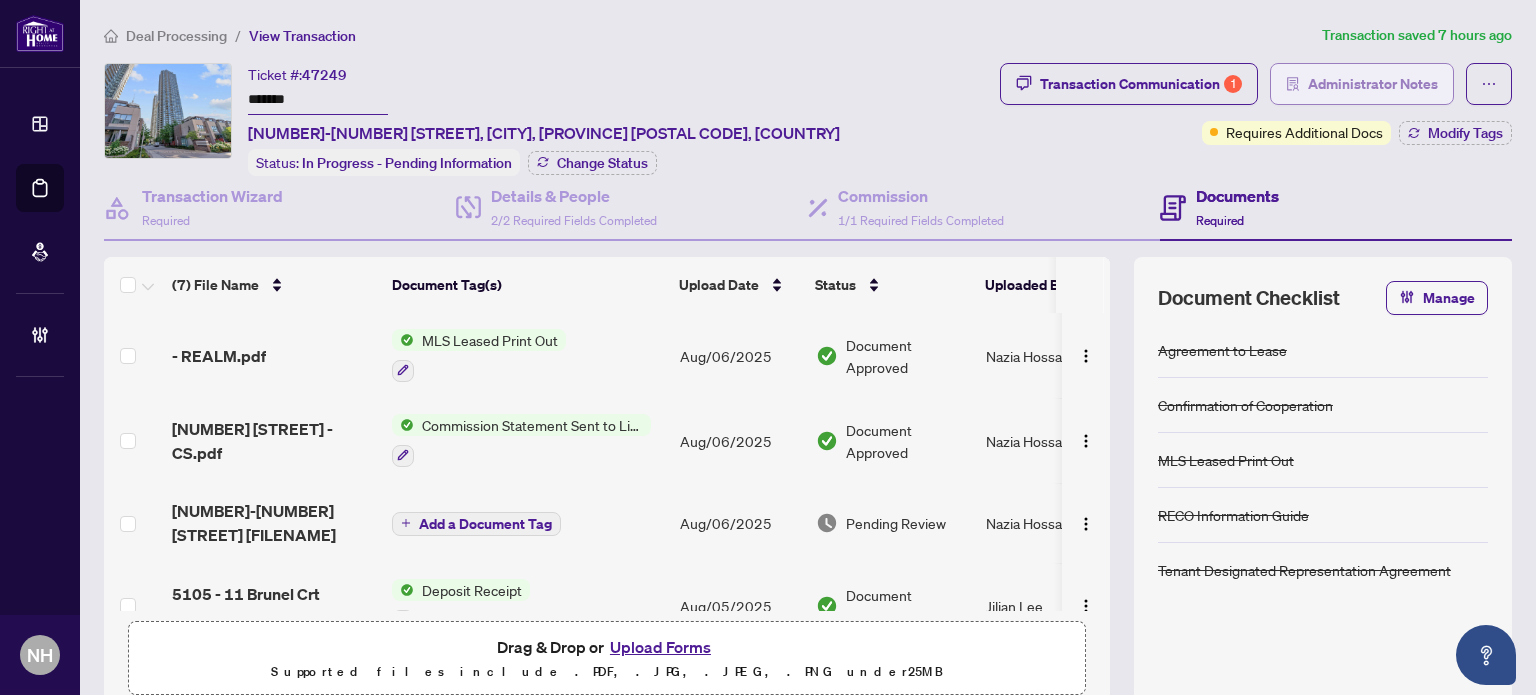 click on "Administrator Notes" at bounding box center [1373, 84] 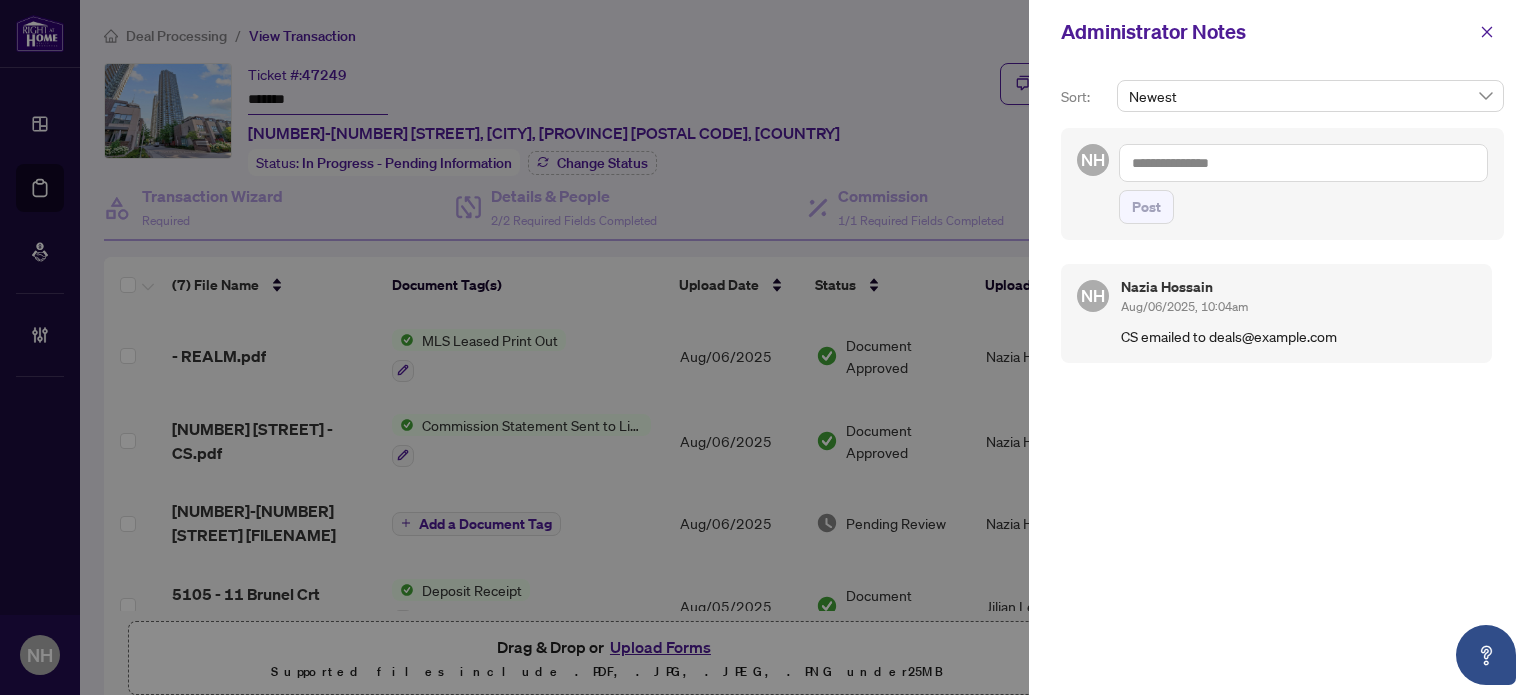 click at bounding box center (1303, 163) 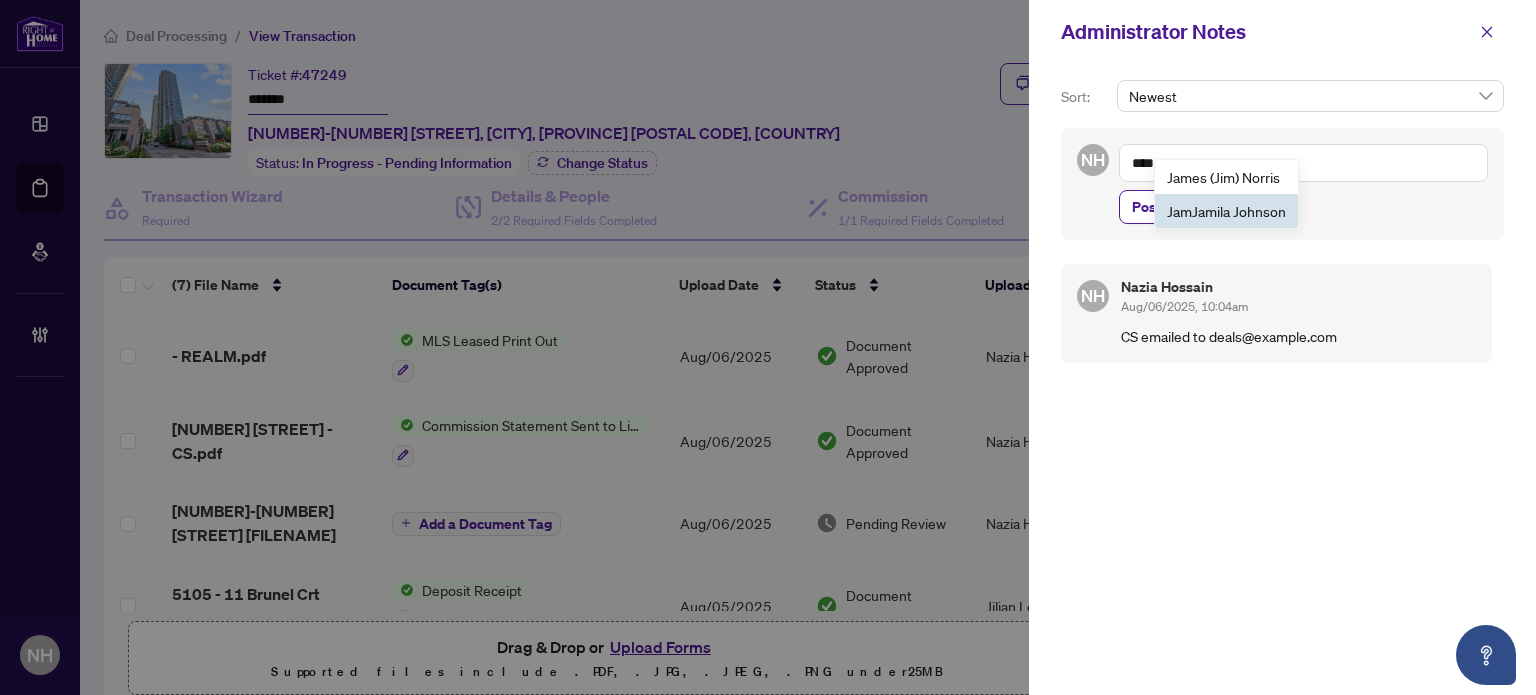 click on "Jam ila Johnson" at bounding box center [1226, 211] 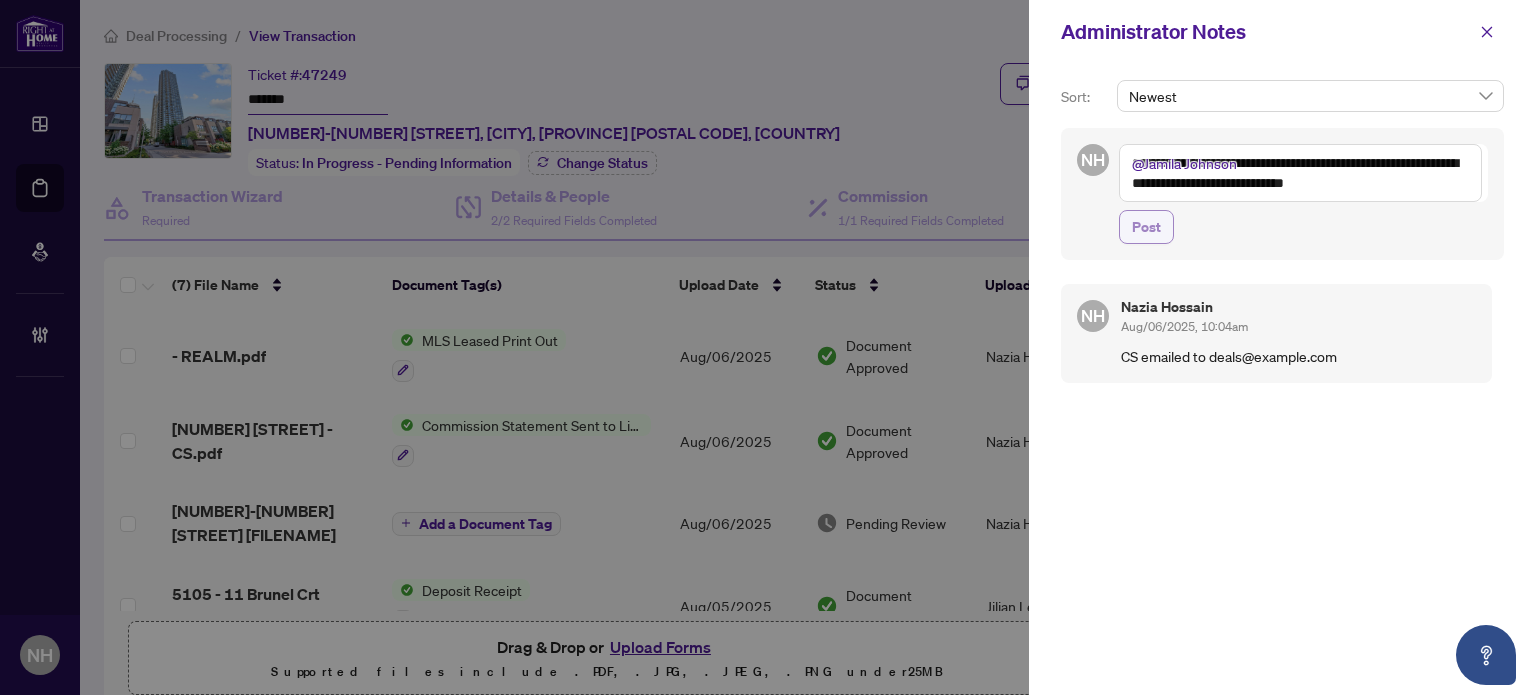 type on "**********" 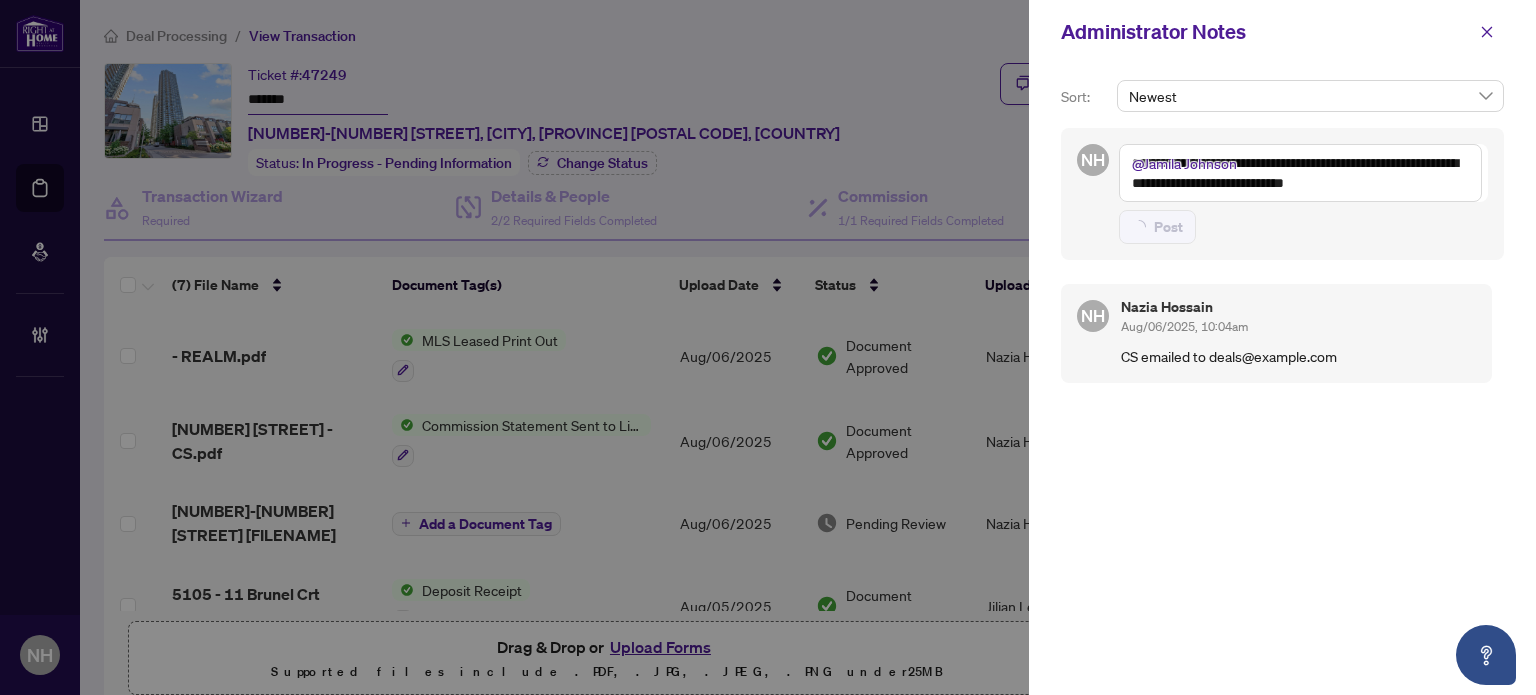 type 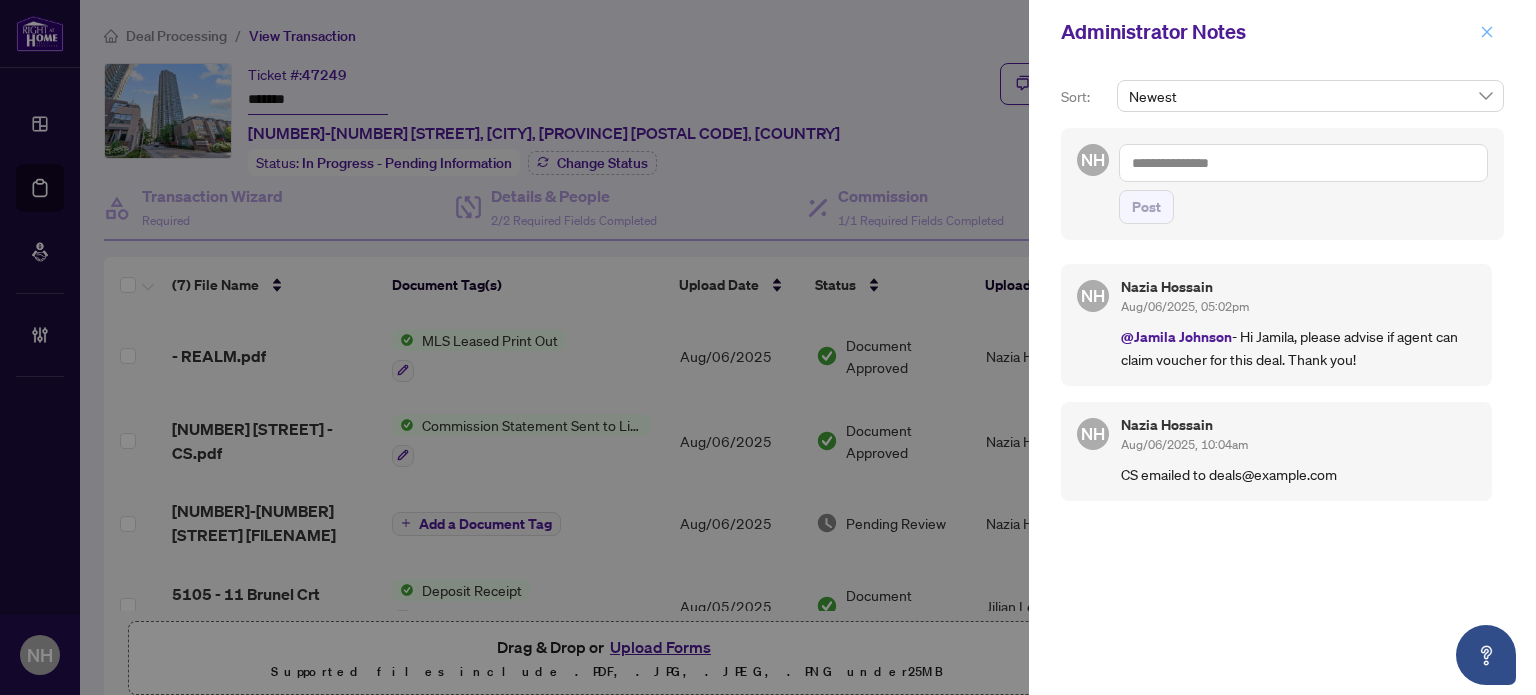 click 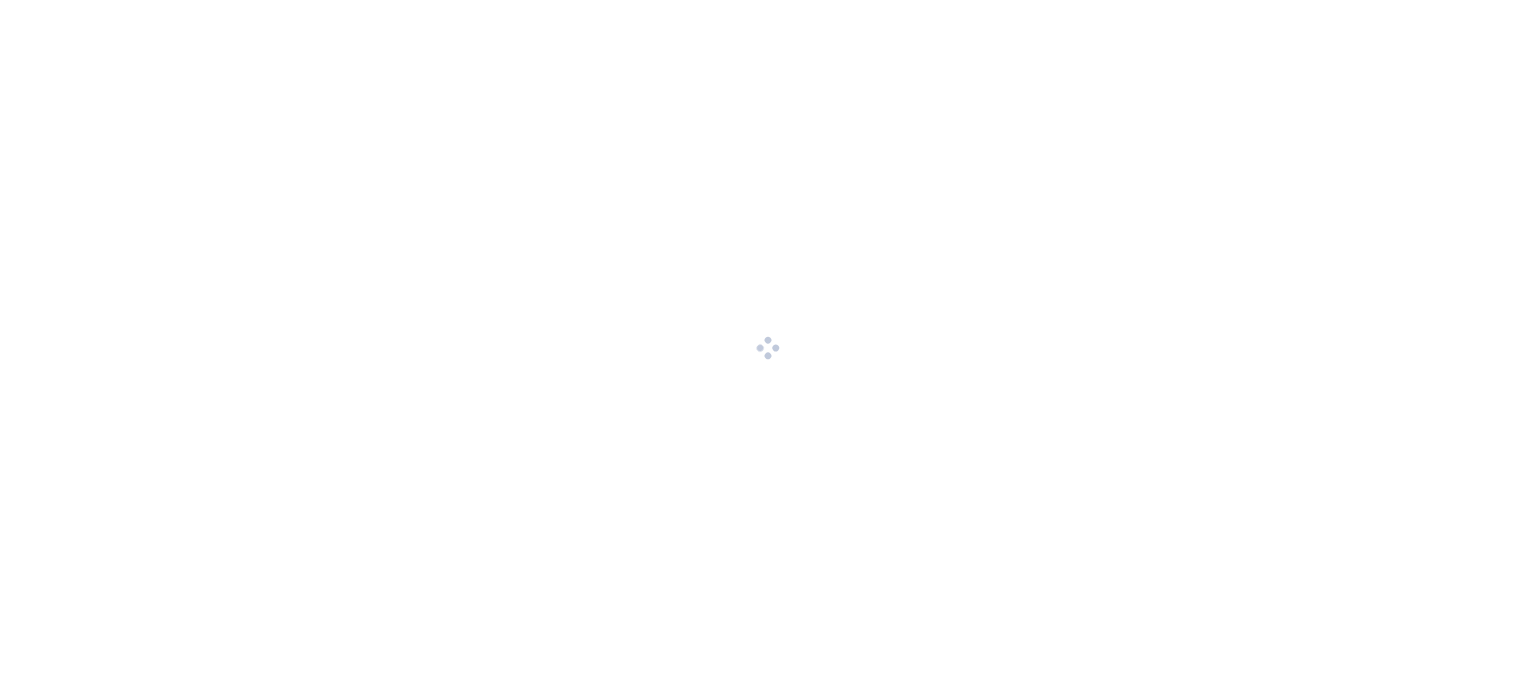 scroll, scrollTop: 0, scrollLeft: 0, axis: both 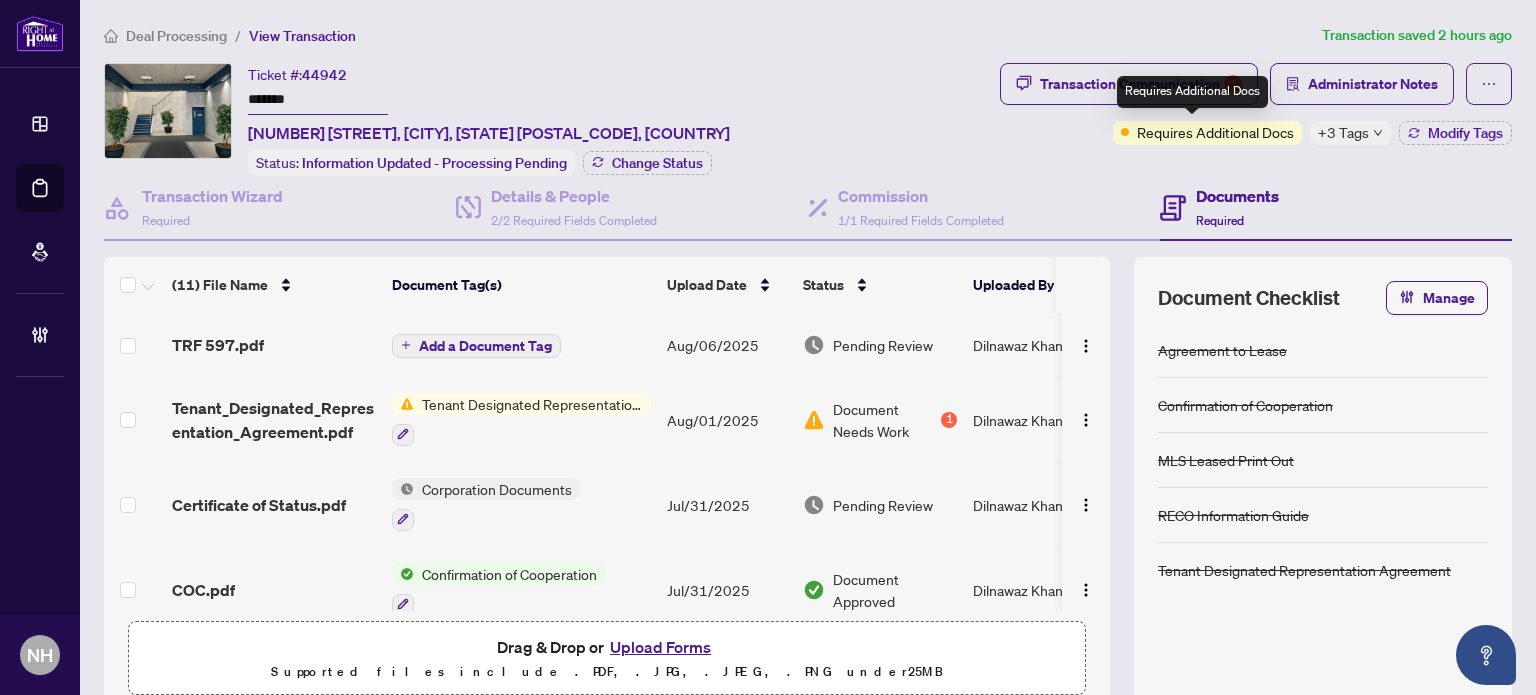 click on "Requires Additional Docs" at bounding box center (1192, 92) 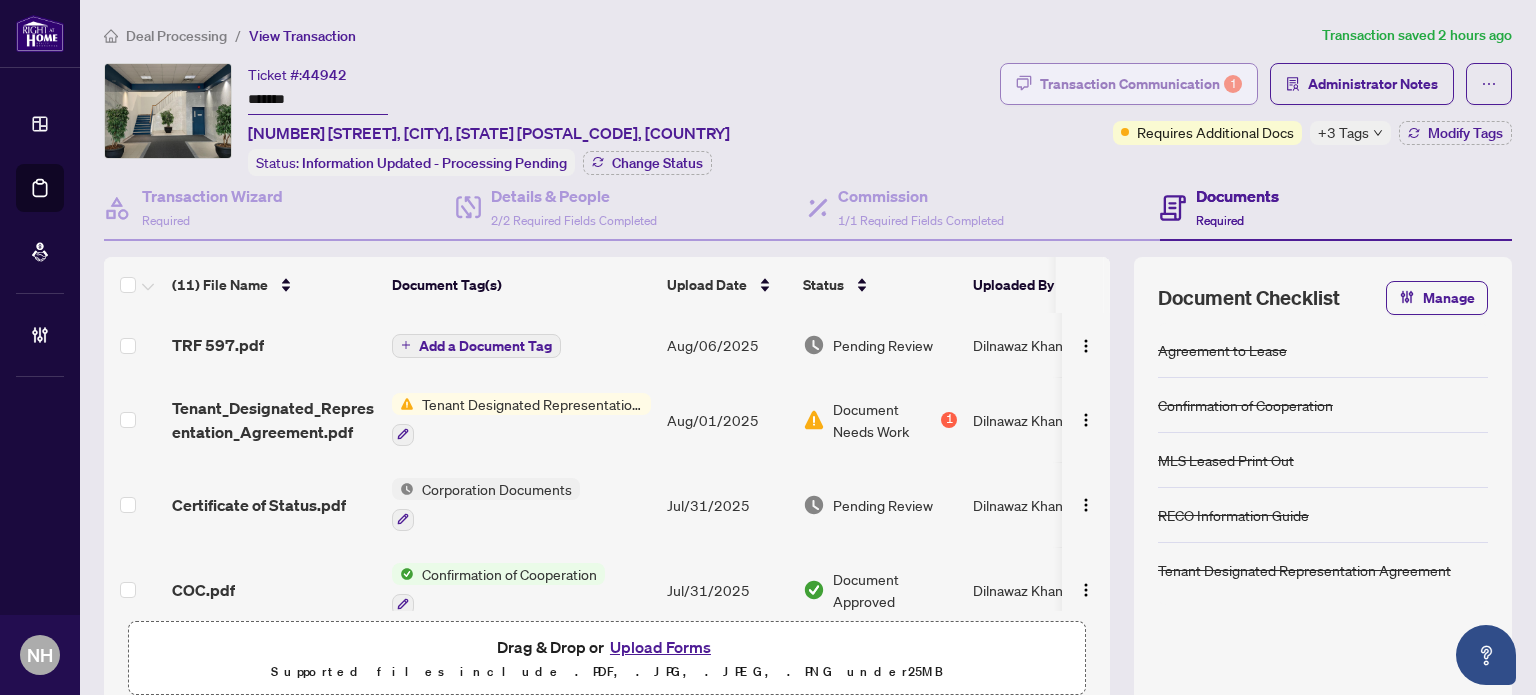 click on "Transaction Communication 1" at bounding box center (1141, 84) 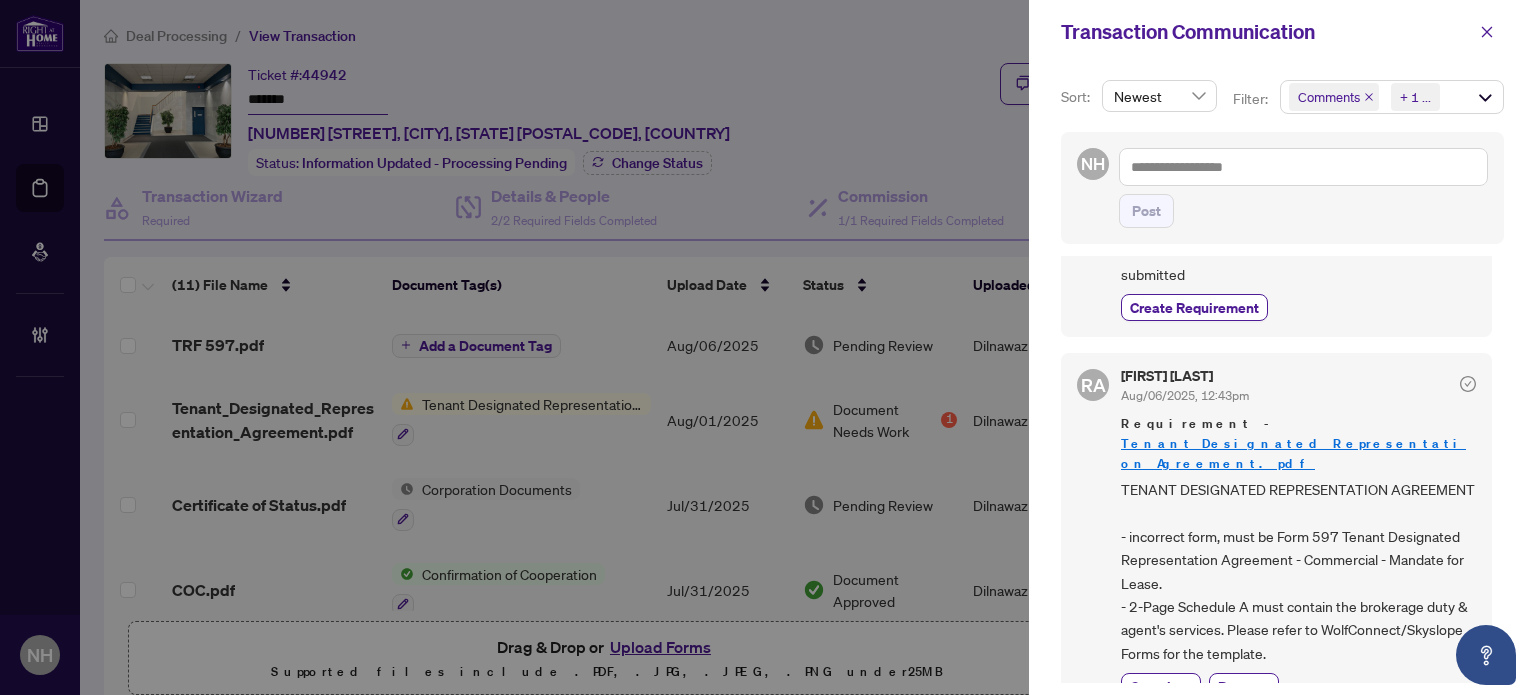 scroll, scrollTop: 0, scrollLeft: 0, axis: both 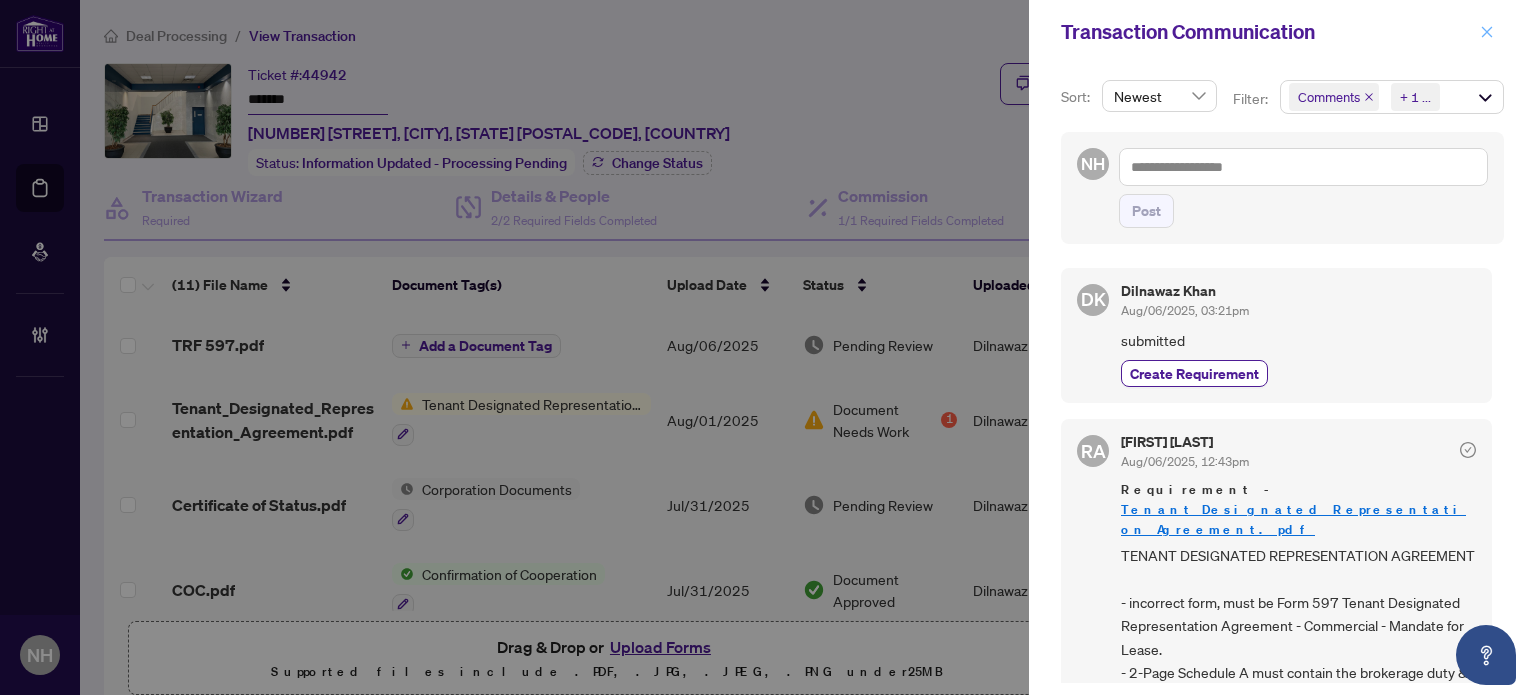 click 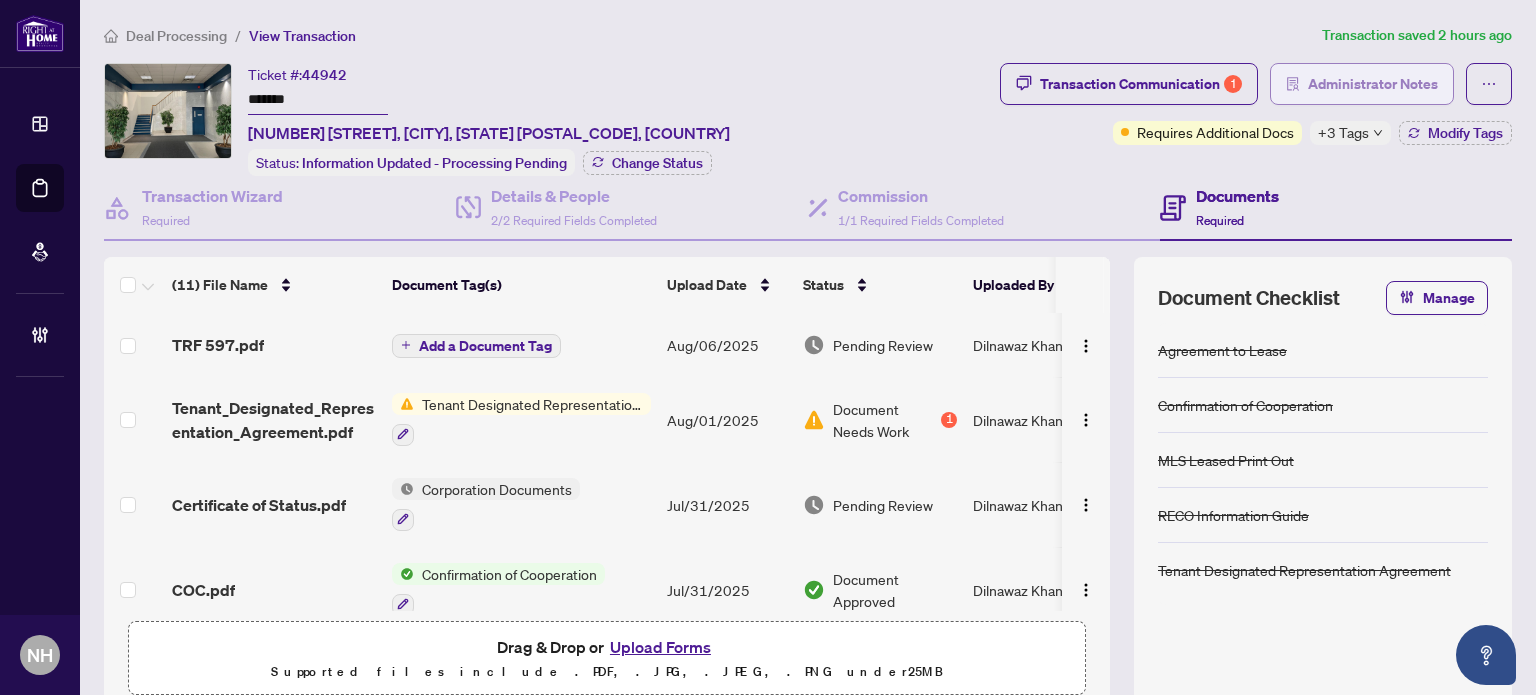 click on "Administrator Notes" at bounding box center (1373, 84) 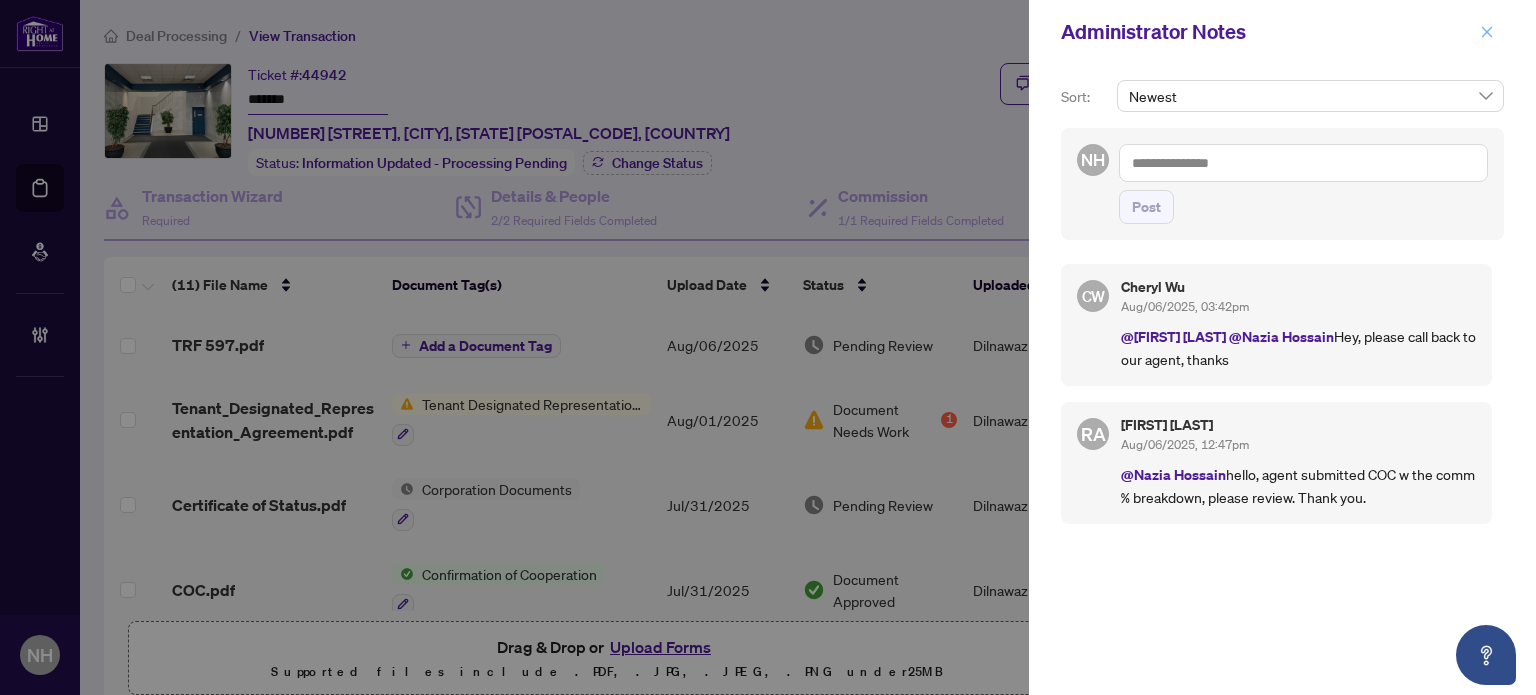 click at bounding box center (1487, 32) 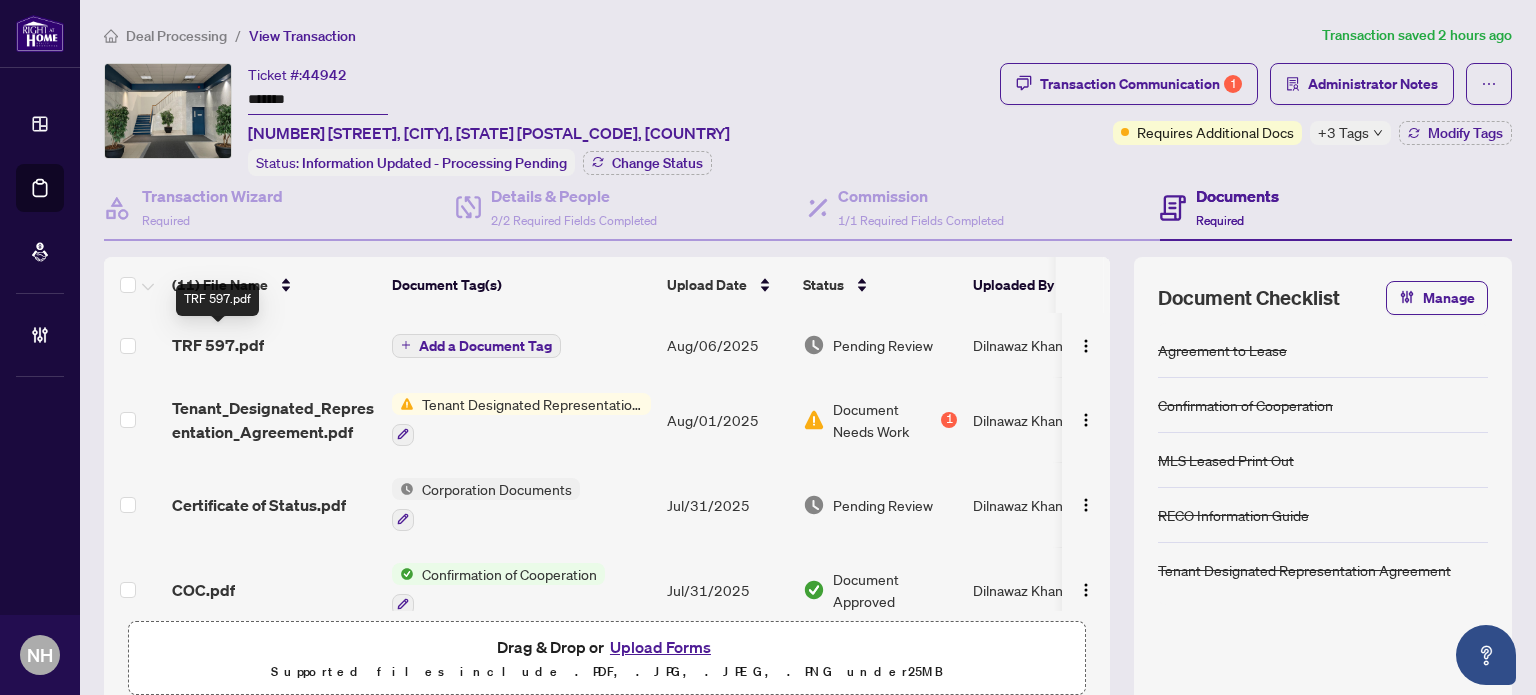 click on "TRF 597.pdf" at bounding box center (218, 345) 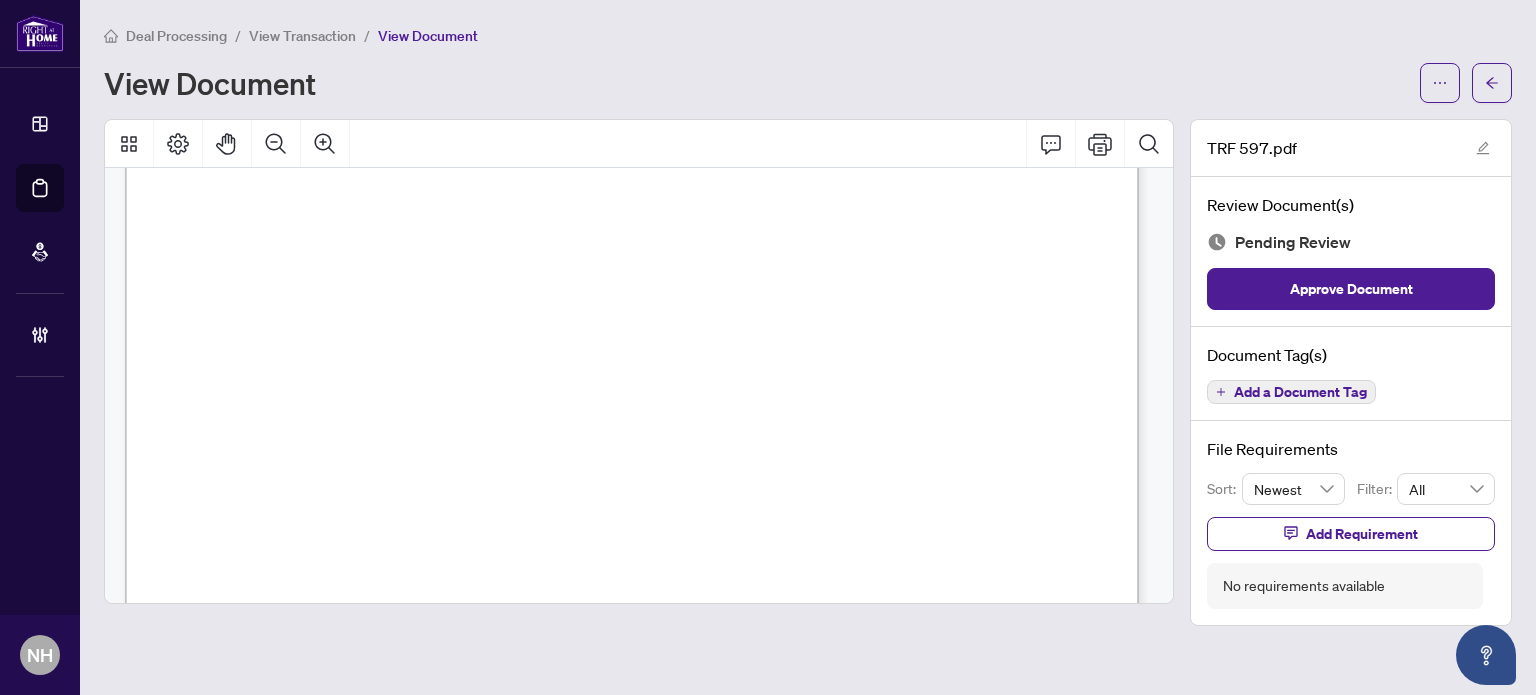 scroll, scrollTop: 1400, scrollLeft: 0, axis: vertical 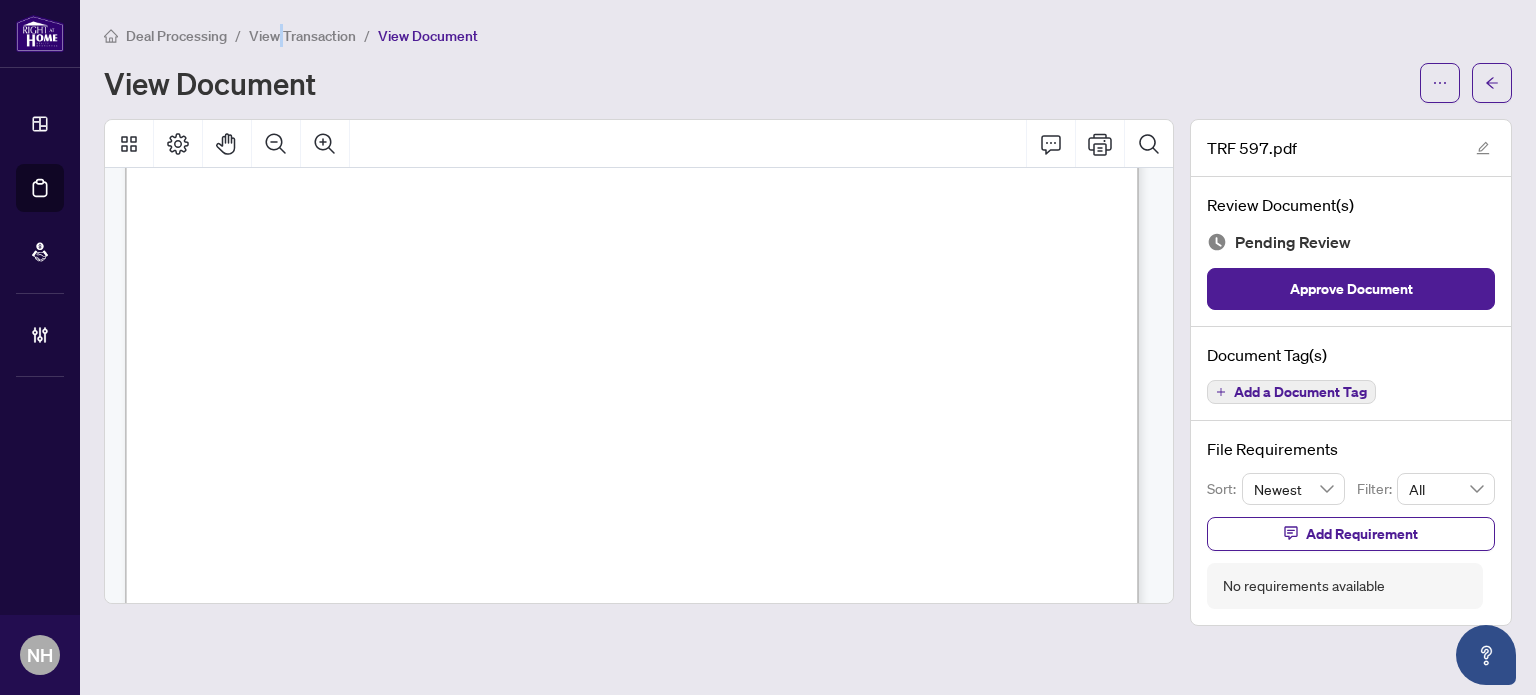 click on "Deal Processing / View Transaction / View Document View Document TRF 597.pdf Review Document(s) Pending Review Approve Document Document Tag(s) Add a Document Tag File Requirements Sort: Newest Filter: All Add Requirement No requirements available" at bounding box center [808, 347] 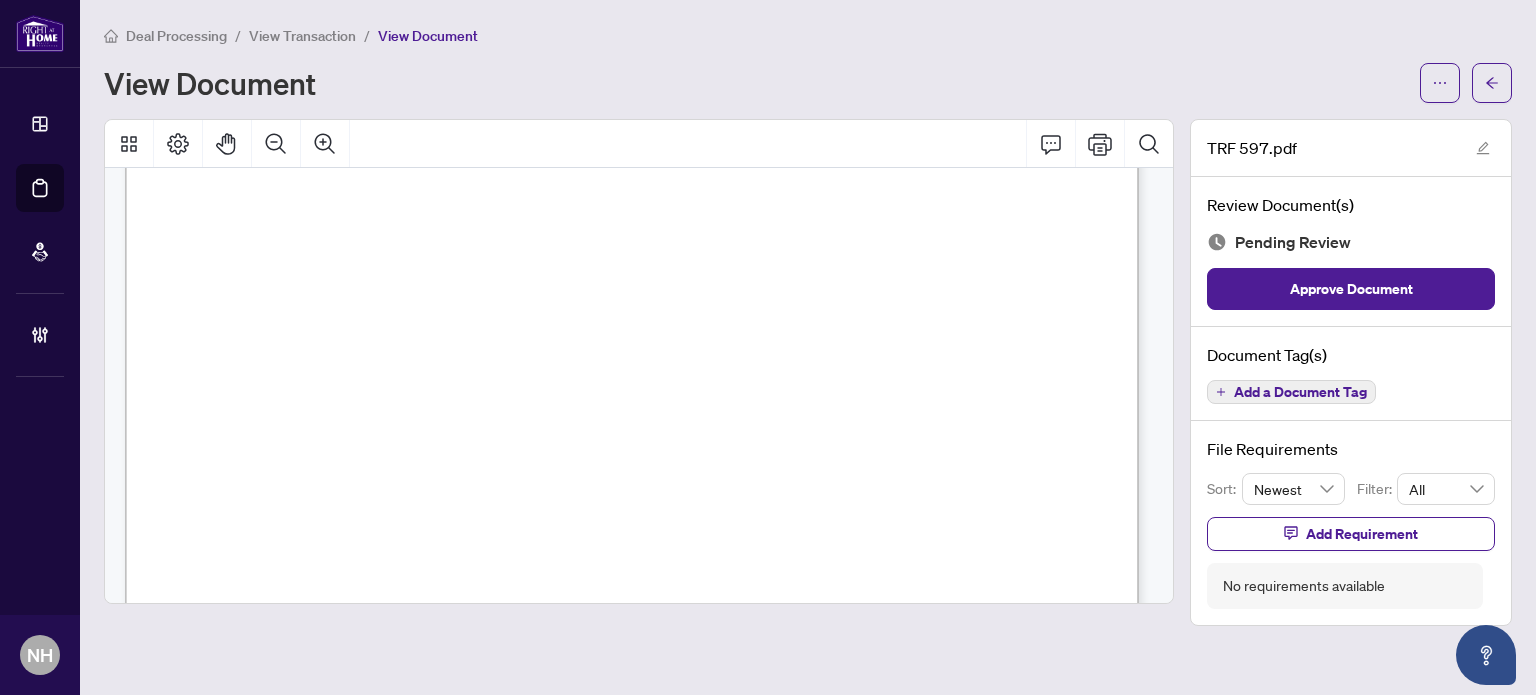click on "View Transaction" at bounding box center [302, 36] 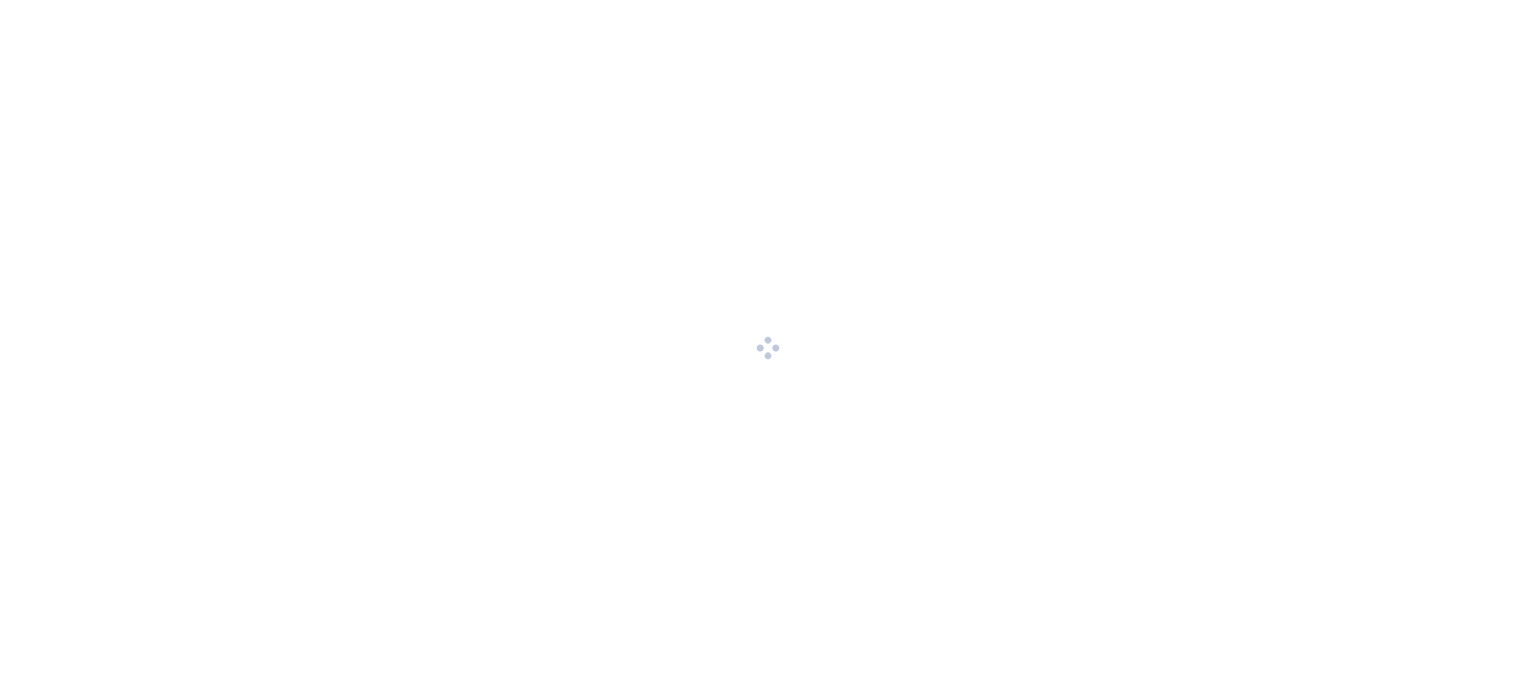 scroll, scrollTop: 0, scrollLeft: 0, axis: both 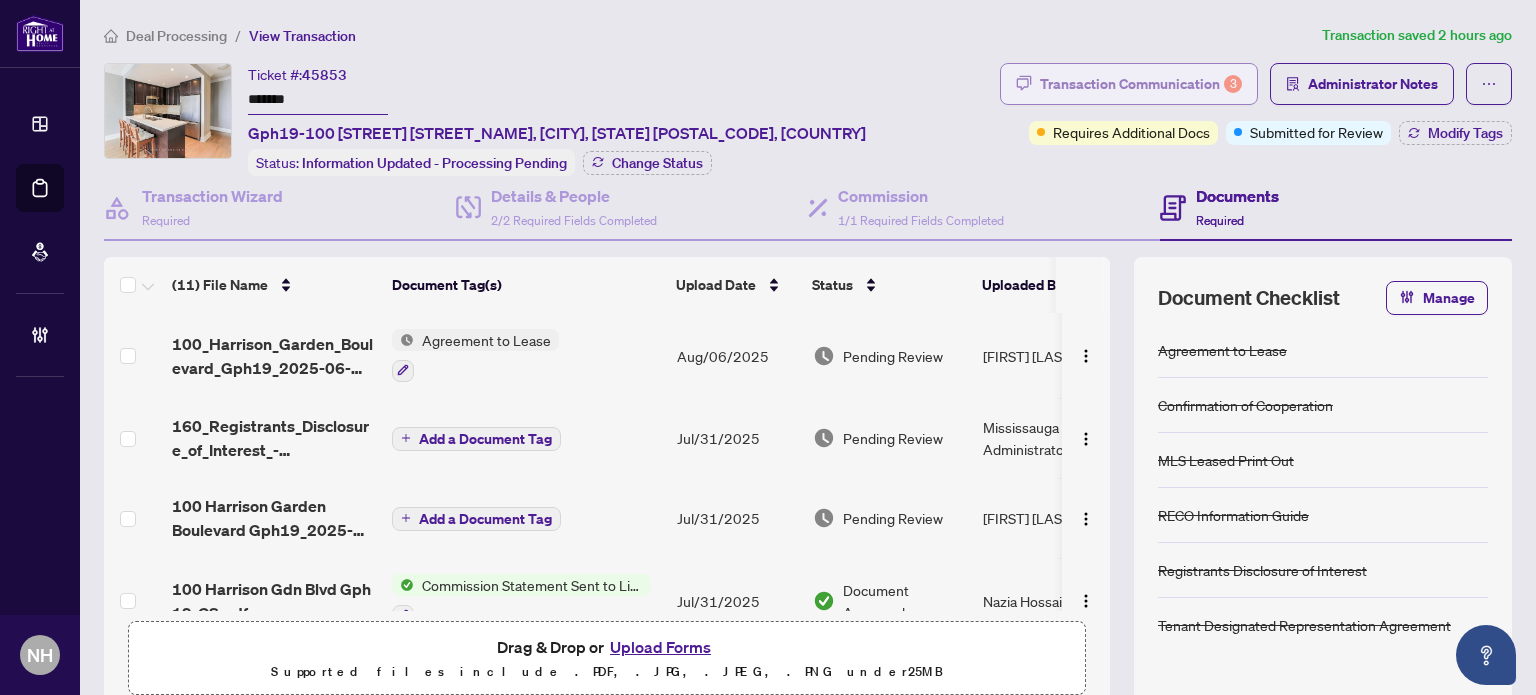 click on "Transaction Communication 3" at bounding box center [1141, 84] 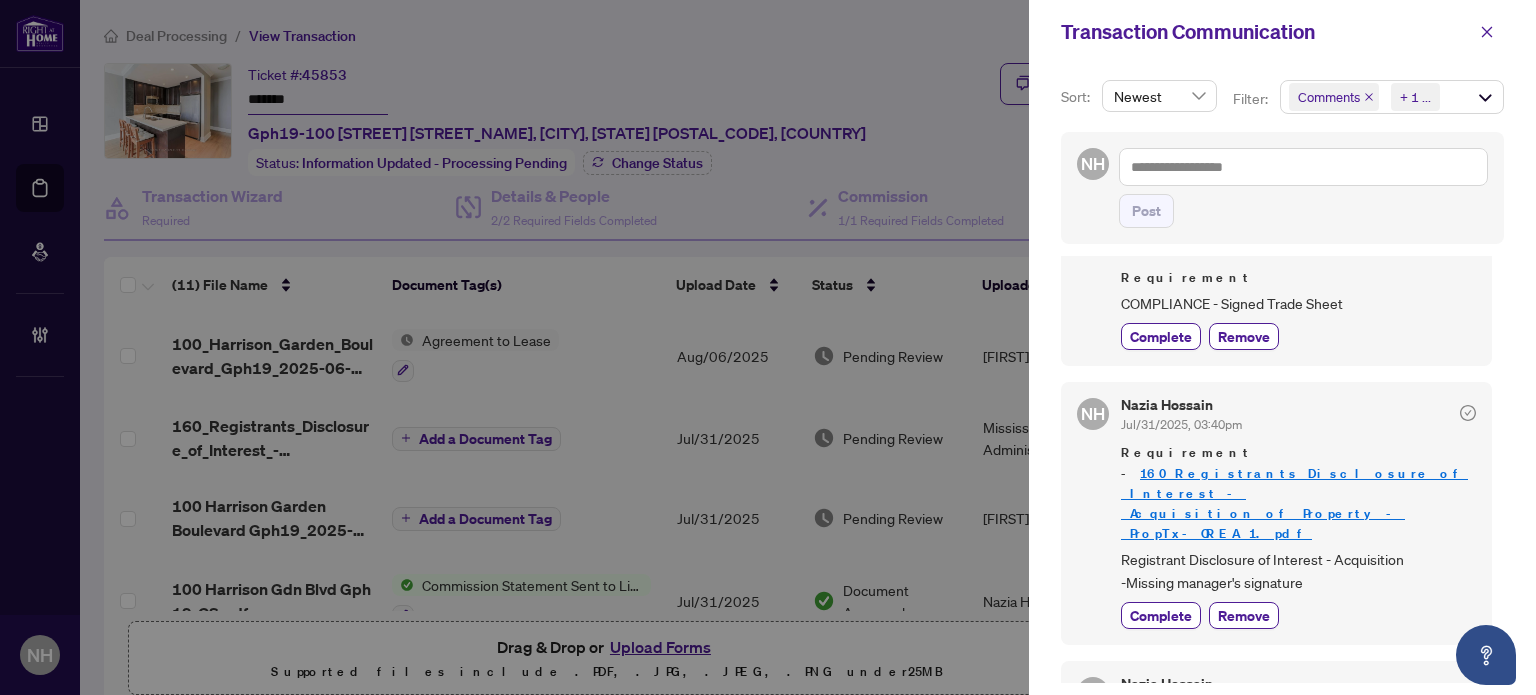 scroll, scrollTop: 400, scrollLeft: 0, axis: vertical 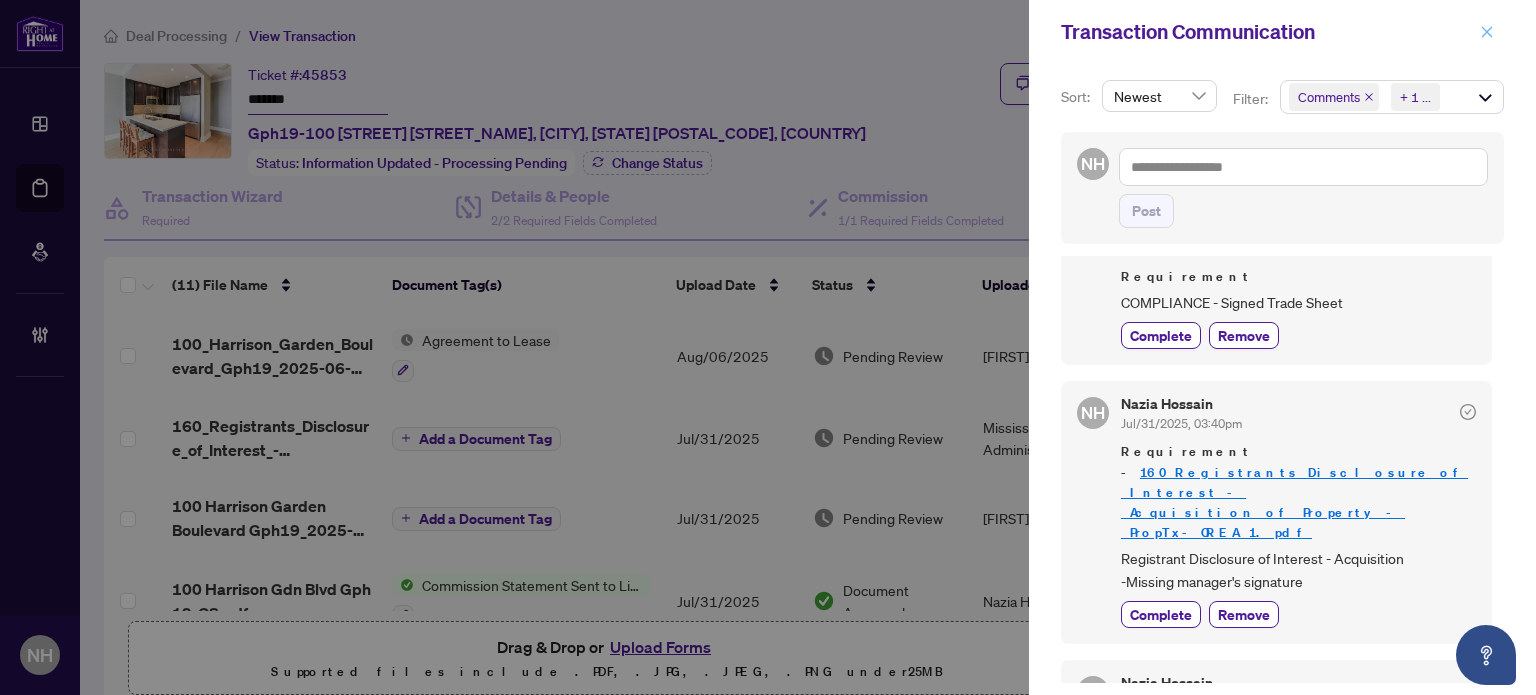 click 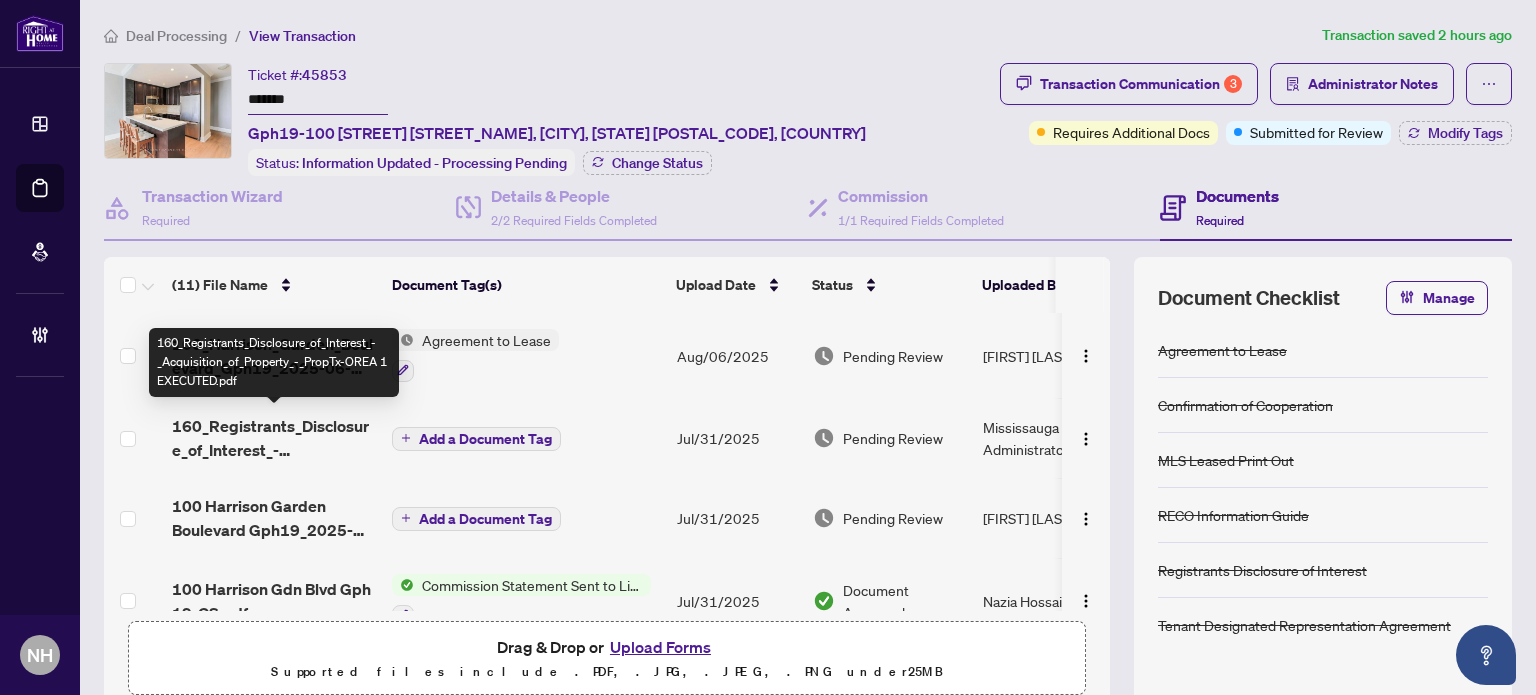 click on "160_Registrants_Disclosure_of_Interest_-_Acquisition_of_Property_-_PropTx-OREA 1 EXECUTED.pdf" at bounding box center [274, 438] 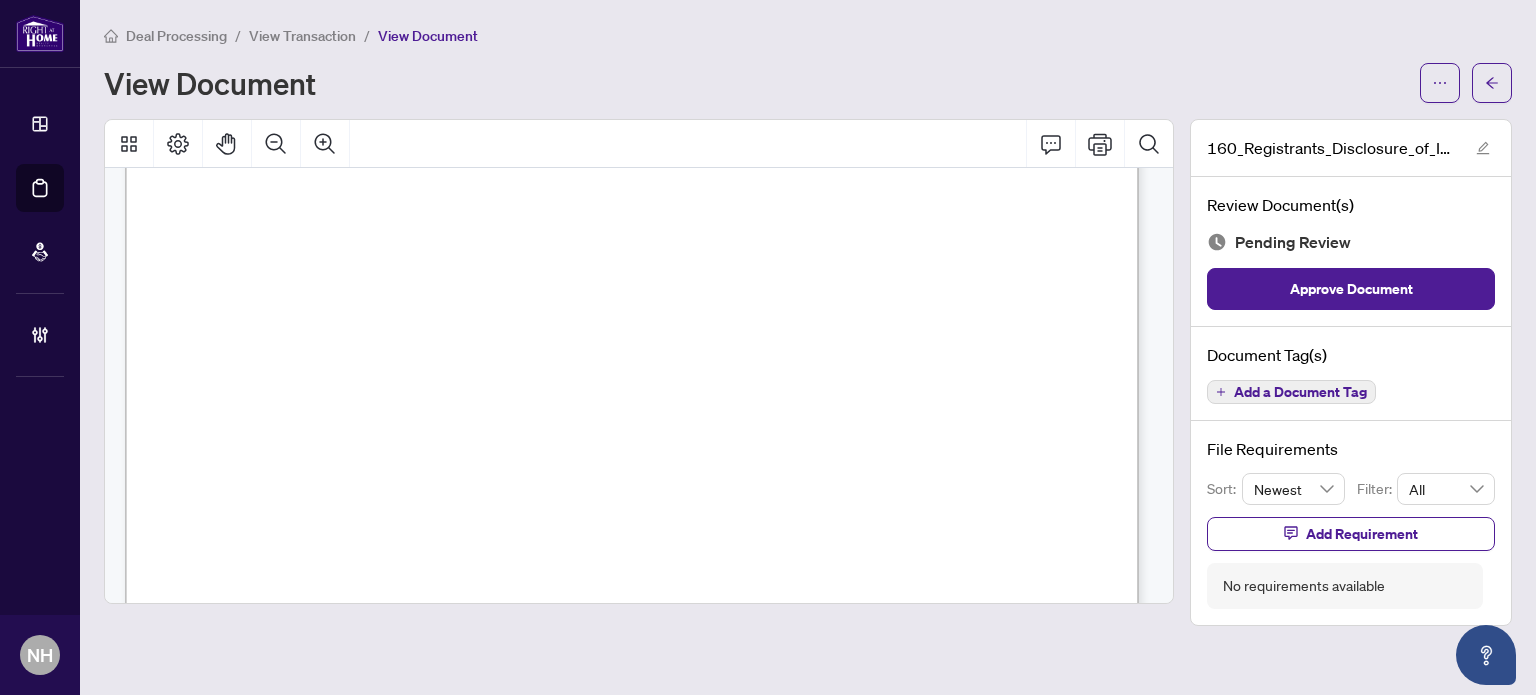 scroll, scrollTop: 0, scrollLeft: 0, axis: both 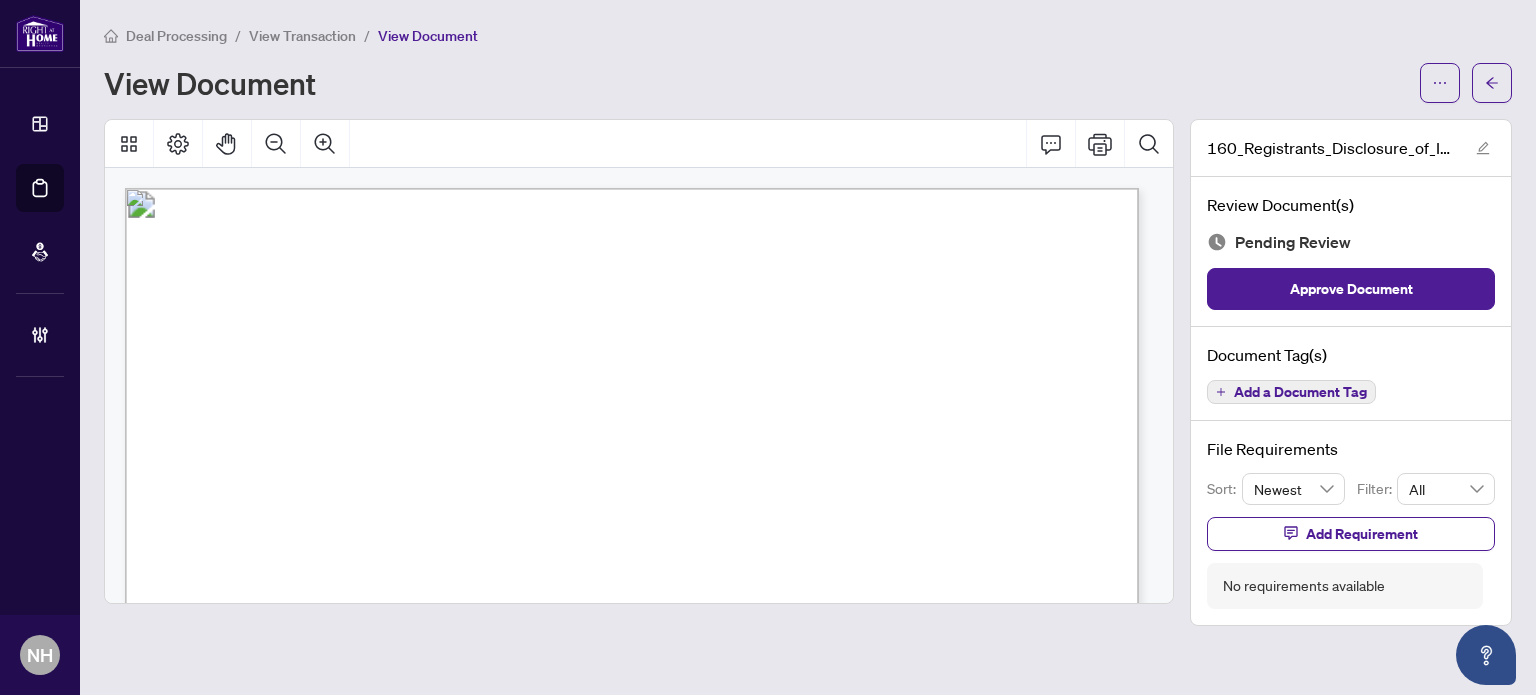 click on "Add a Document Tag" at bounding box center [1300, 392] 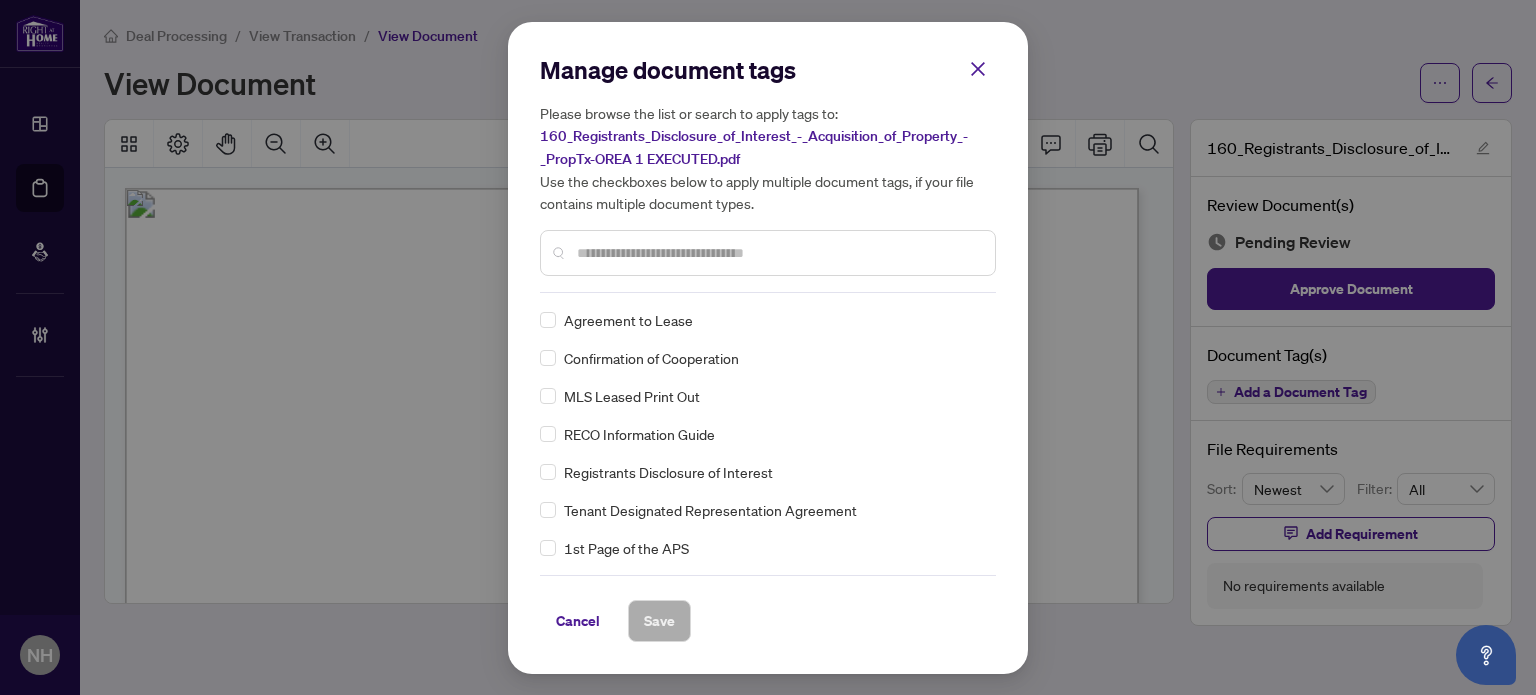 click at bounding box center [778, 253] 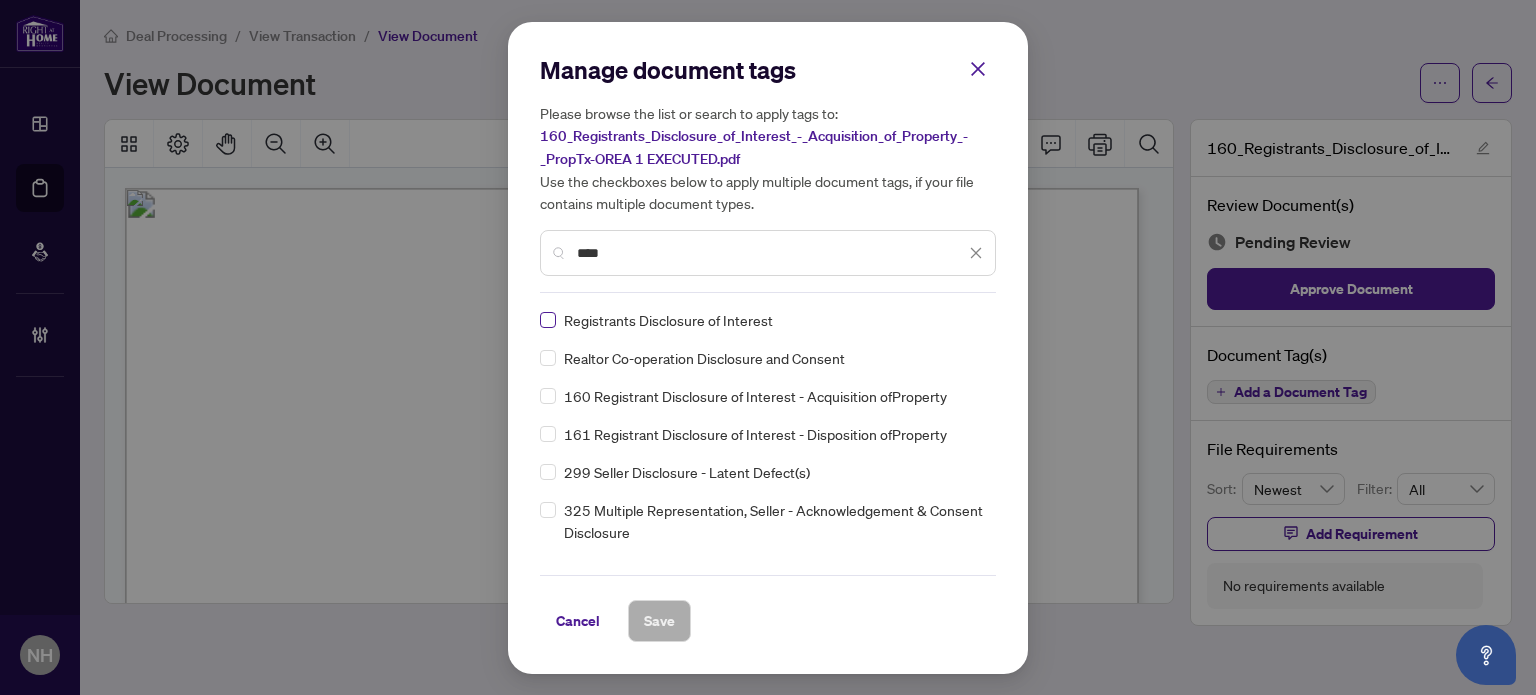 type on "****" 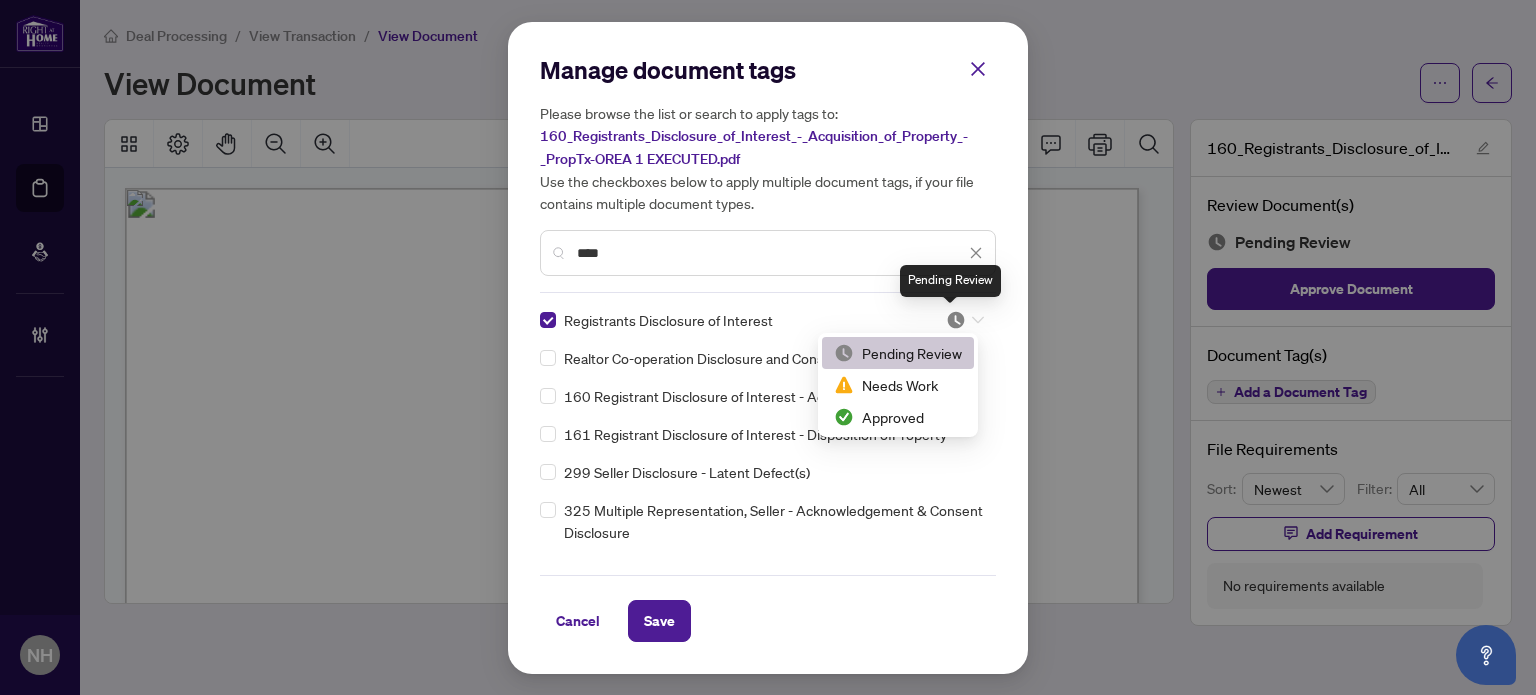 click at bounding box center [956, 320] 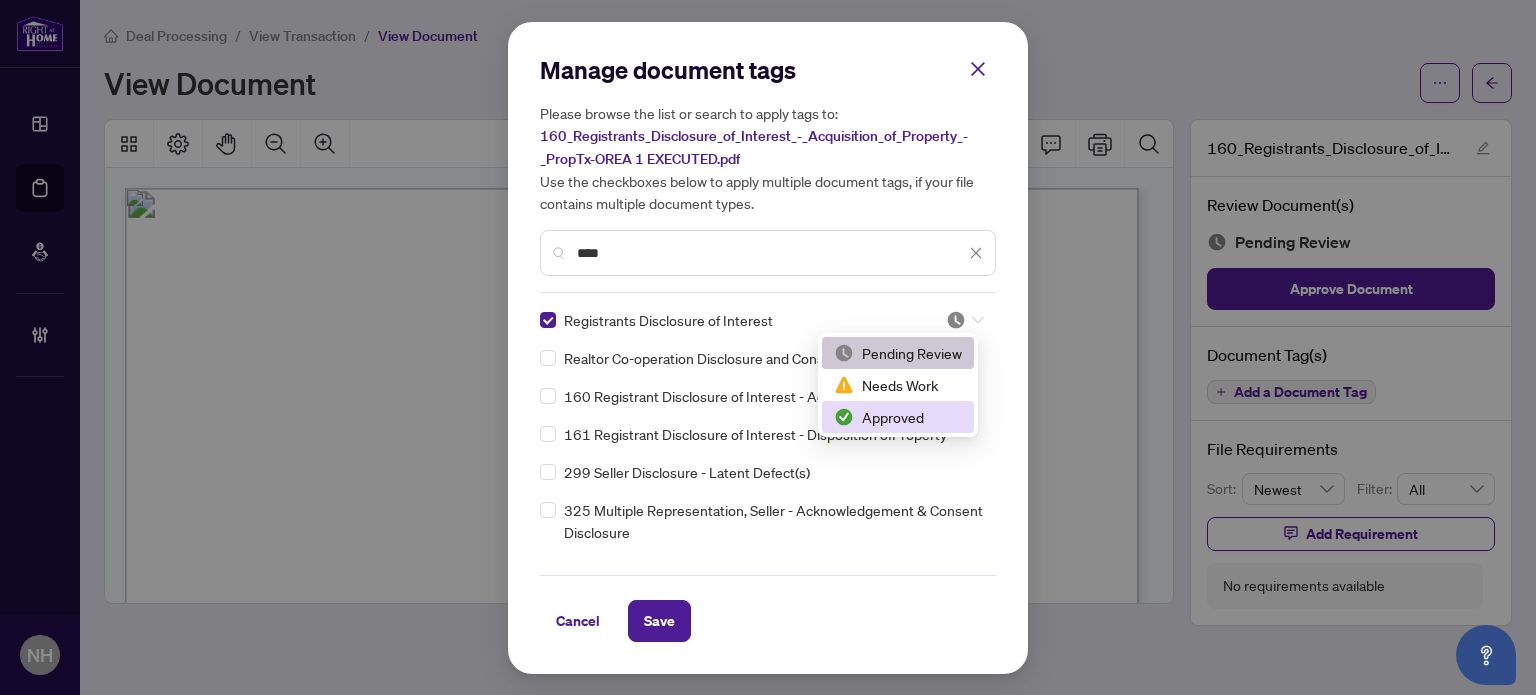 click on "Approved" at bounding box center [898, 417] 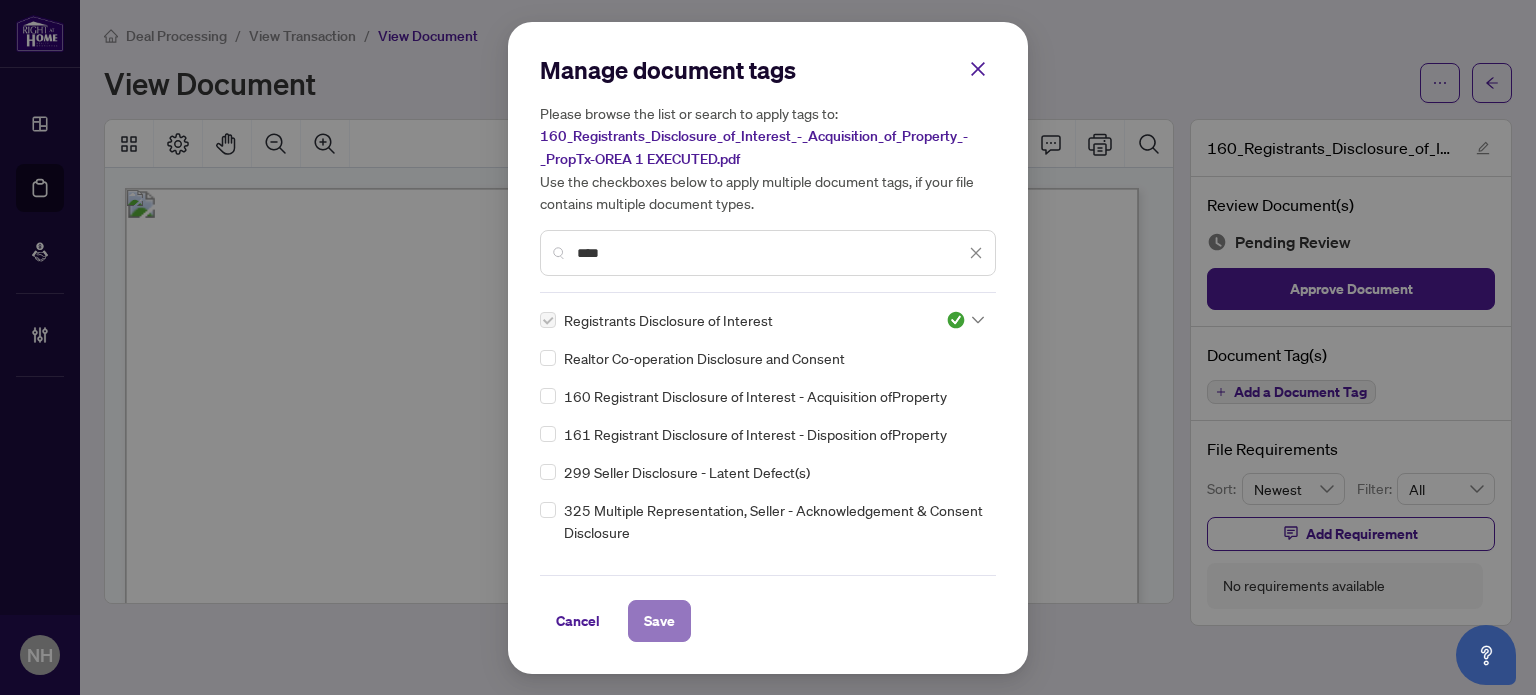 click on "Save" at bounding box center (659, 621) 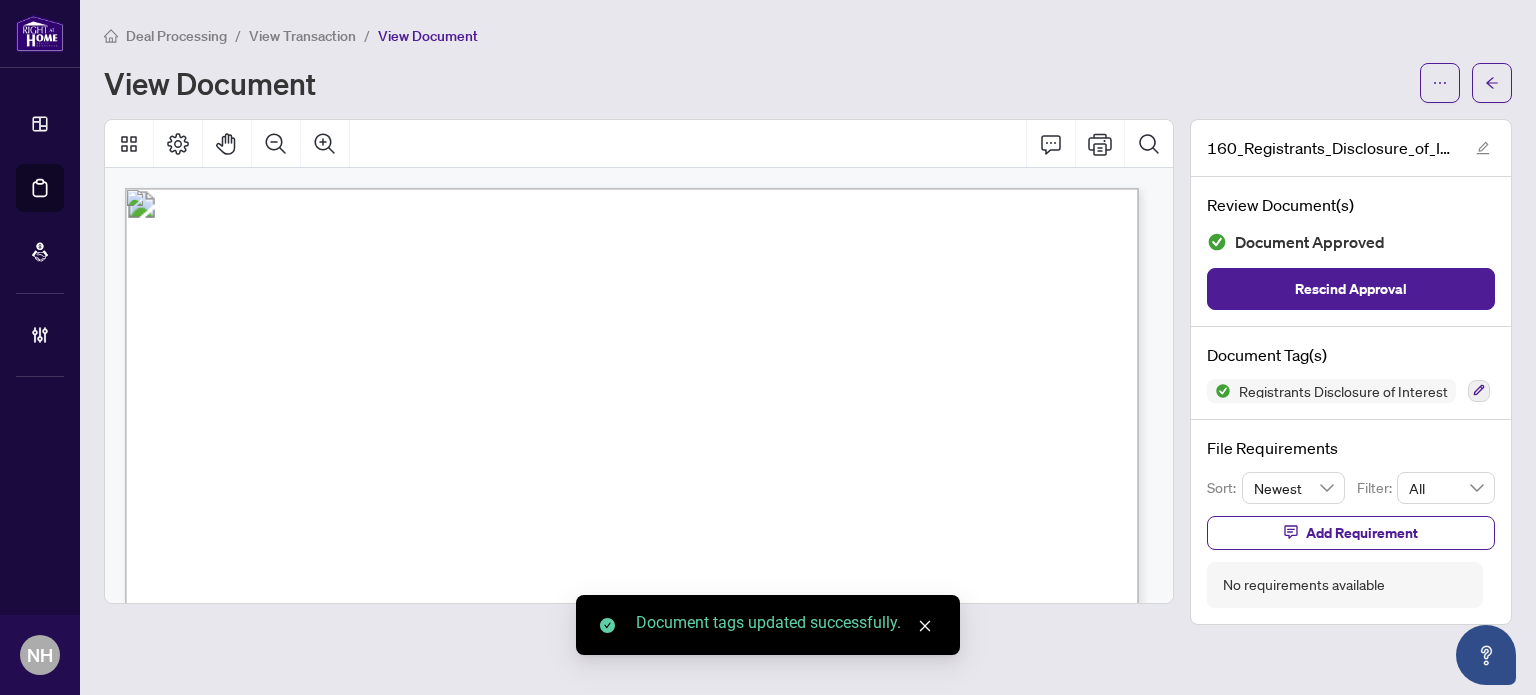 click on "View Transaction" at bounding box center [302, 36] 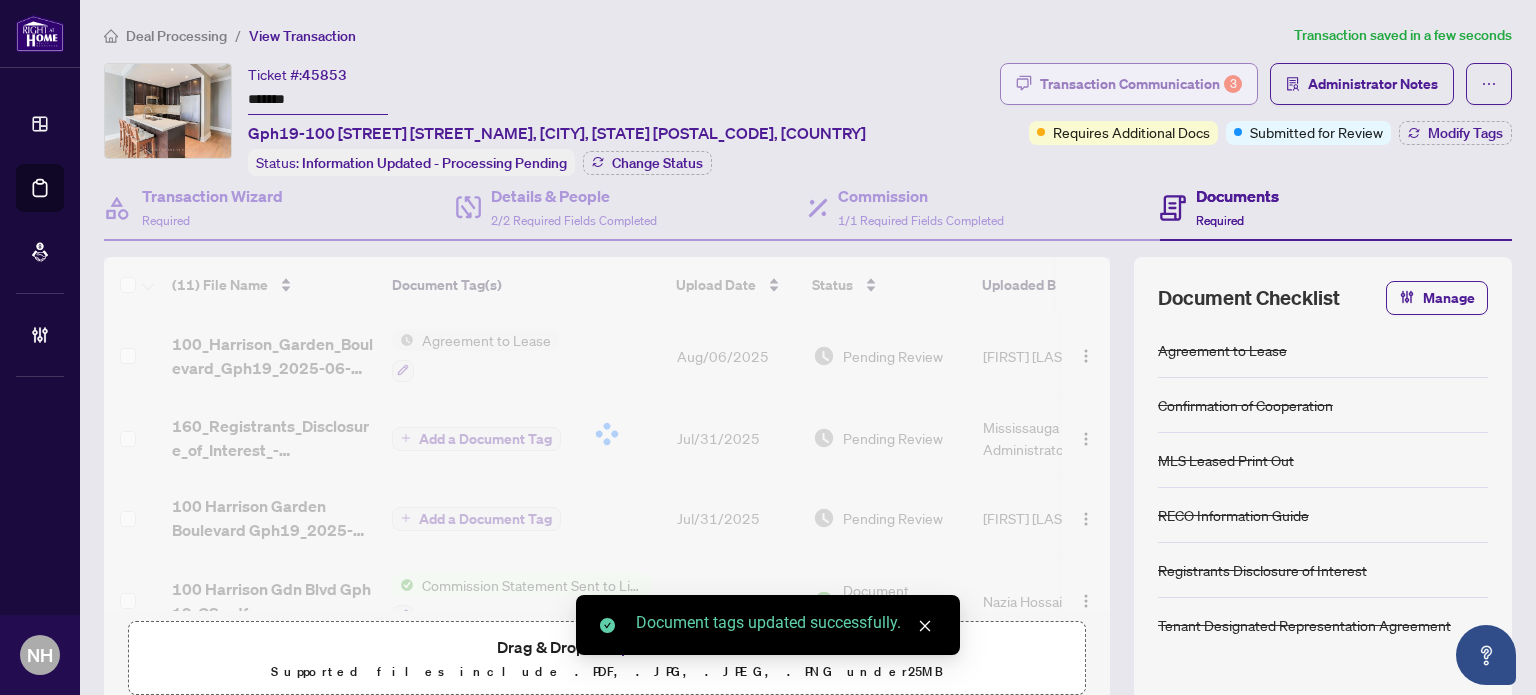 click on "Transaction Communication 3" at bounding box center (1141, 84) 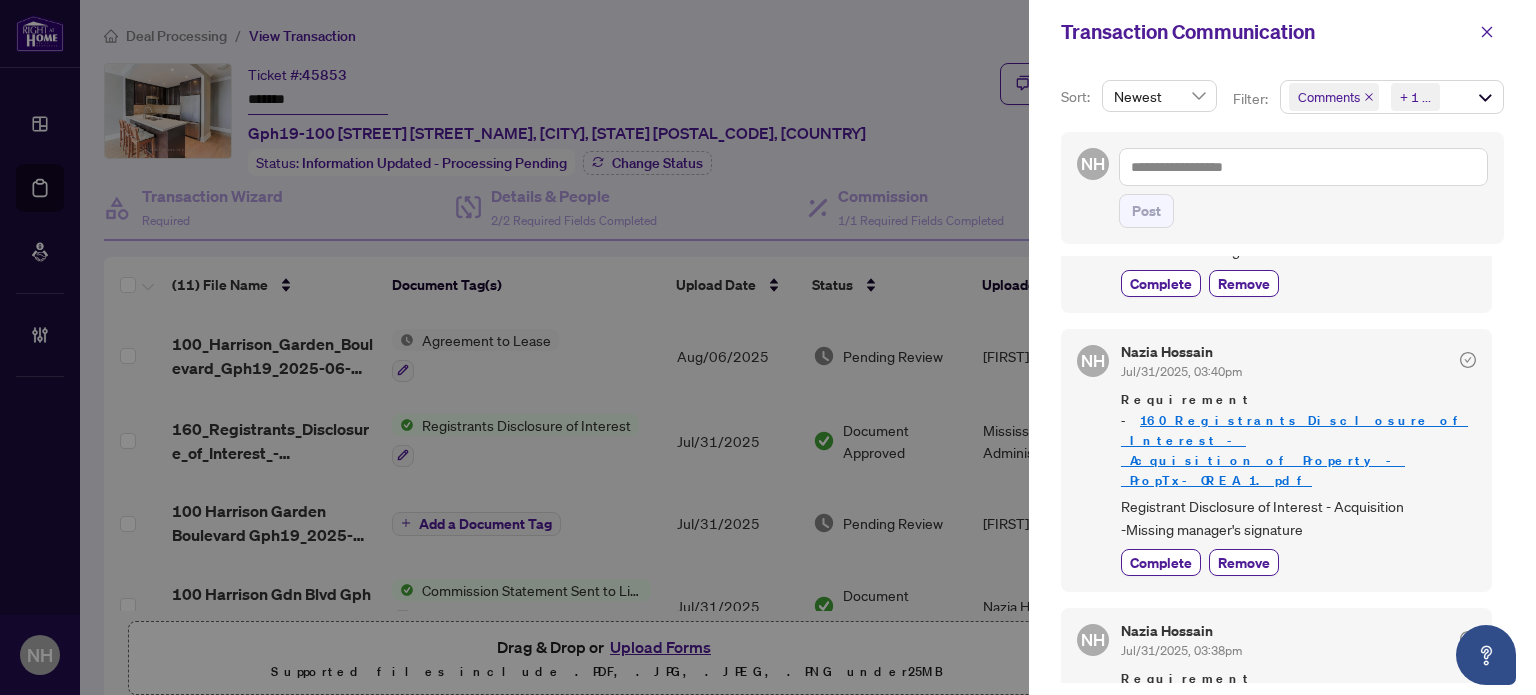 scroll, scrollTop: 500, scrollLeft: 0, axis: vertical 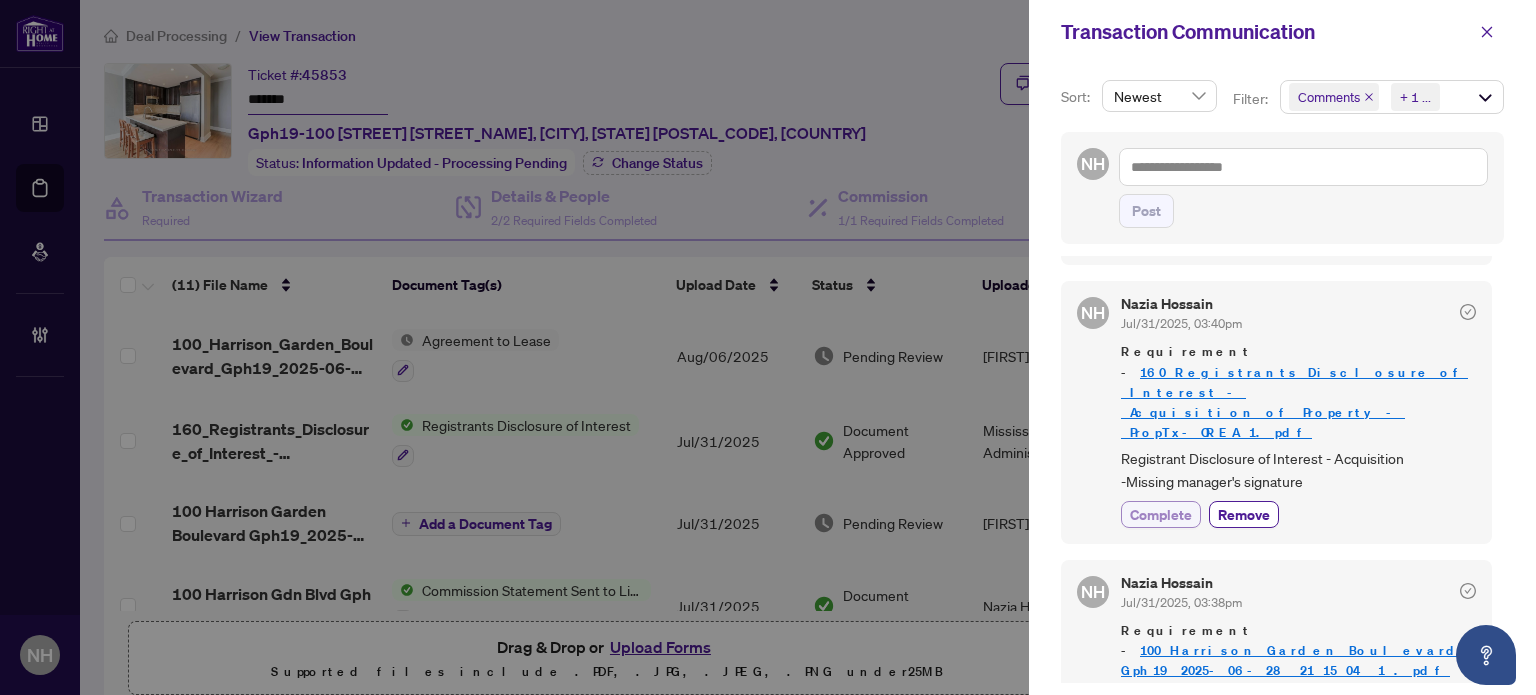 click on "Complete" at bounding box center (1161, 514) 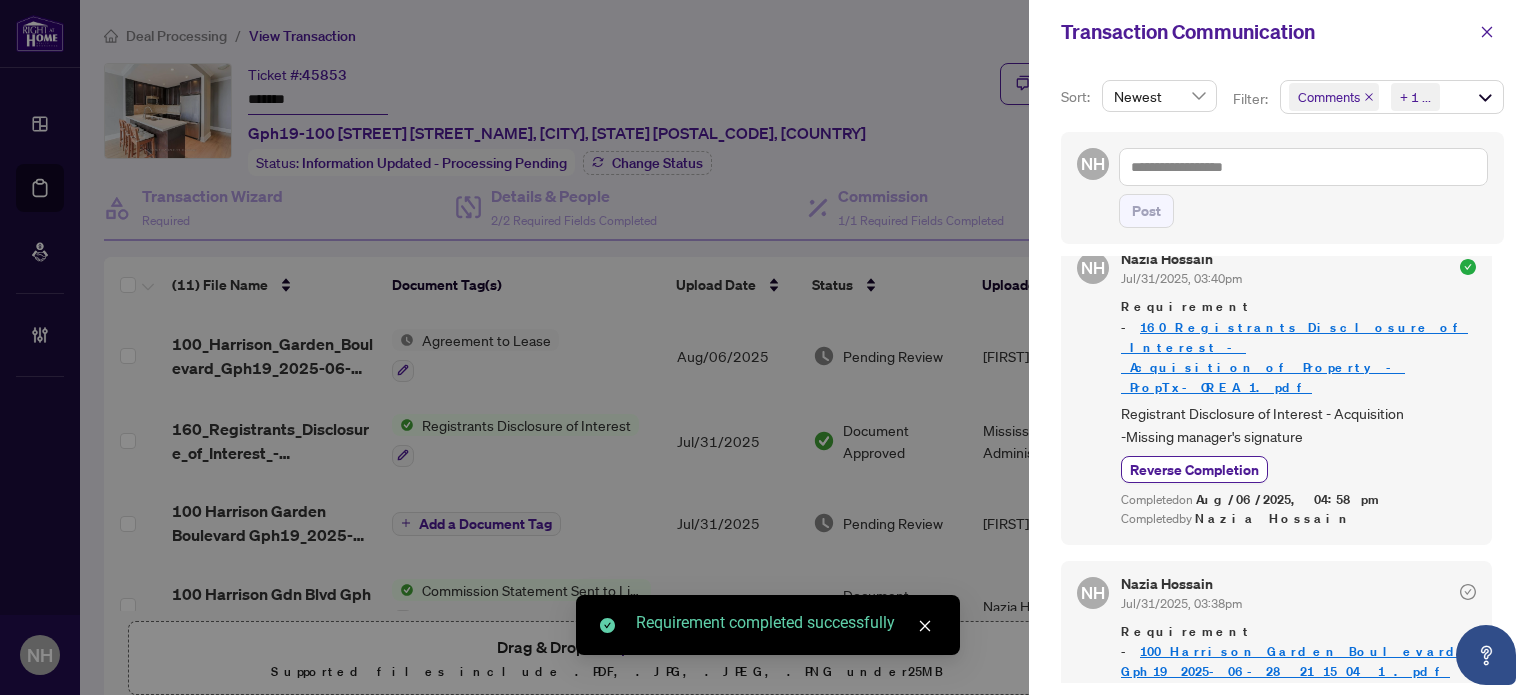 scroll, scrollTop: 583, scrollLeft: 0, axis: vertical 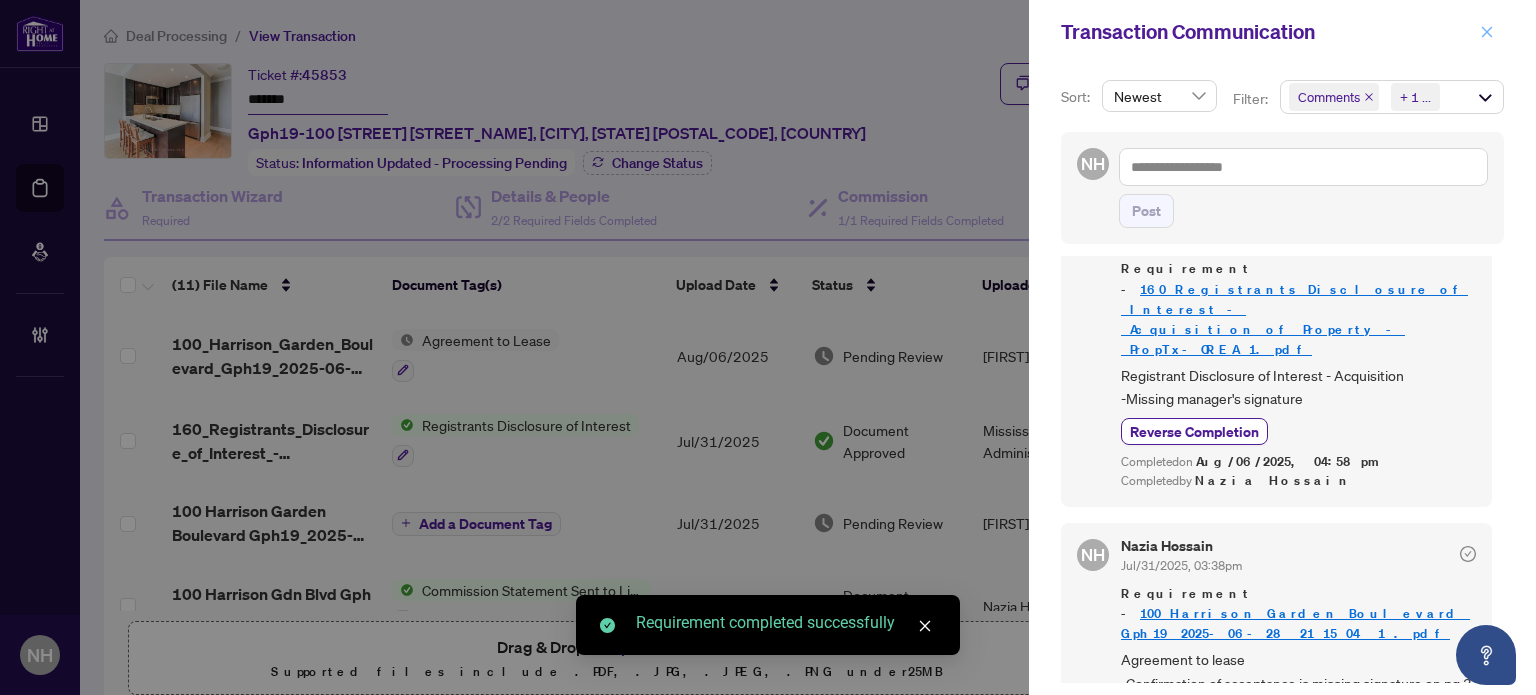 click 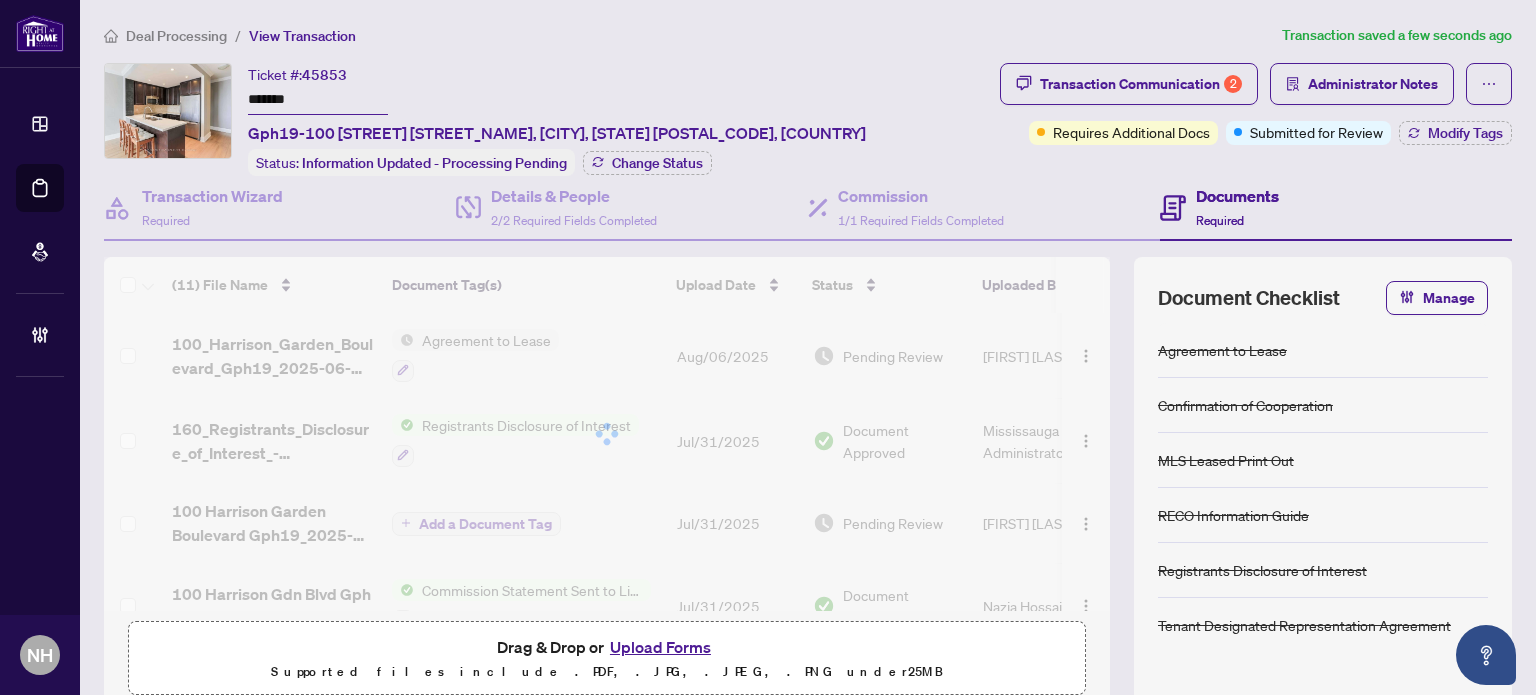 click at bounding box center (607, 434) 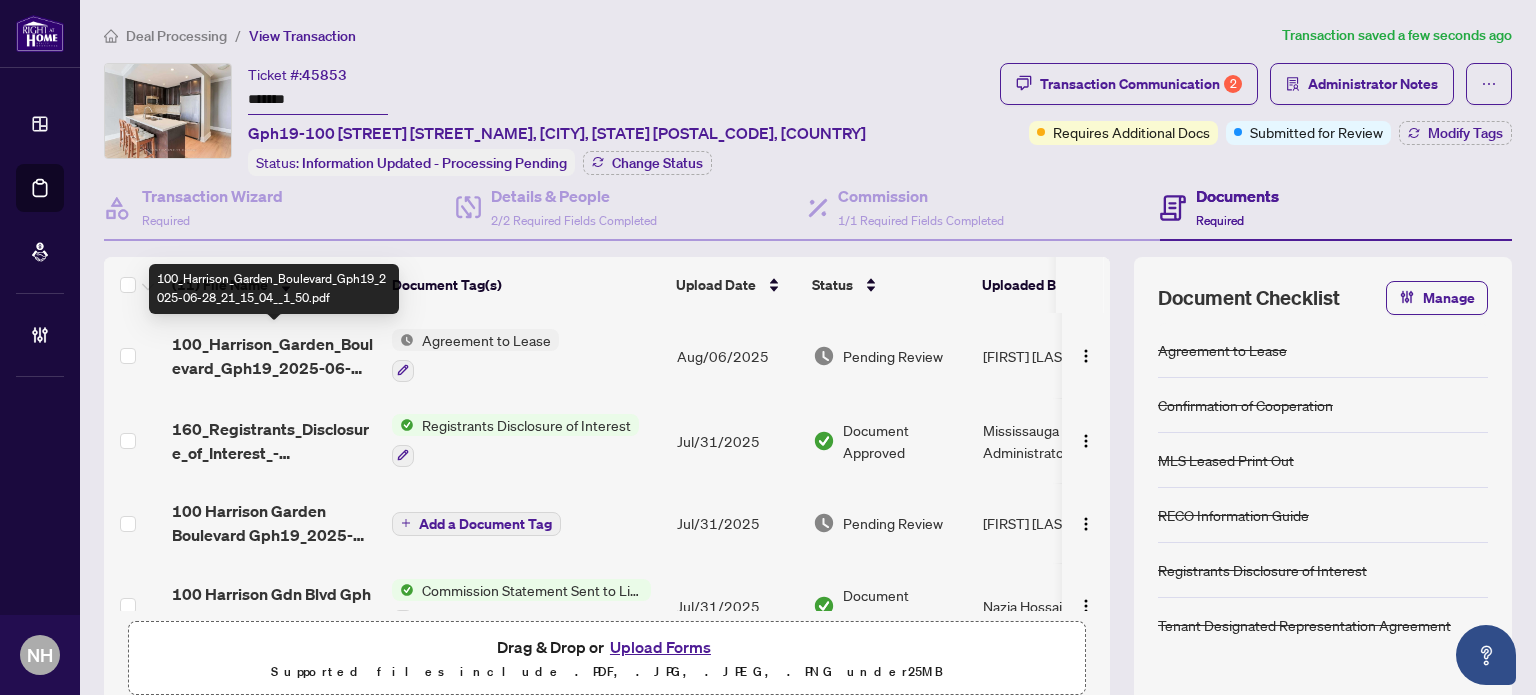 click on "100_Harrison_Garden_Boulevard_Gph19_2025-06-28_21_15_04__1_50.pdf" at bounding box center (274, 356) 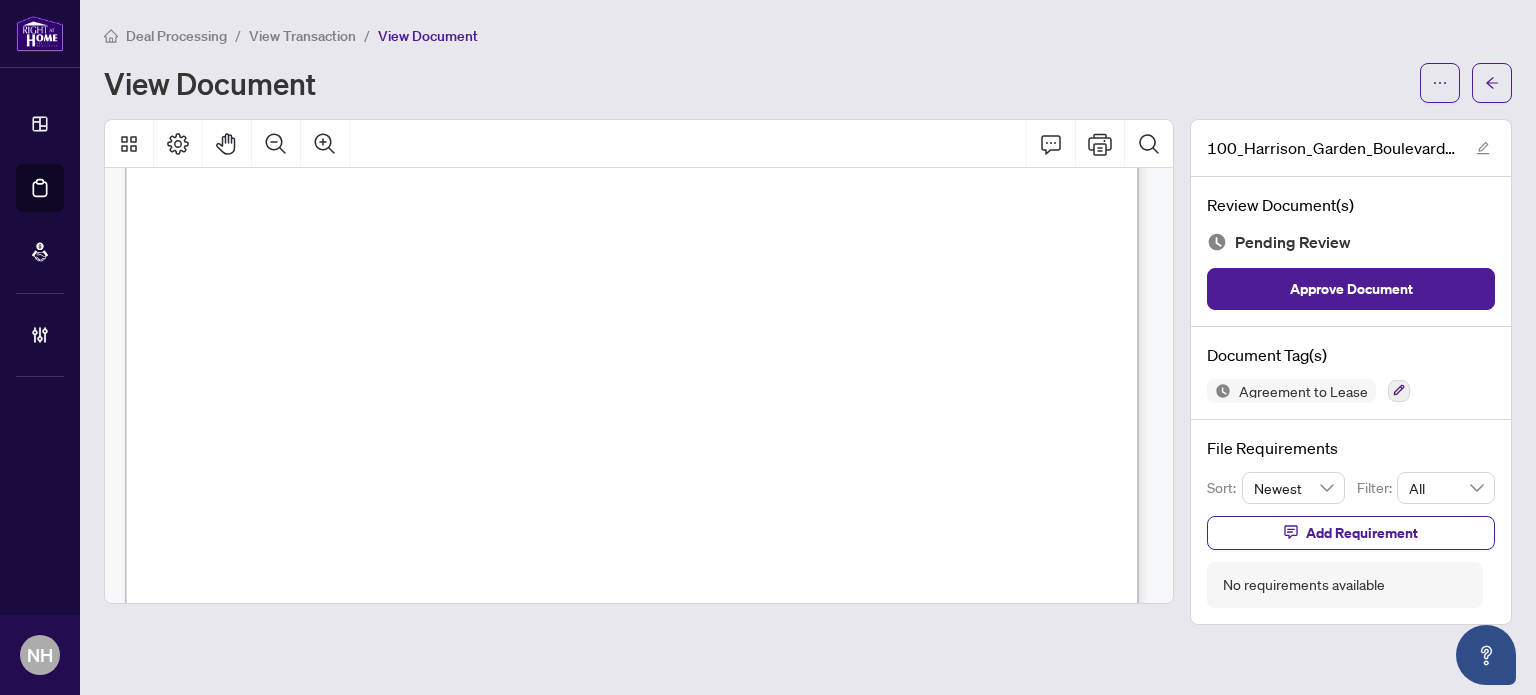 scroll, scrollTop: 2900, scrollLeft: 0, axis: vertical 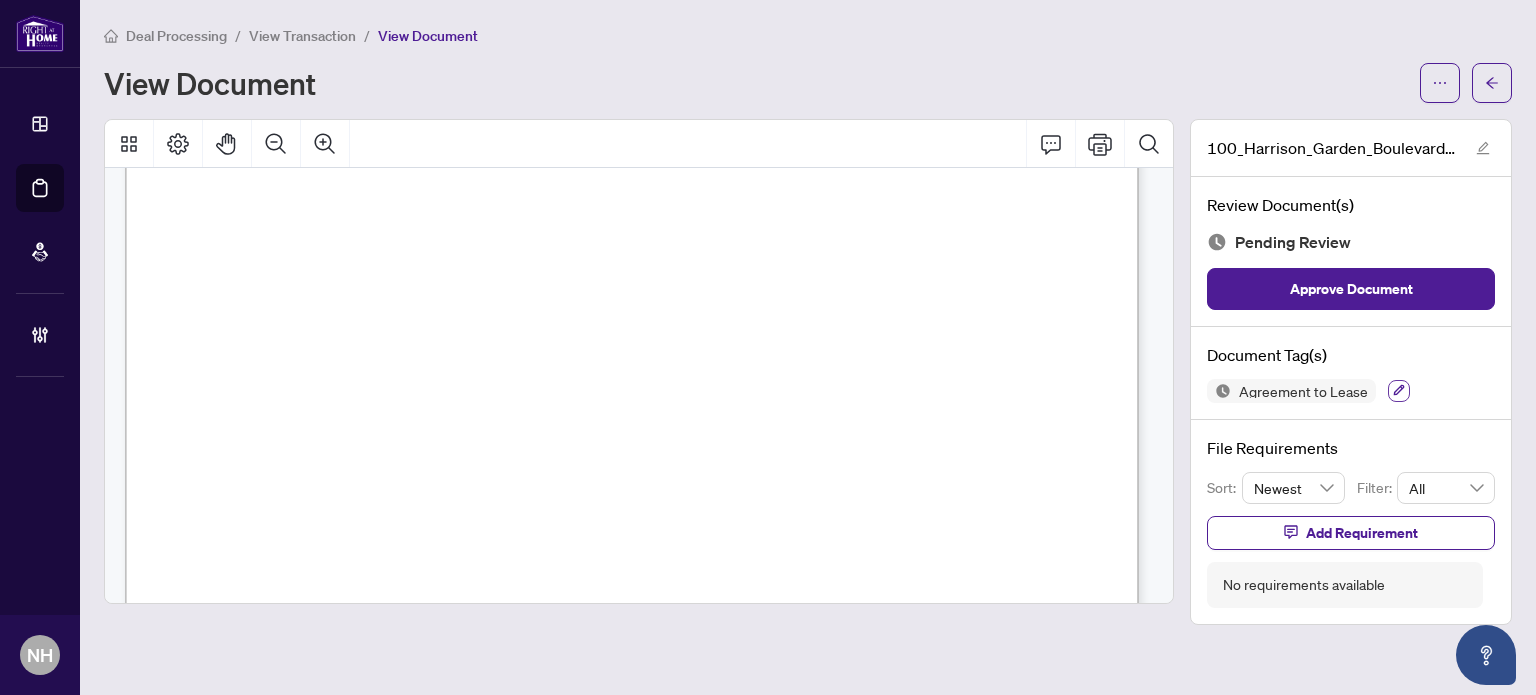 click 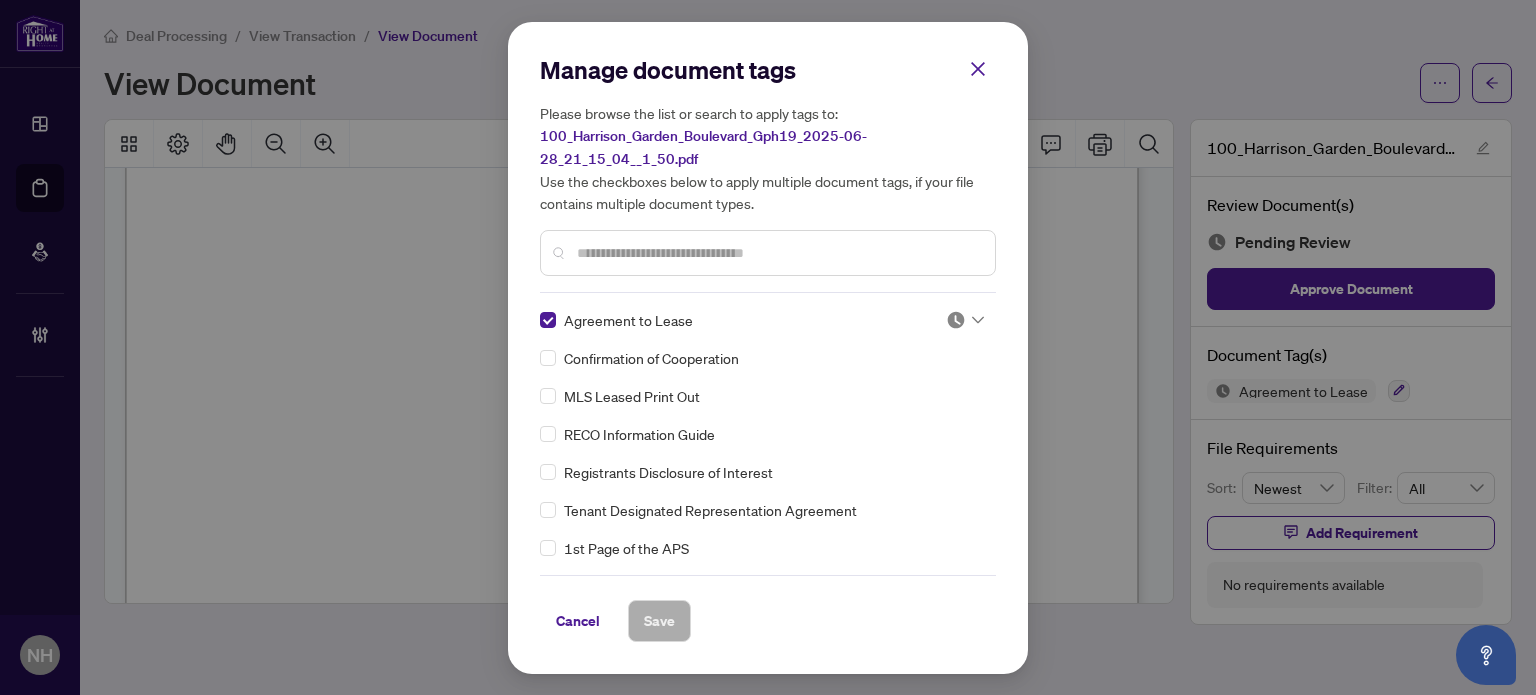 click at bounding box center (956, 320) 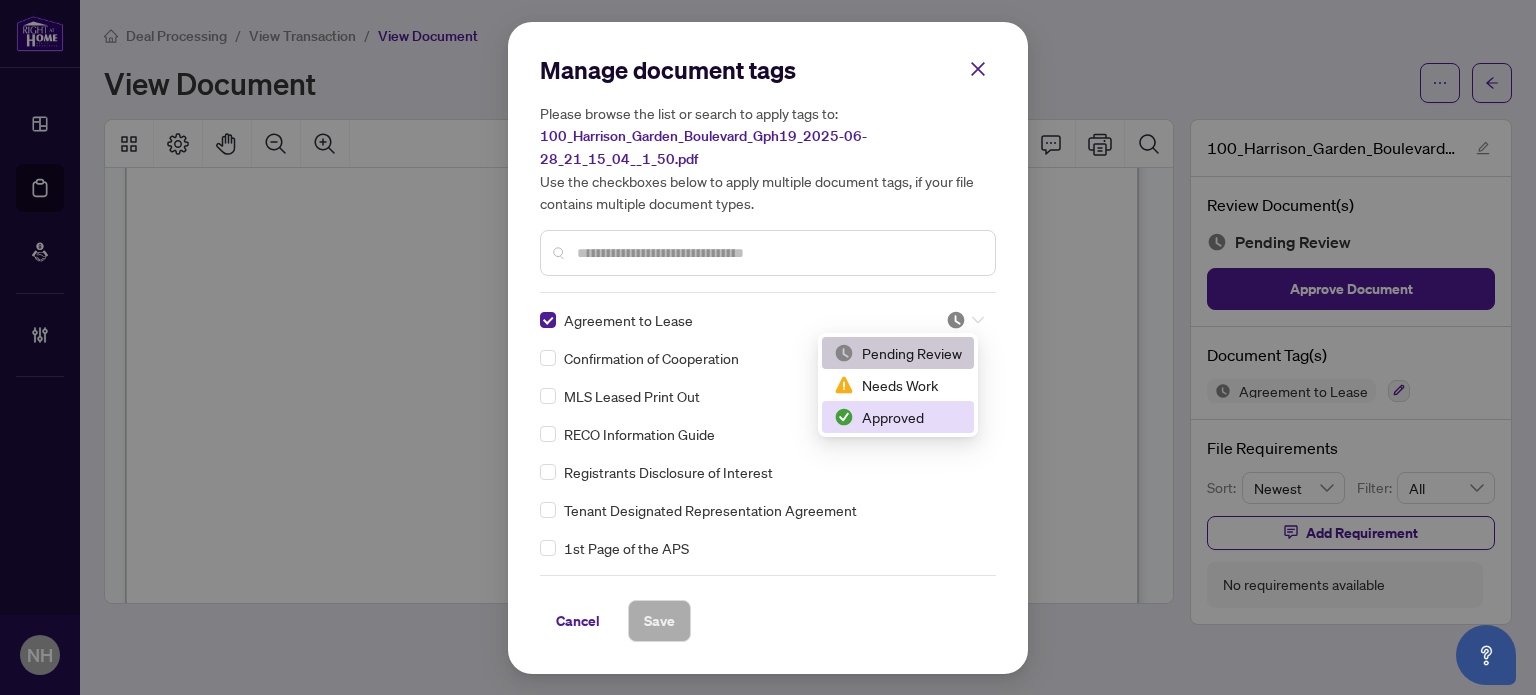 click on "Approved" at bounding box center [898, 417] 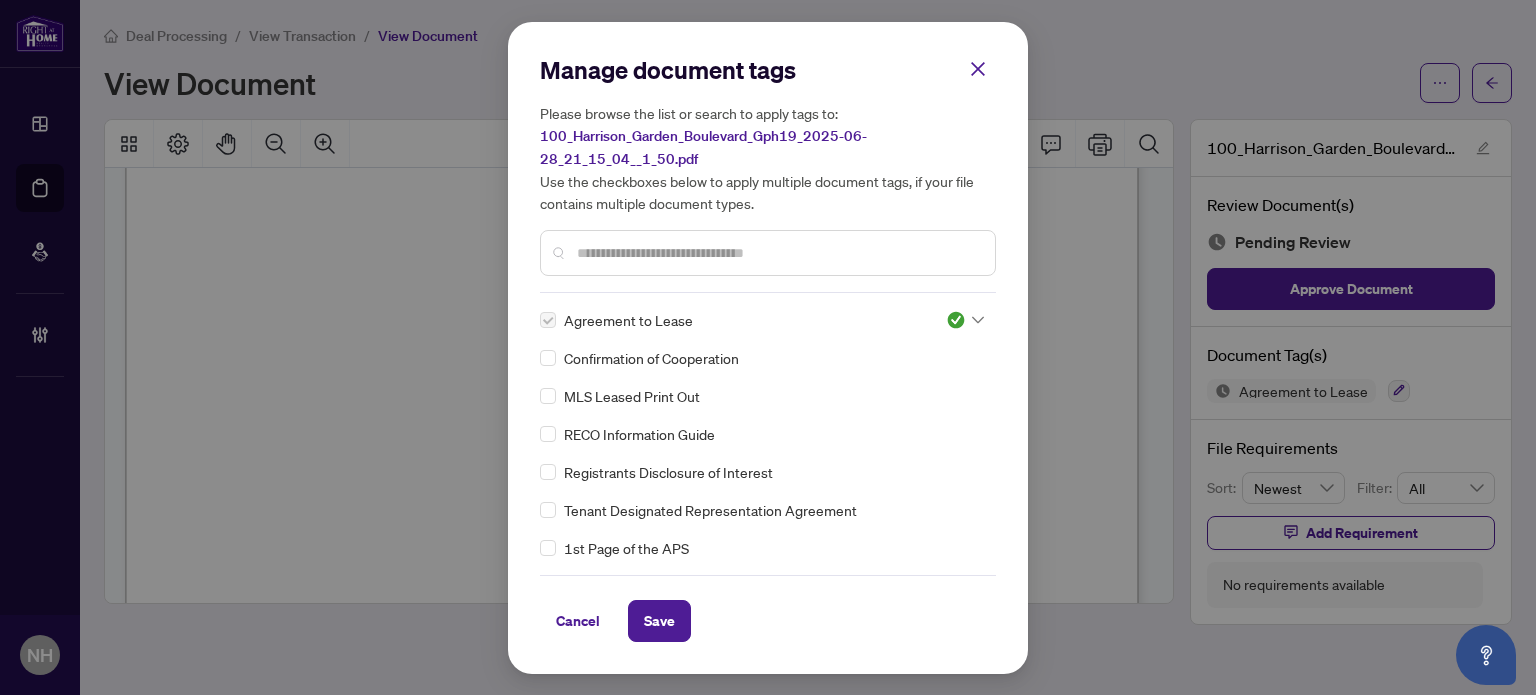 drag, startPoint x: 672, startPoint y: 619, endPoint x: 653, endPoint y: 584, distance: 39.824615 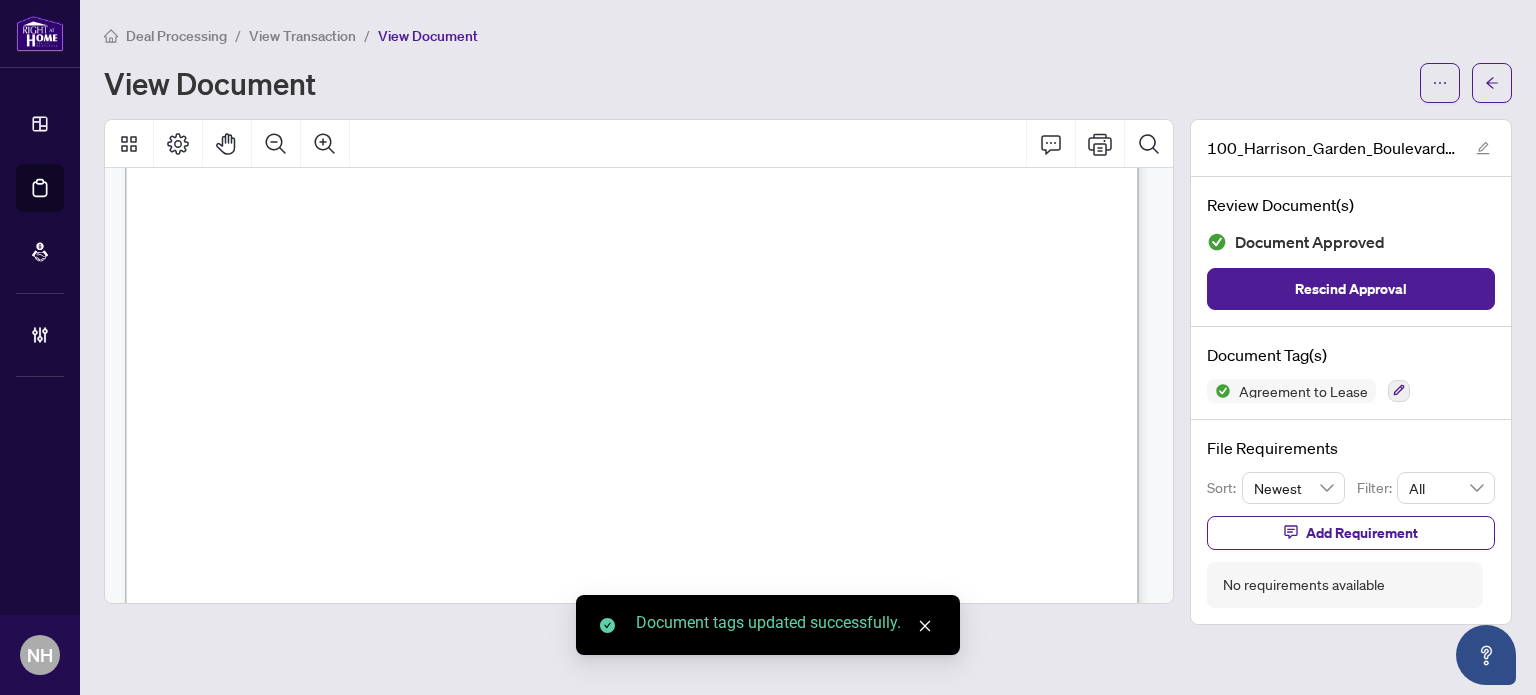 click on "View Transaction" at bounding box center (302, 36) 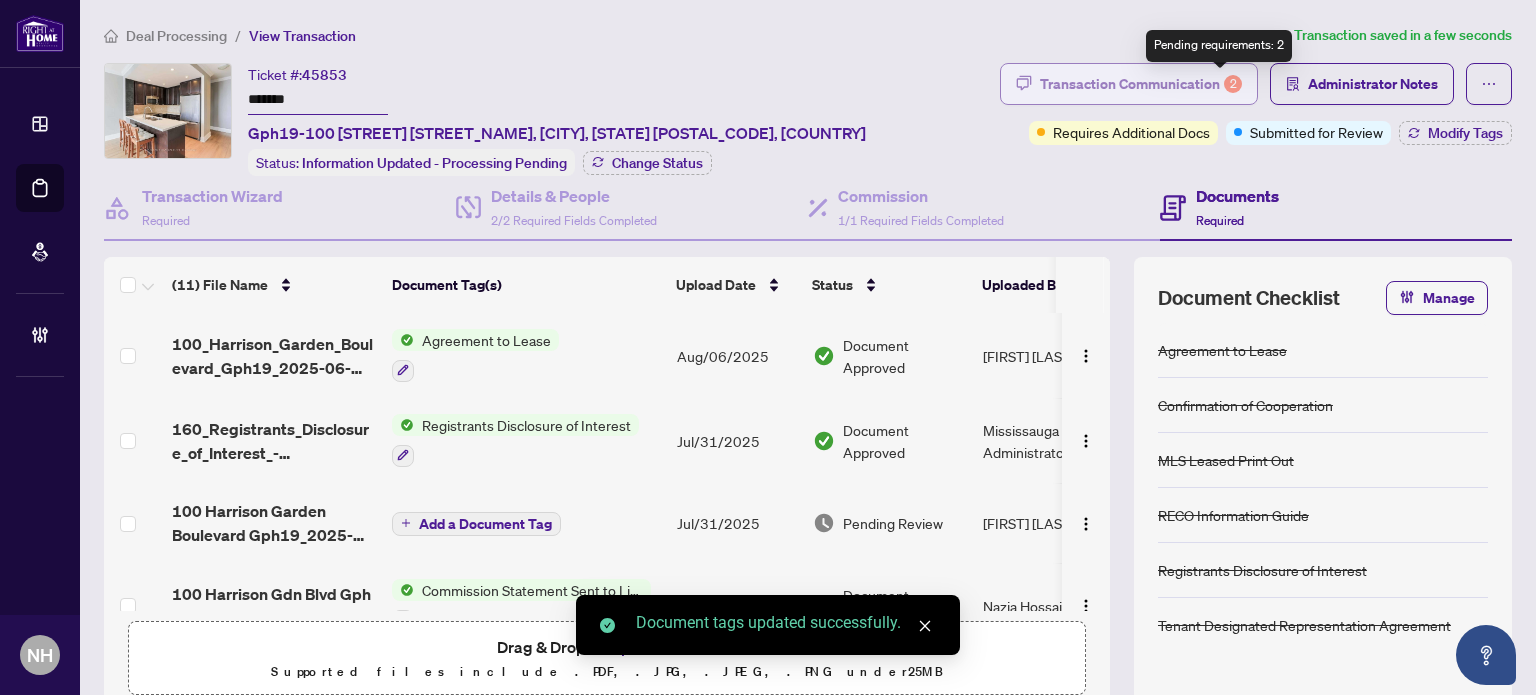 click on "2" at bounding box center (1233, 84) 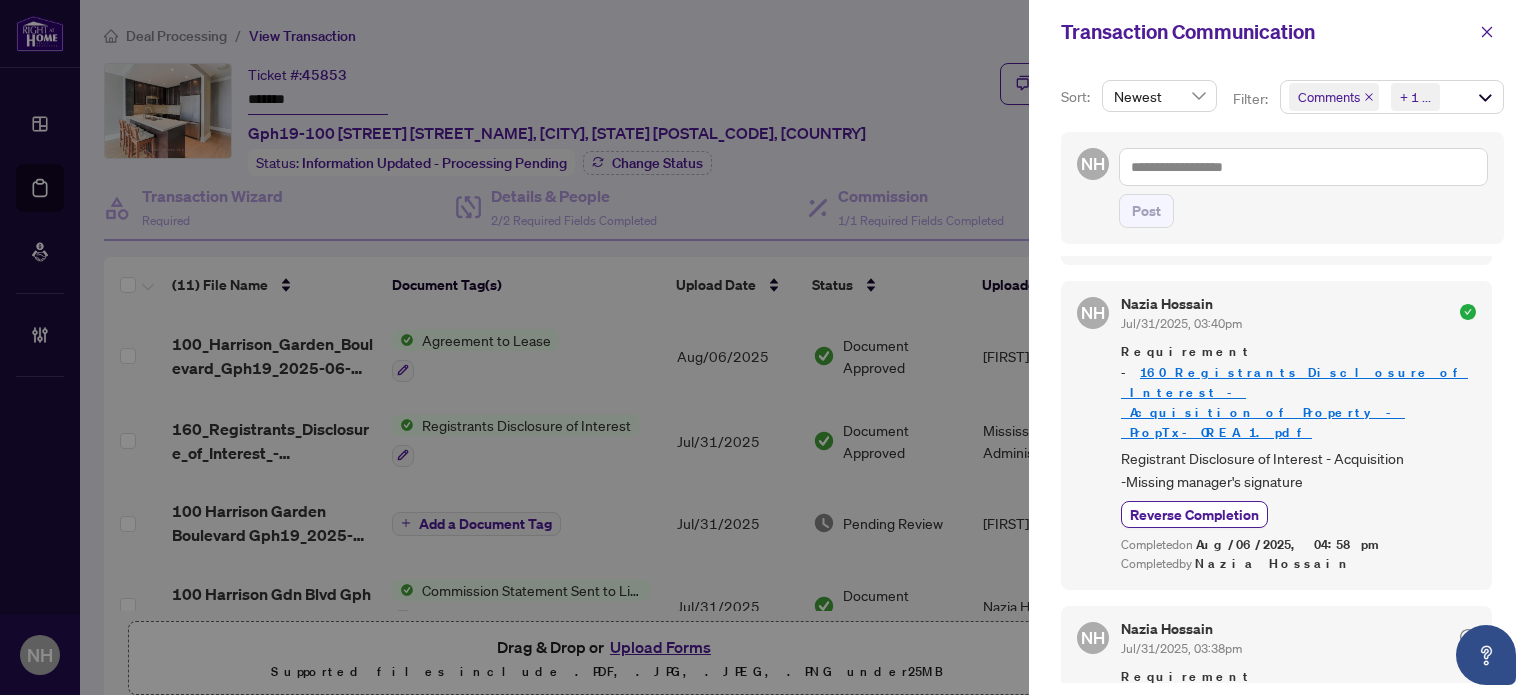 scroll, scrollTop: 583, scrollLeft: 0, axis: vertical 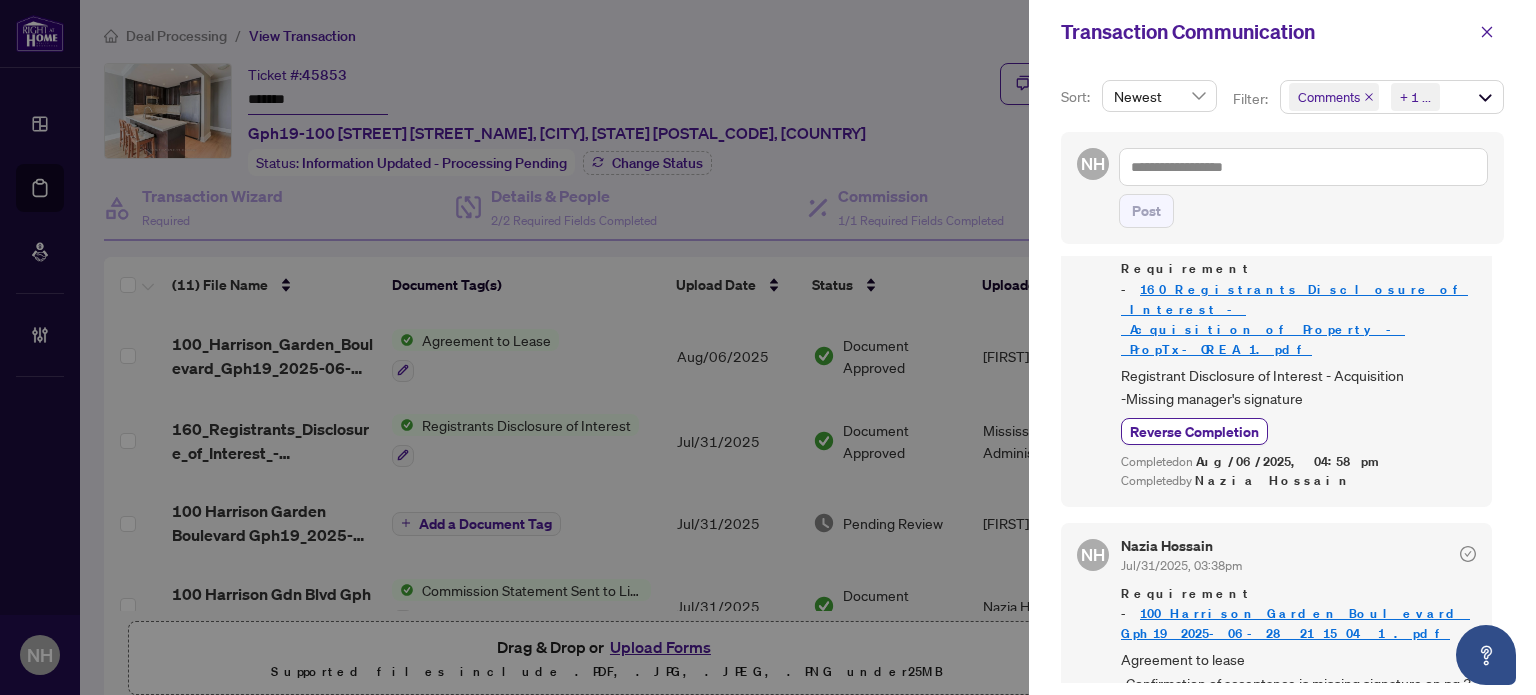 click on "Complete" at bounding box center [1161, 716] 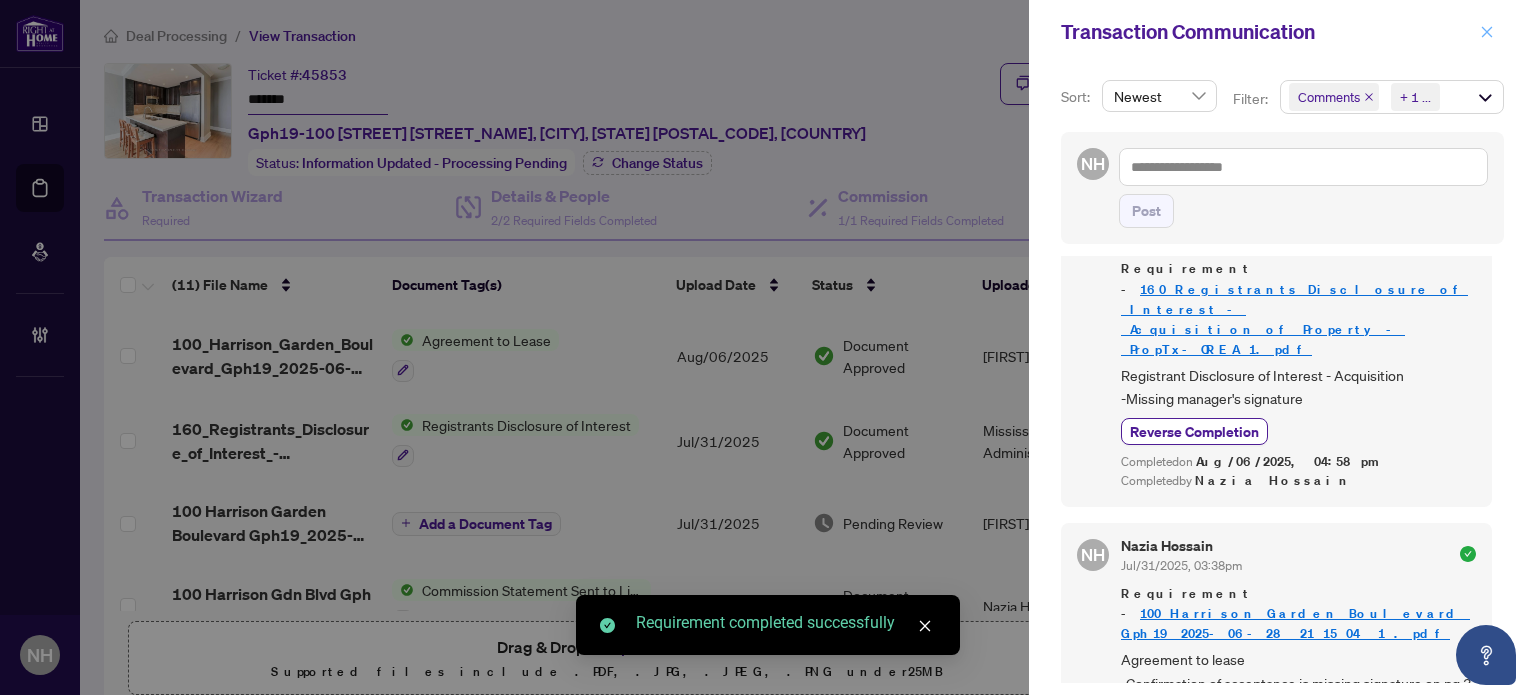 click at bounding box center [1487, 32] 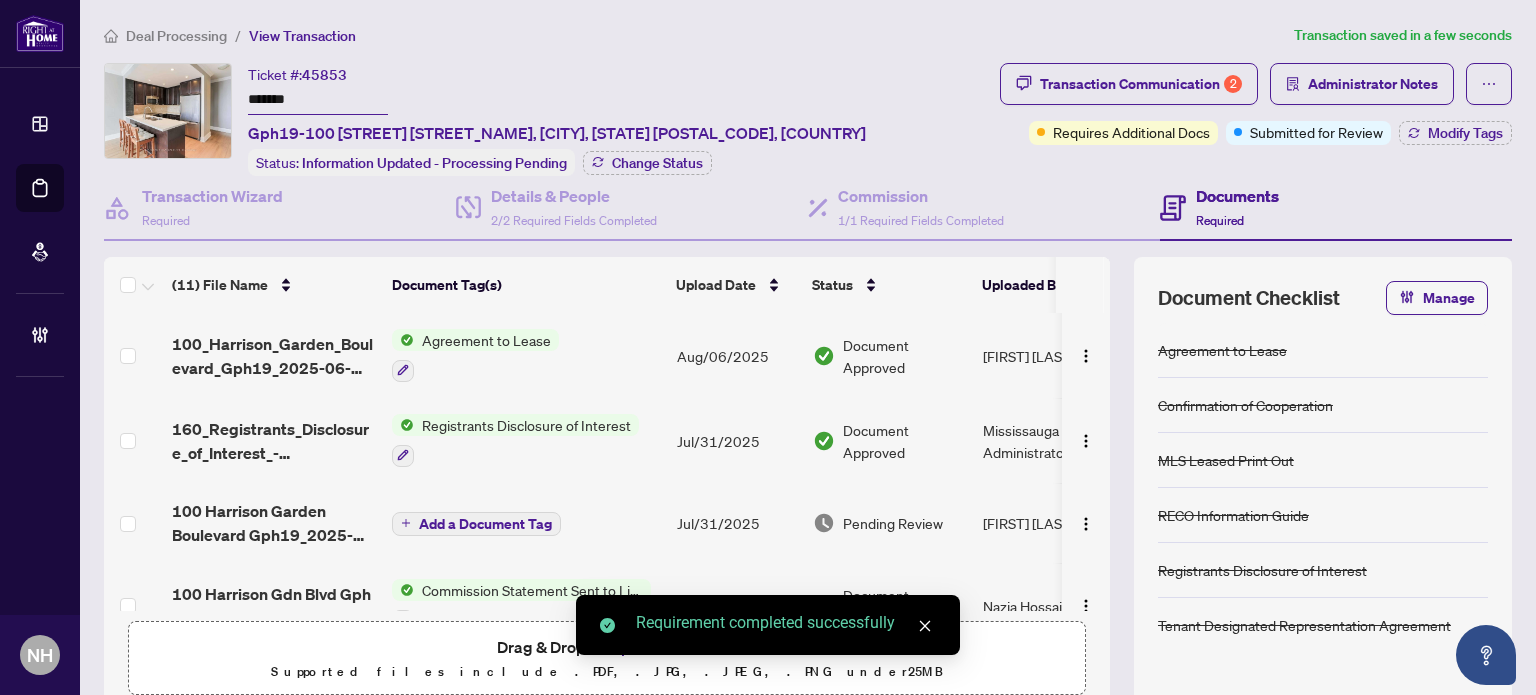 click on "100 Harrison Garden Boulevard Gph19_2025-07-31 16_18_07.pdf" at bounding box center (274, 523) 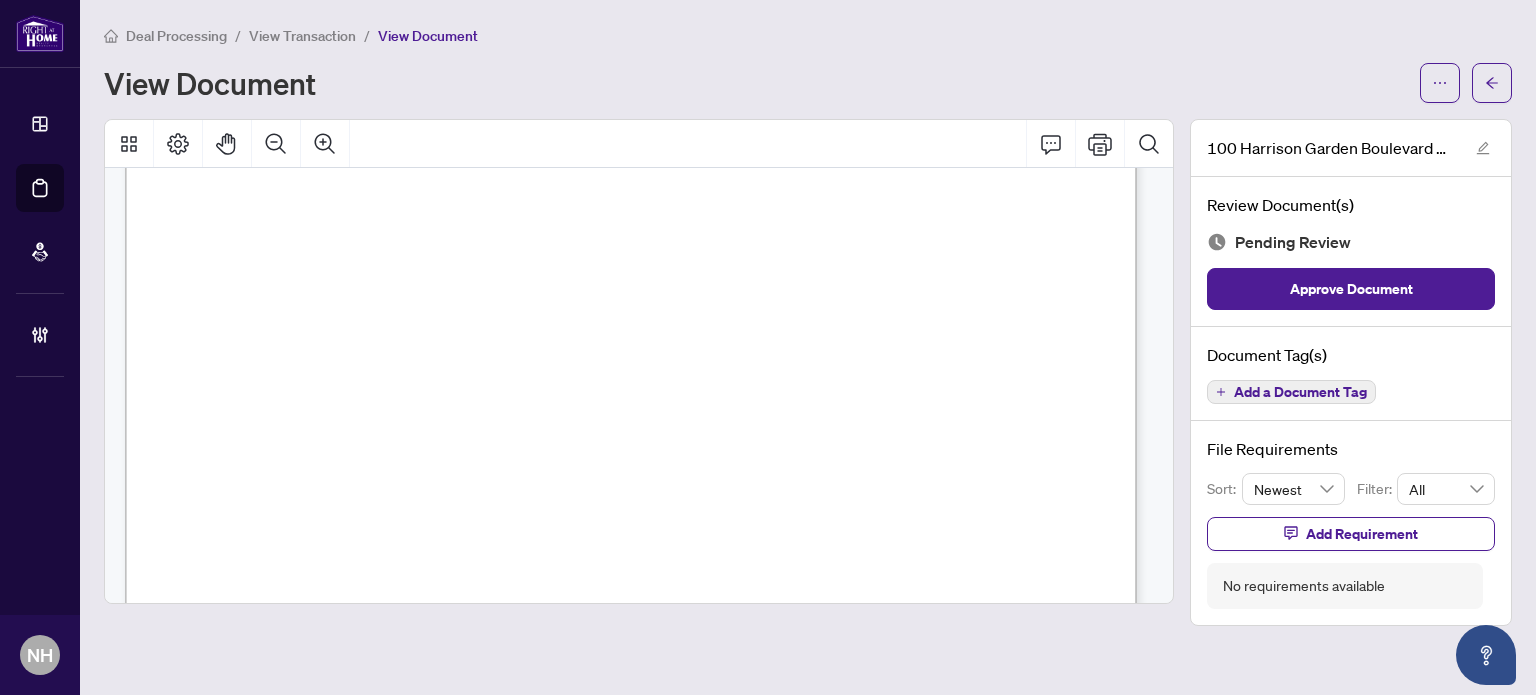 scroll, scrollTop: 913, scrollLeft: 0, axis: vertical 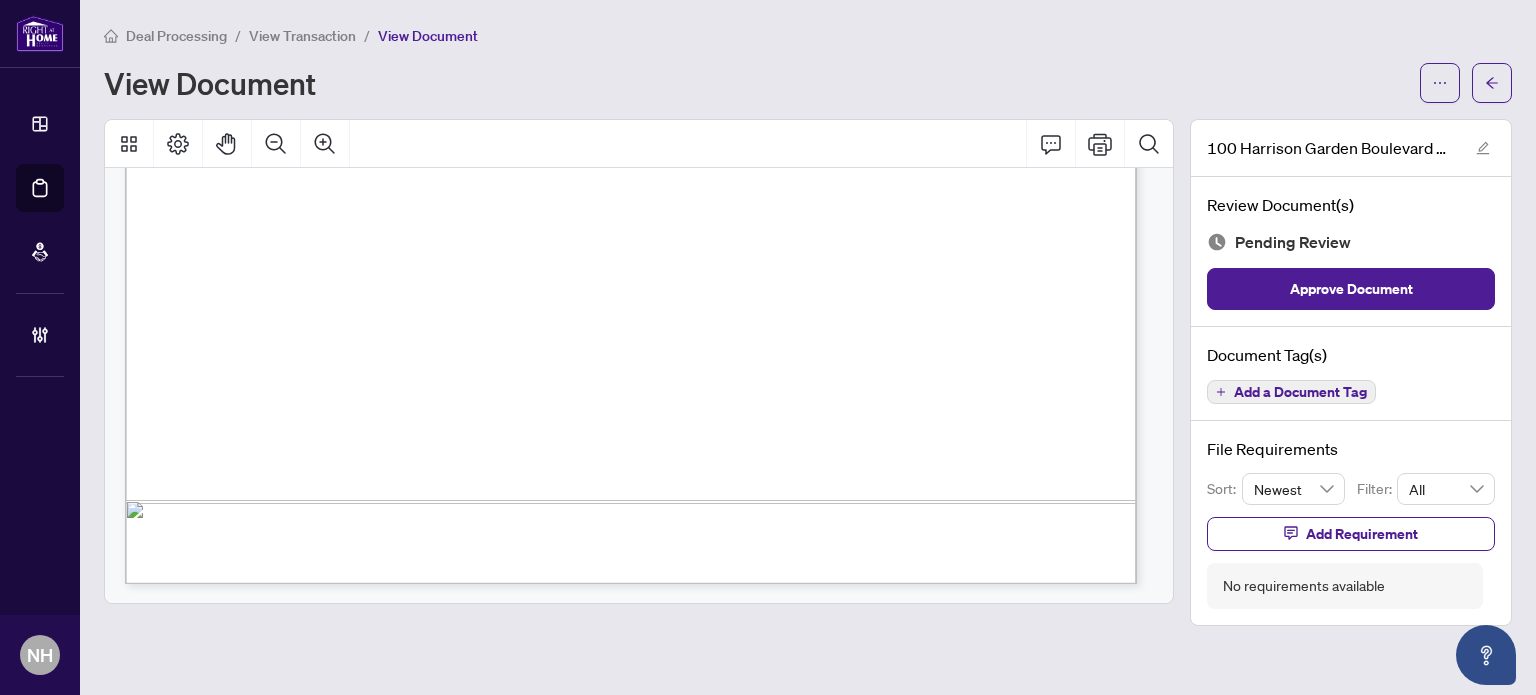 click on "Add a Document Tag" at bounding box center (1291, 392) 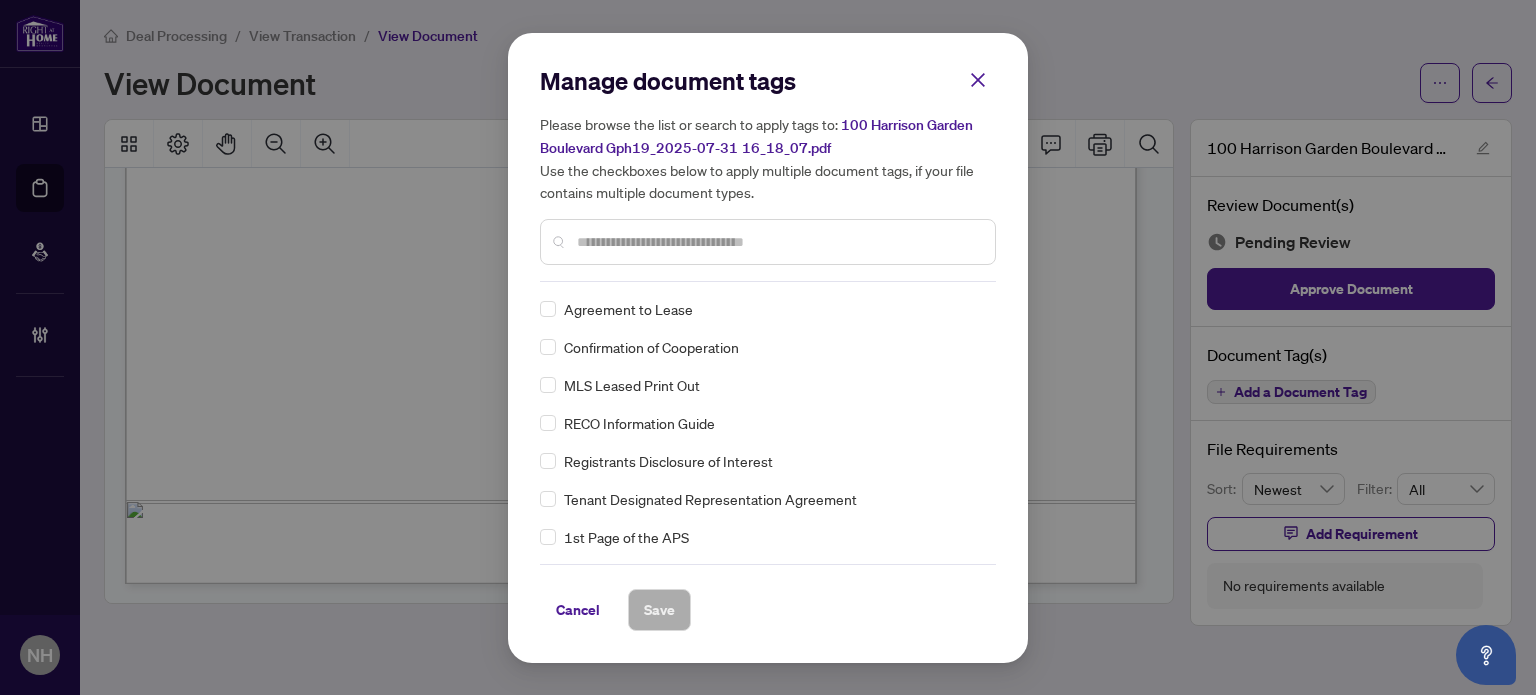 click at bounding box center (778, 242) 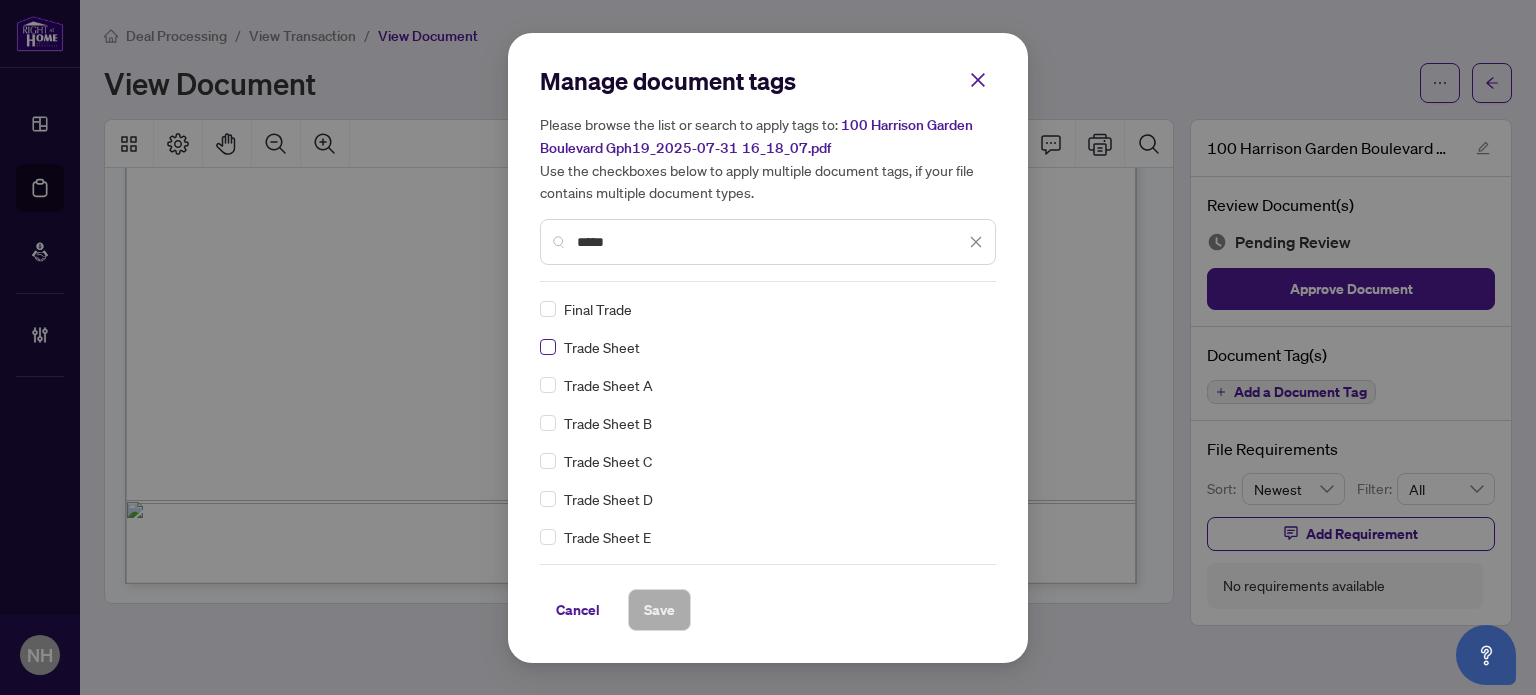 click at bounding box center (548, 347) 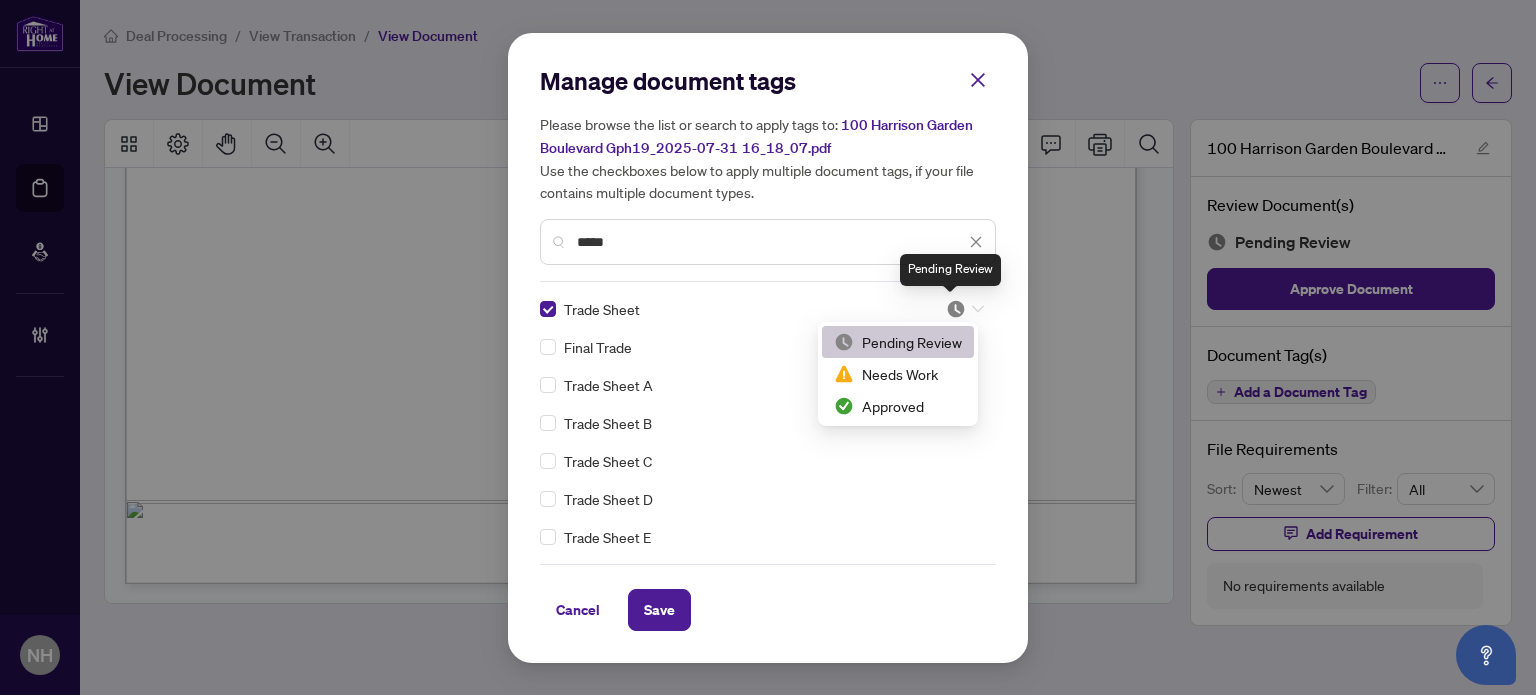 click at bounding box center [956, 309] 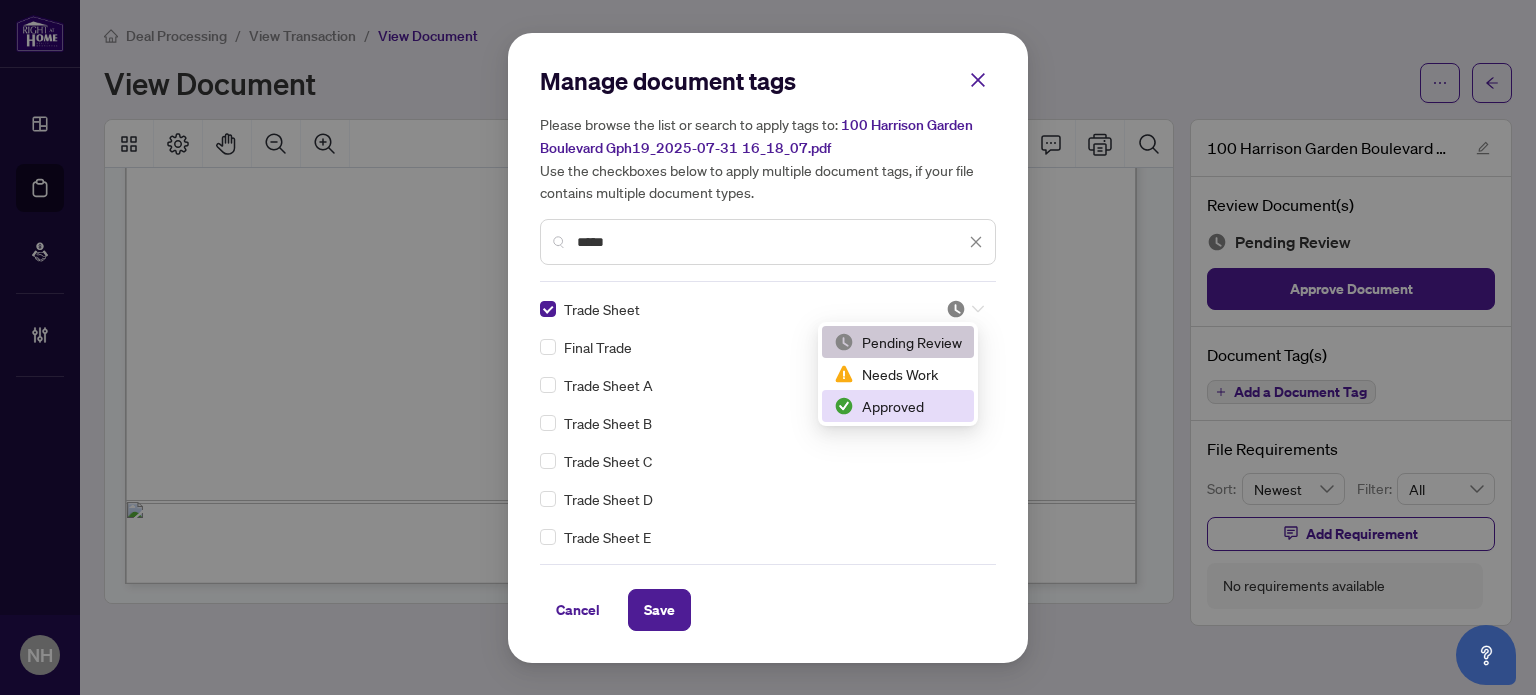 click on "2 3 Pending Review Needs Work Approved" at bounding box center (898, 374) 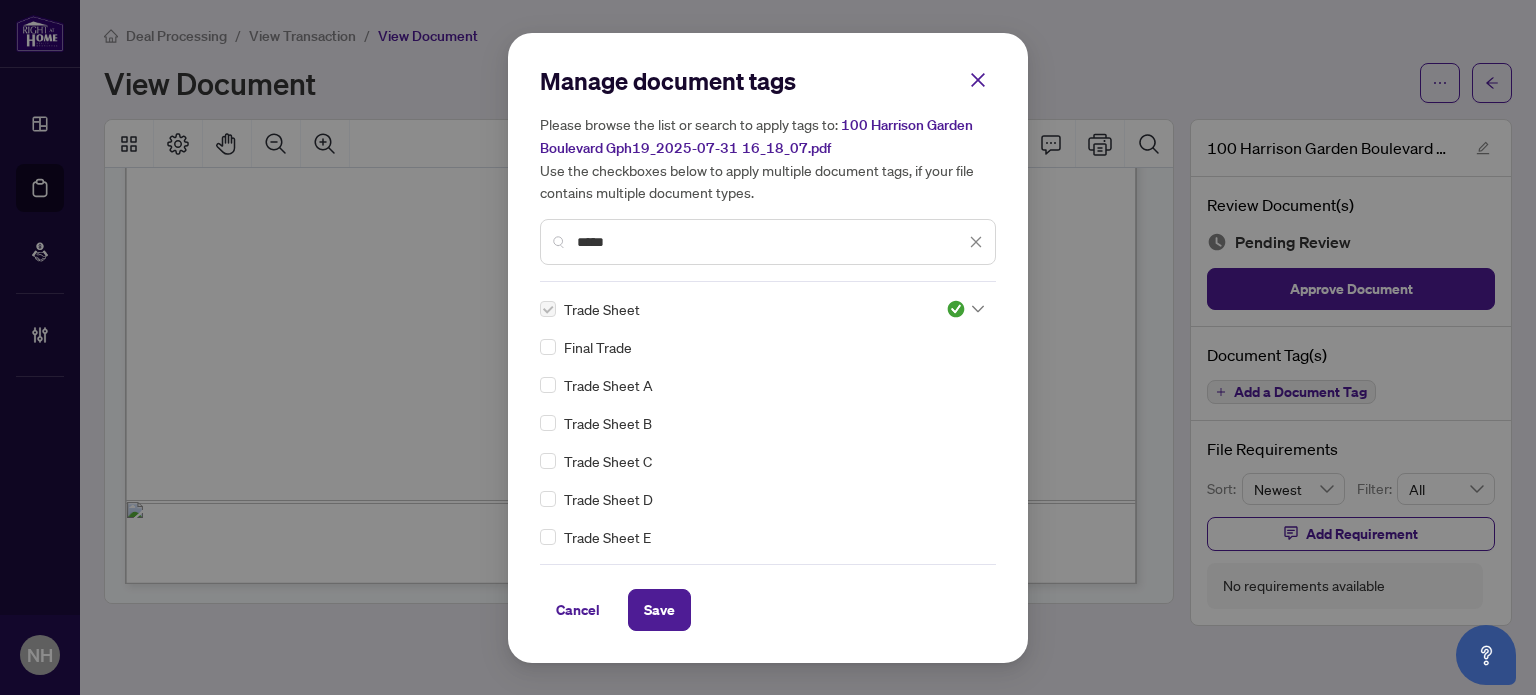drag, startPoint x: 650, startPoint y: 248, endPoint x: 373, endPoint y: 201, distance: 280.95908 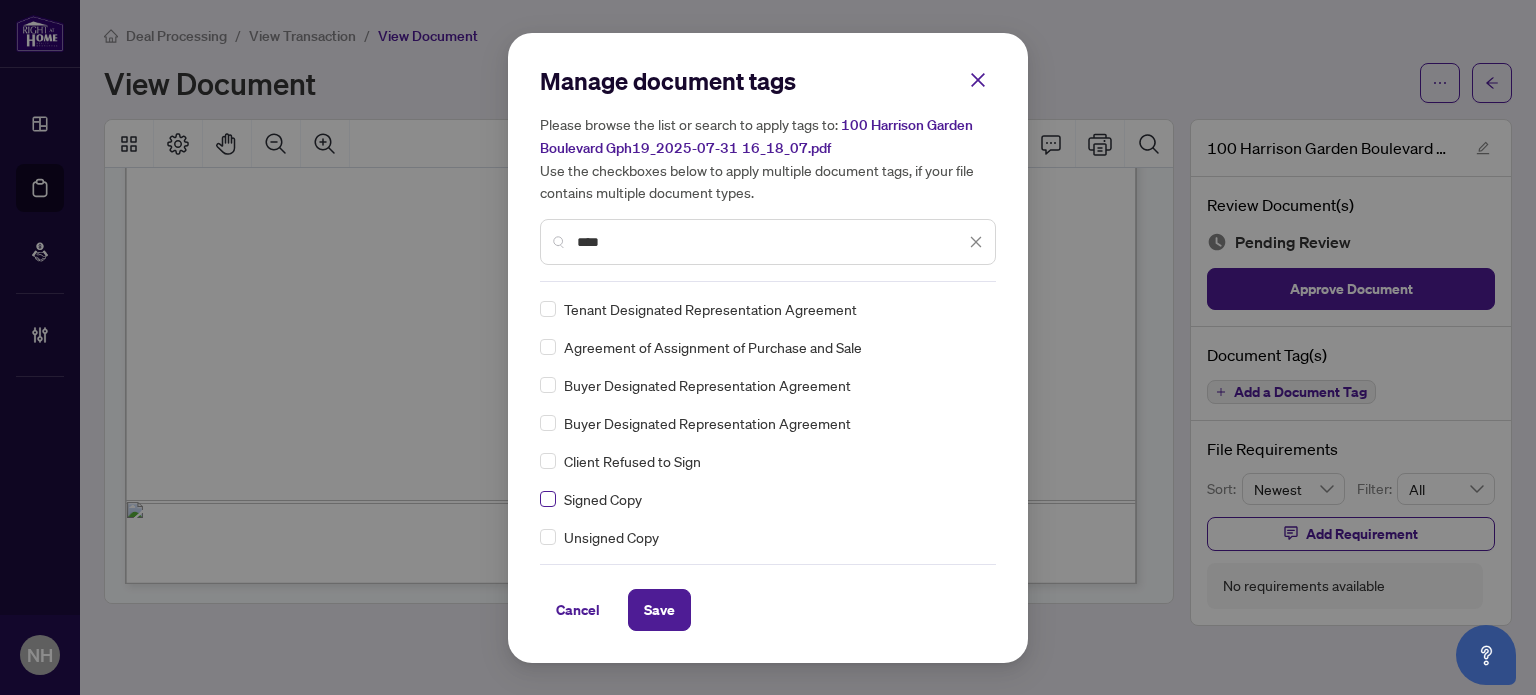 type on "****" 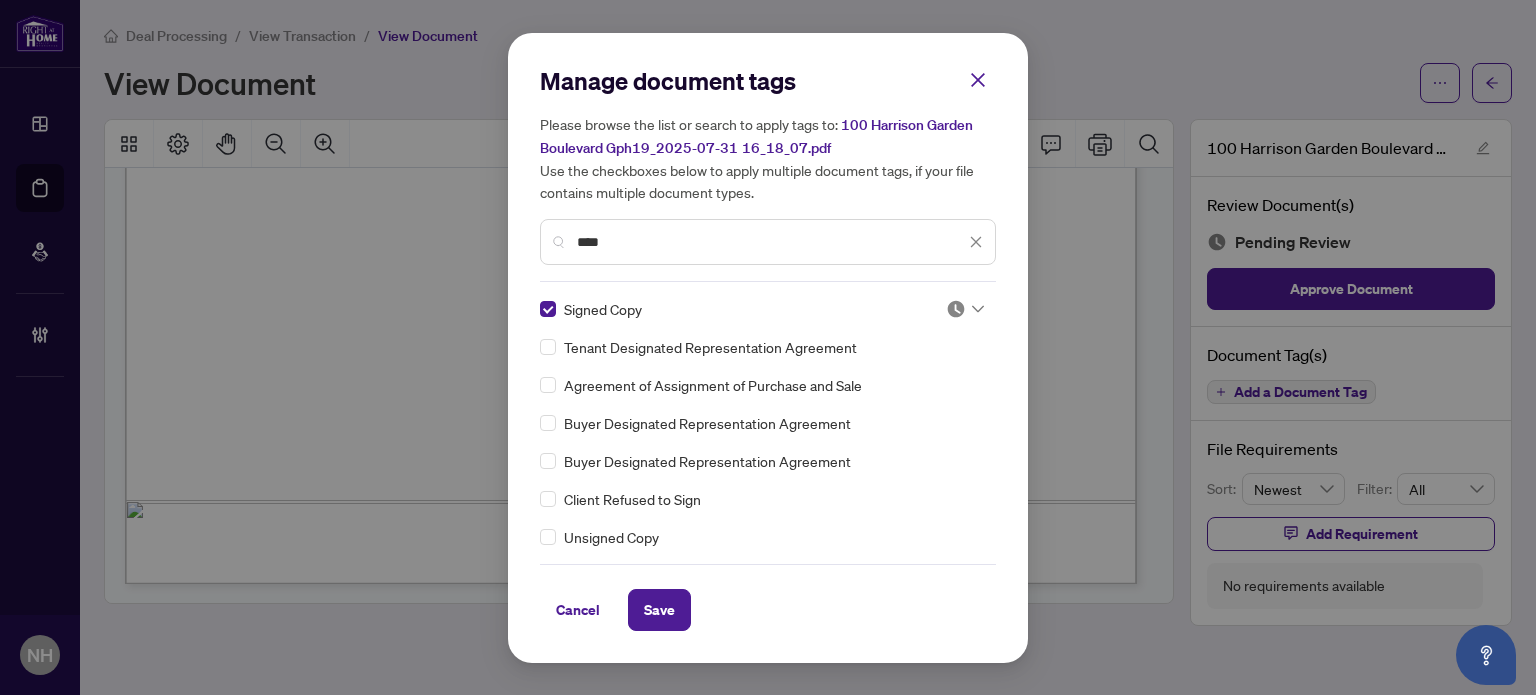 click at bounding box center [956, 309] 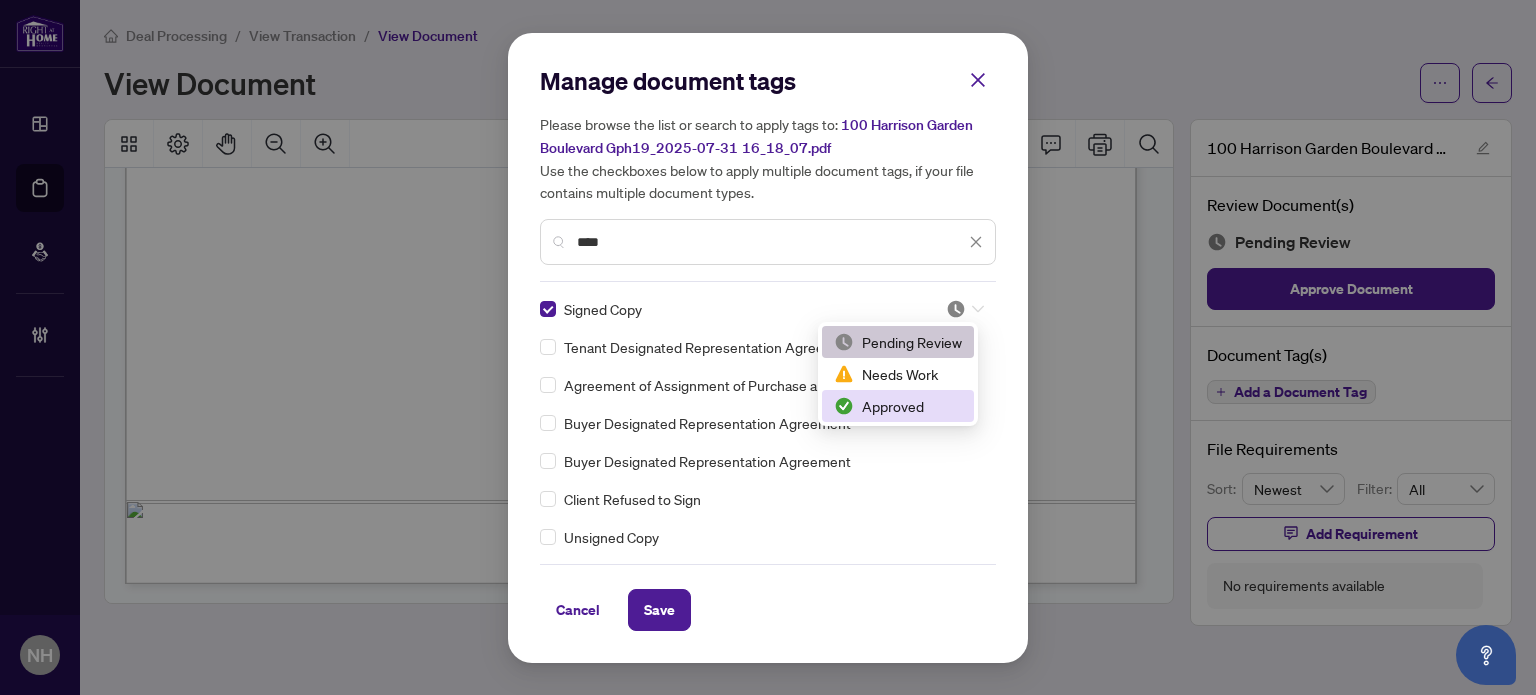 click on "Approved" at bounding box center (898, 406) 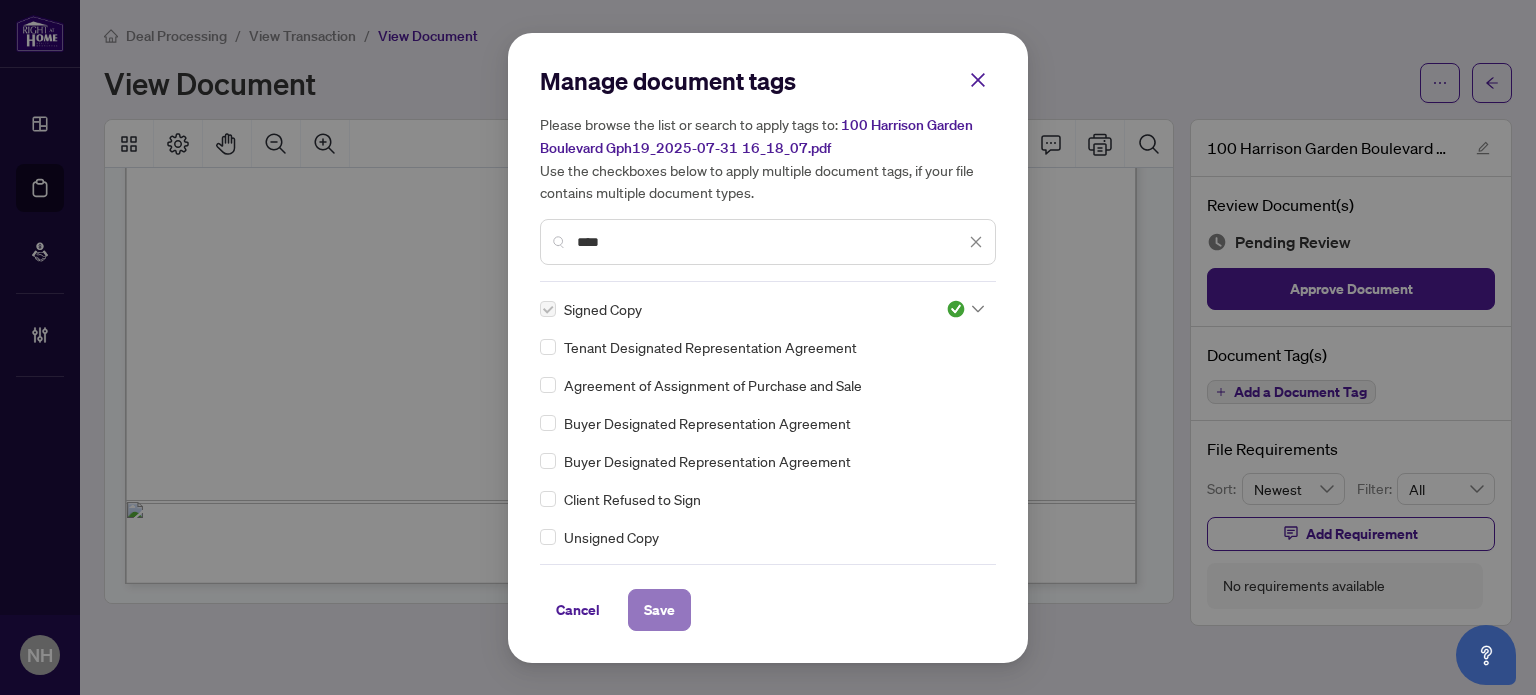click on "Save" at bounding box center (659, 610) 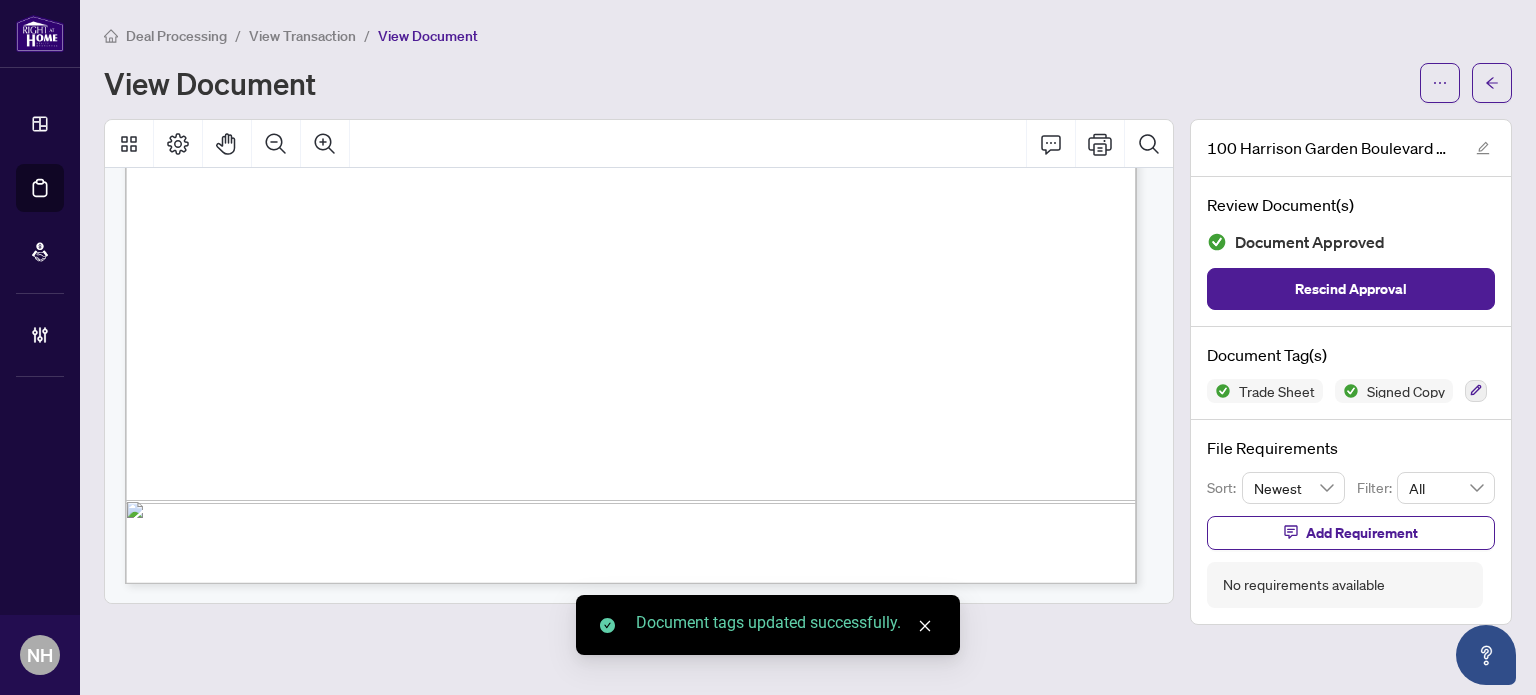 click on "View Transaction" at bounding box center [302, 36] 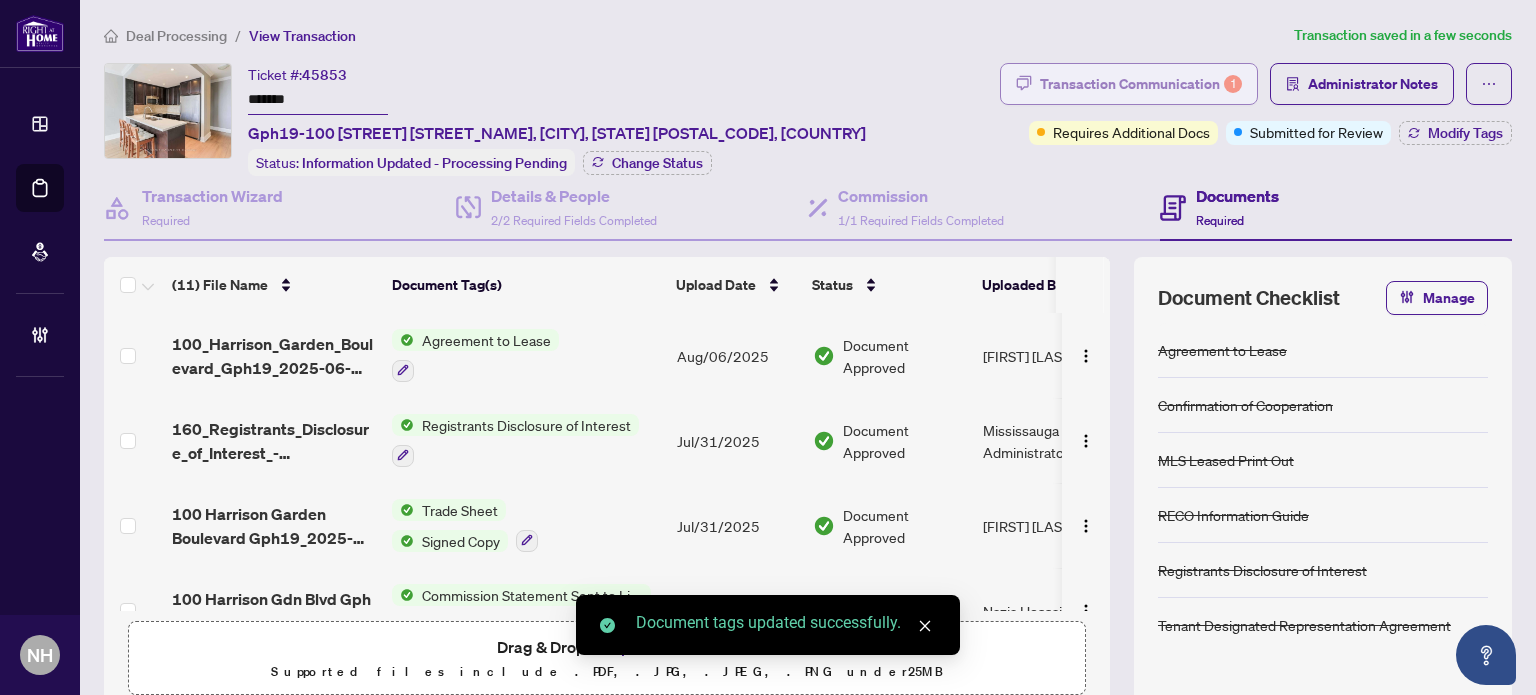 click on "Transaction Communication 1" at bounding box center [1141, 84] 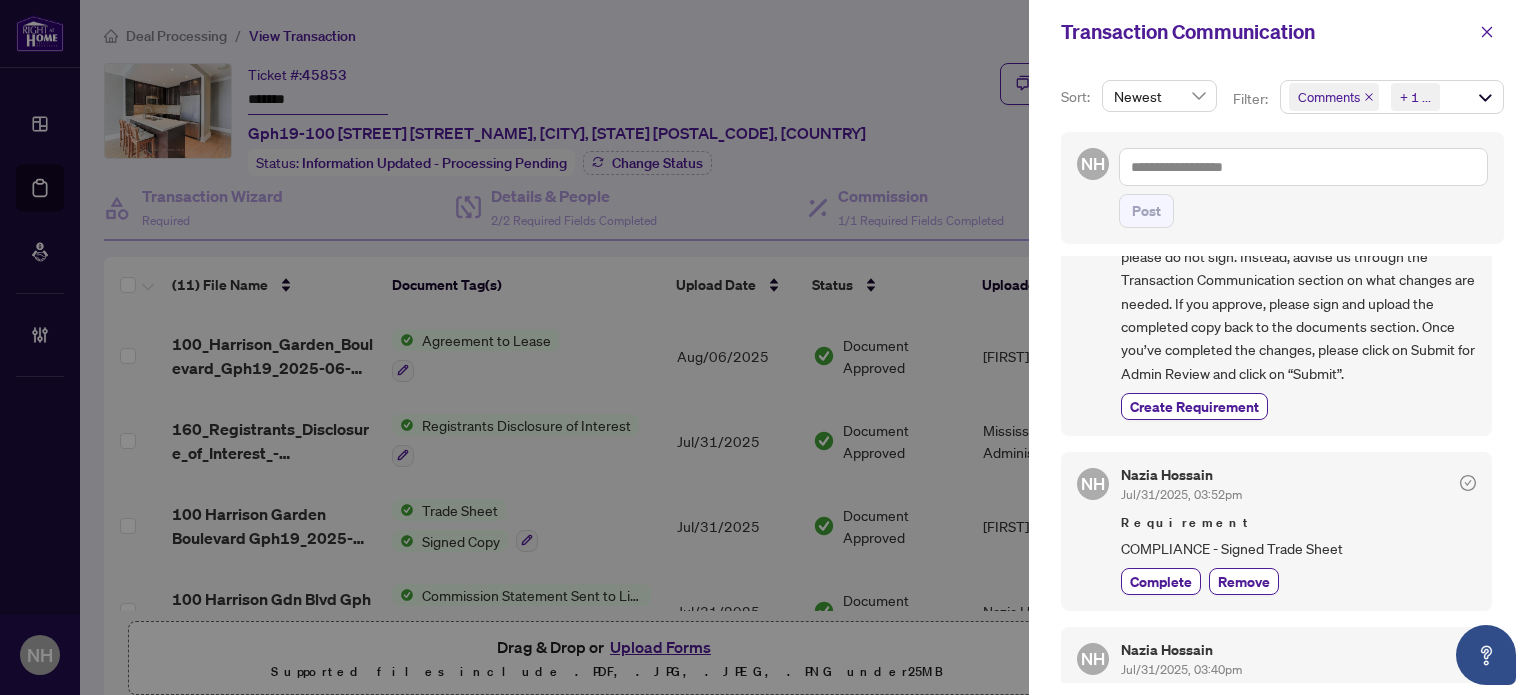 scroll, scrollTop: 200, scrollLeft: 0, axis: vertical 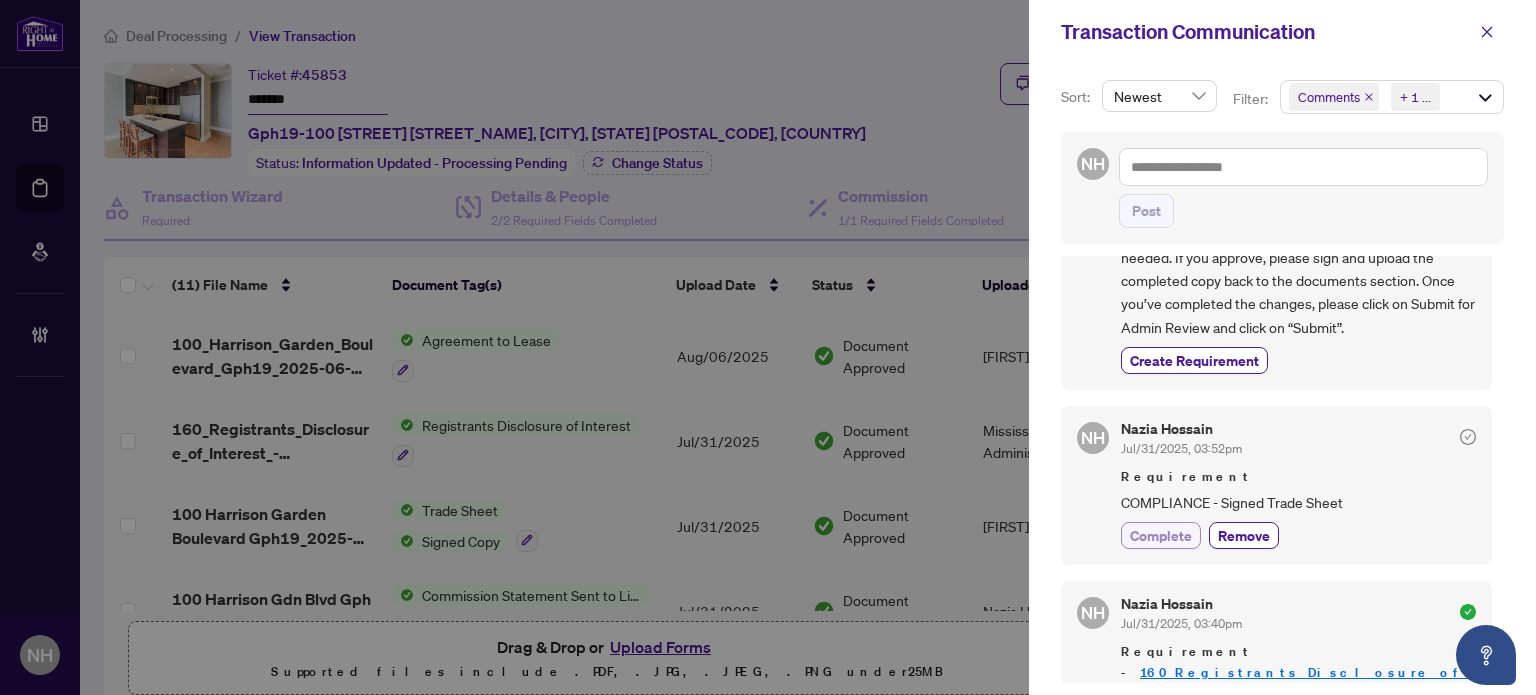 click on "Complete" at bounding box center [1161, 535] 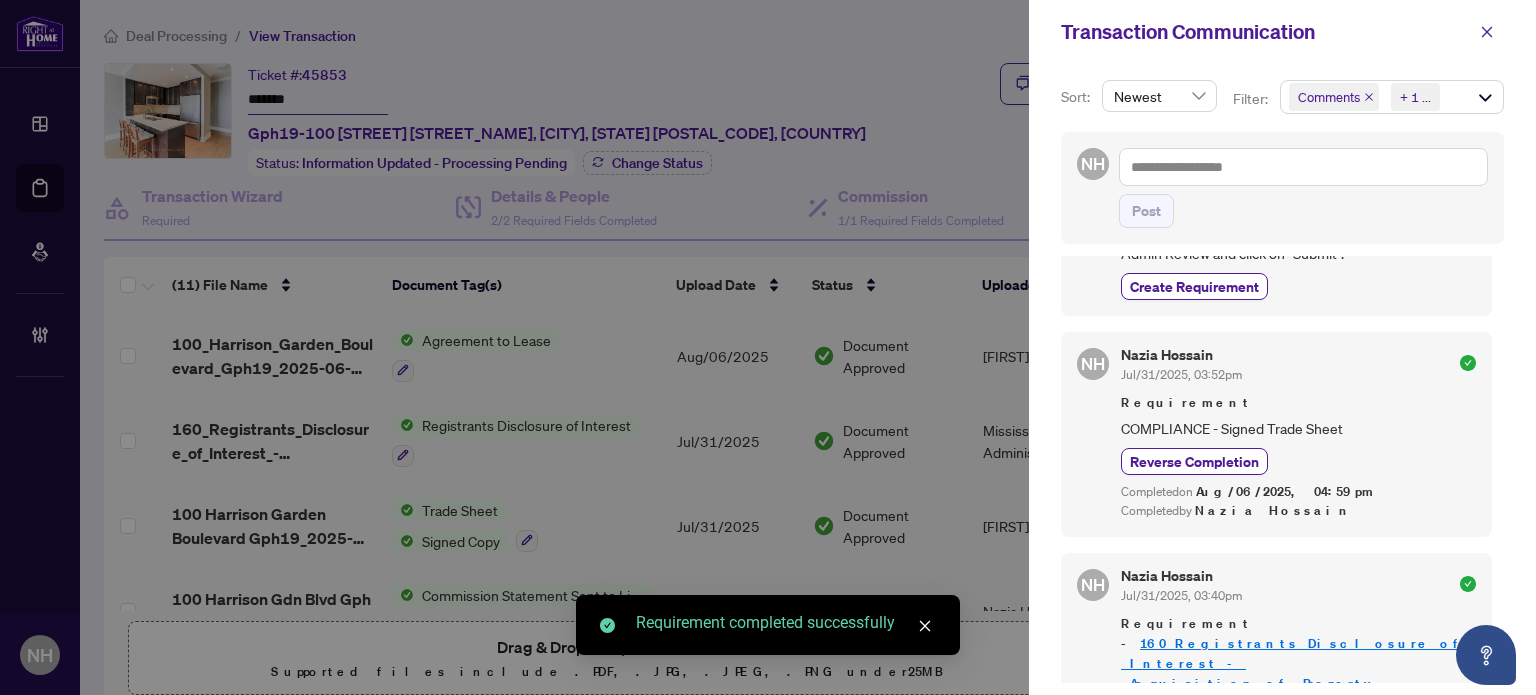 scroll, scrollTop: 0, scrollLeft: 0, axis: both 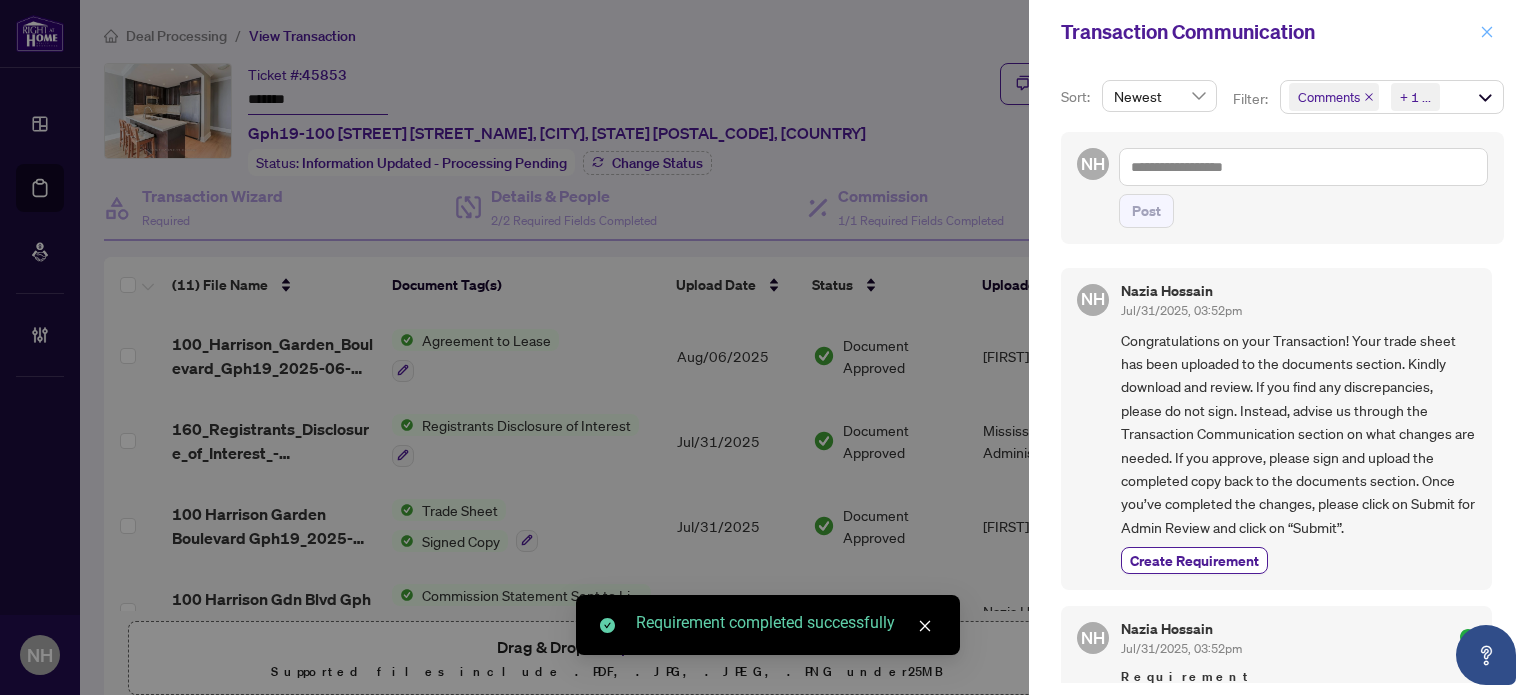 click at bounding box center [1487, 32] 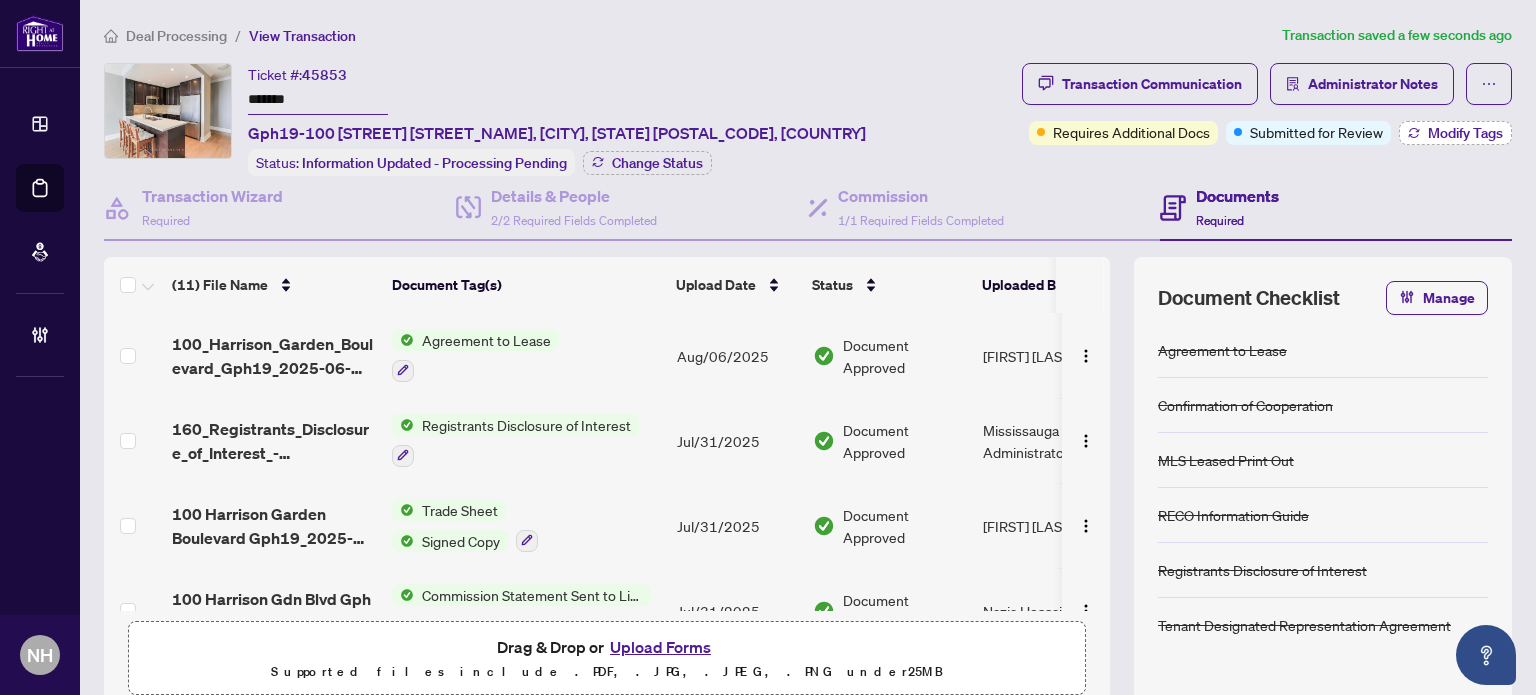 click on "Modify Tags" at bounding box center (1465, 133) 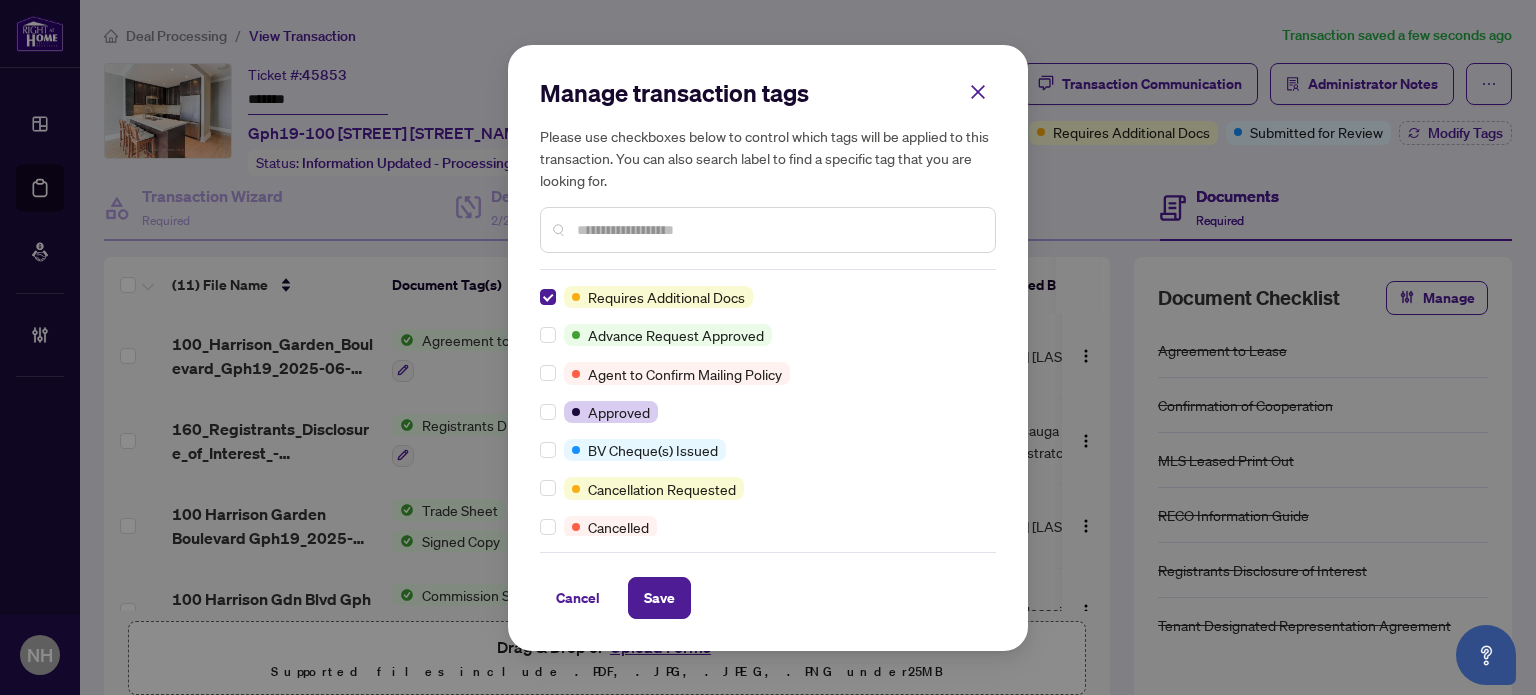 scroll, scrollTop: 0, scrollLeft: 0, axis: both 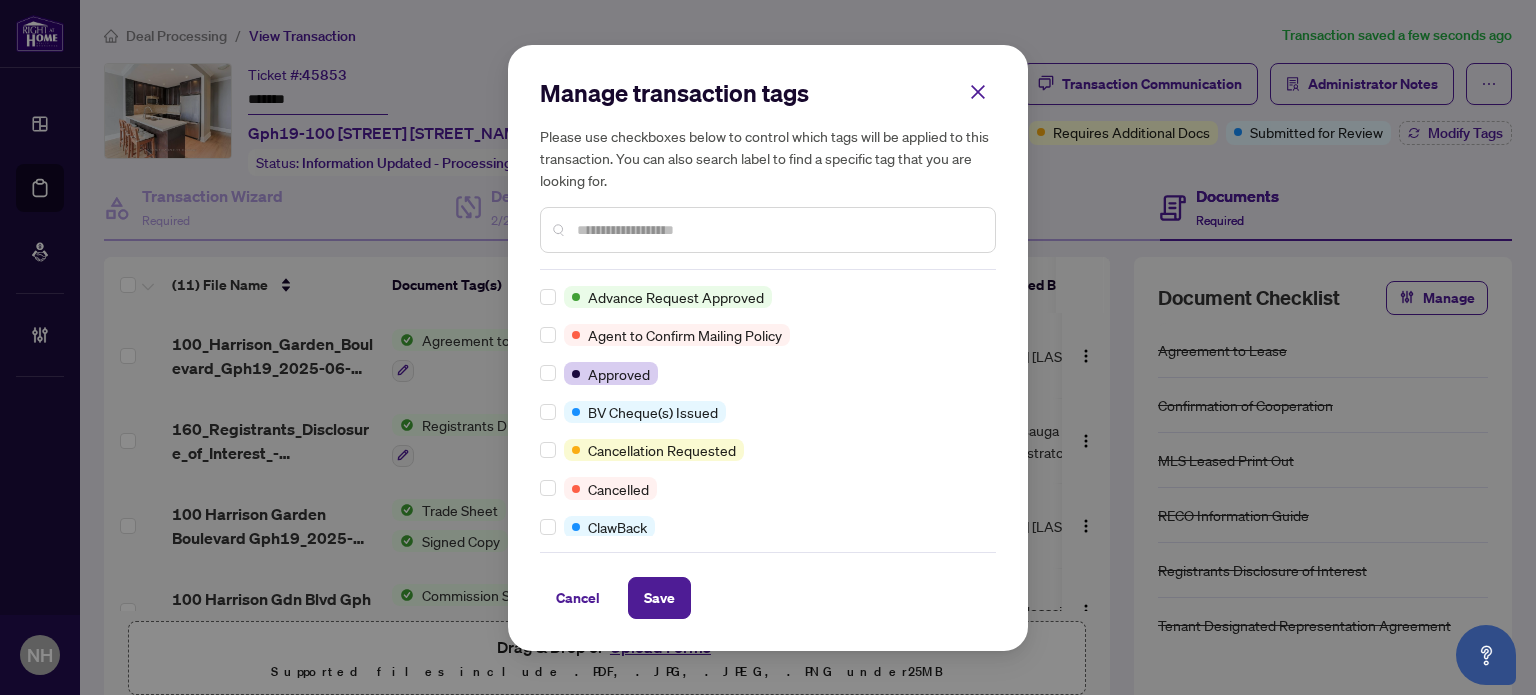 click at bounding box center (778, 230) 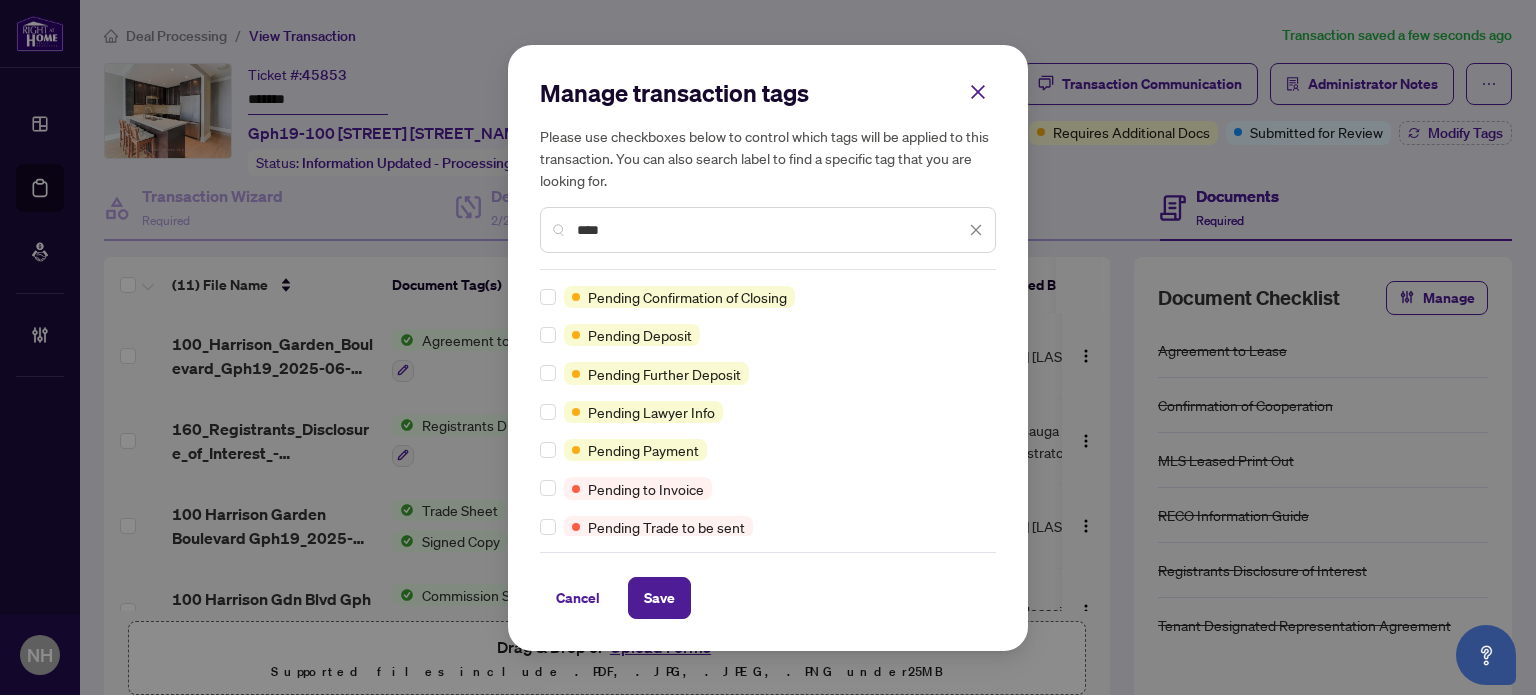 type on "****" 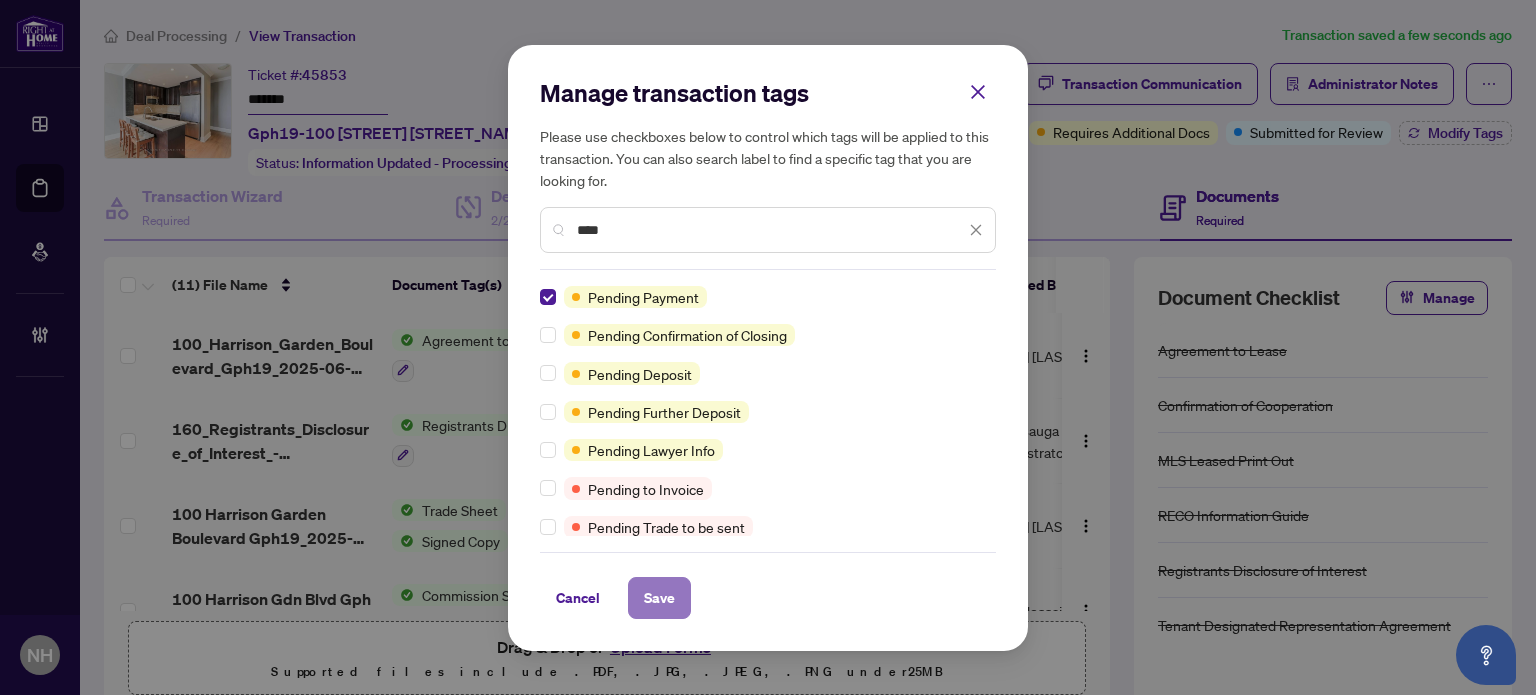 click on "Save" at bounding box center (659, 598) 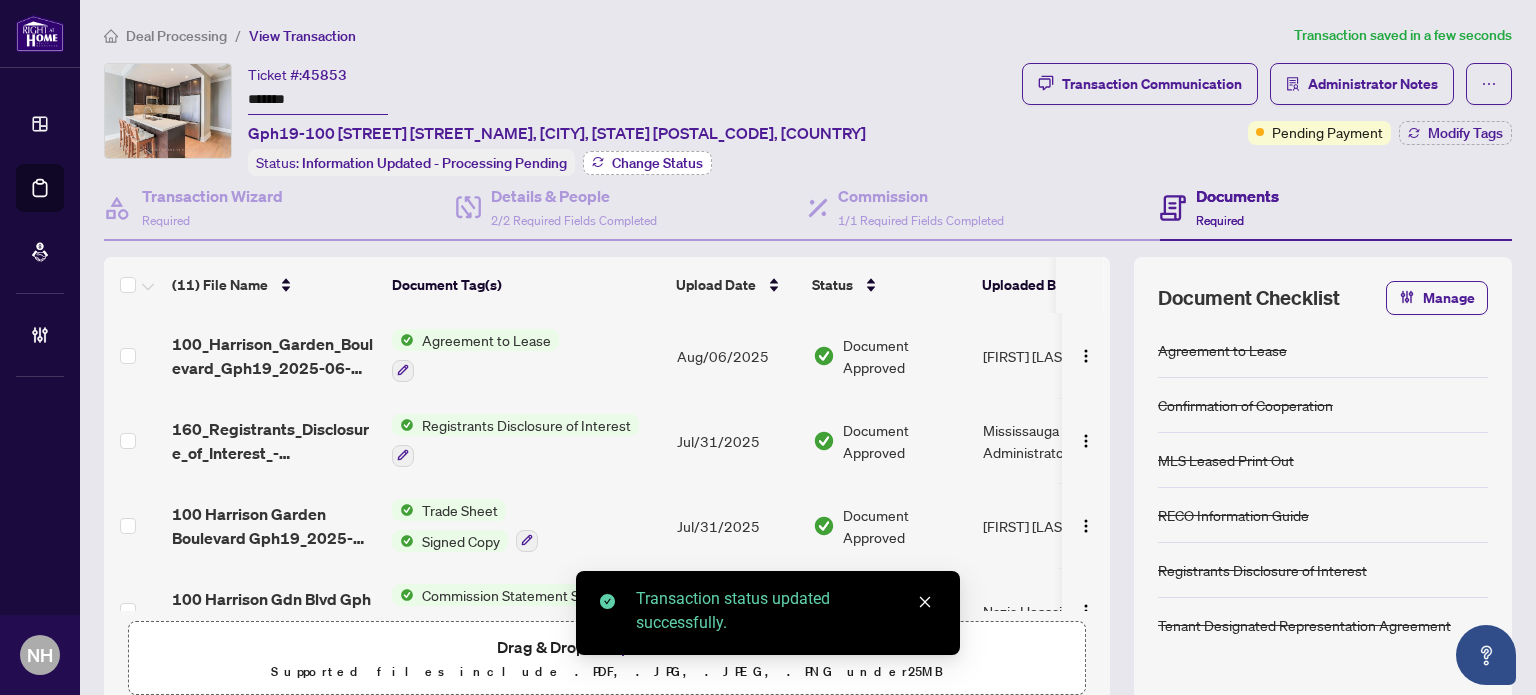 click on "Change Status" at bounding box center [657, 163] 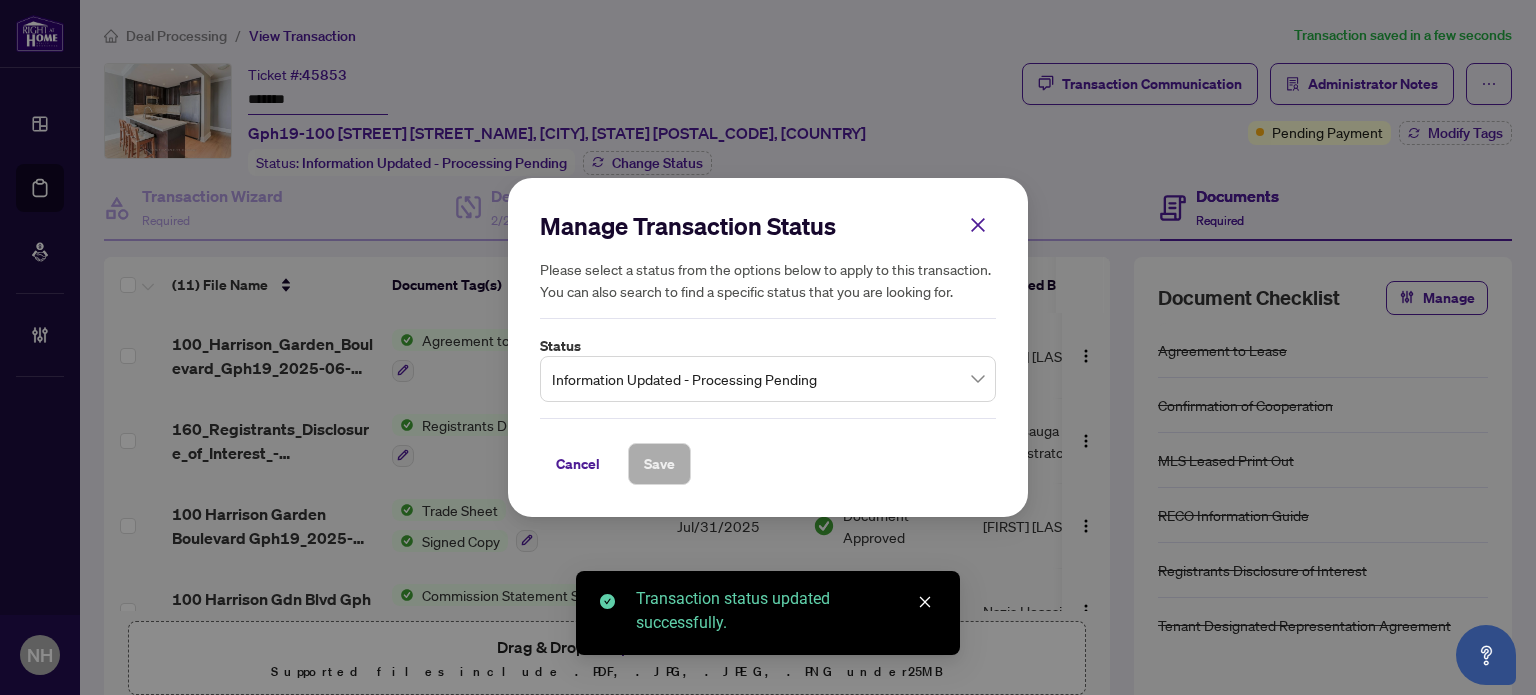 click on "Information Updated - Processing Pending" at bounding box center (768, 379) 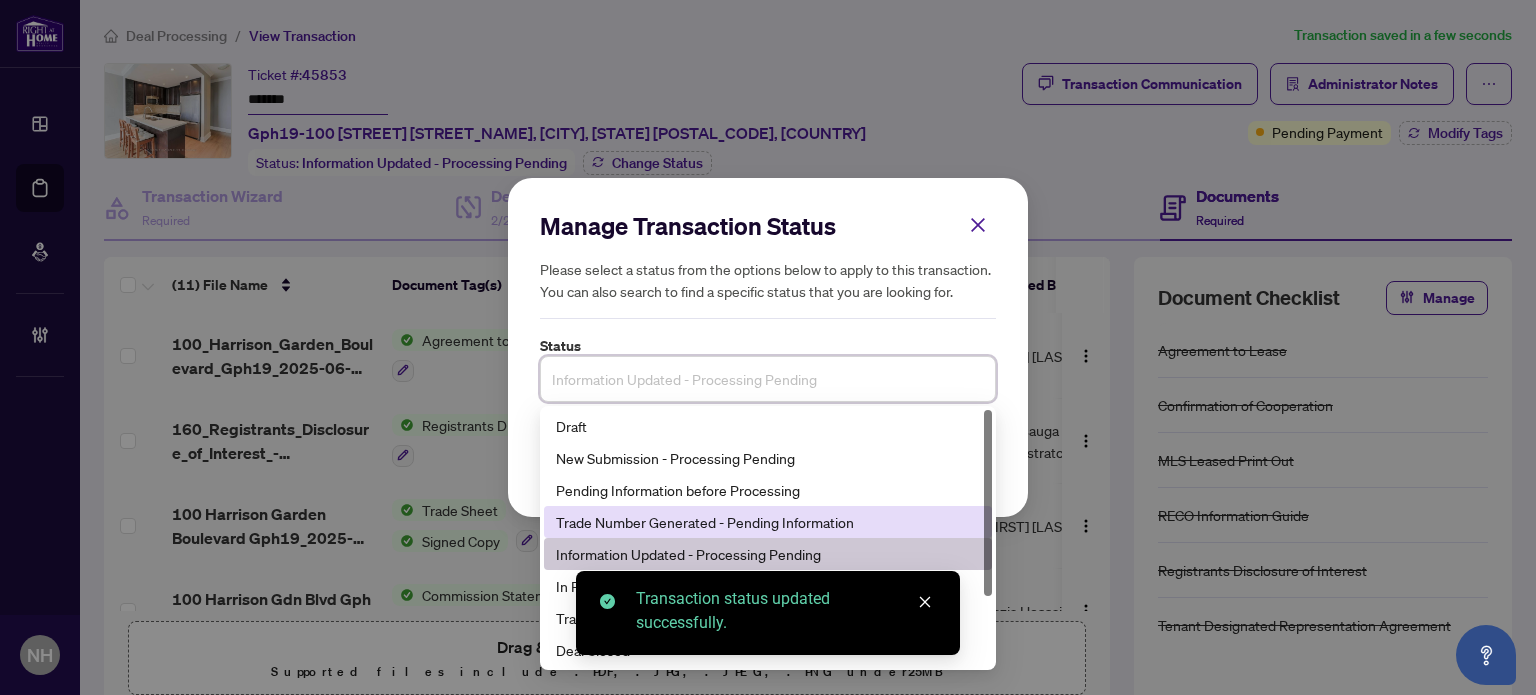 scroll, scrollTop: 96, scrollLeft: 0, axis: vertical 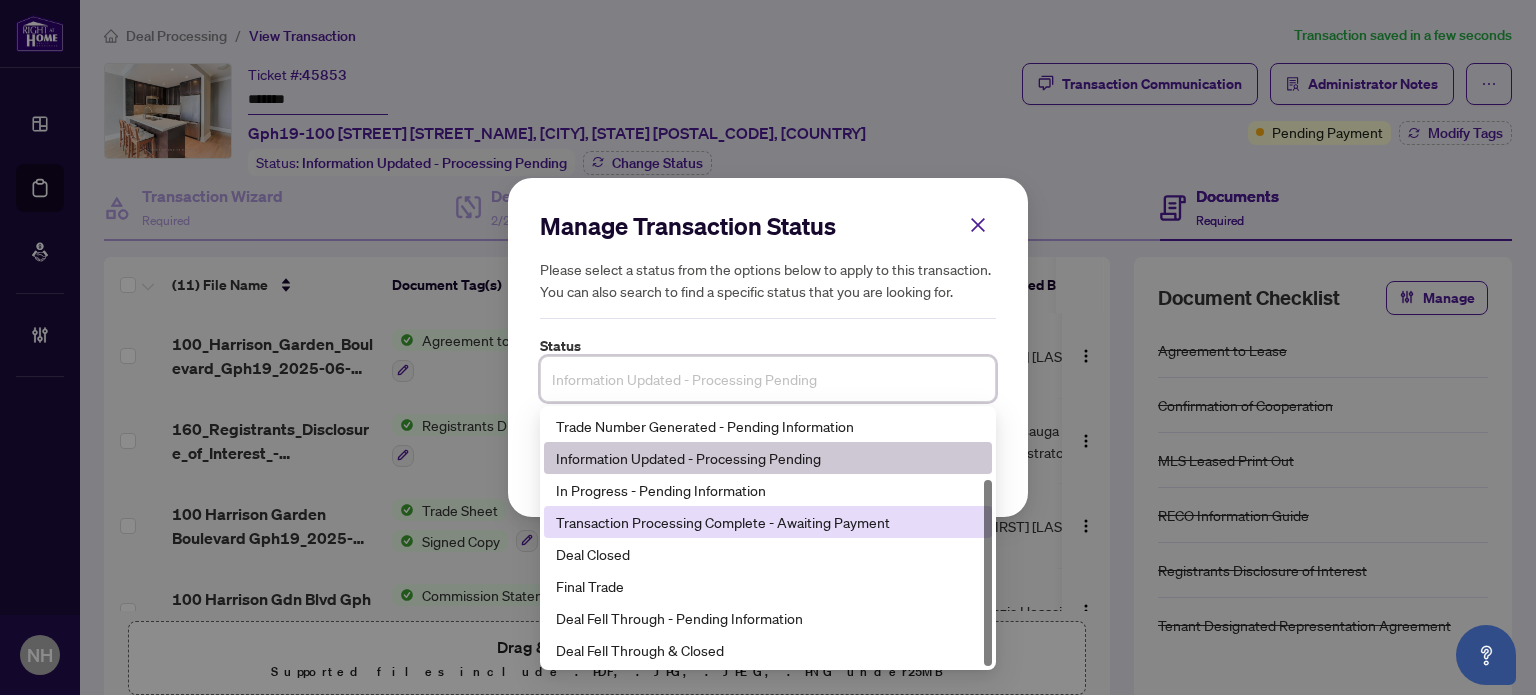 click on "Transaction Processing Complete - Awaiting Payment" at bounding box center (768, 522) 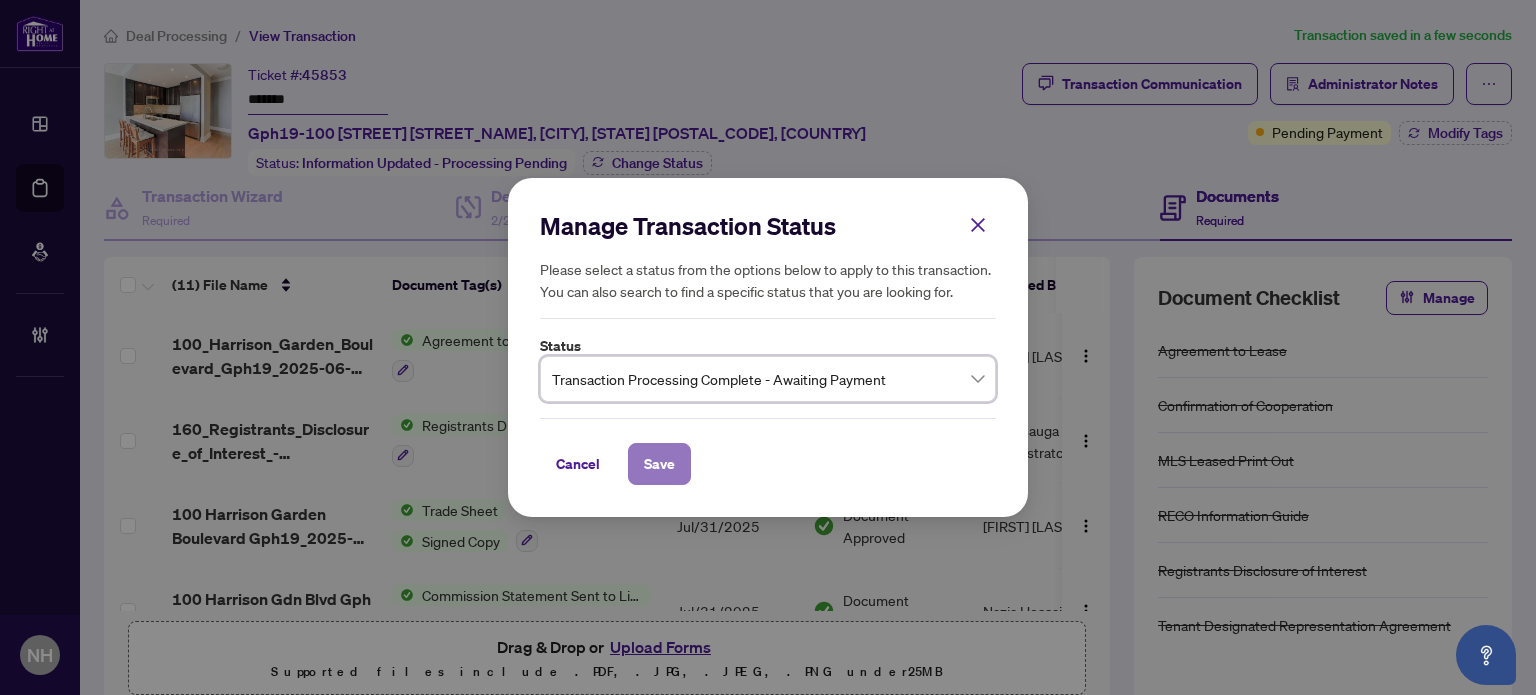 click on "Save" at bounding box center (659, 464) 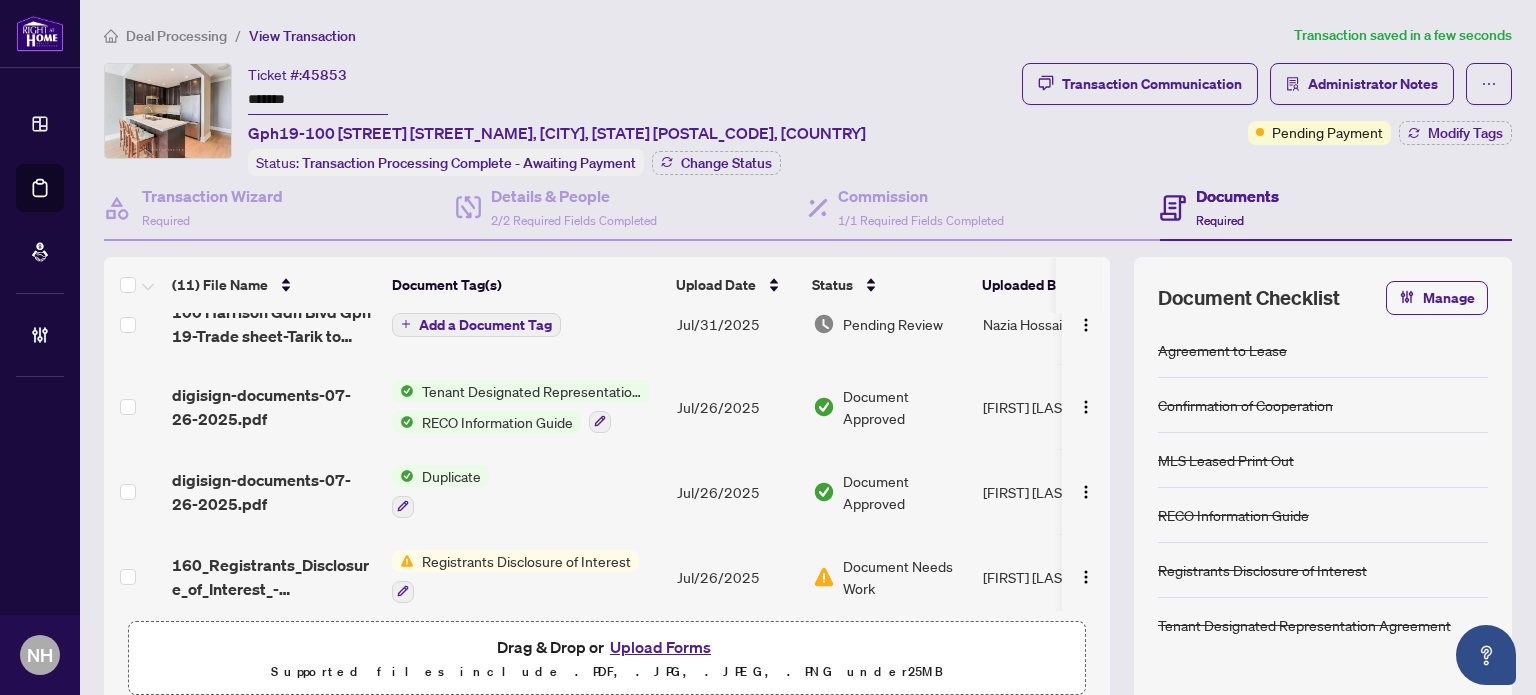 scroll, scrollTop: 332, scrollLeft: 0, axis: vertical 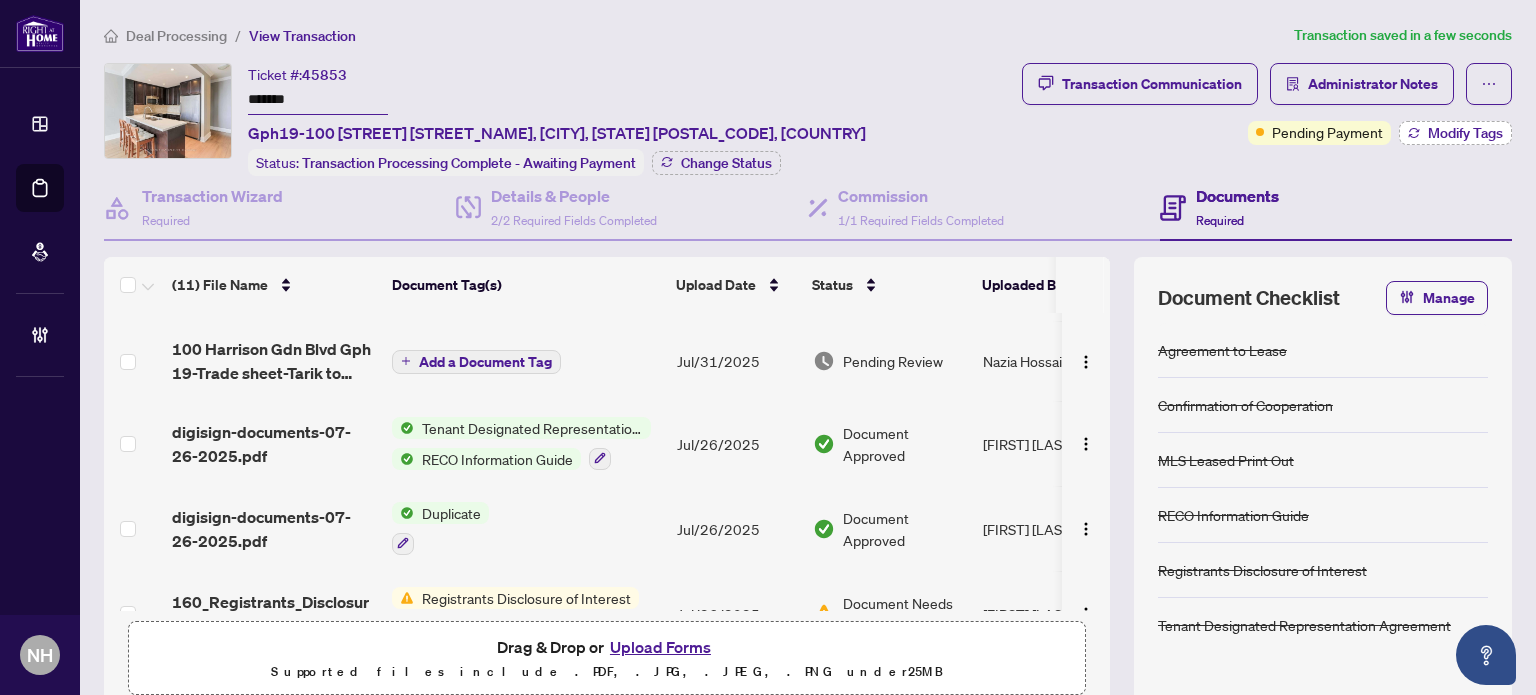click on "Modify Tags" at bounding box center [1465, 133] 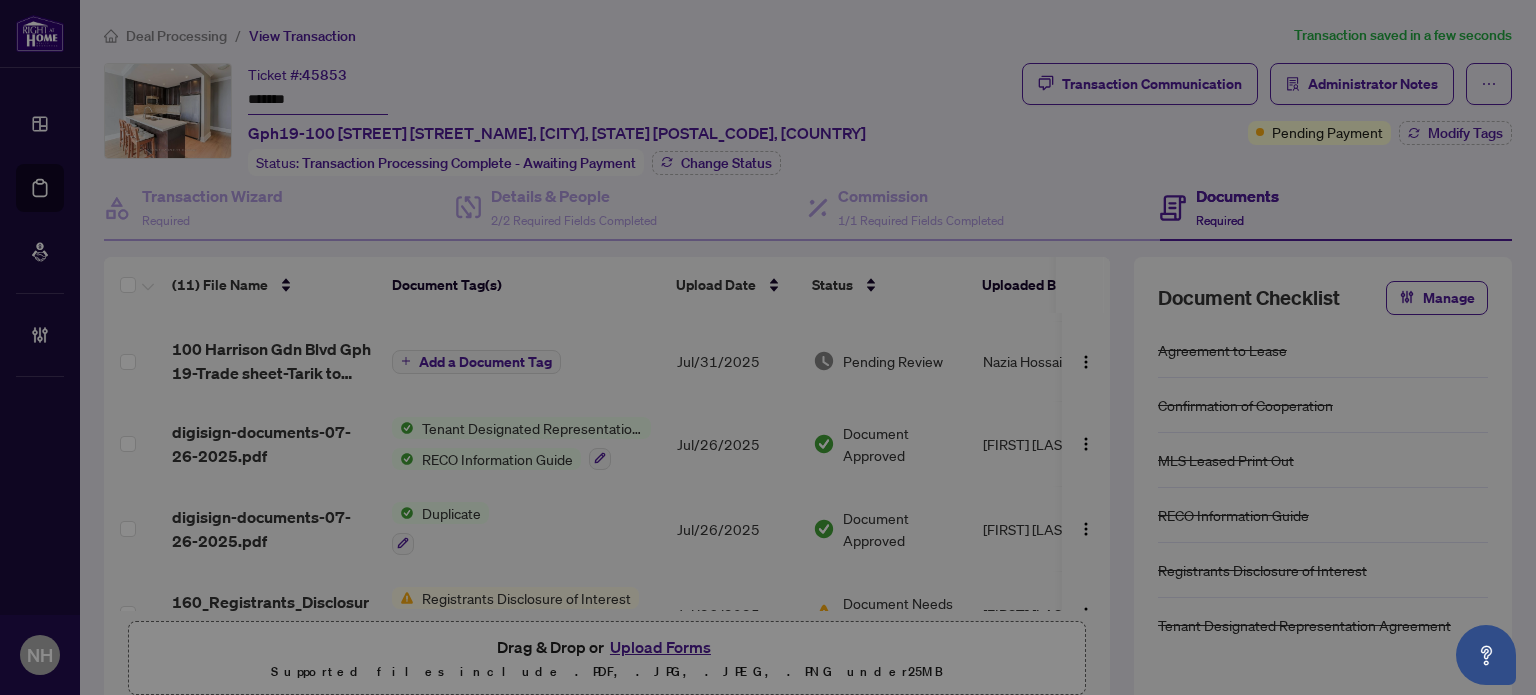 type 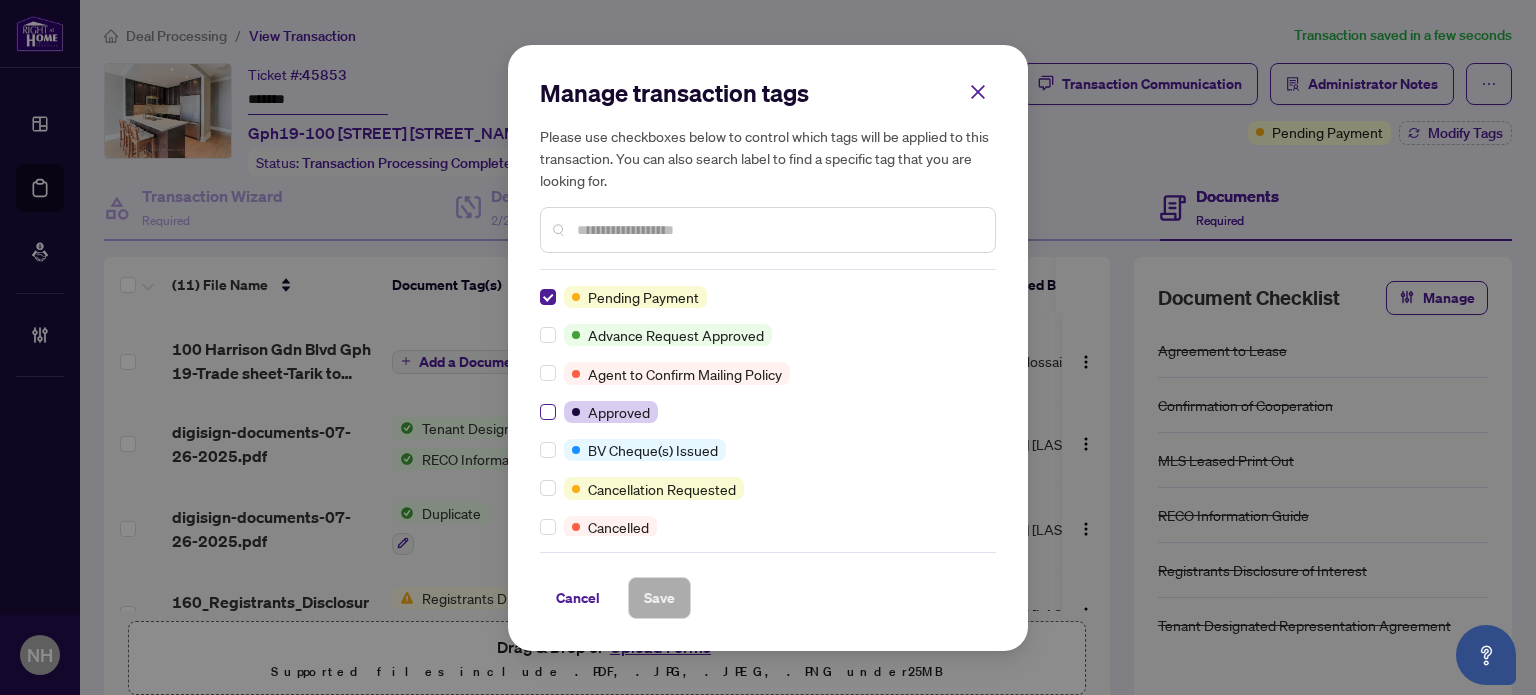 click at bounding box center (548, 412) 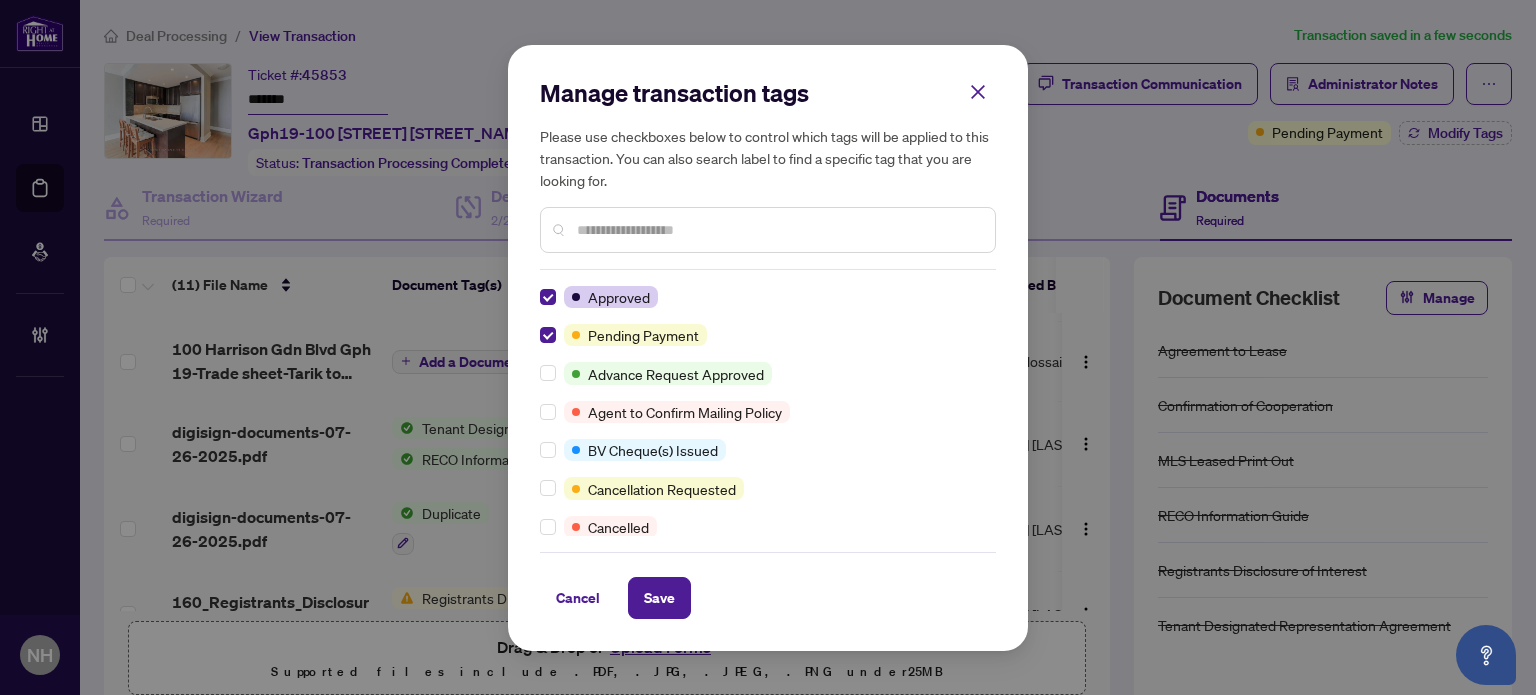 drag, startPoint x: 657, startPoint y: 583, endPoint x: 742, endPoint y: 525, distance: 102.90287 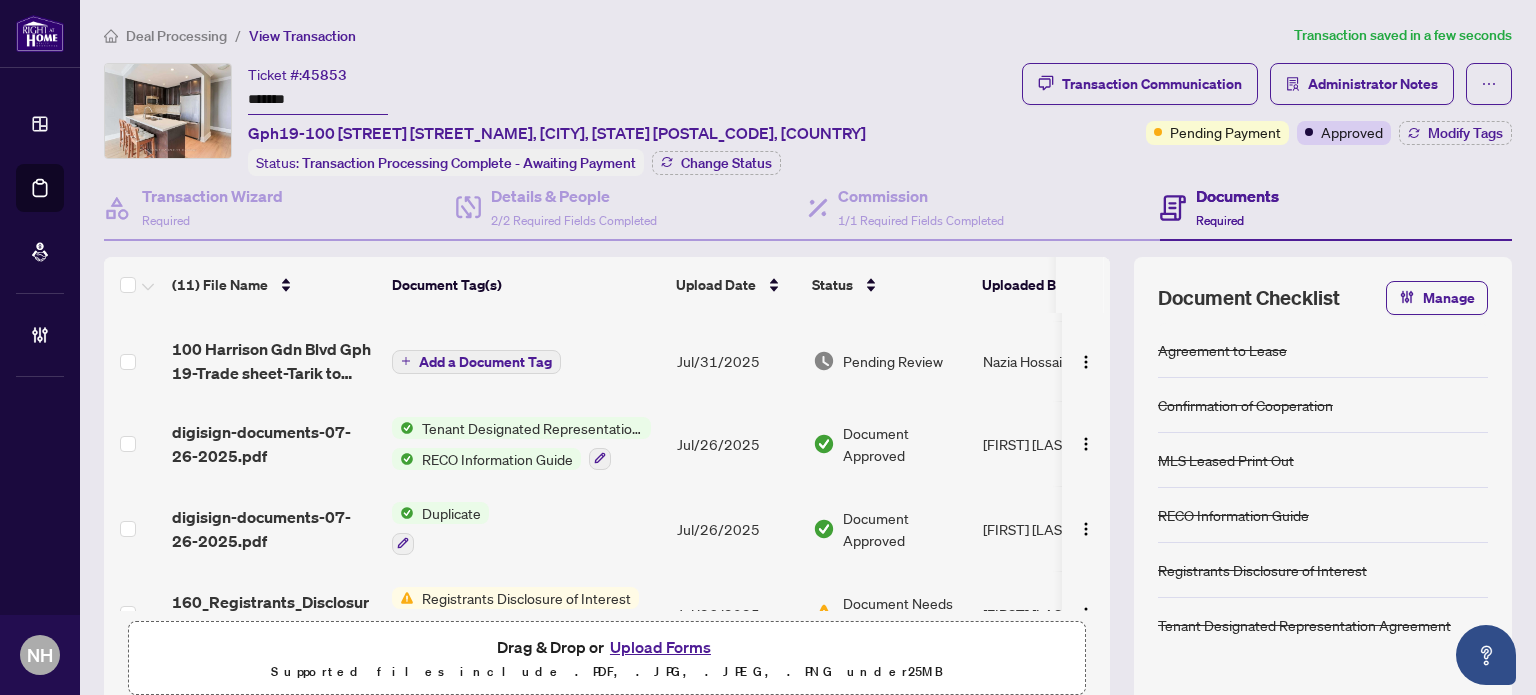 click at bounding box center [168, 111] 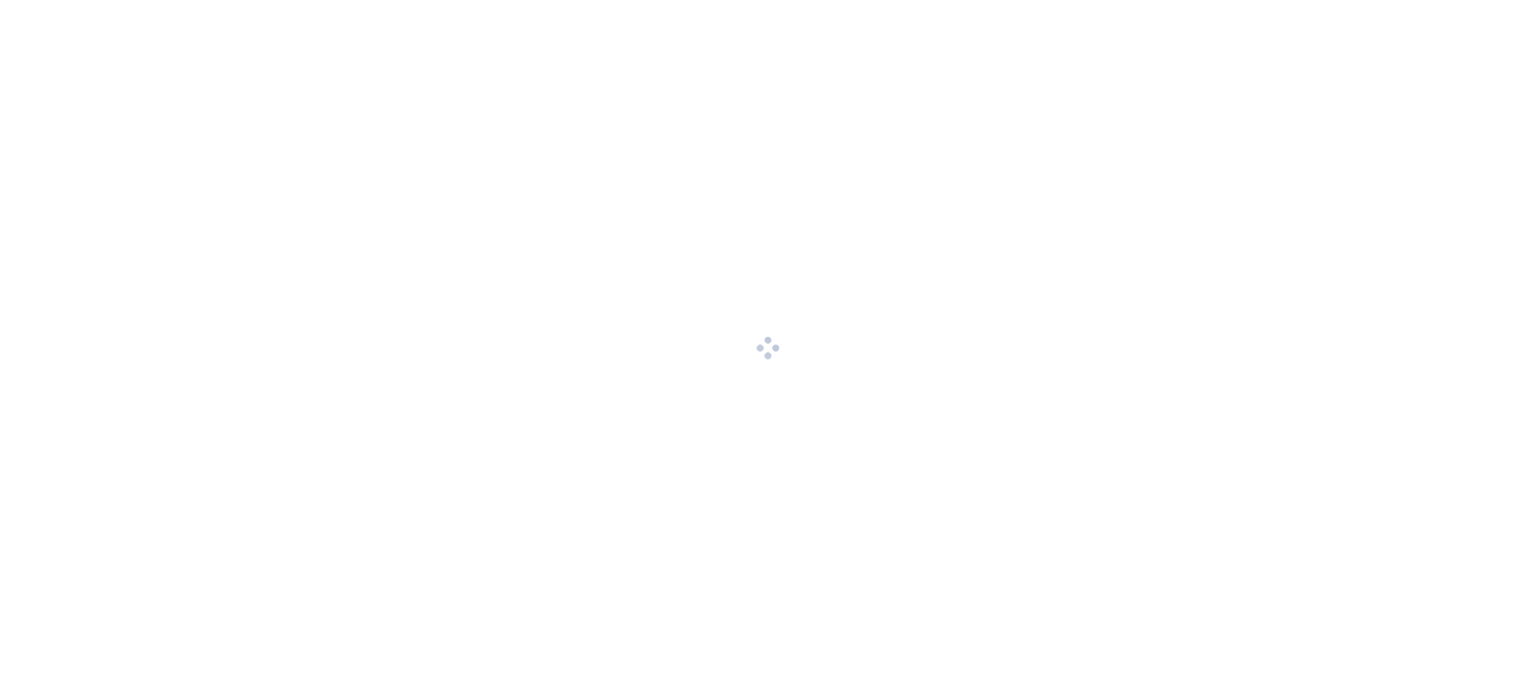 scroll, scrollTop: 0, scrollLeft: 0, axis: both 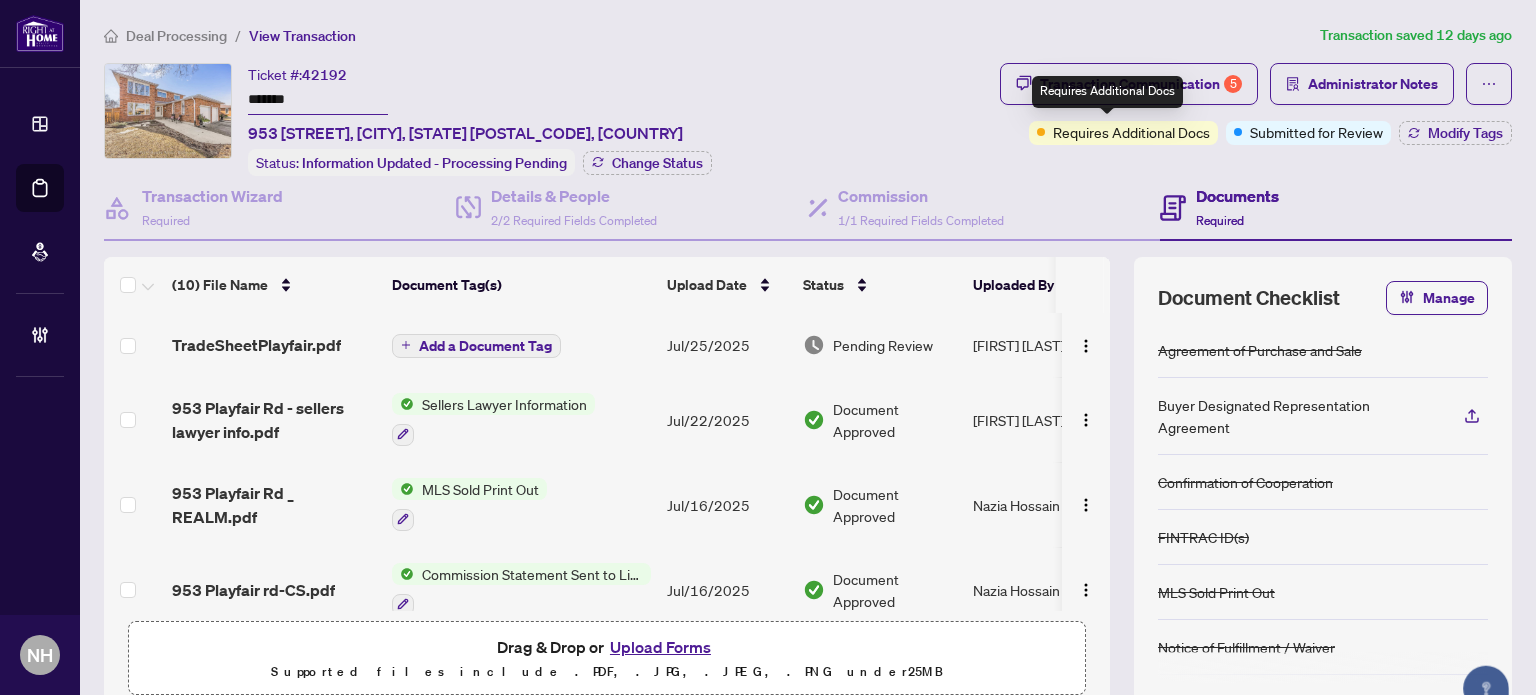 click on "Requires Additional Docs" at bounding box center [1107, 92] 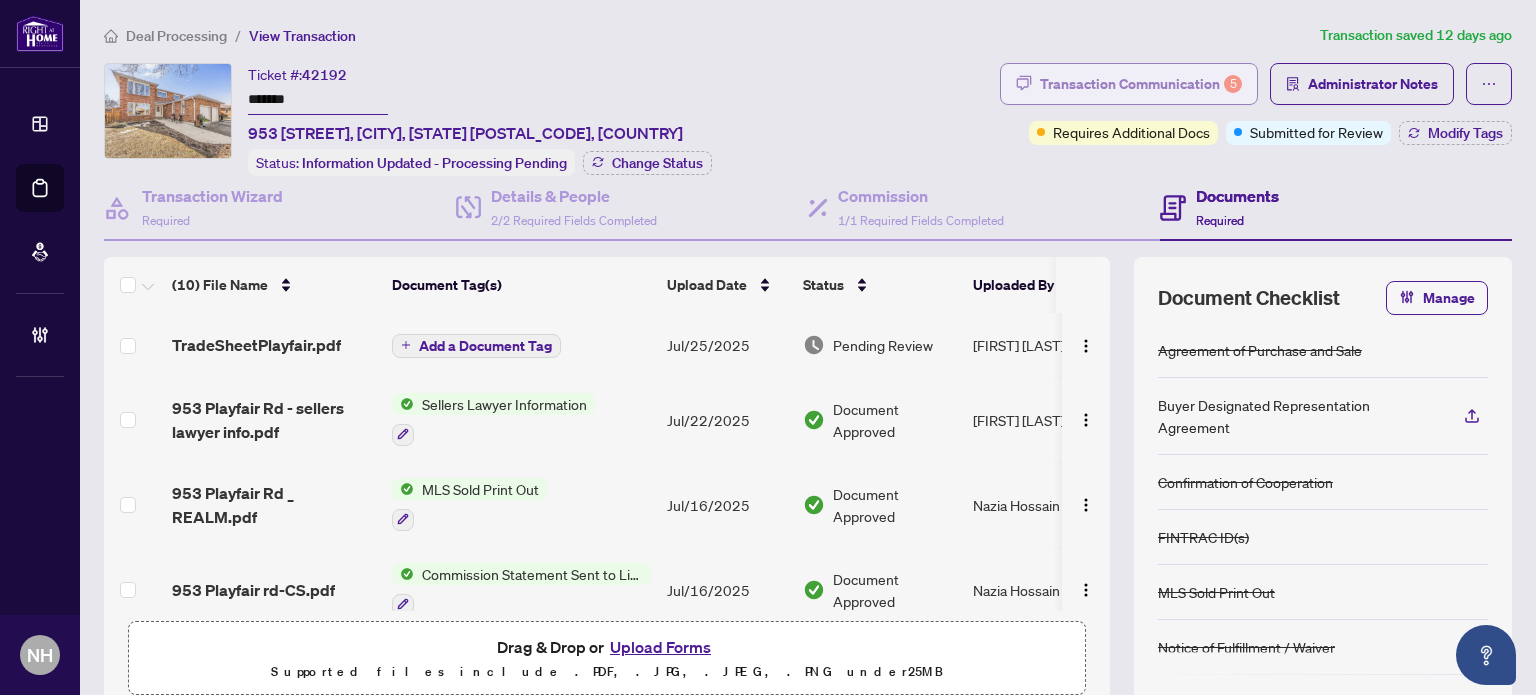 click on "Transaction Communication 5" at bounding box center (1141, 84) 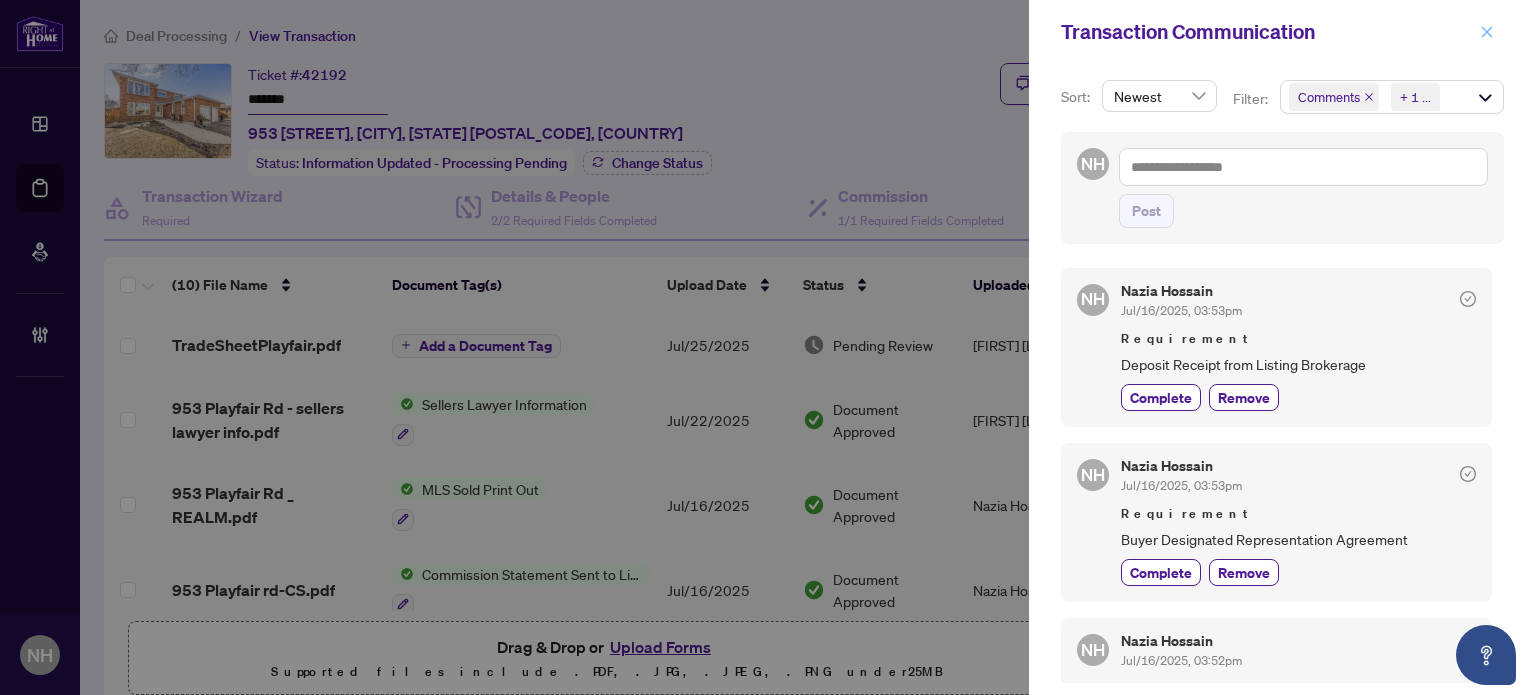 click at bounding box center (1487, 32) 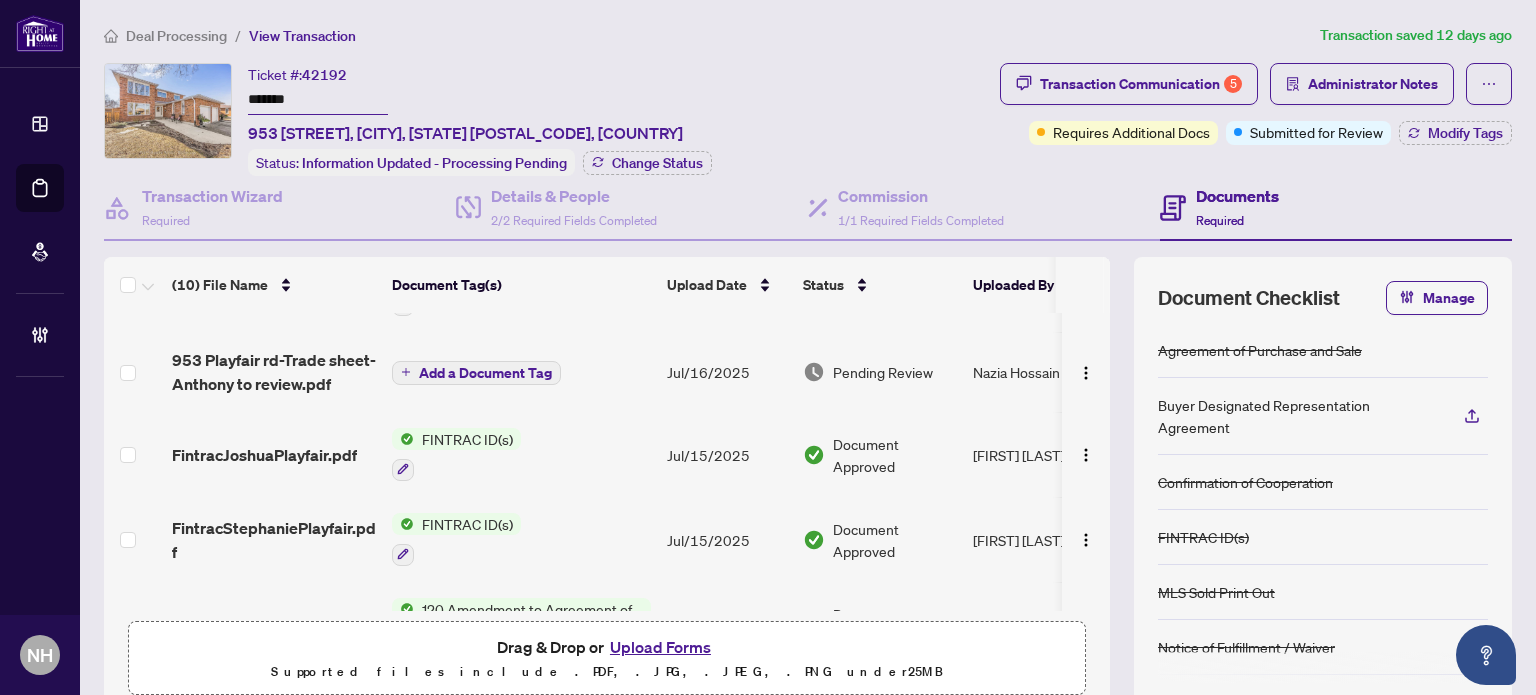 scroll, scrollTop: 0, scrollLeft: 0, axis: both 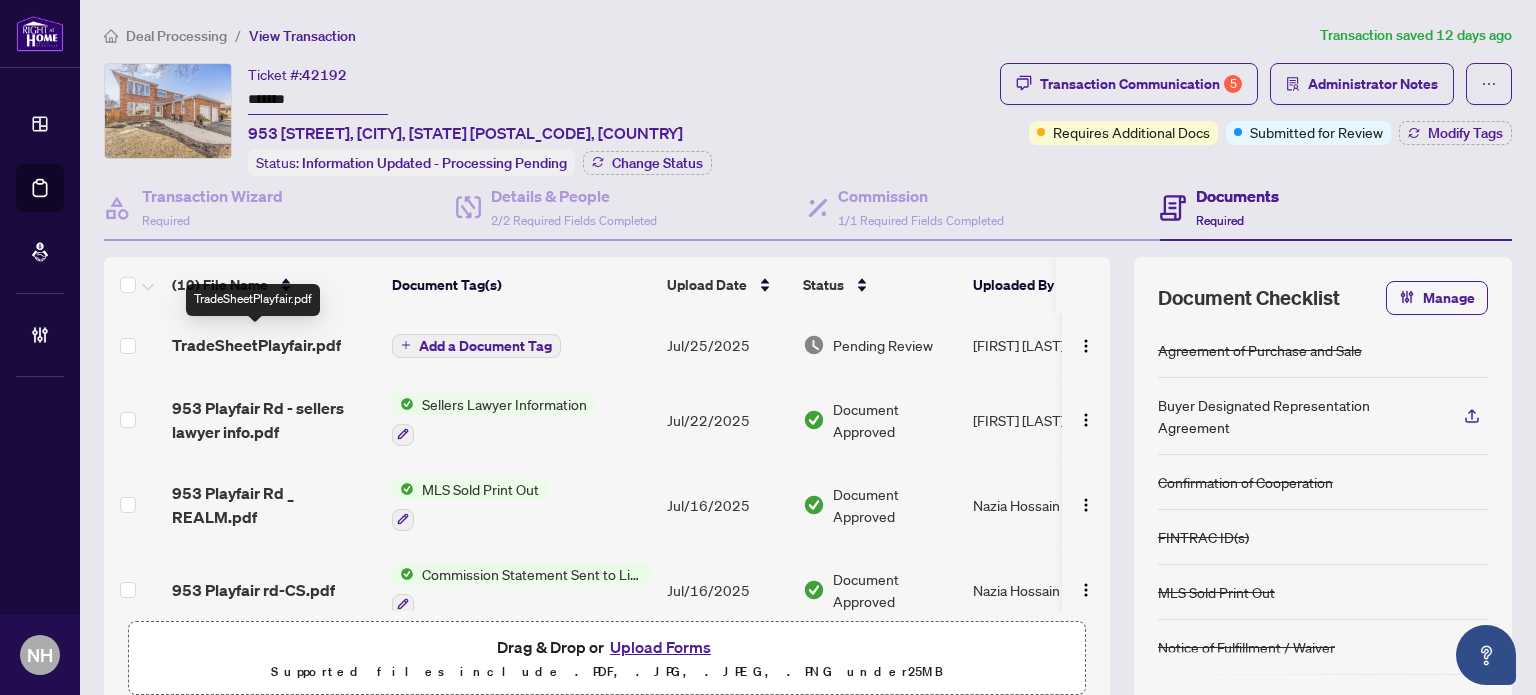 click on "TradeSheetPlayfair.pdf" at bounding box center [256, 345] 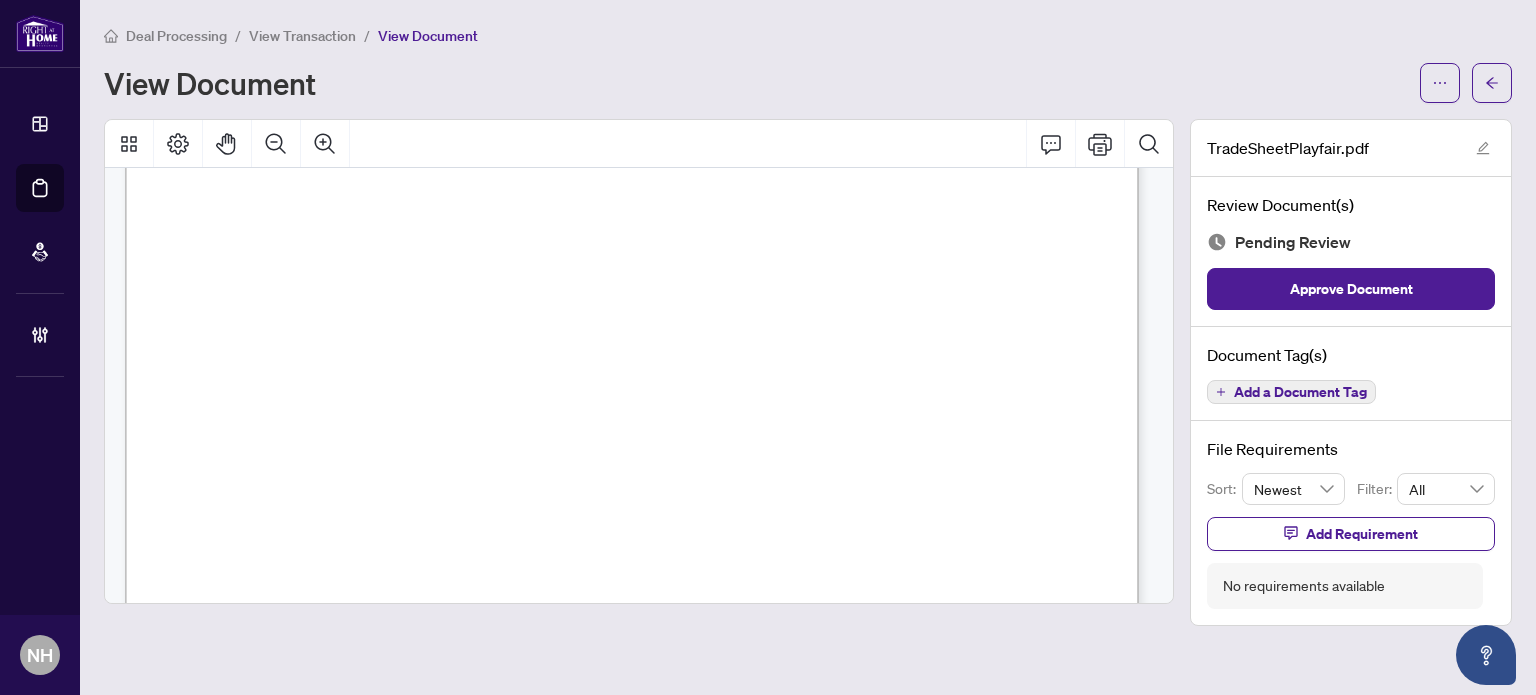 scroll, scrollTop: 916, scrollLeft: 0, axis: vertical 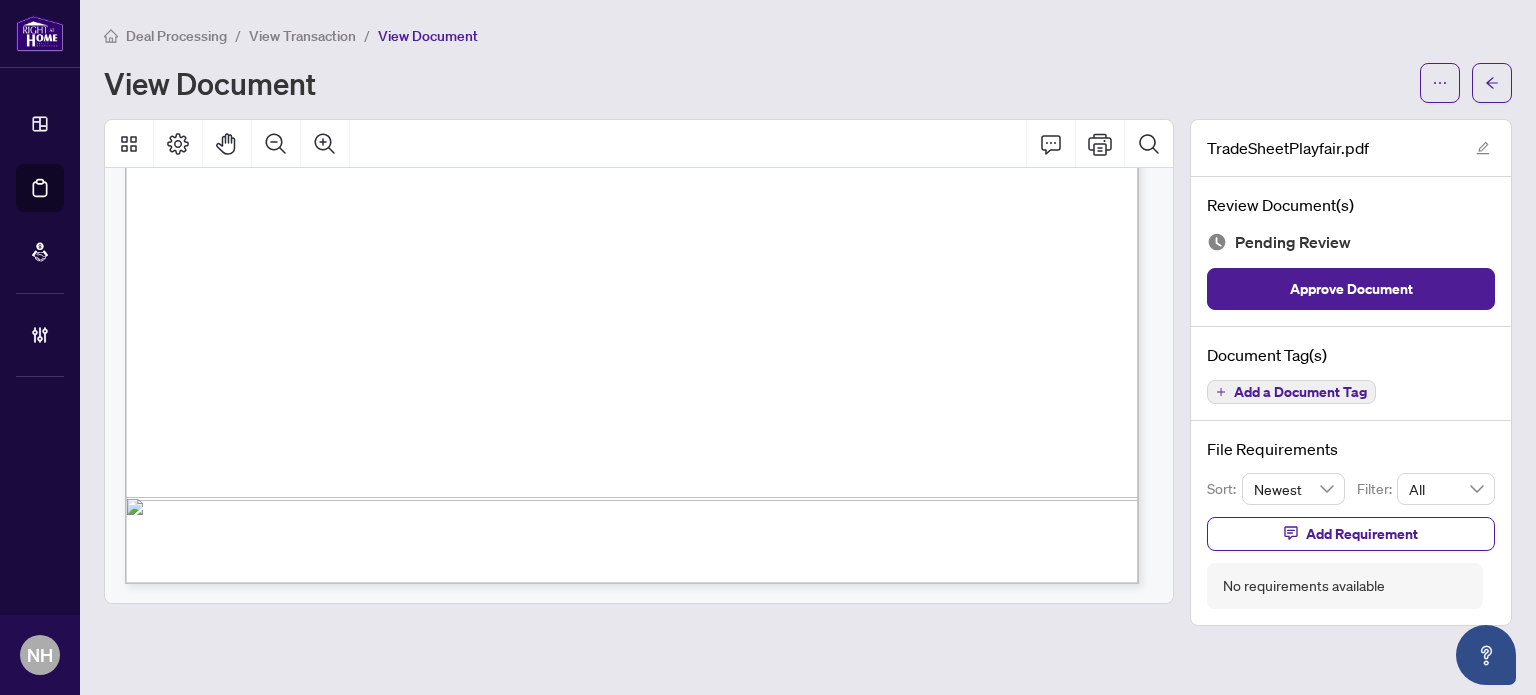 click on "Add a Document Tag" at bounding box center (1300, 392) 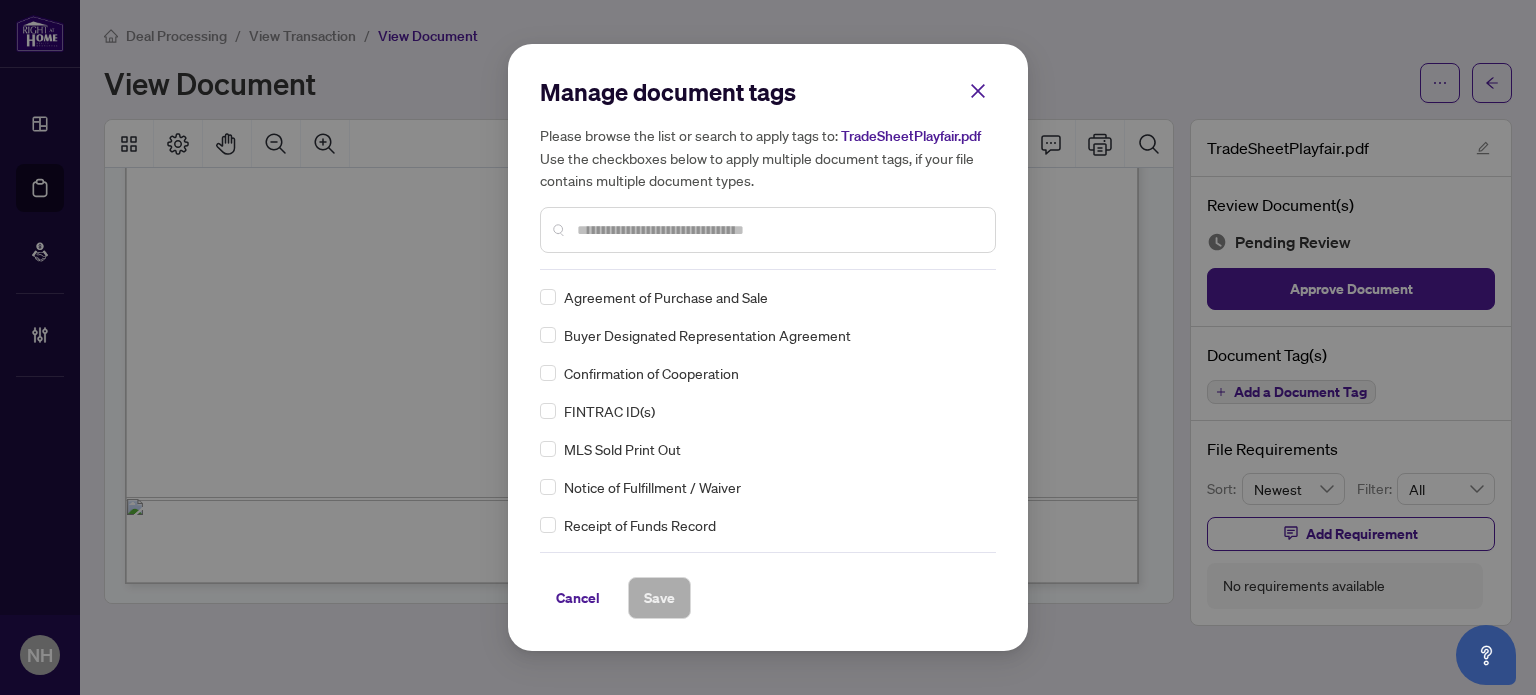 click at bounding box center [778, 230] 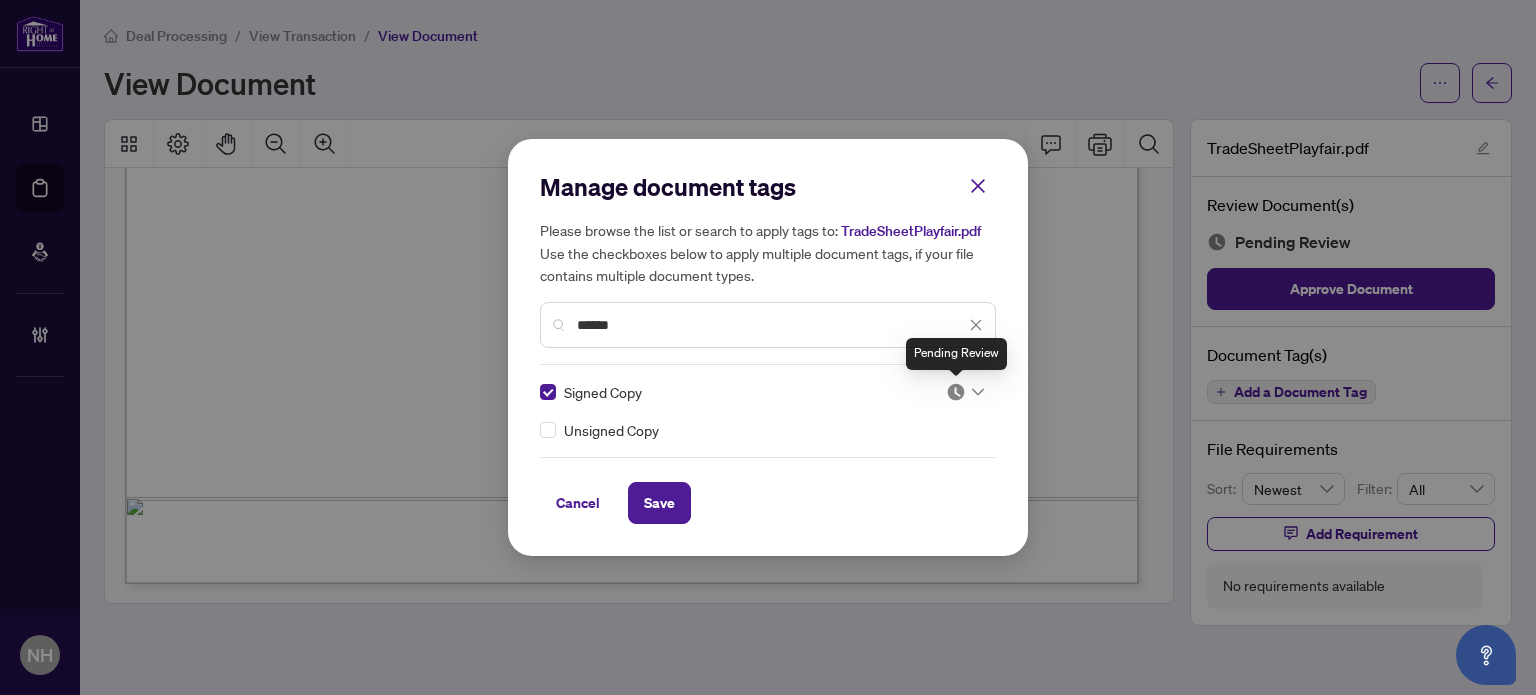 click at bounding box center [956, 392] 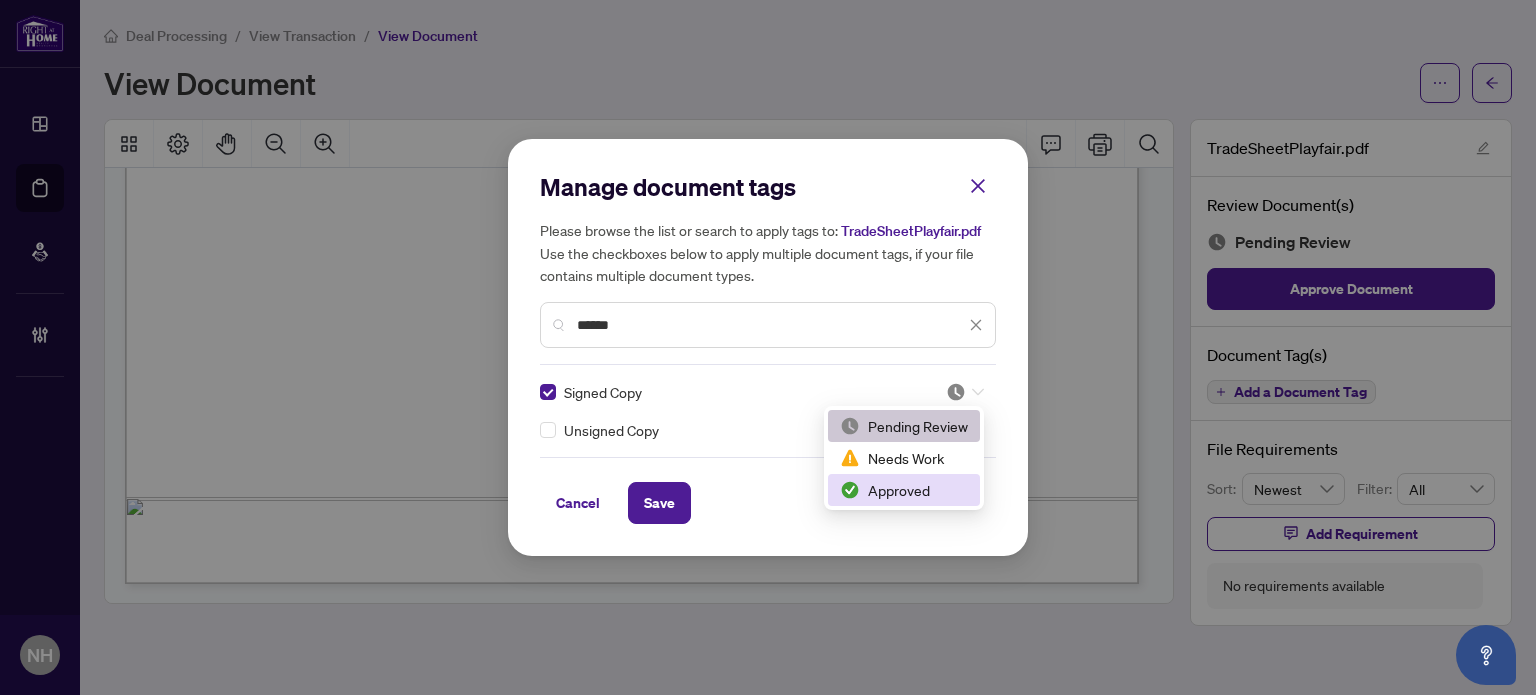 click on "Approved" at bounding box center [904, 490] 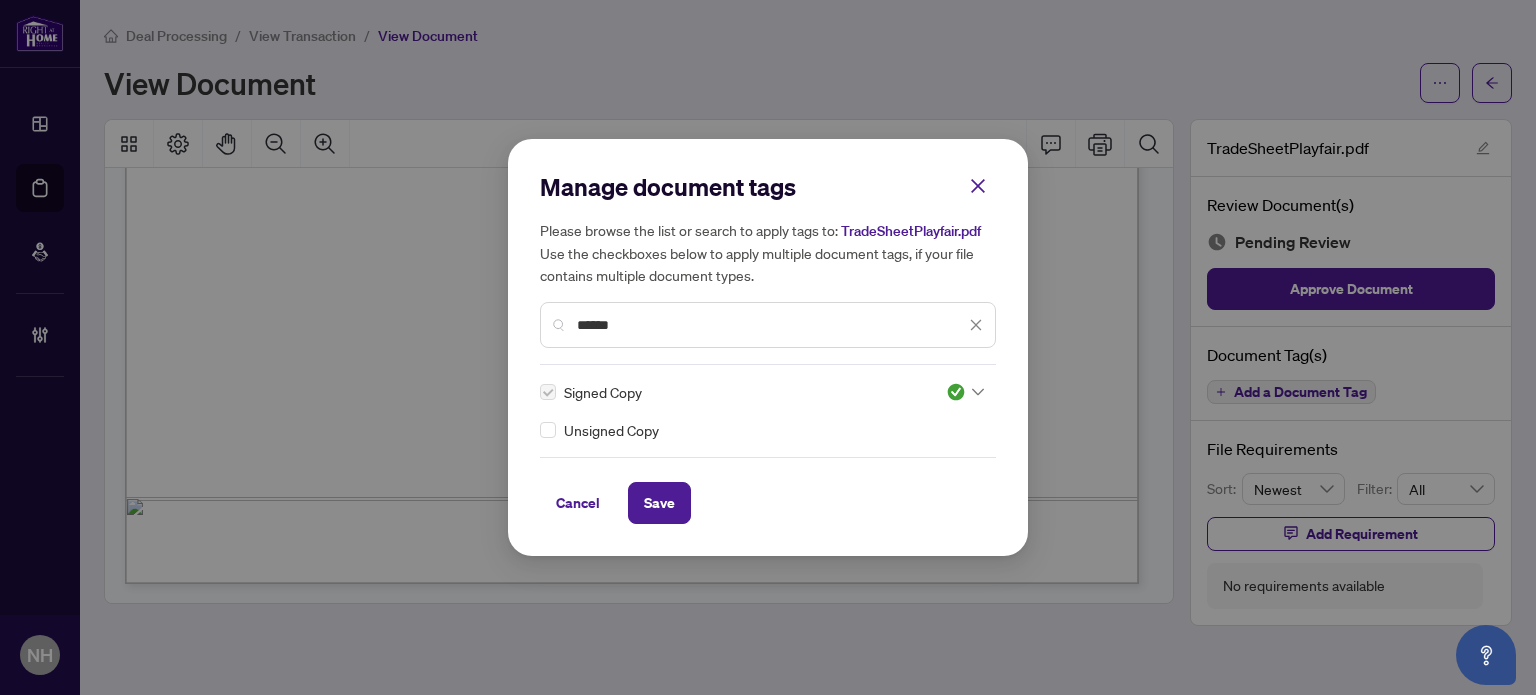 drag, startPoint x: 652, startPoint y: 315, endPoint x: 281, endPoint y: 209, distance: 385.84583 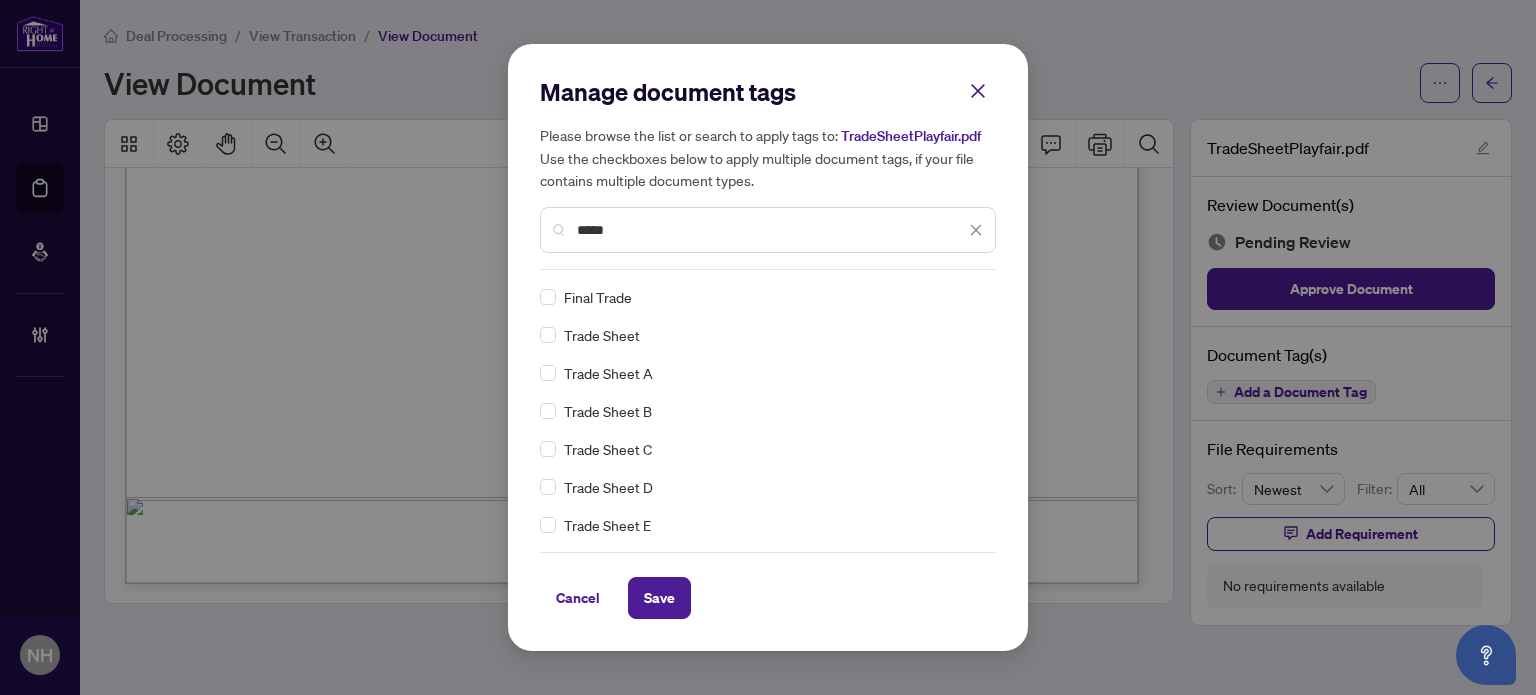 type on "*****" 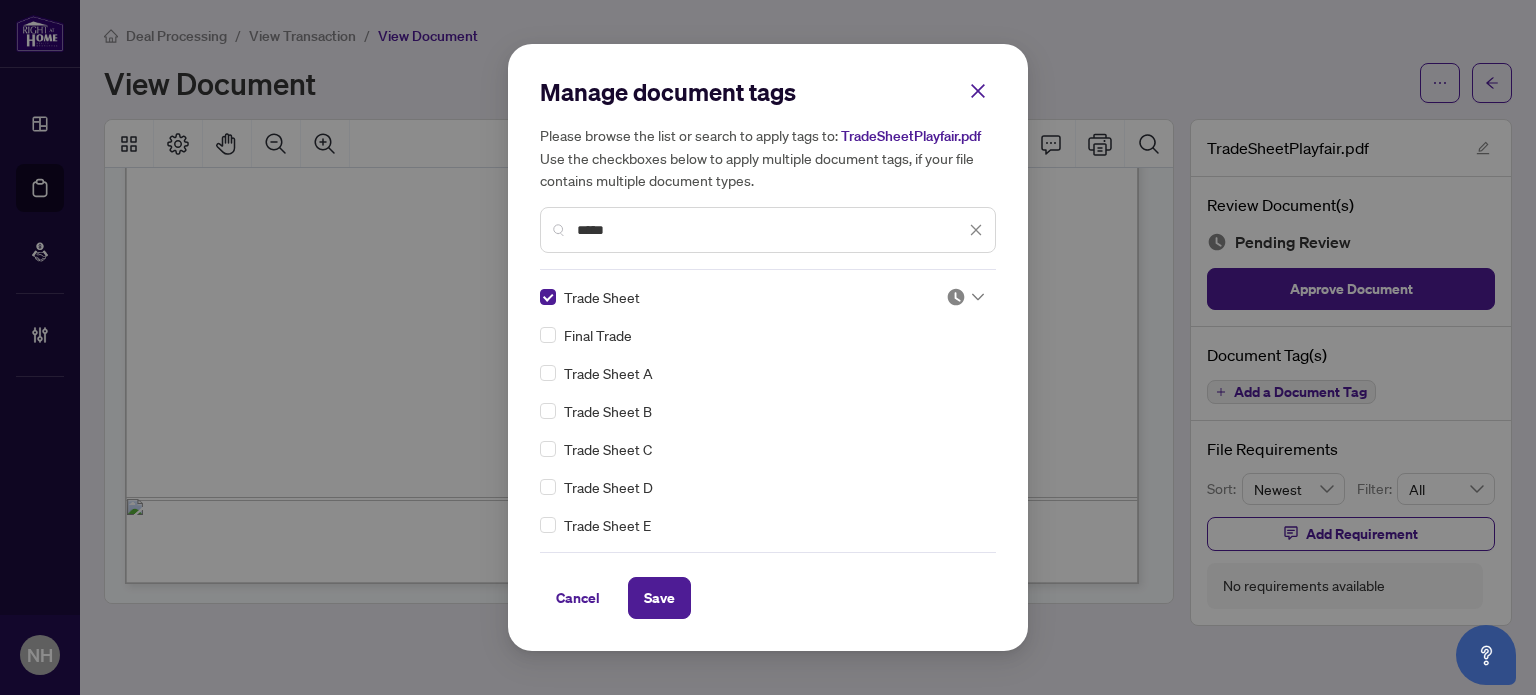 click at bounding box center (965, 297) 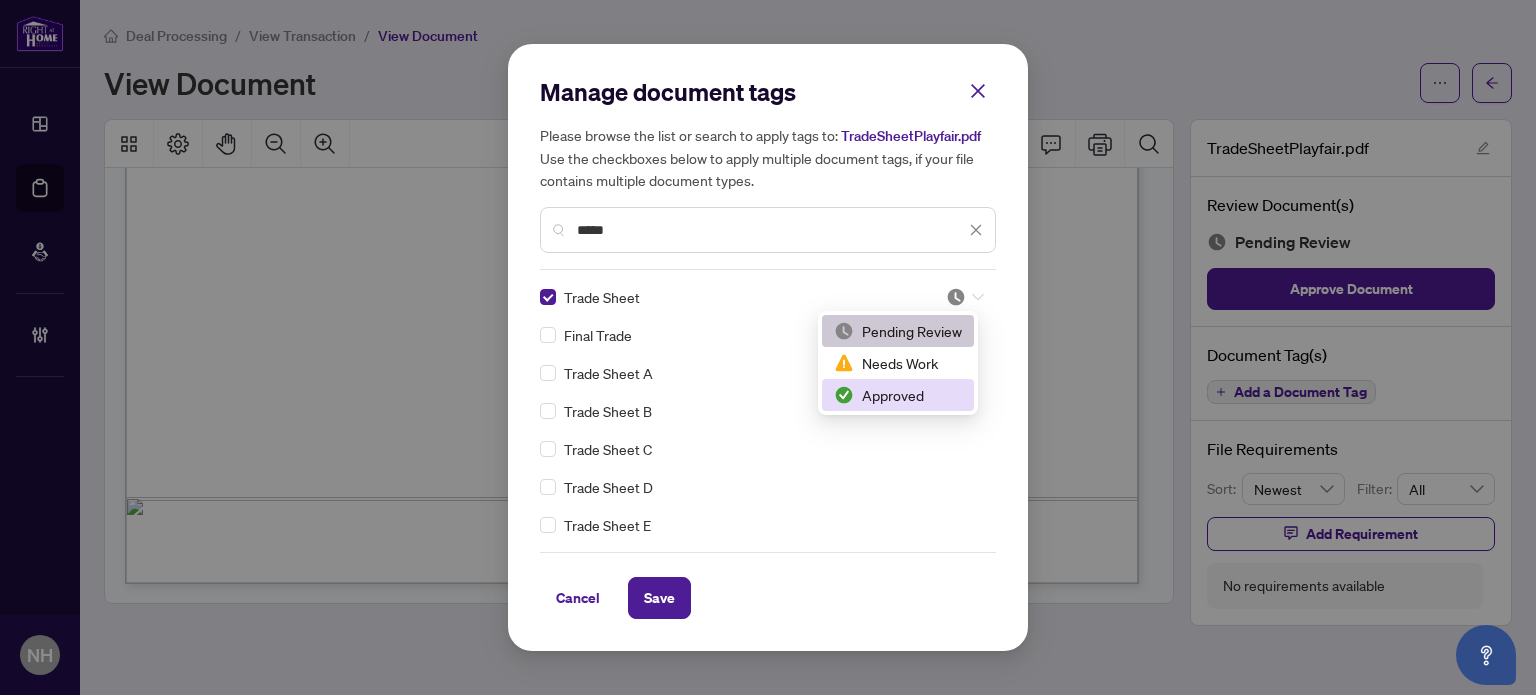 click on "Approved" at bounding box center [898, 395] 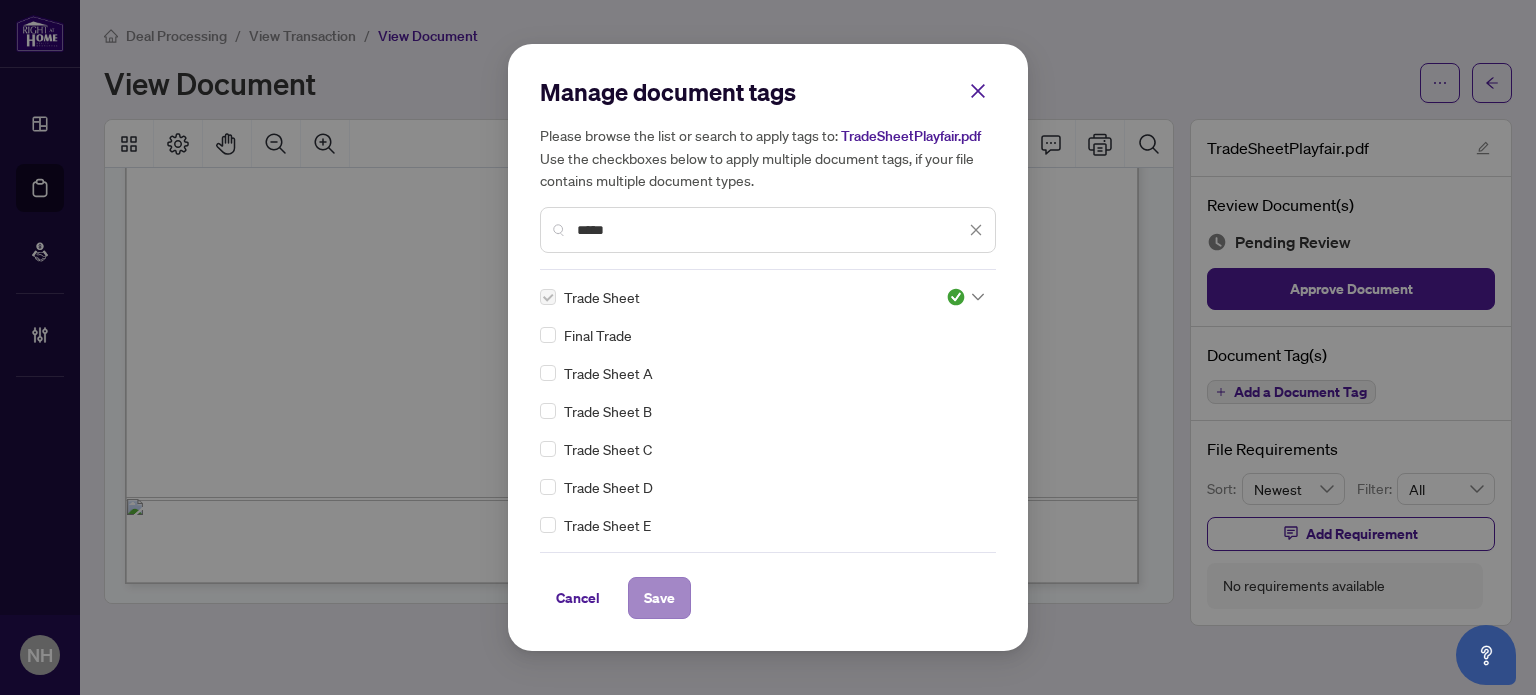 drag, startPoint x: 630, startPoint y: 620, endPoint x: 655, endPoint y: 605, distance: 29.15476 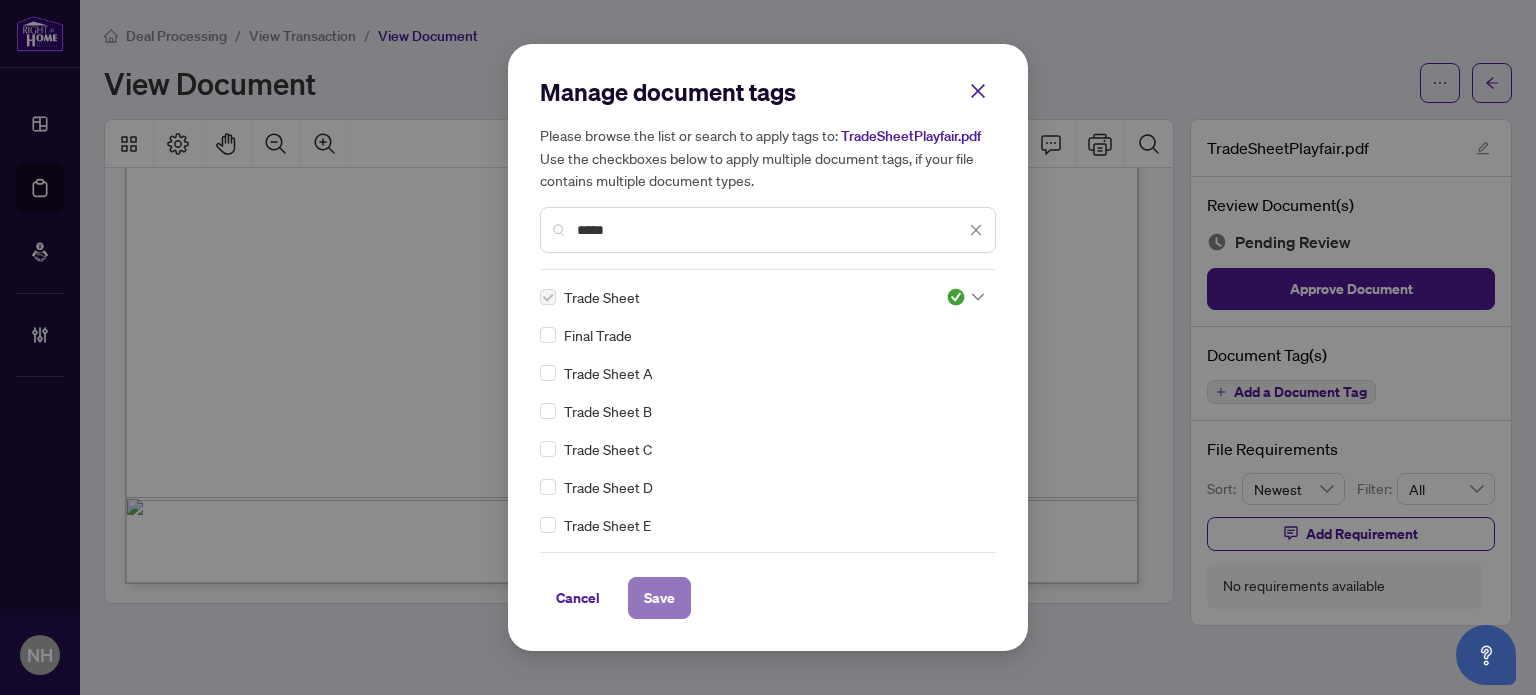 click on "Save" at bounding box center [659, 598] 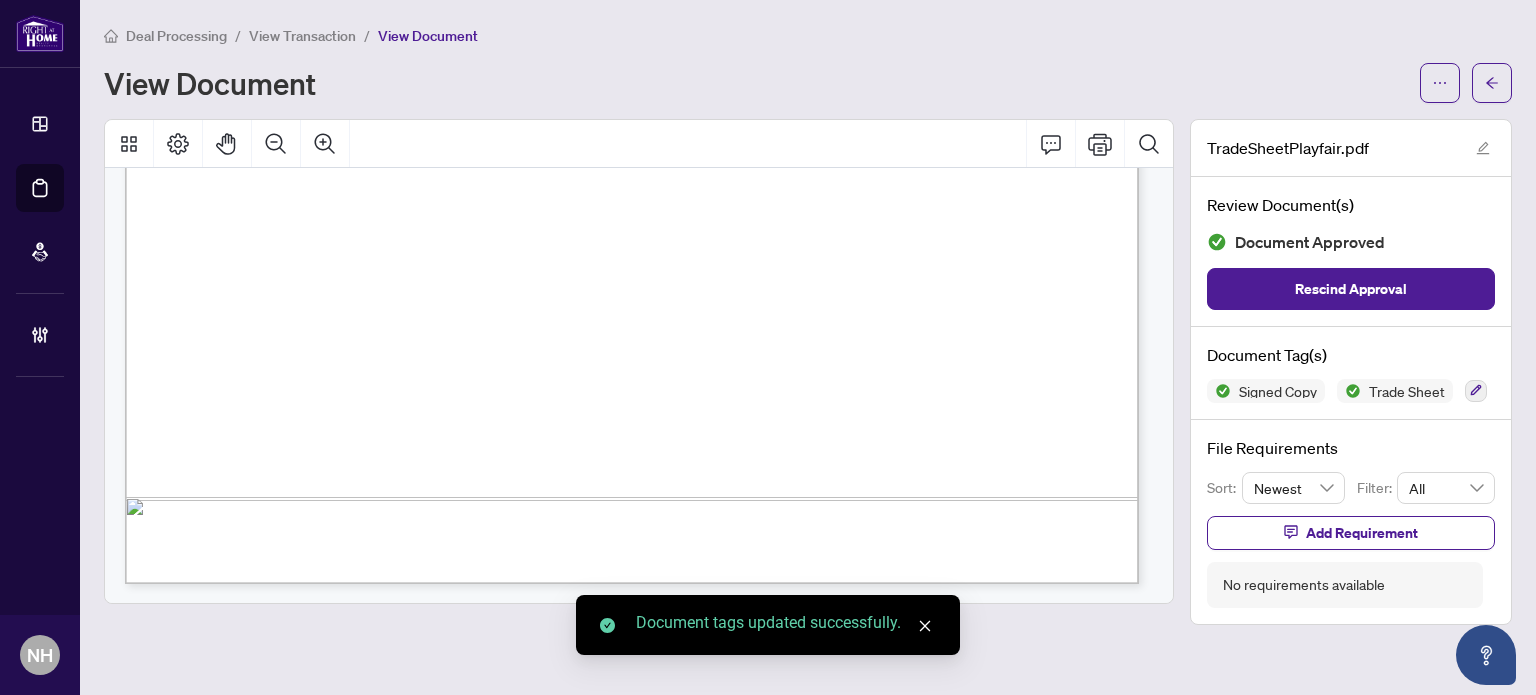 click on "View Transaction" at bounding box center [302, 36] 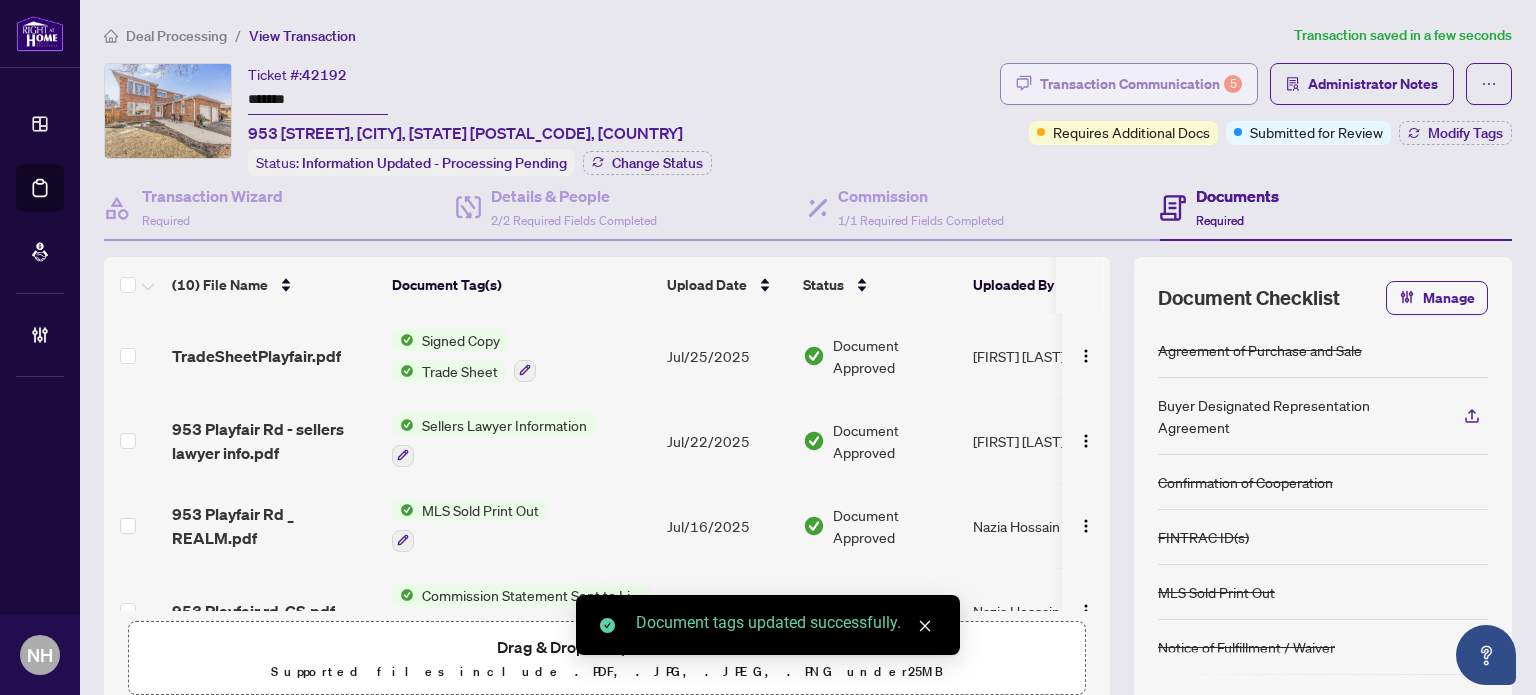 click on "Transaction Communication 5" at bounding box center [1141, 84] 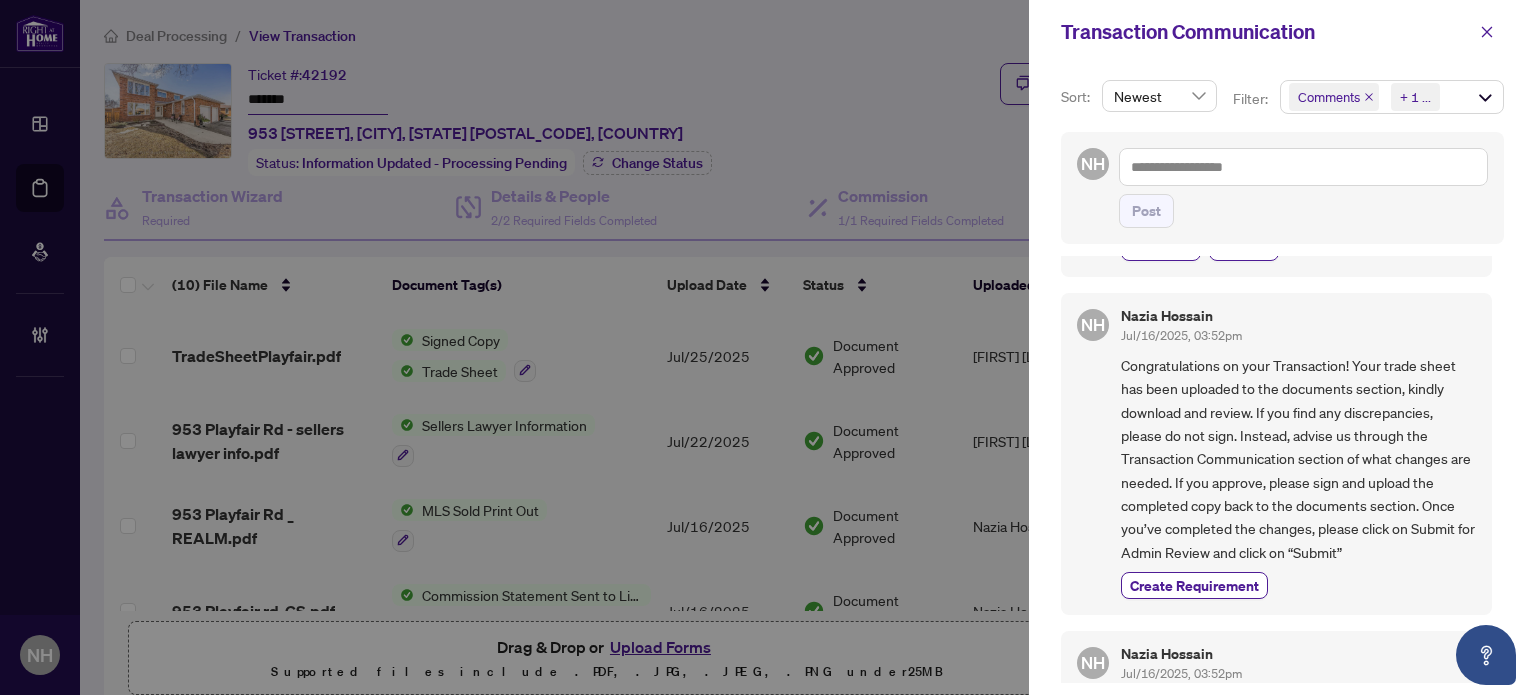 scroll, scrollTop: 799, scrollLeft: 0, axis: vertical 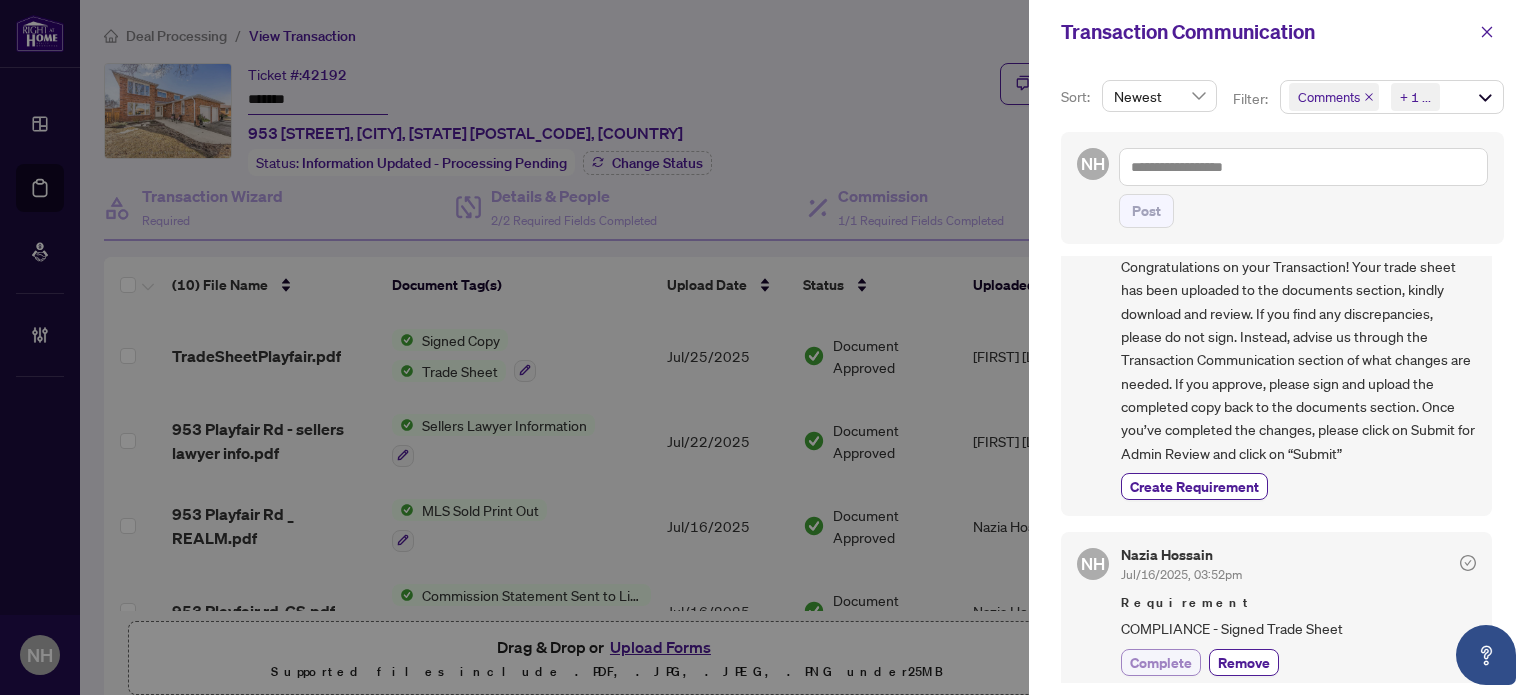 drag, startPoint x: 1154, startPoint y: 648, endPoint x: 1252, endPoint y: 567, distance: 127.141655 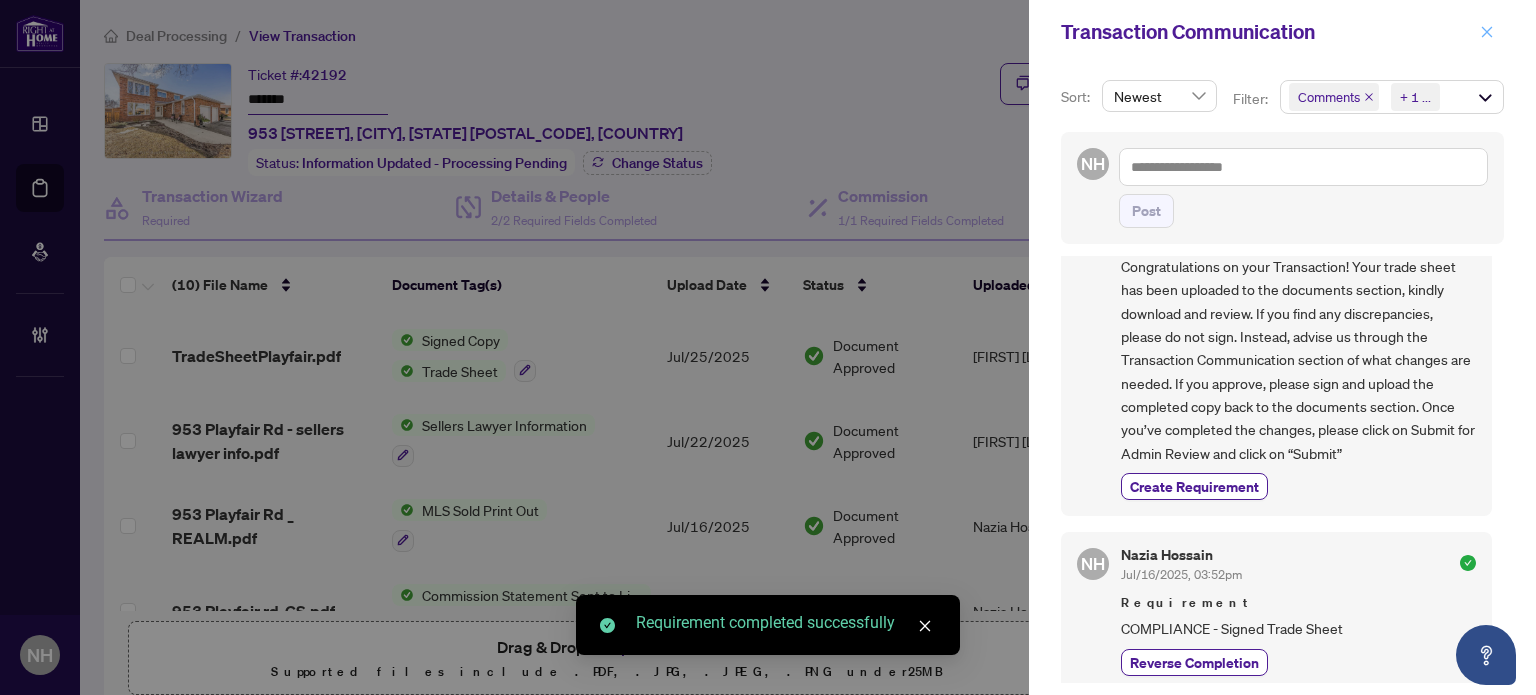 click at bounding box center (1487, 32) 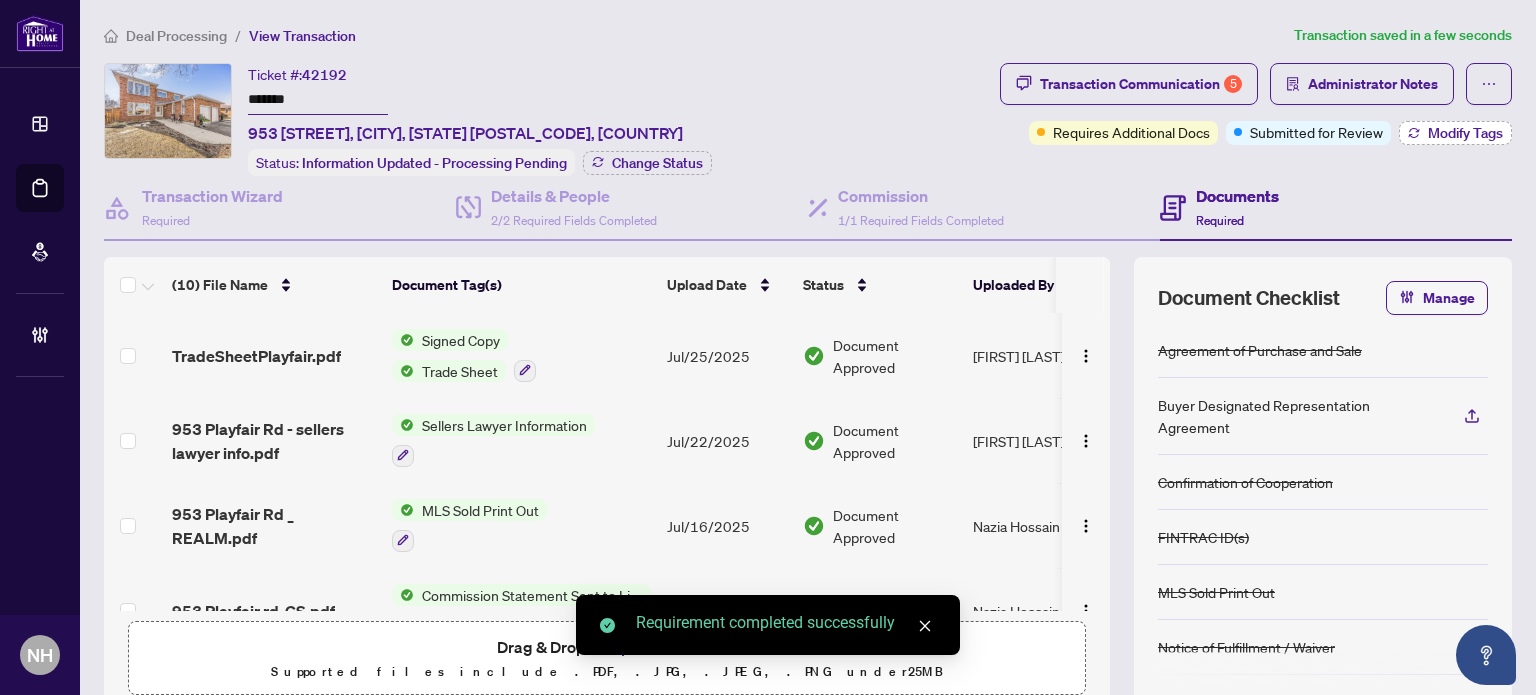 click on "Modify Tags" at bounding box center (1465, 133) 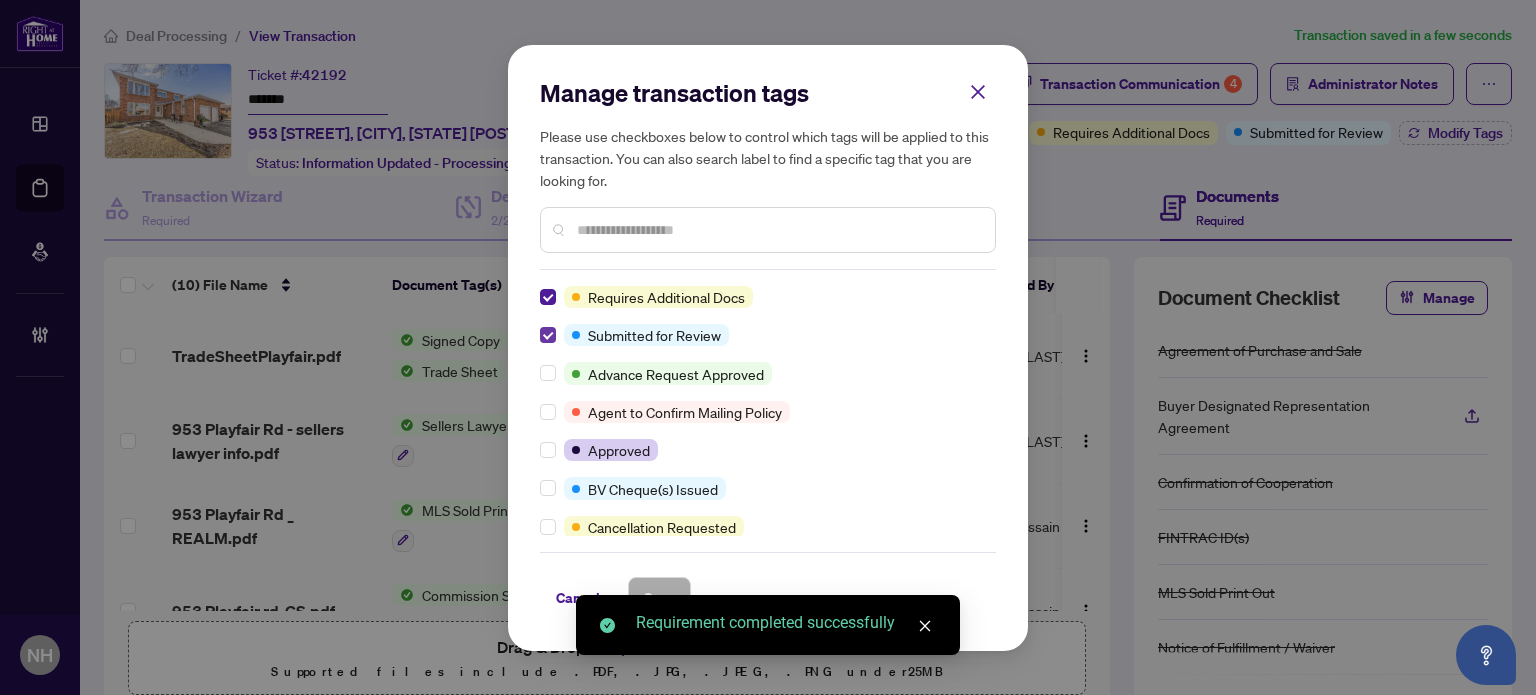 click at bounding box center (548, 335) 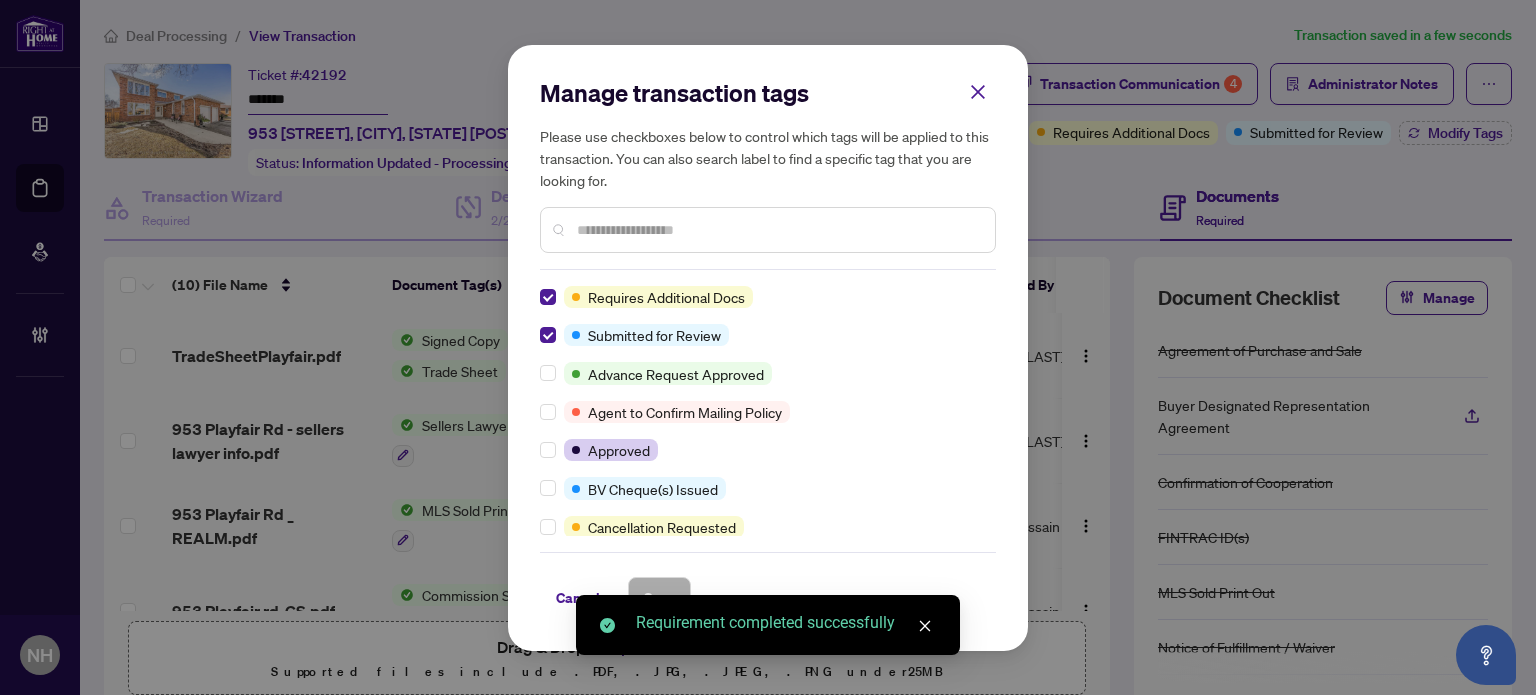 scroll, scrollTop: 0, scrollLeft: 0, axis: both 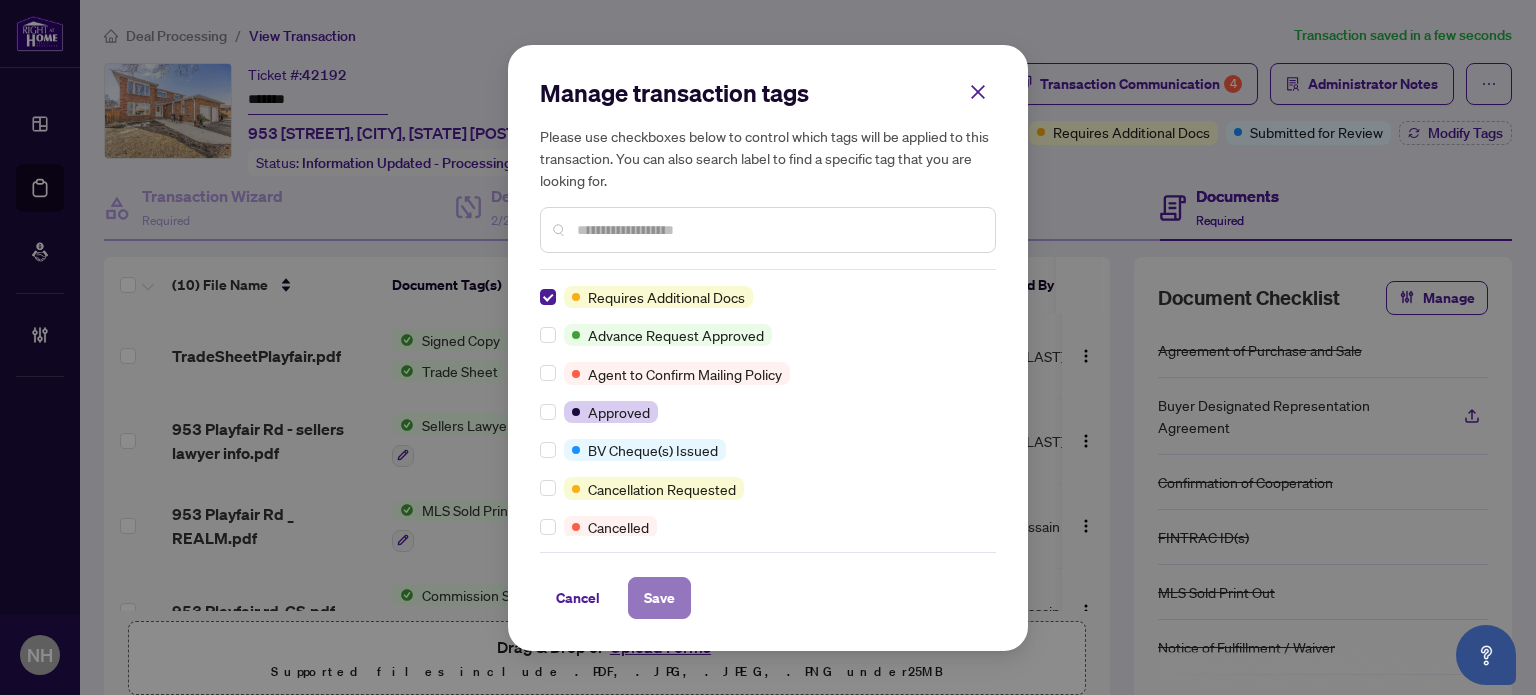 click on "Save" at bounding box center (659, 598) 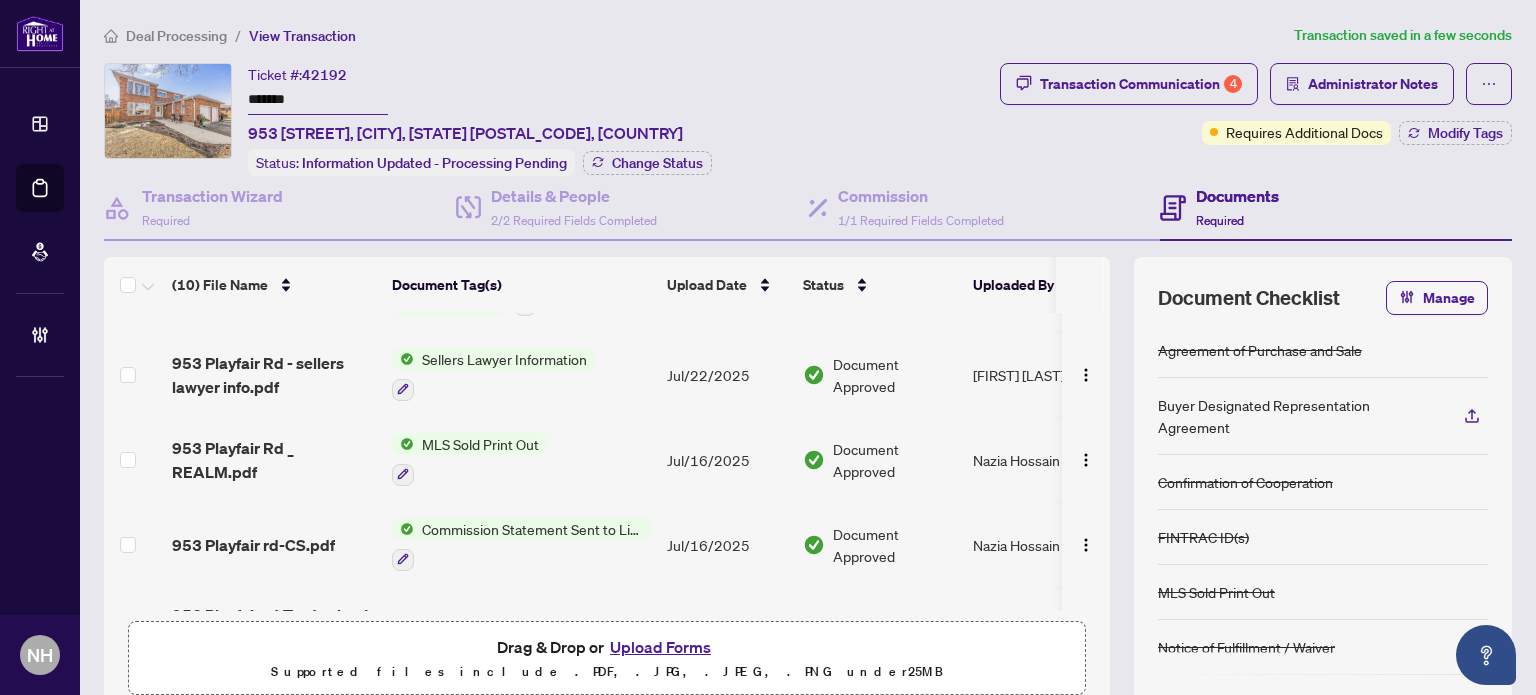 scroll, scrollTop: 0, scrollLeft: 0, axis: both 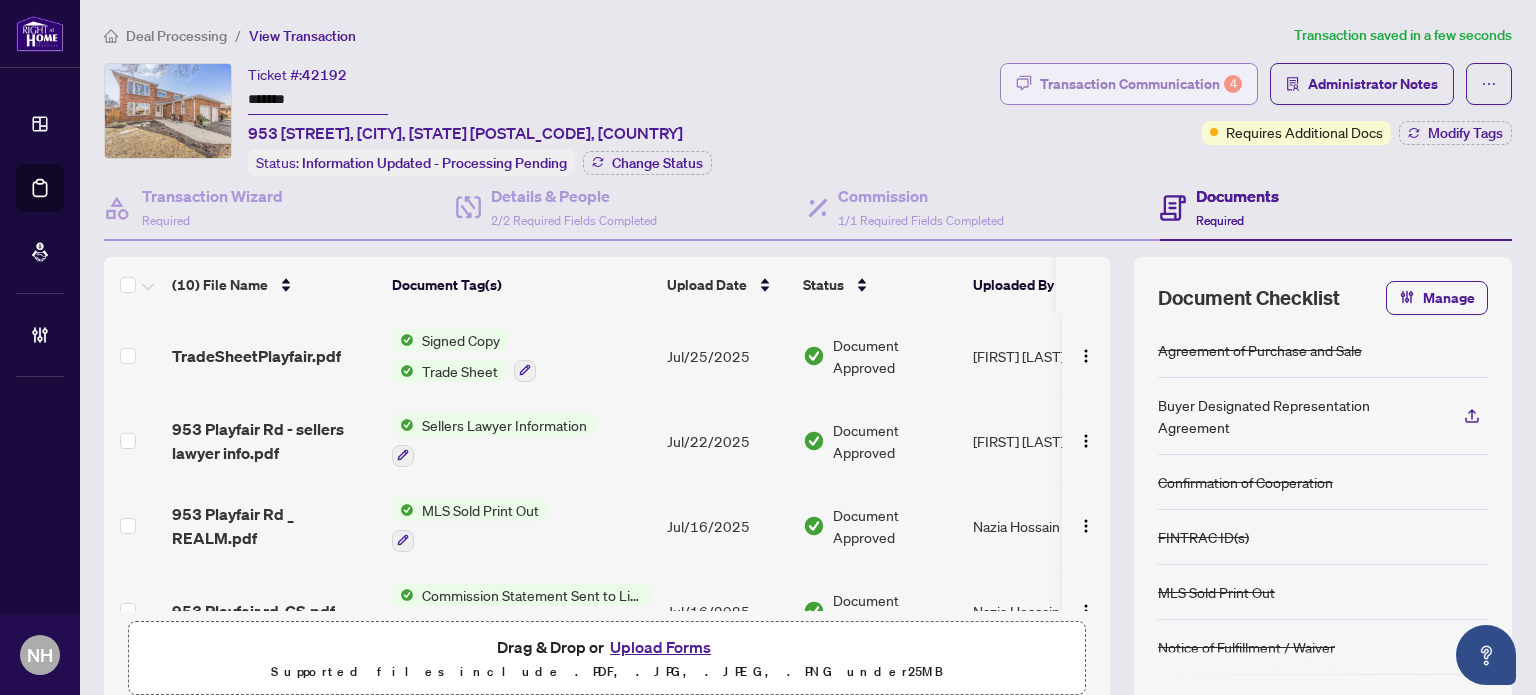 click on "Transaction Communication 4" at bounding box center [1141, 84] 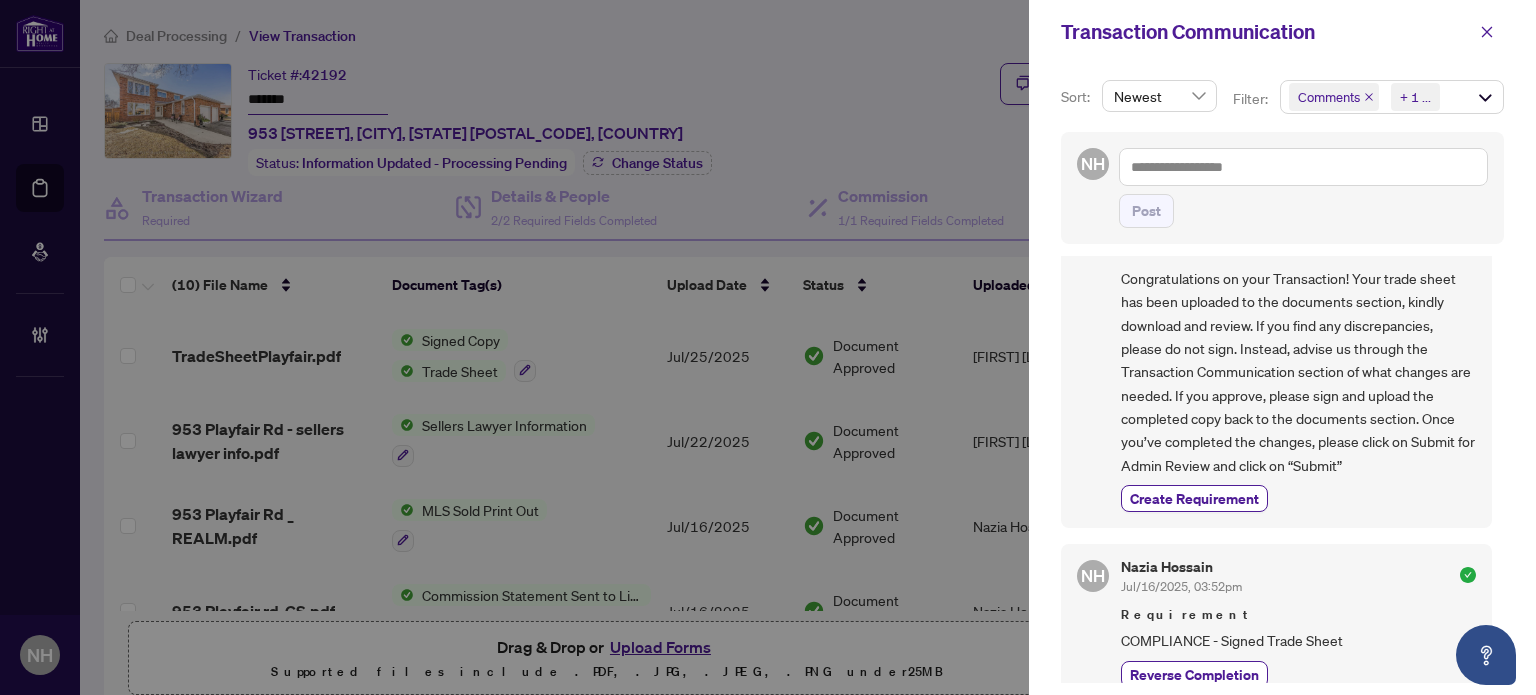 scroll, scrollTop: 844, scrollLeft: 0, axis: vertical 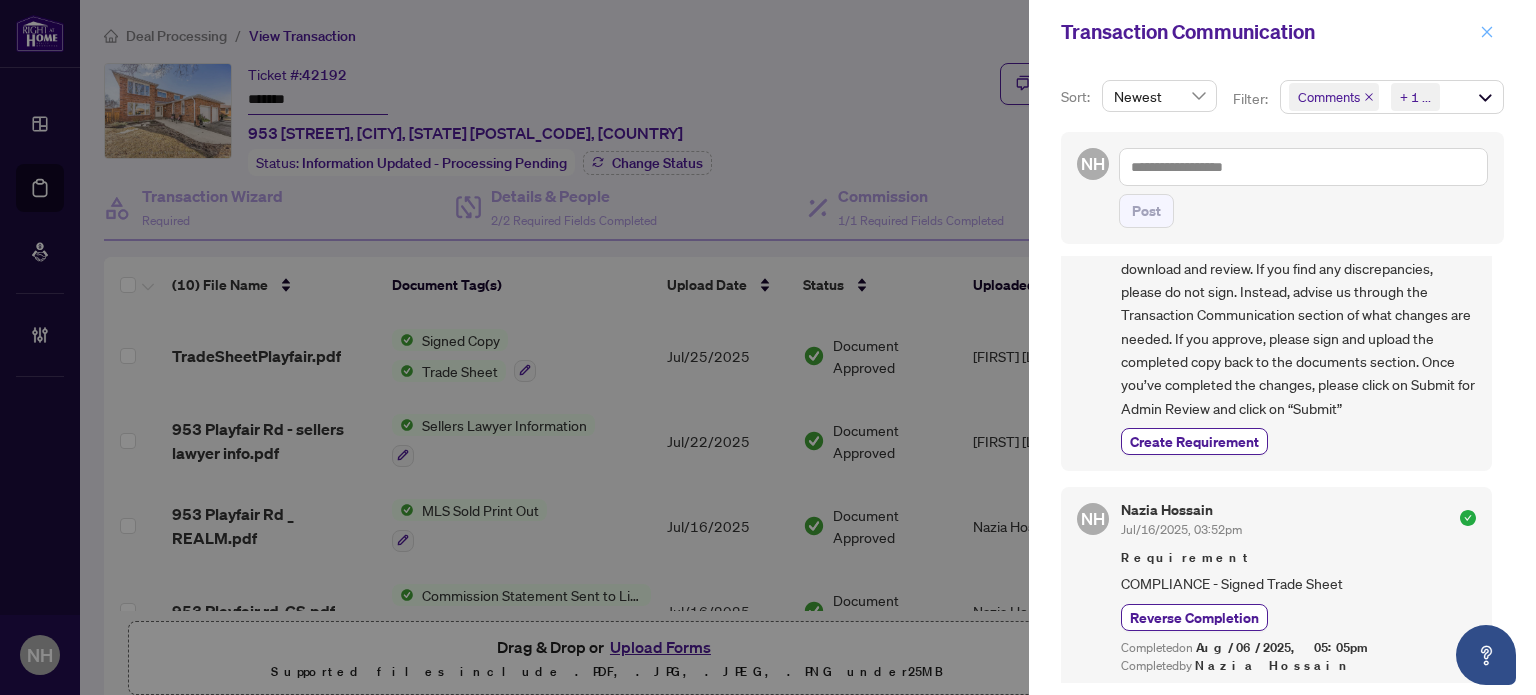 click 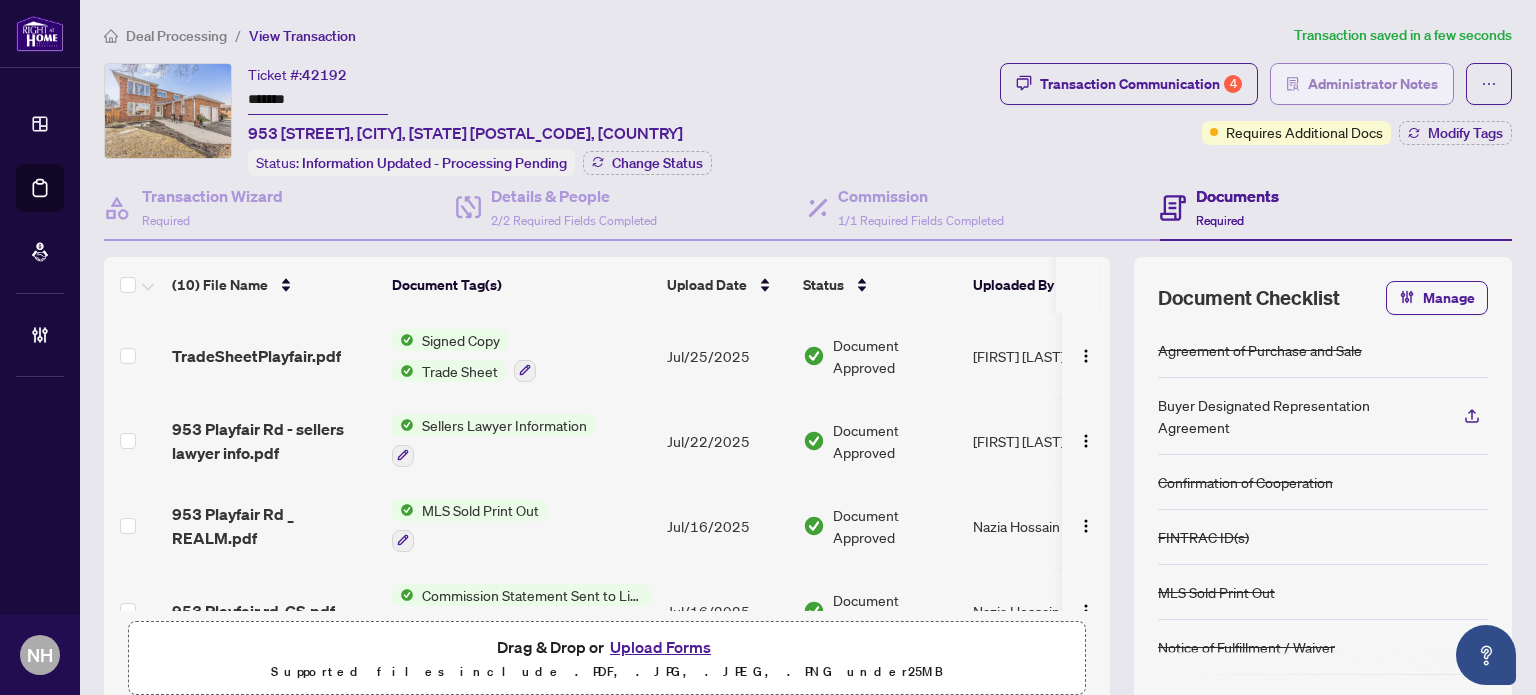 click on "Administrator Notes" at bounding box center (1373, 84) 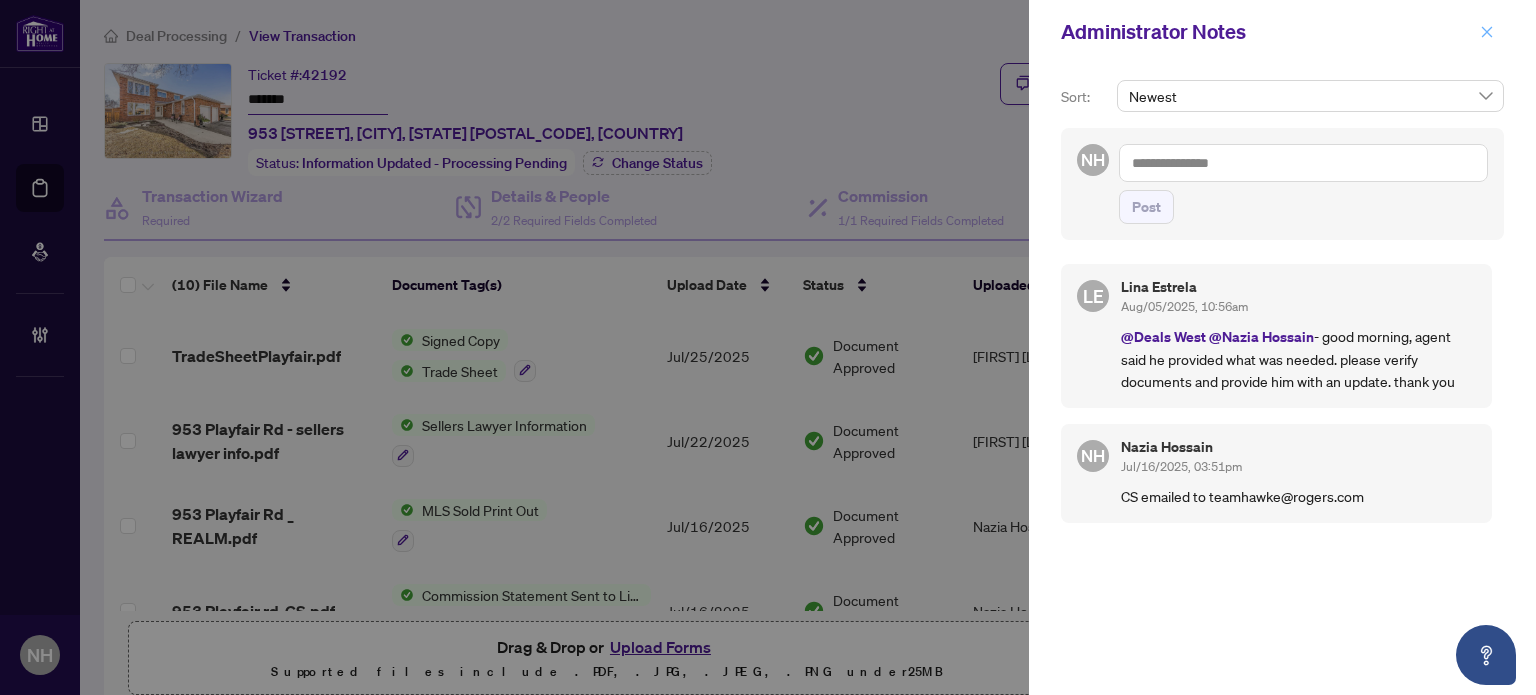 click 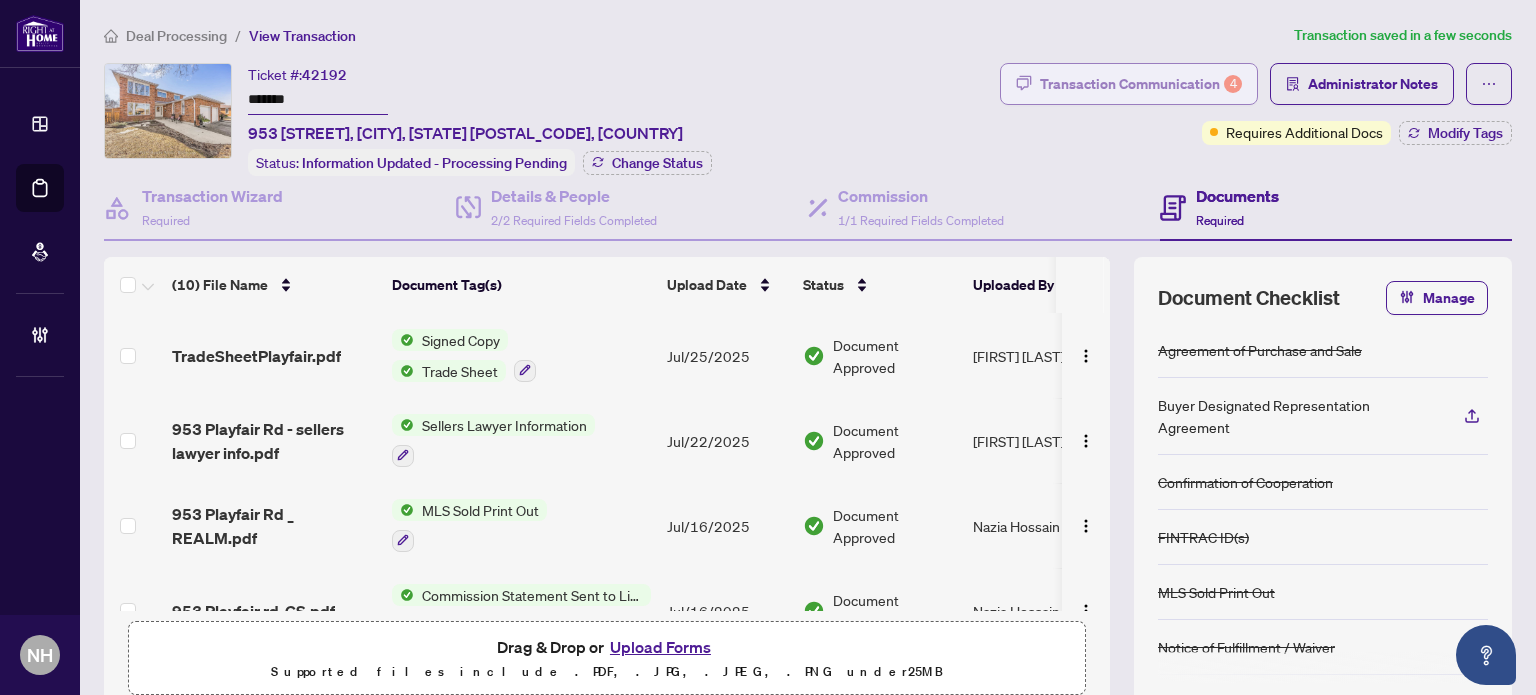 click on "Transaction Communication 4" at bounding box center [1141, 84] 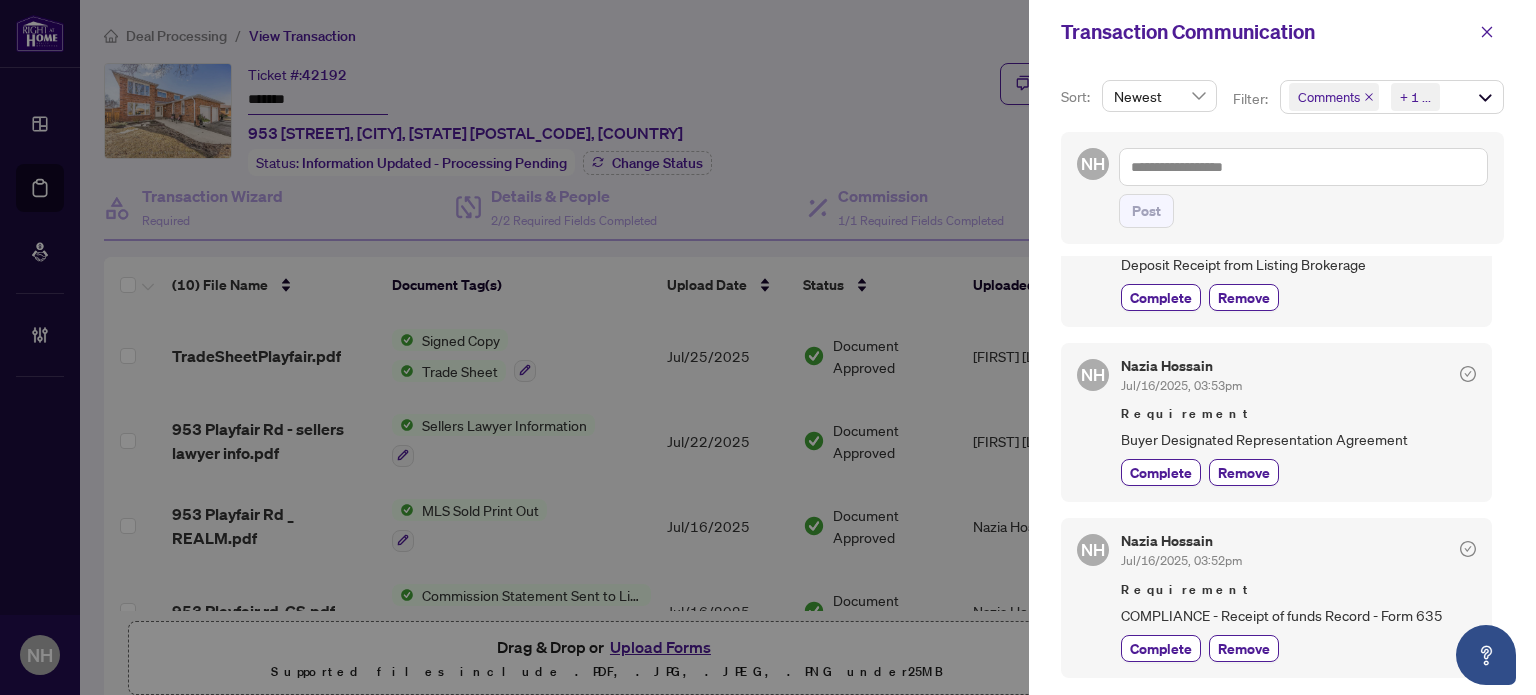 scroll, scrollTop: 0, scrollLeft: 0, axis: both 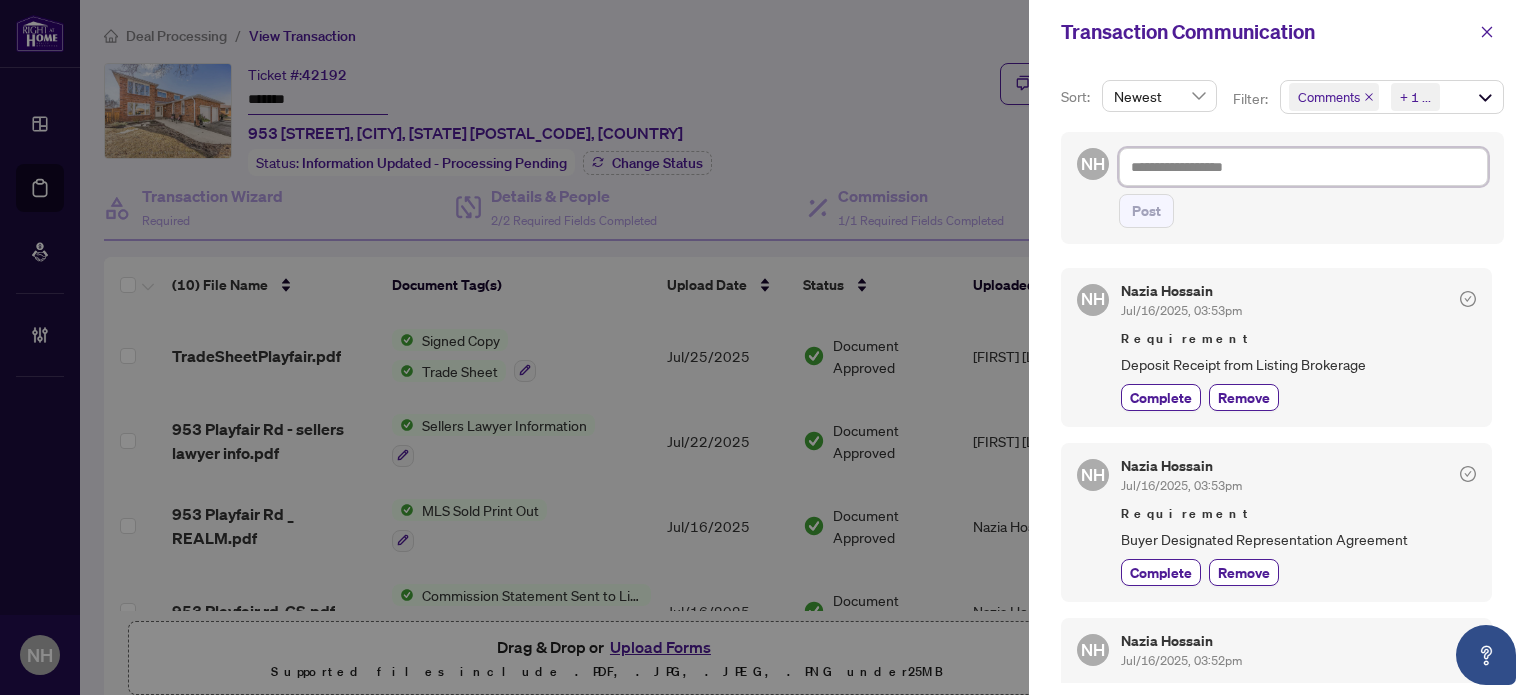click at bounding box center (1303, 167) 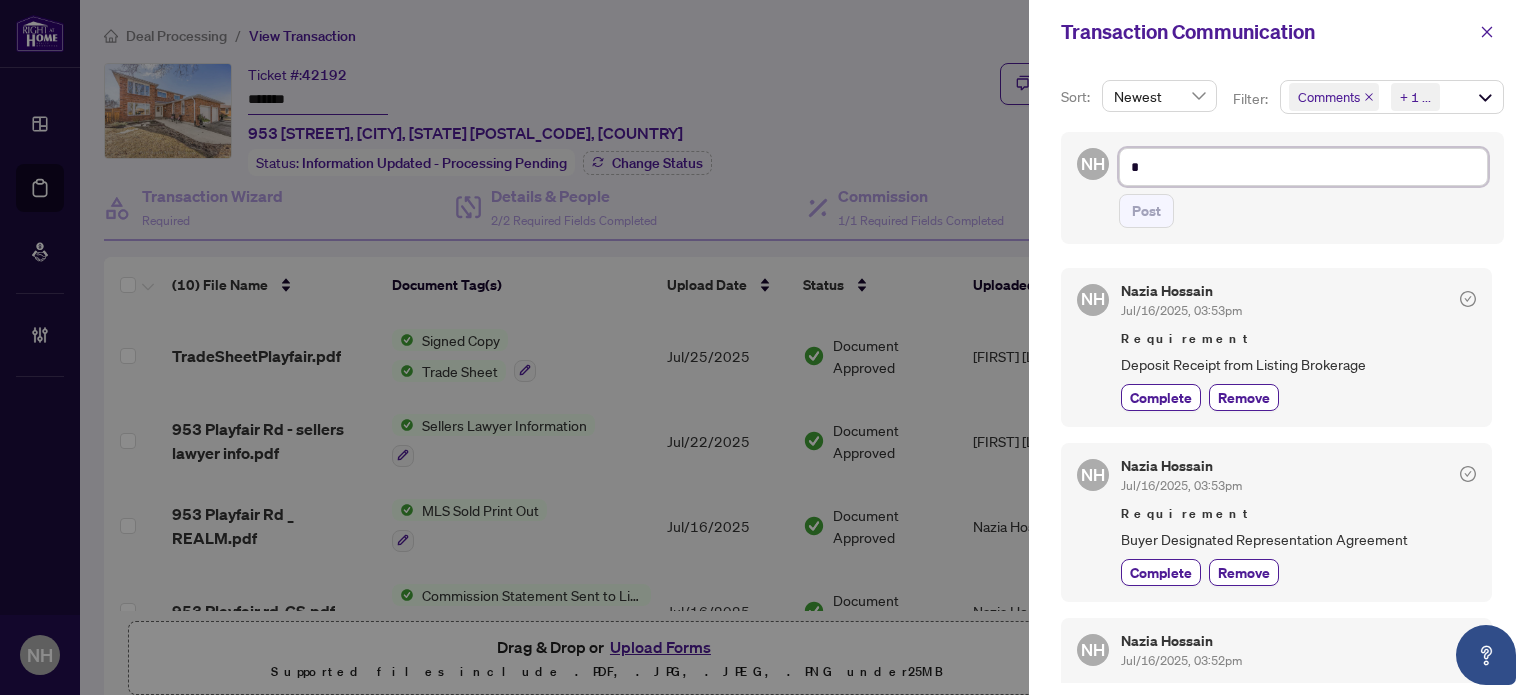 type on "**" 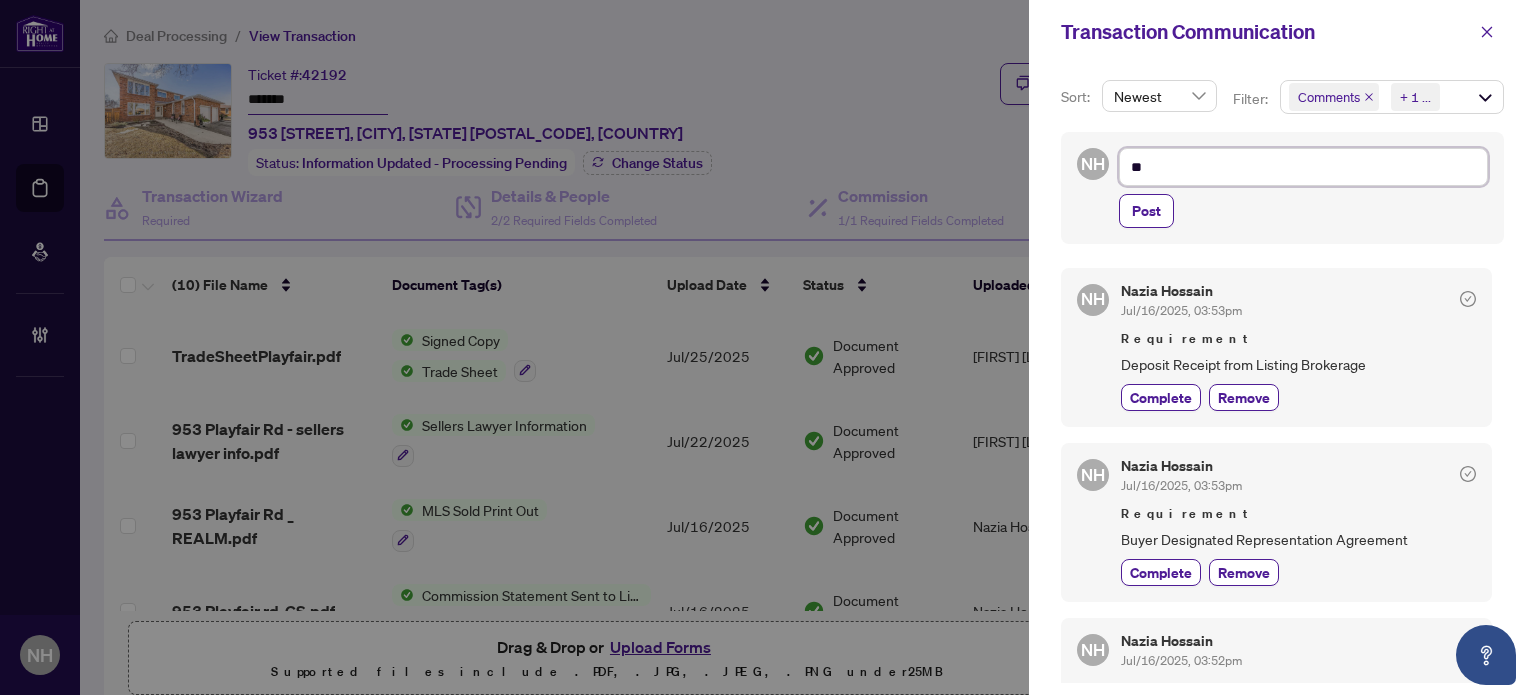 type on "**" 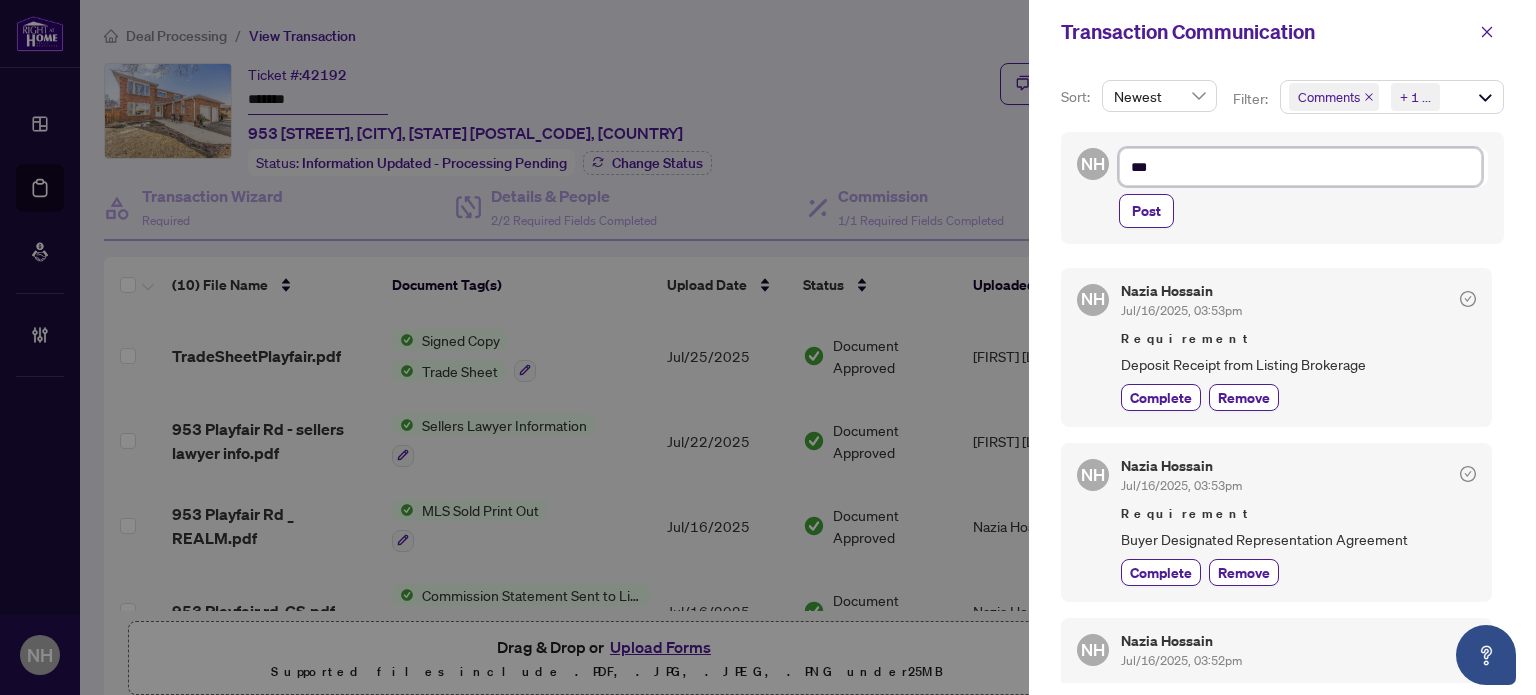 type on "****" 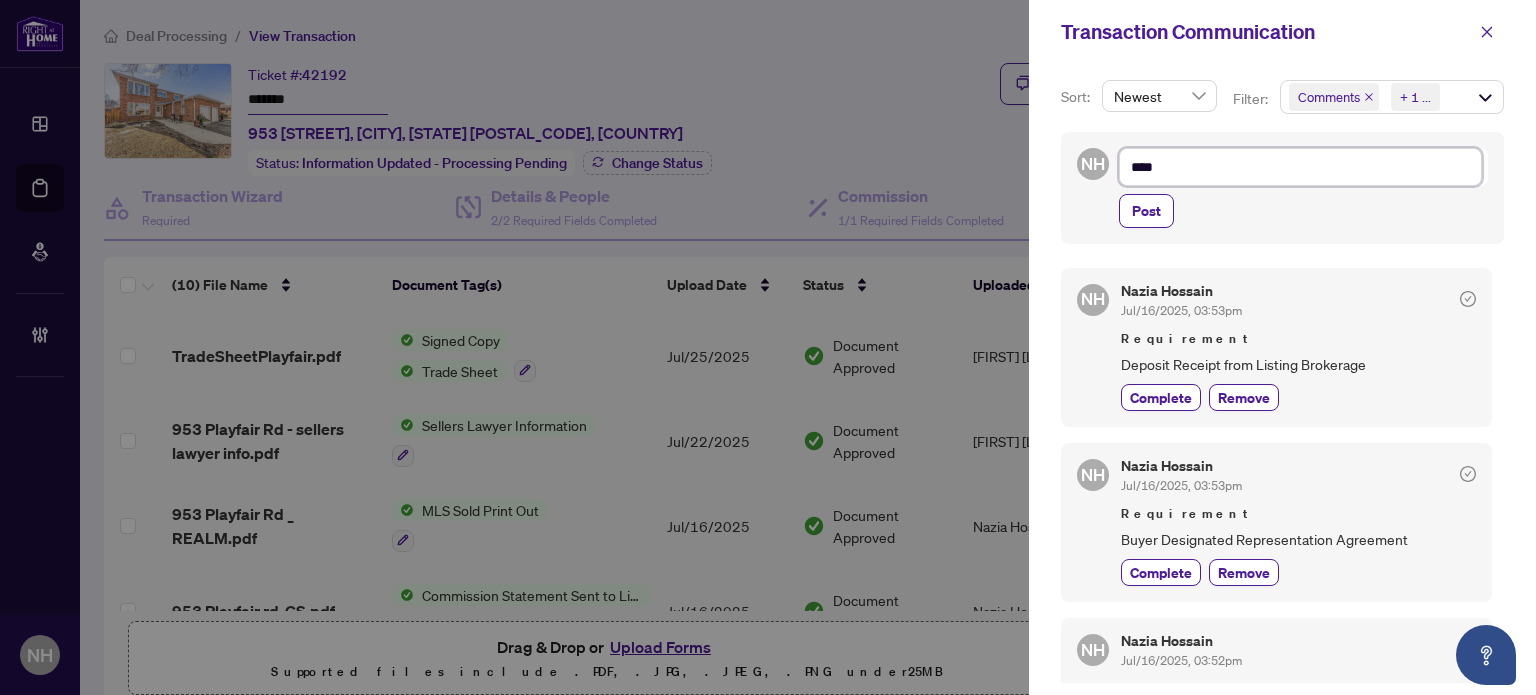 type on "*****" 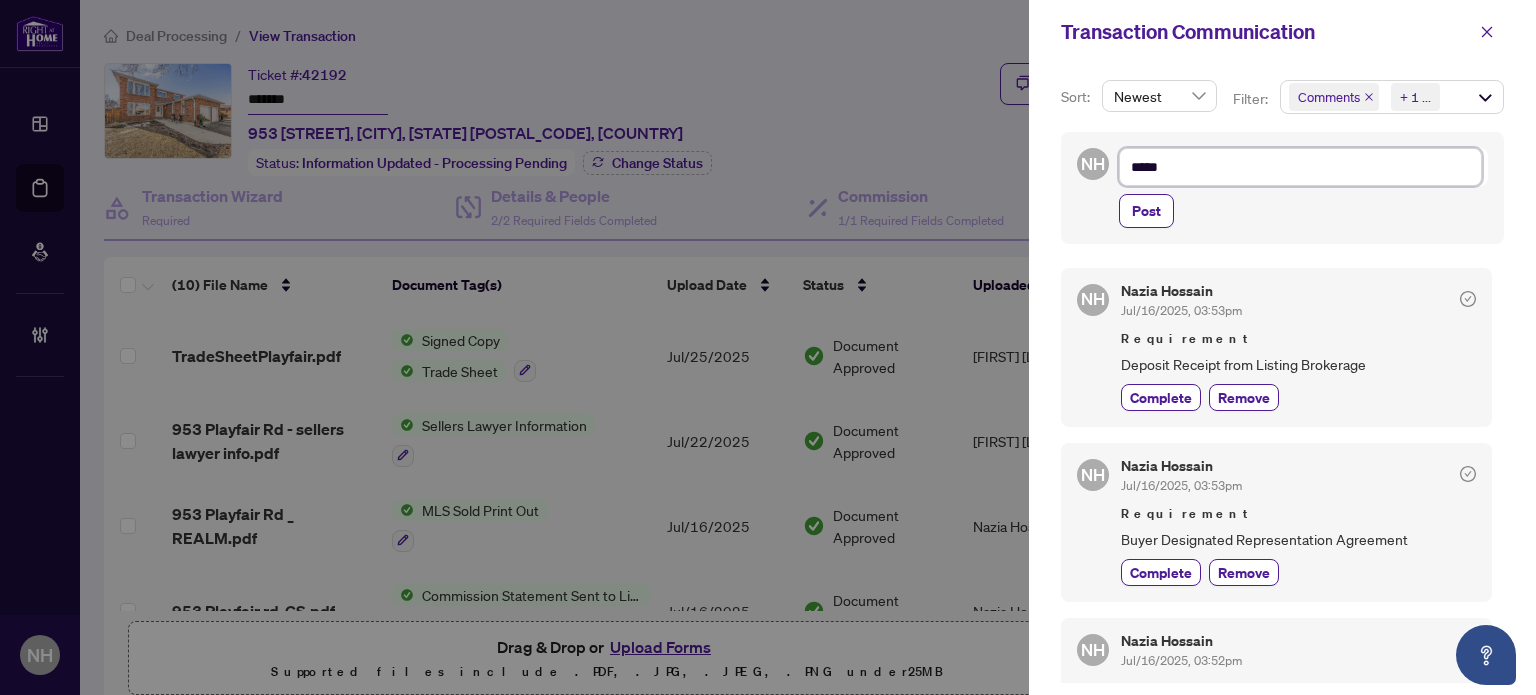 type on "******" 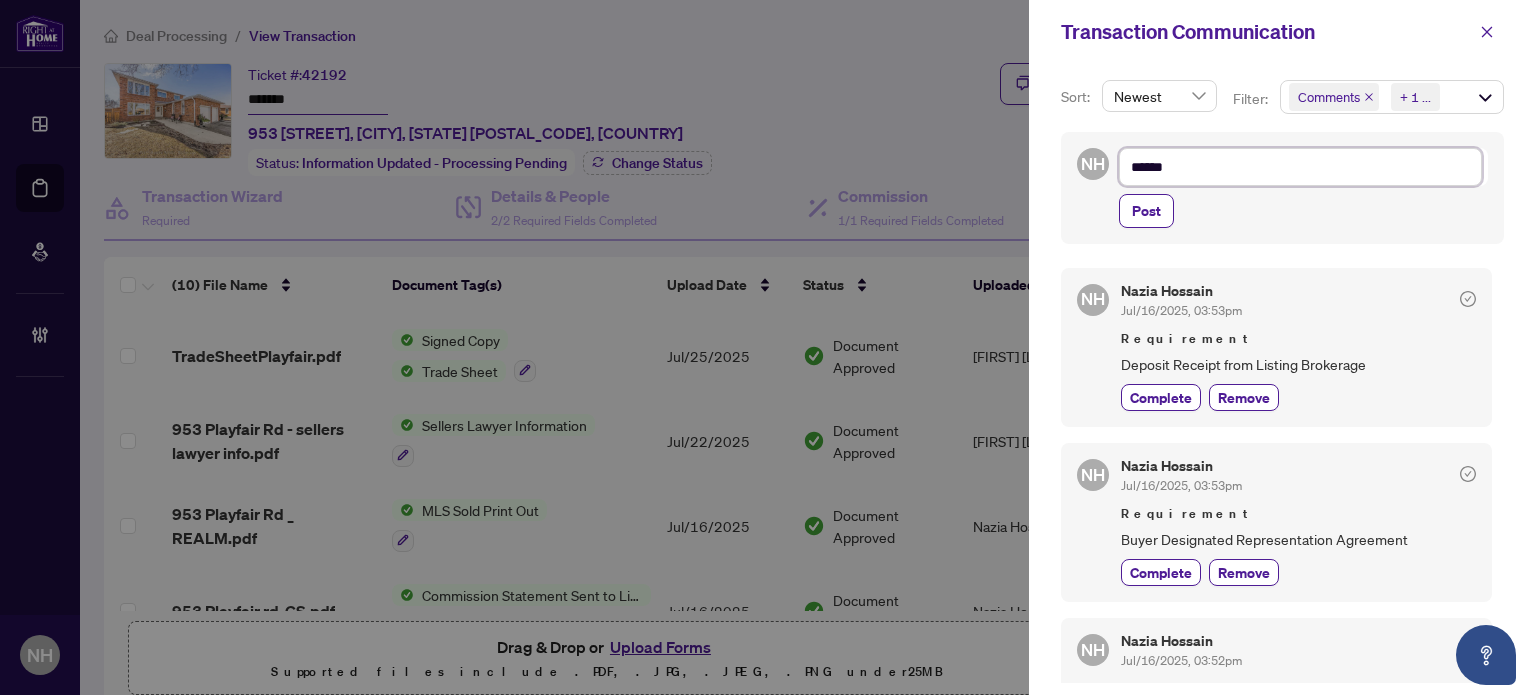 type on "*******" 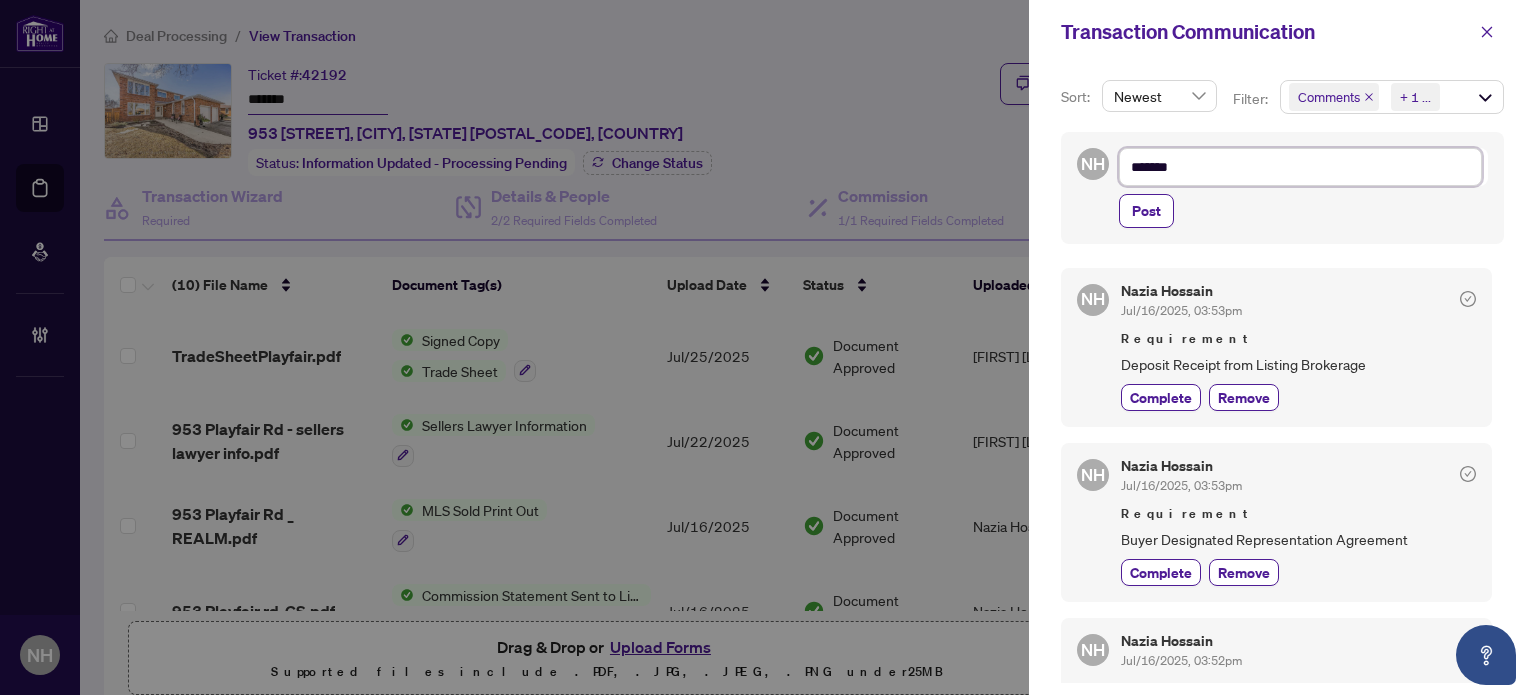 type on "********" 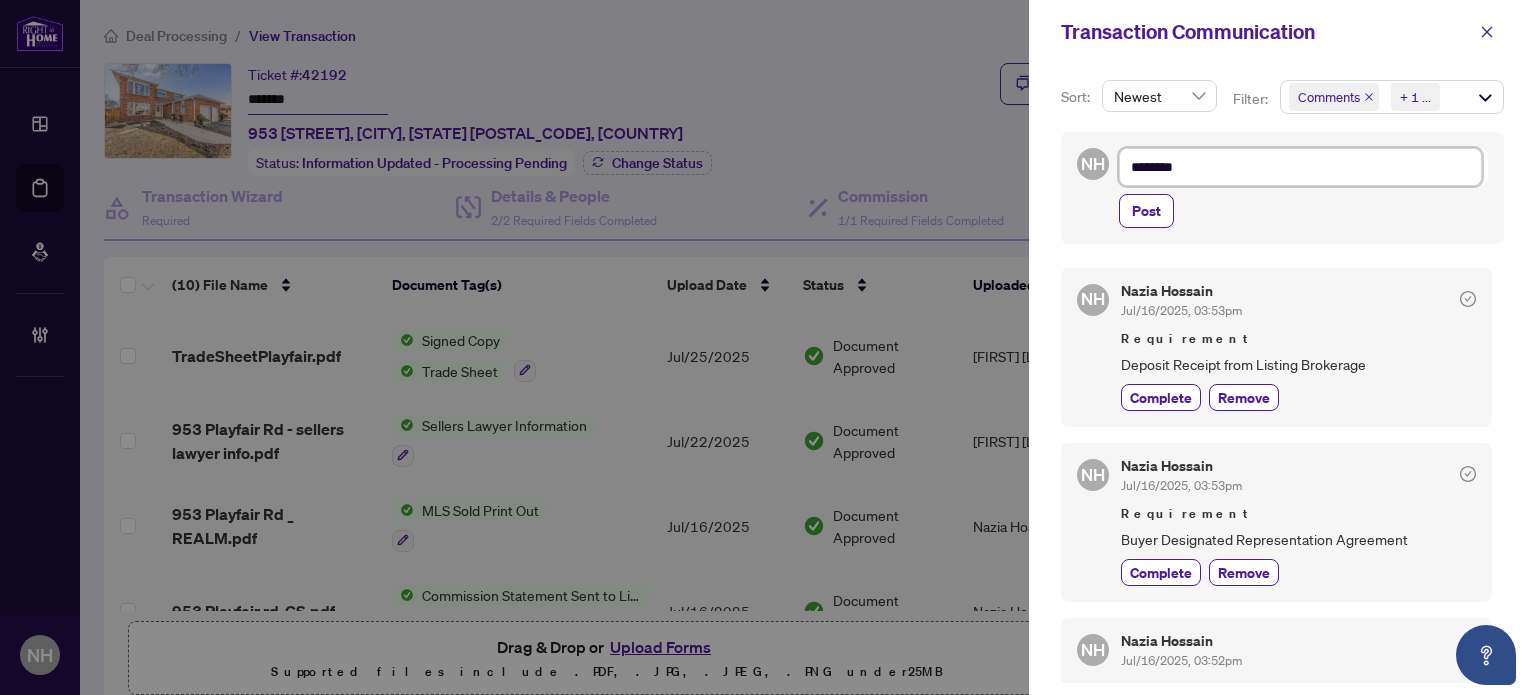 type on "*********" 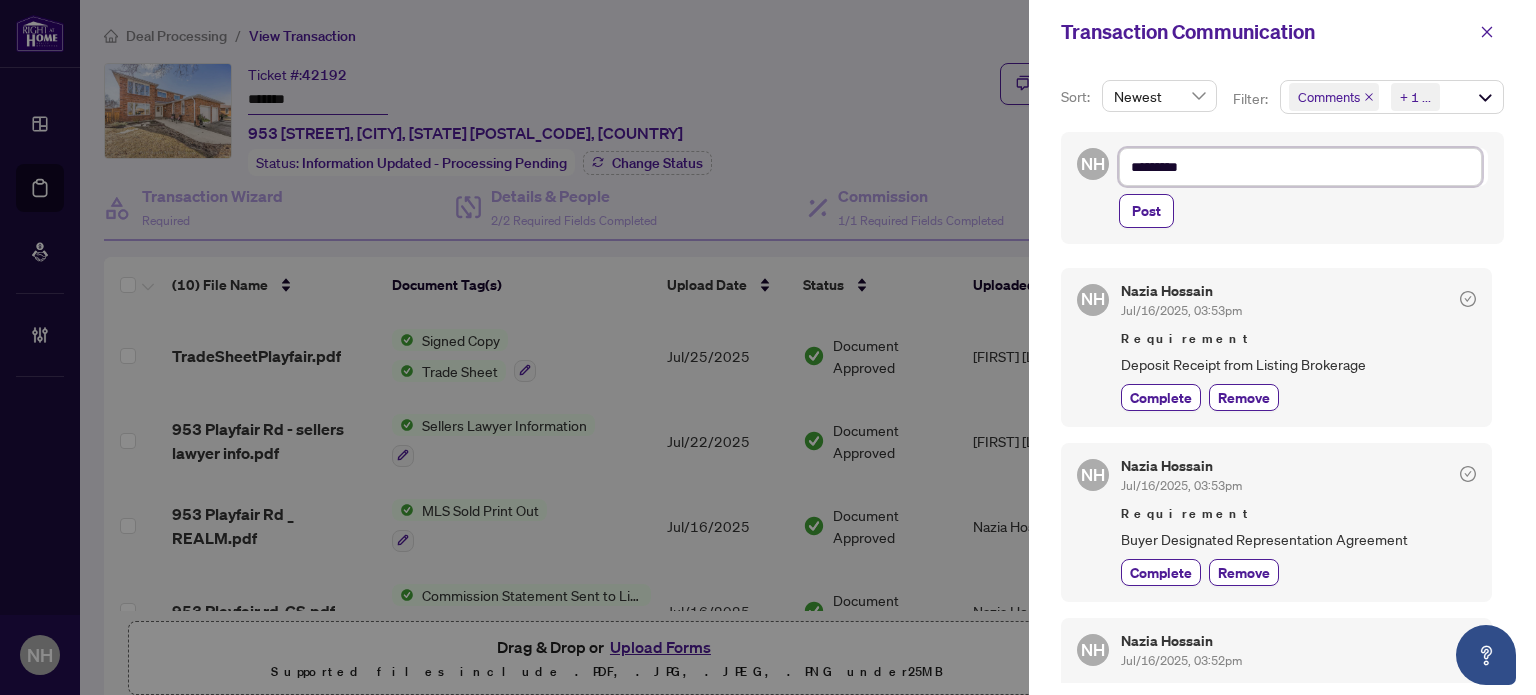 type on "**********" 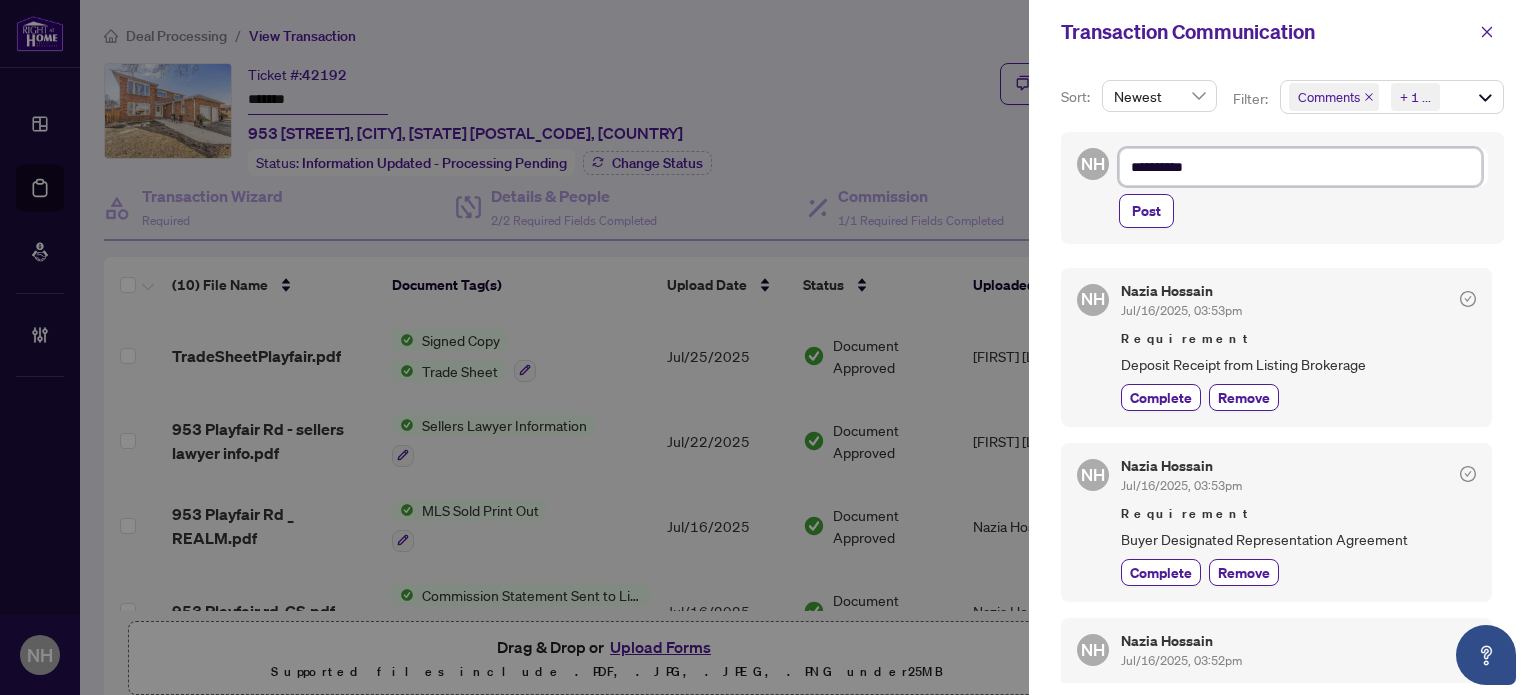 type on "**********" 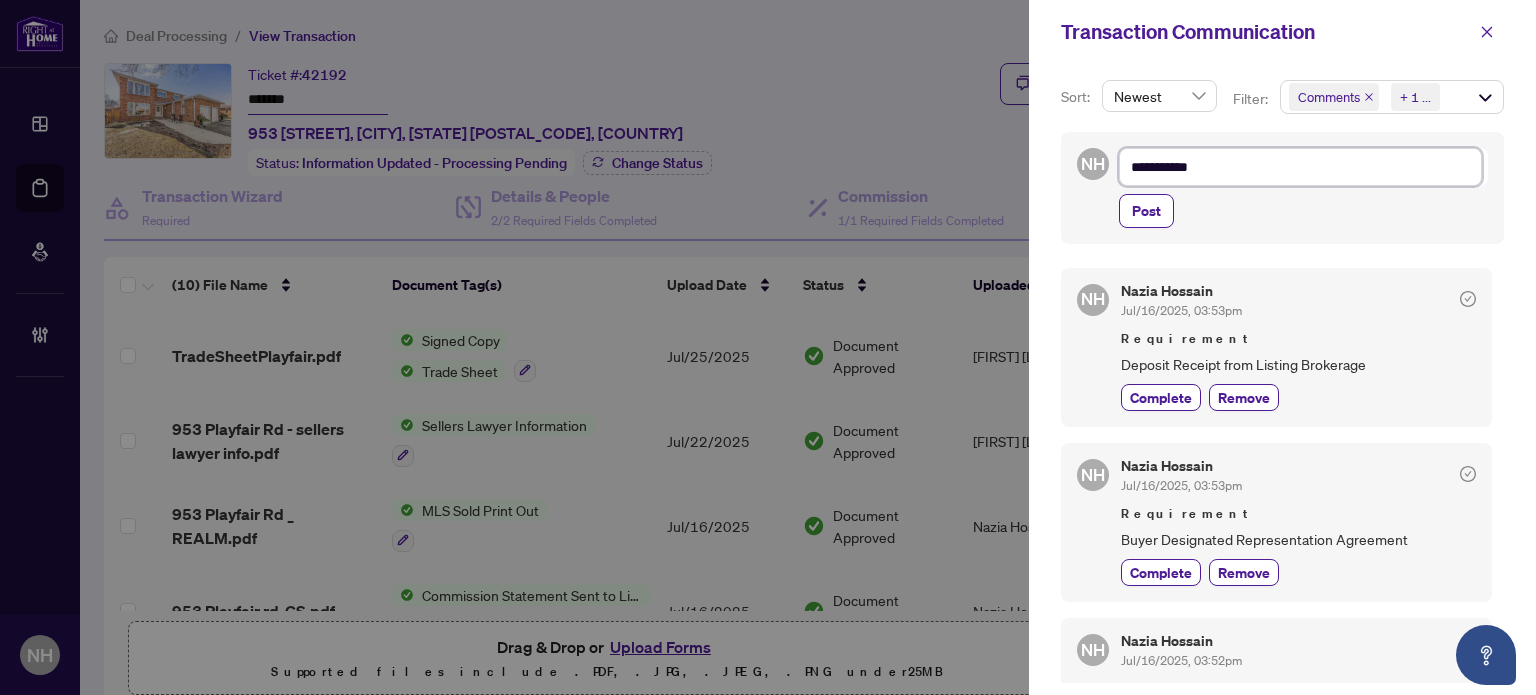 type on "**********" 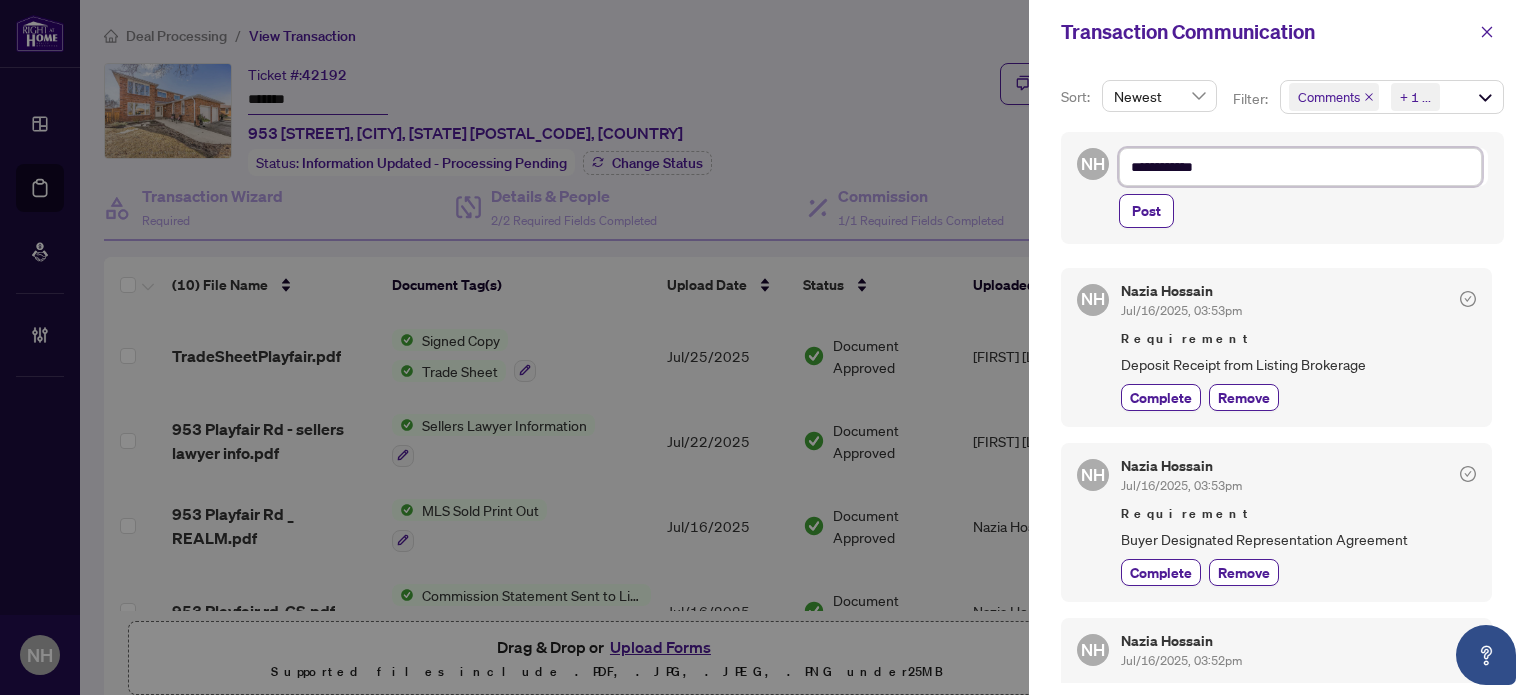 type on "**********" 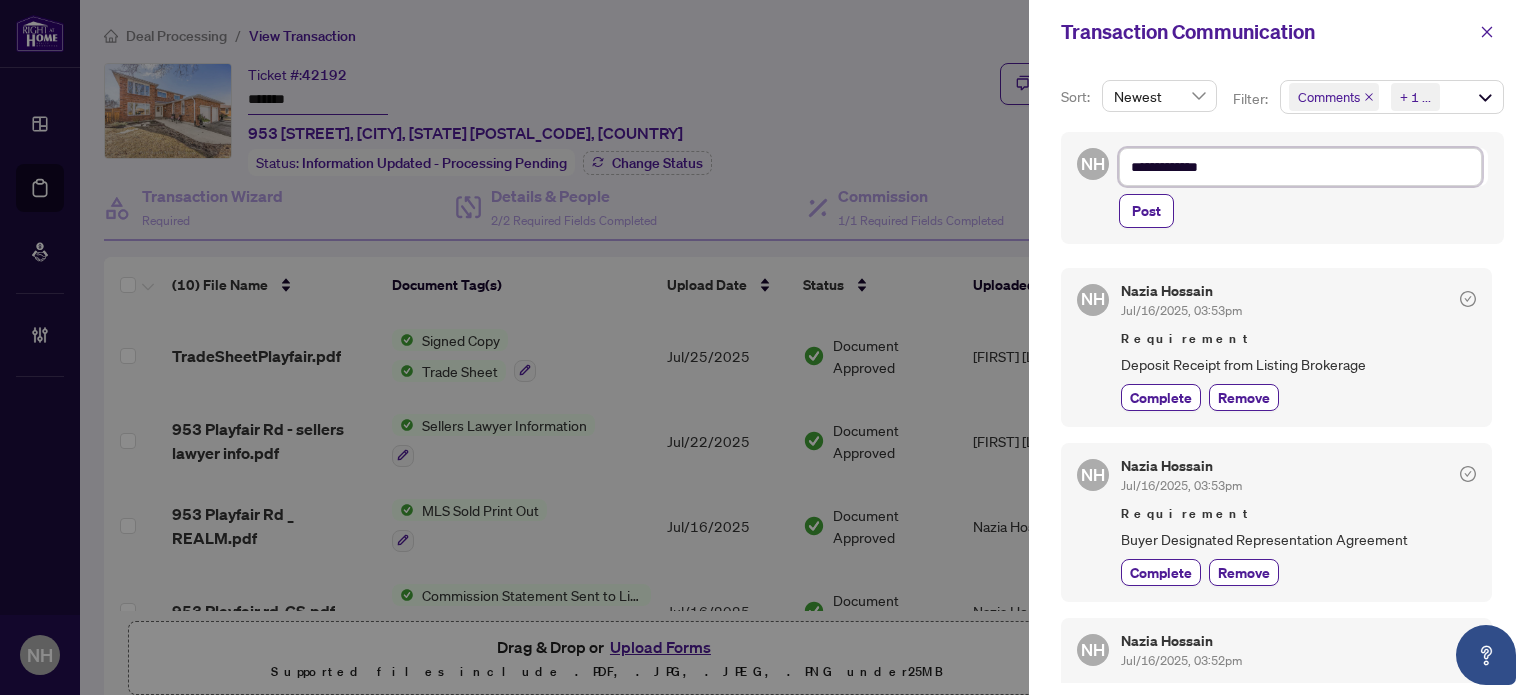 type on "**********" 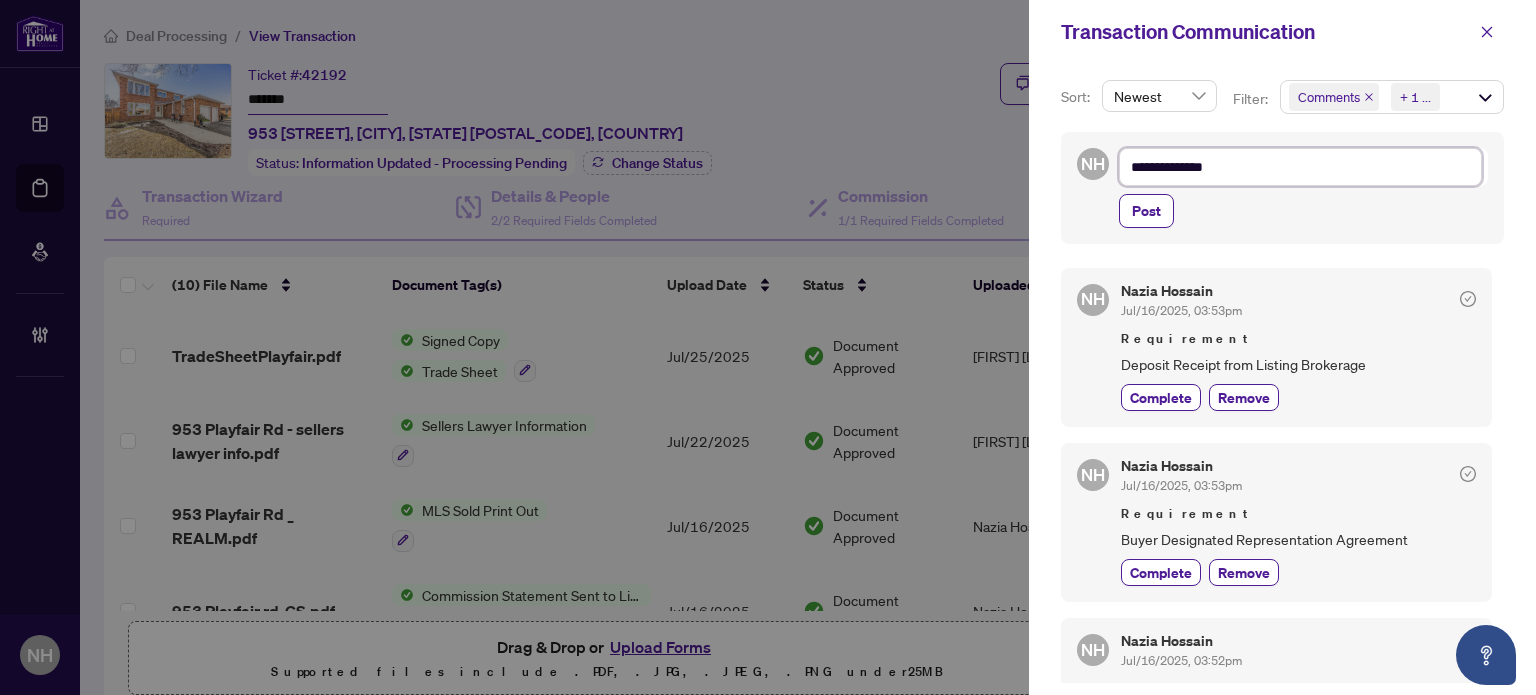 type on "**********" 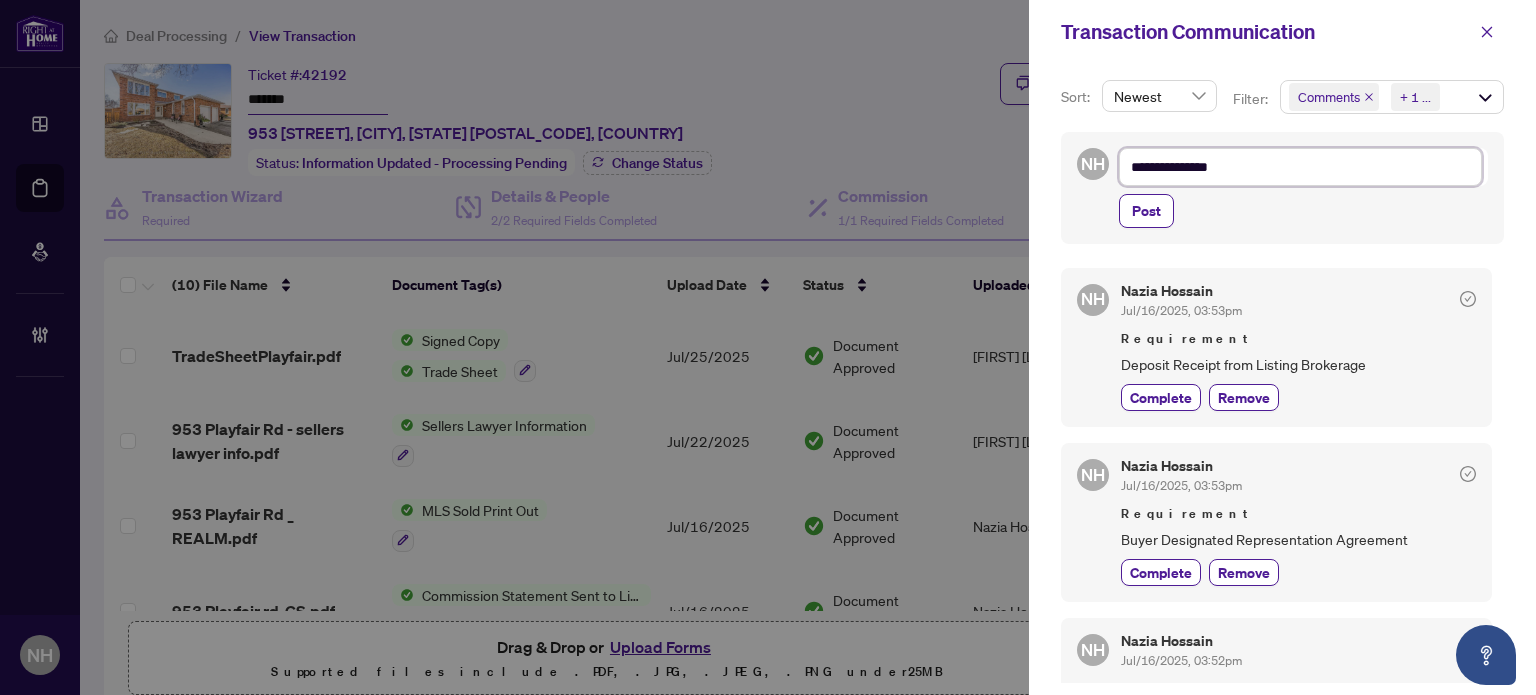 type on "**********" 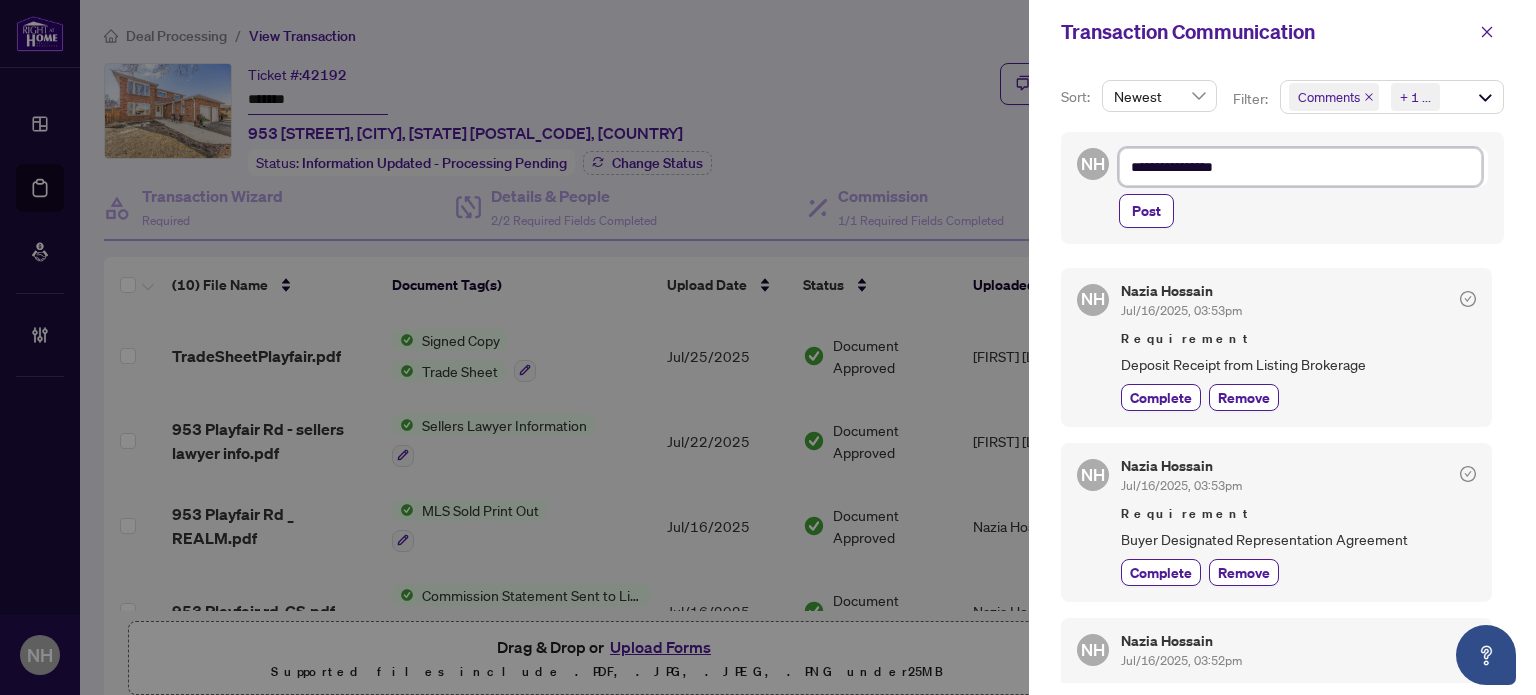 type on "**********" 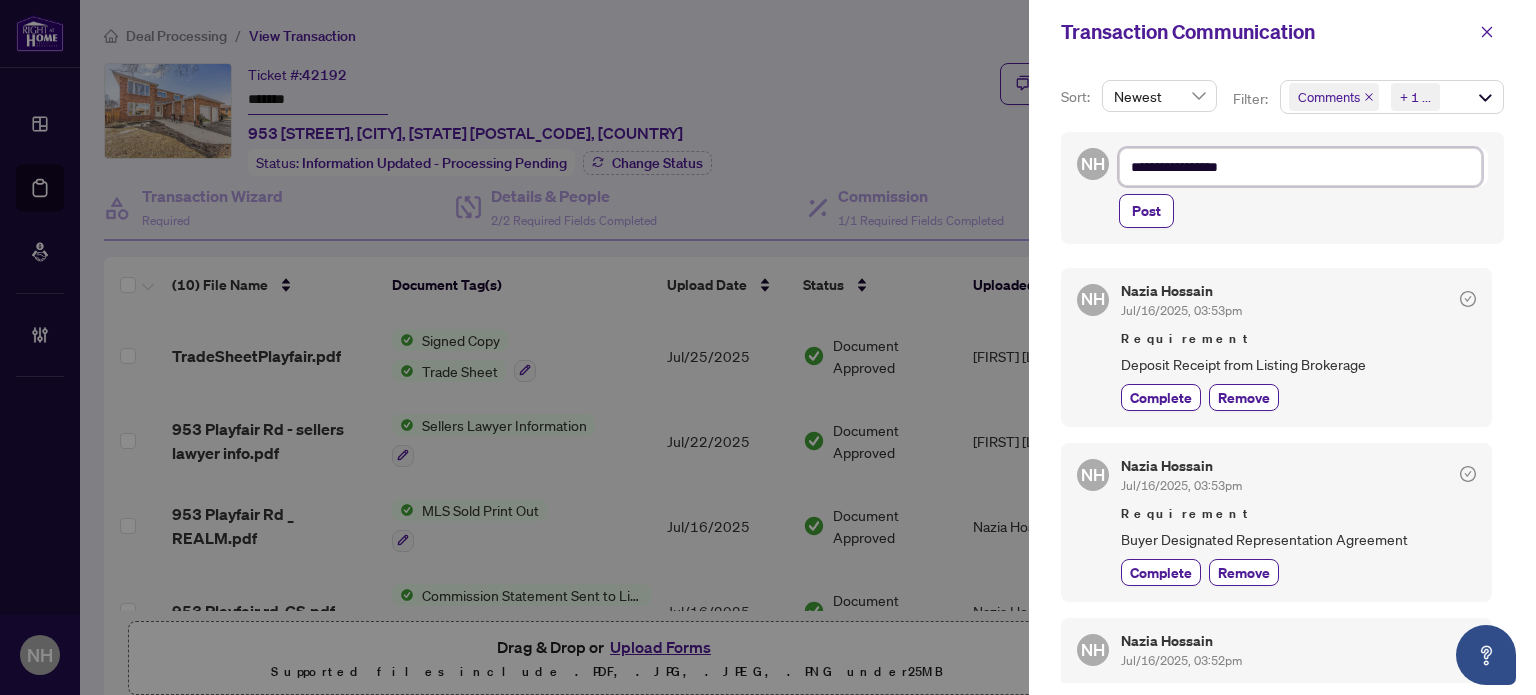 type on "**********" 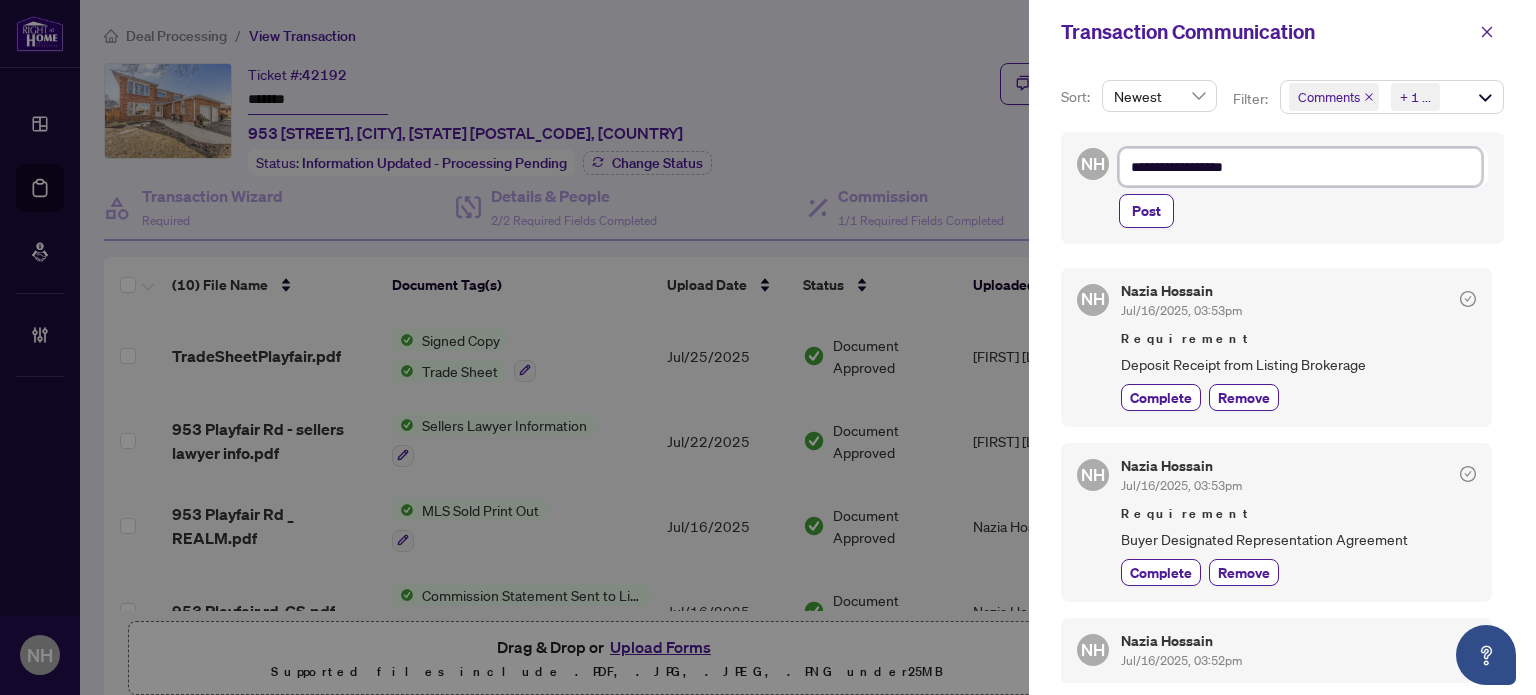 type on "**********" 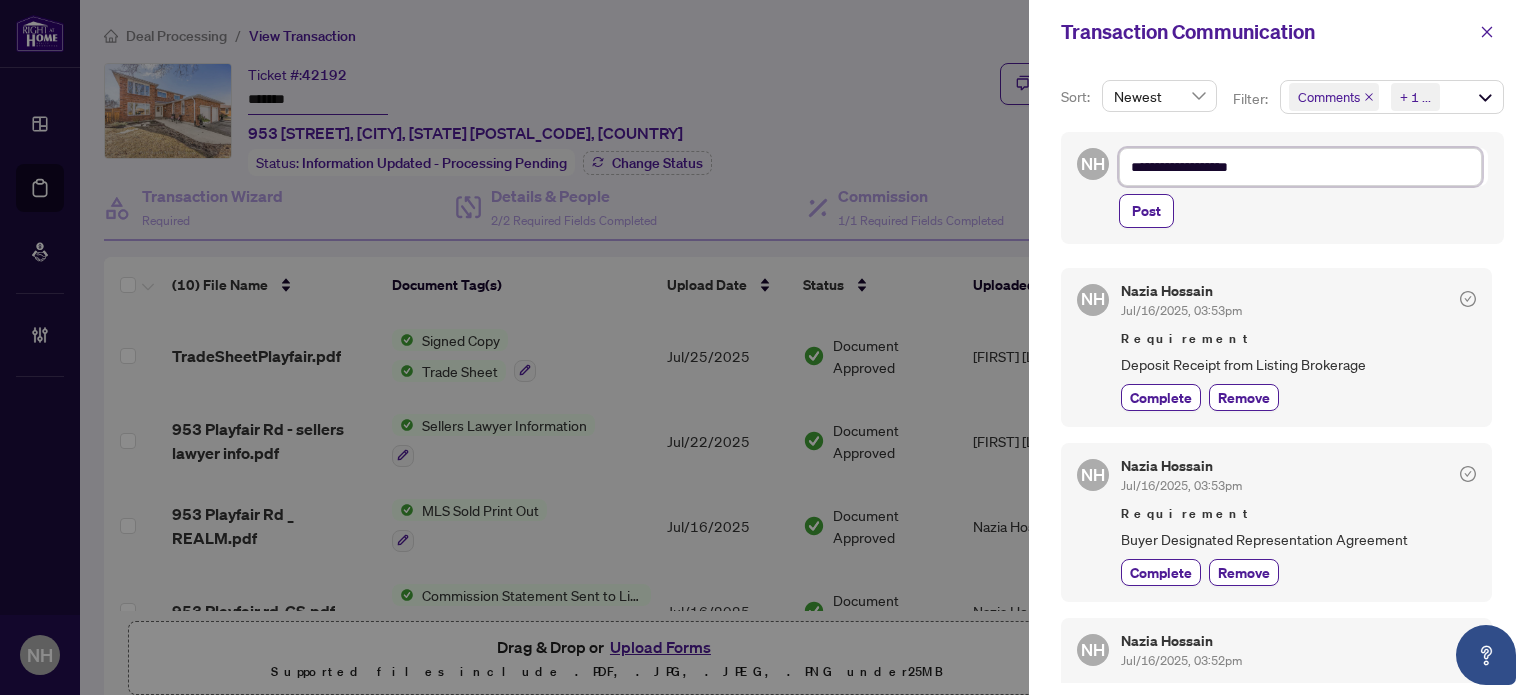 type on "**********" 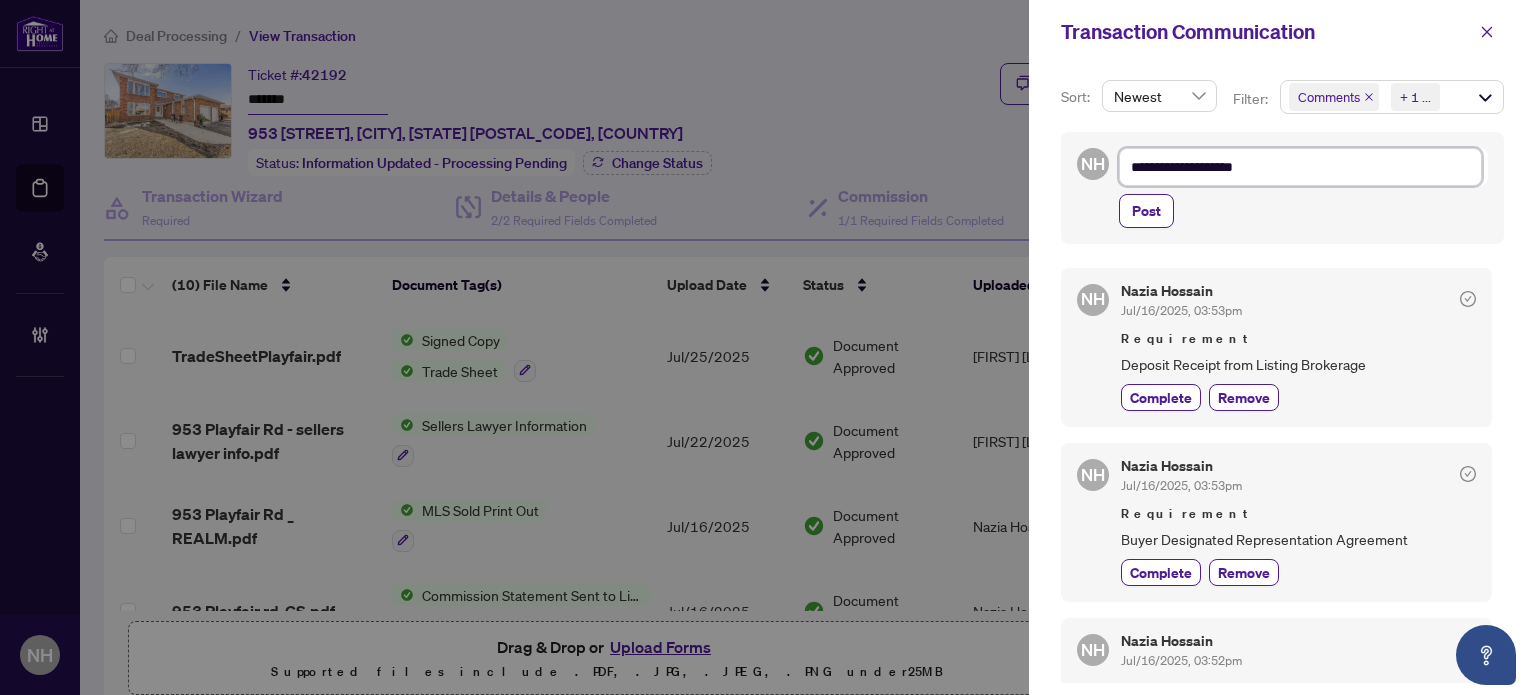 type on "**********" 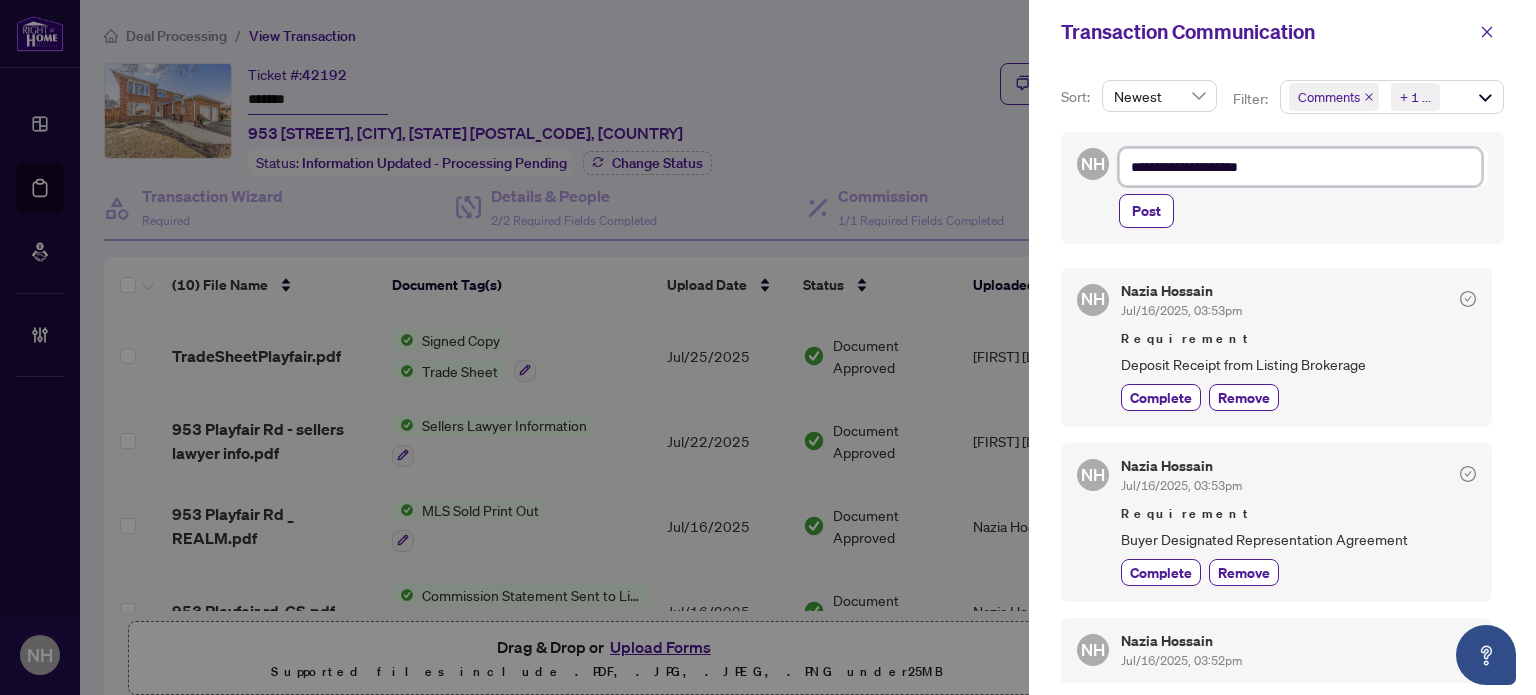 type on "**********" 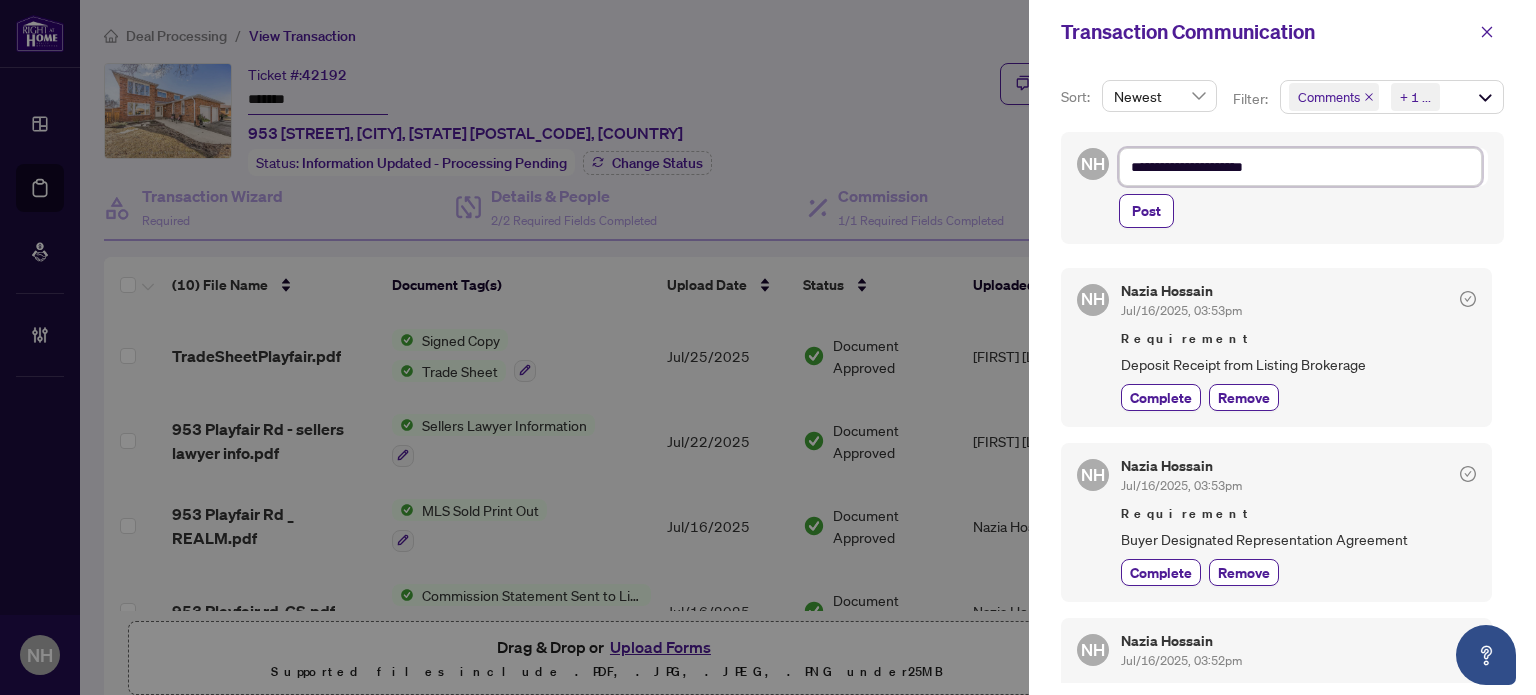 type on "**********" 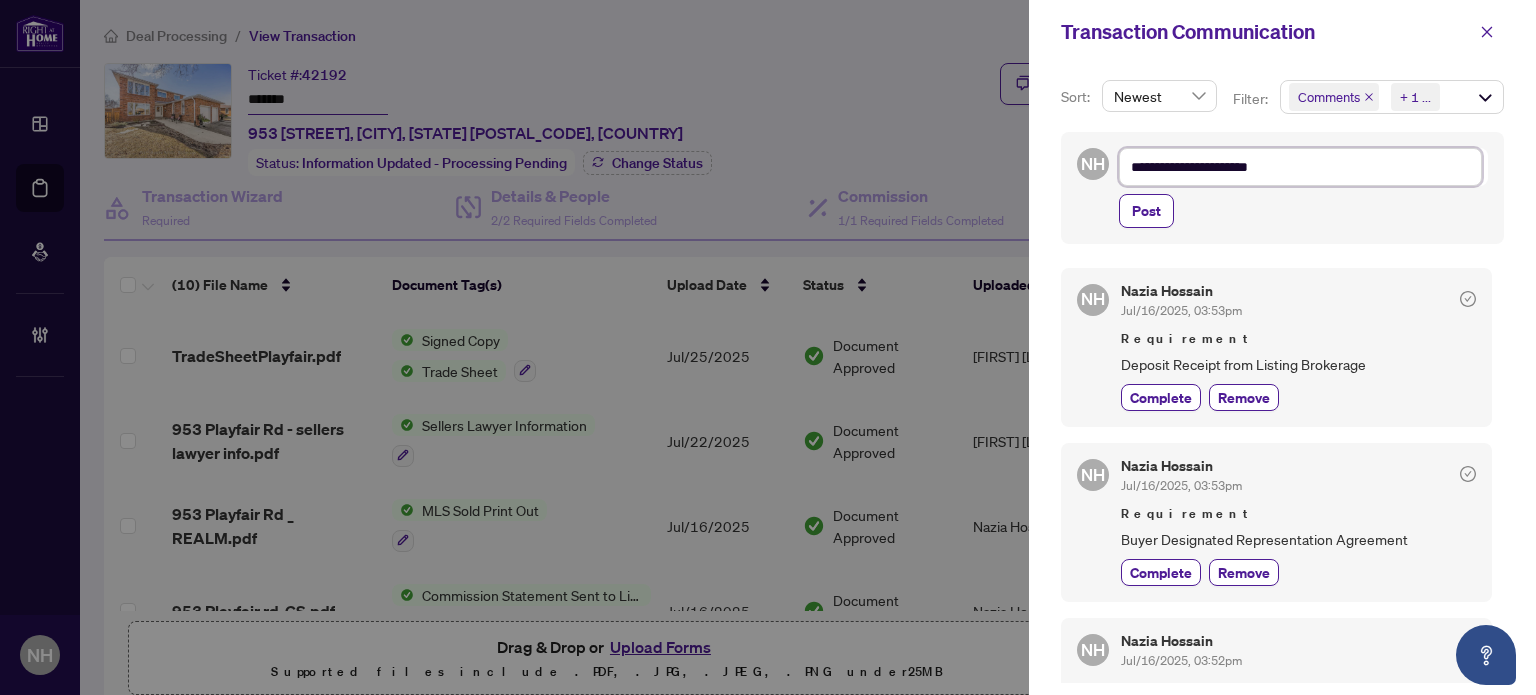type on "**********" 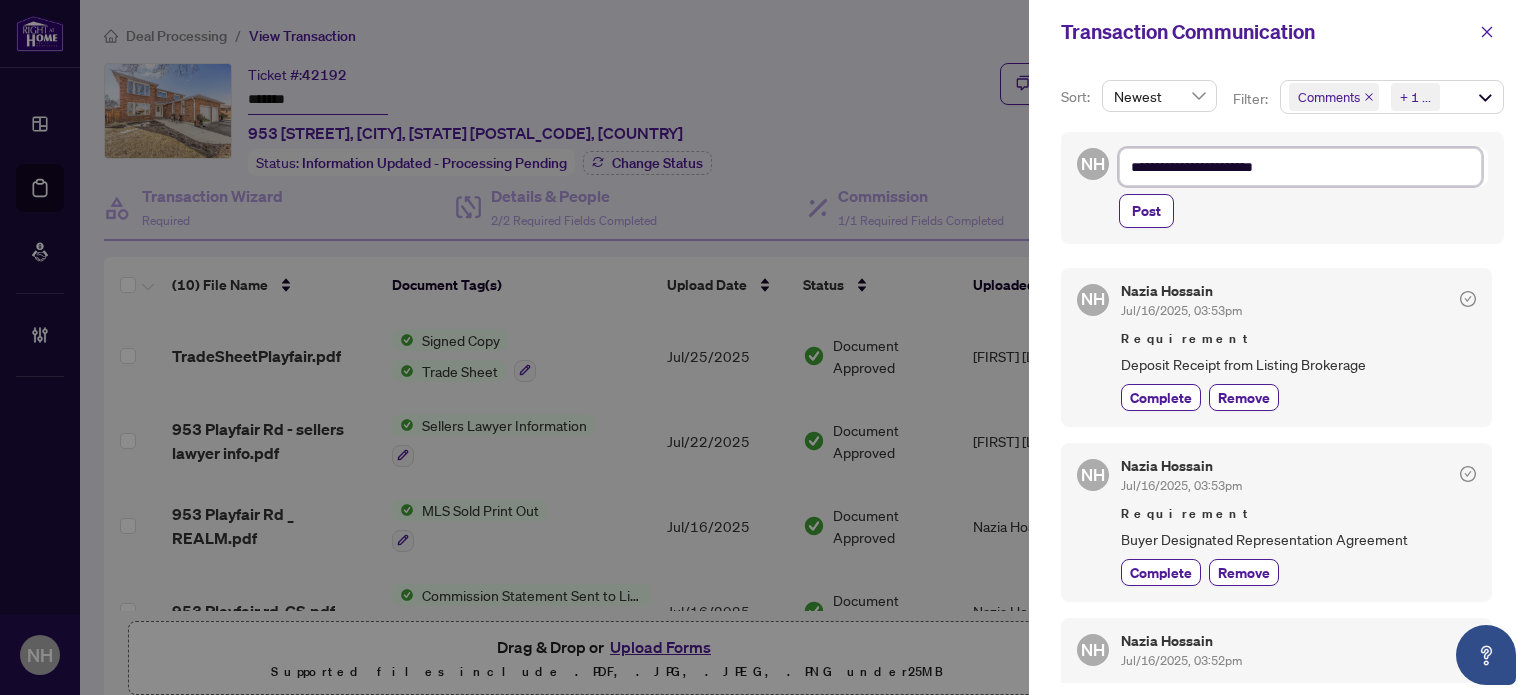 type on "**********" 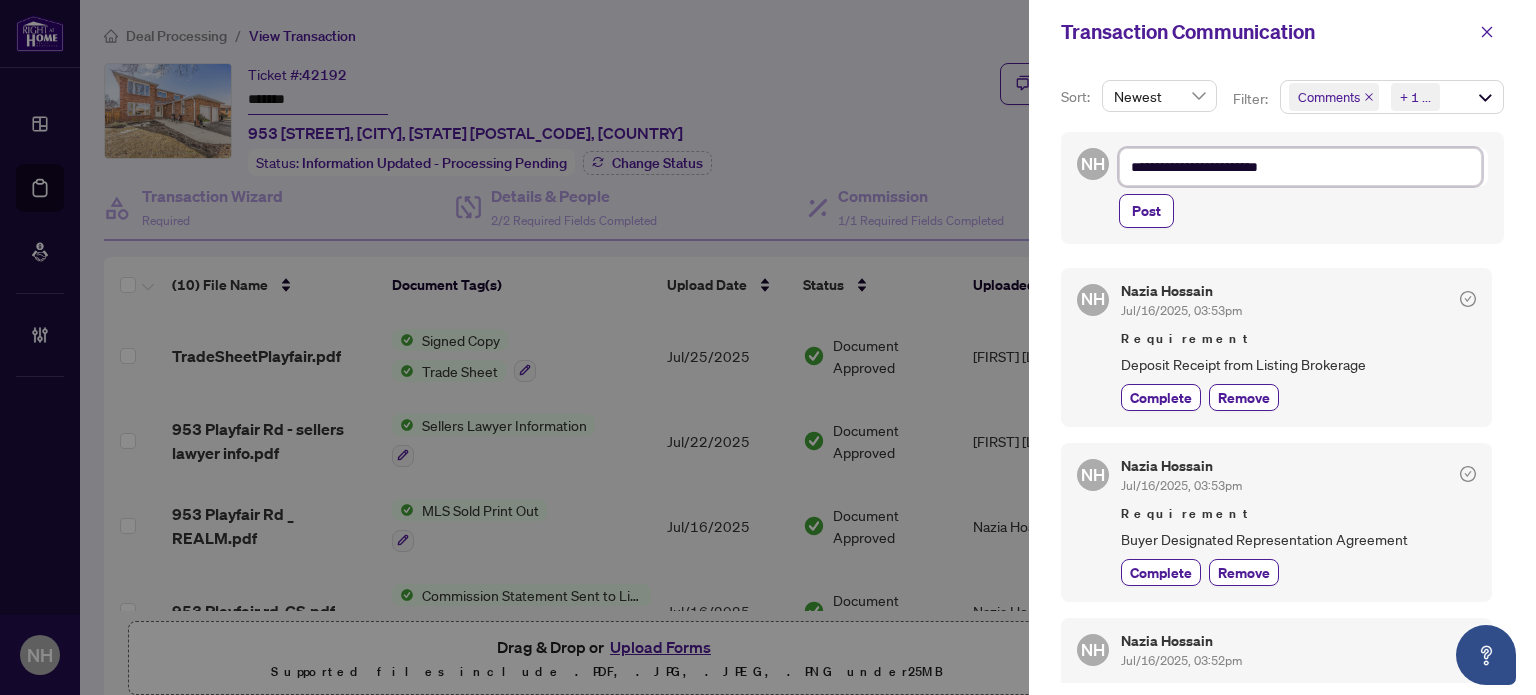 type on "**********" 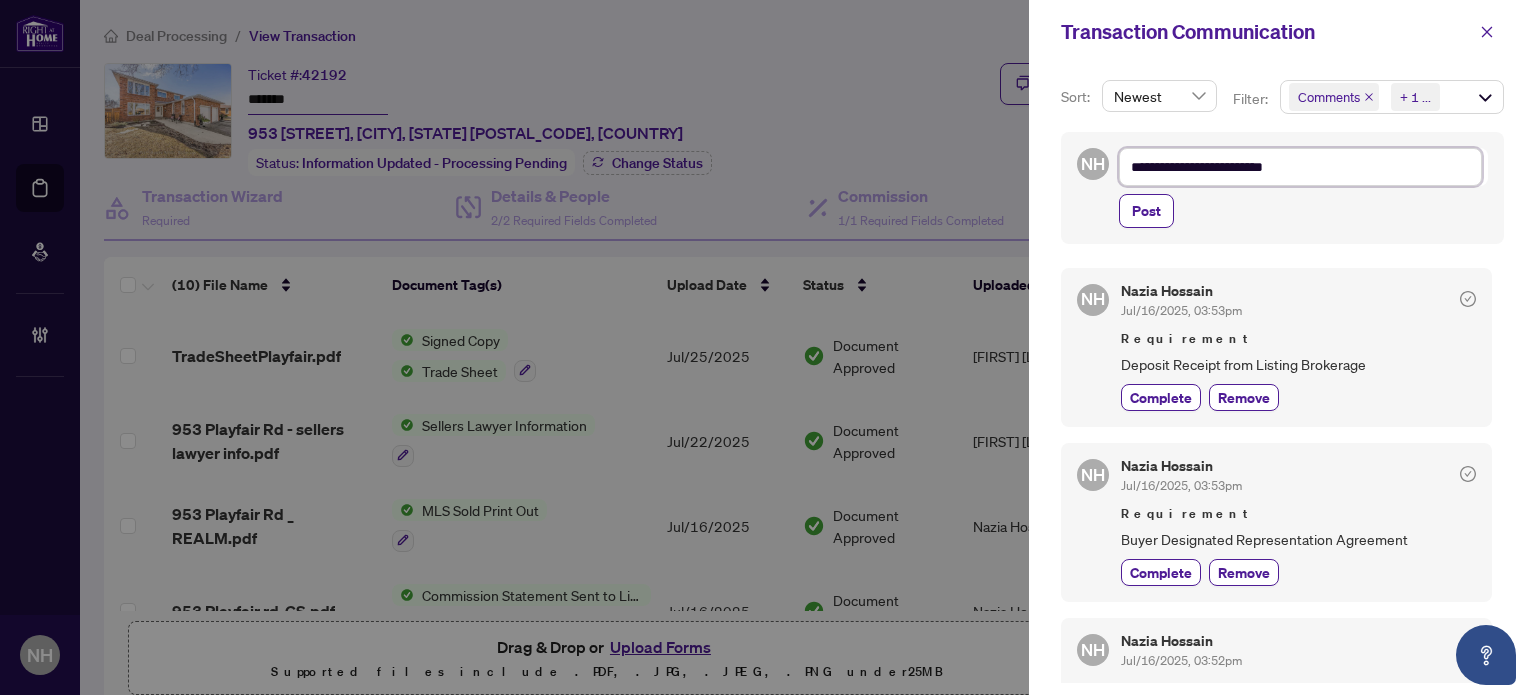 type on "**********" 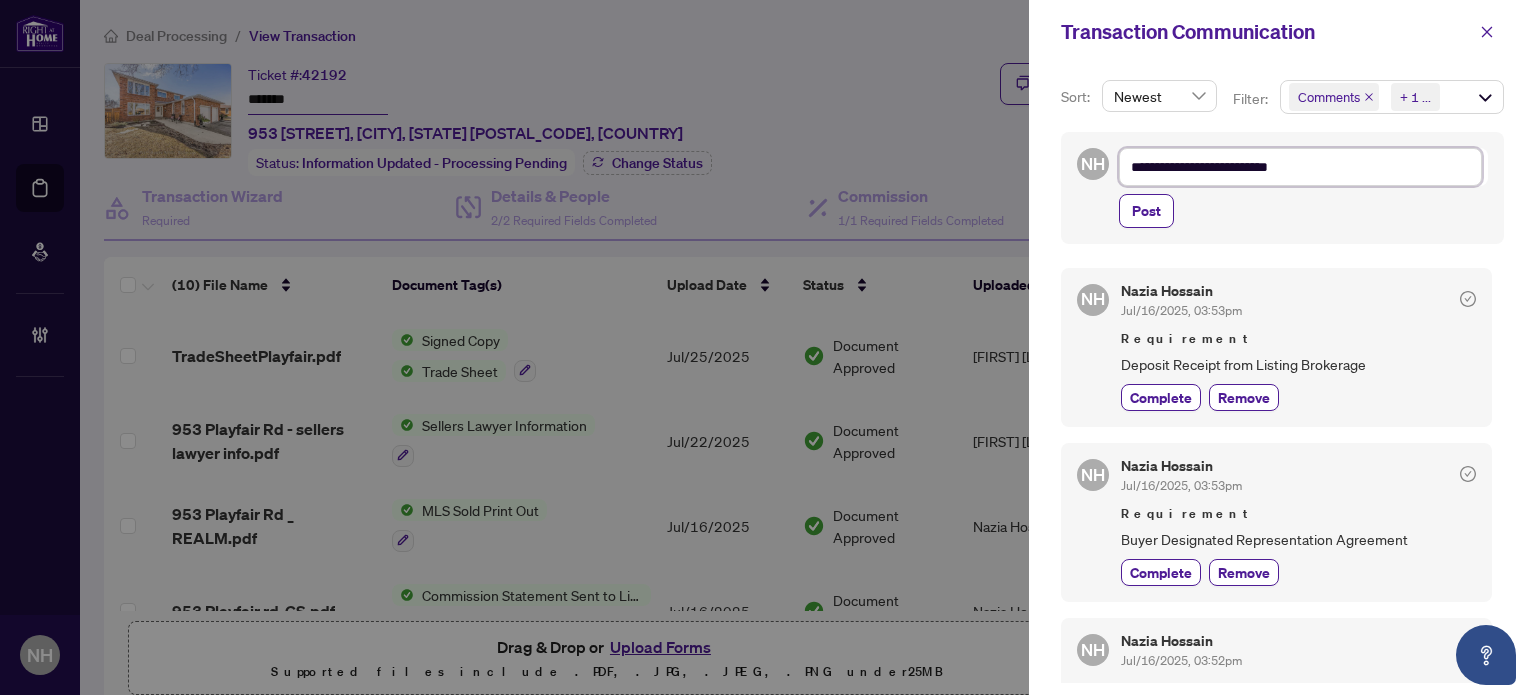 type on "**********" 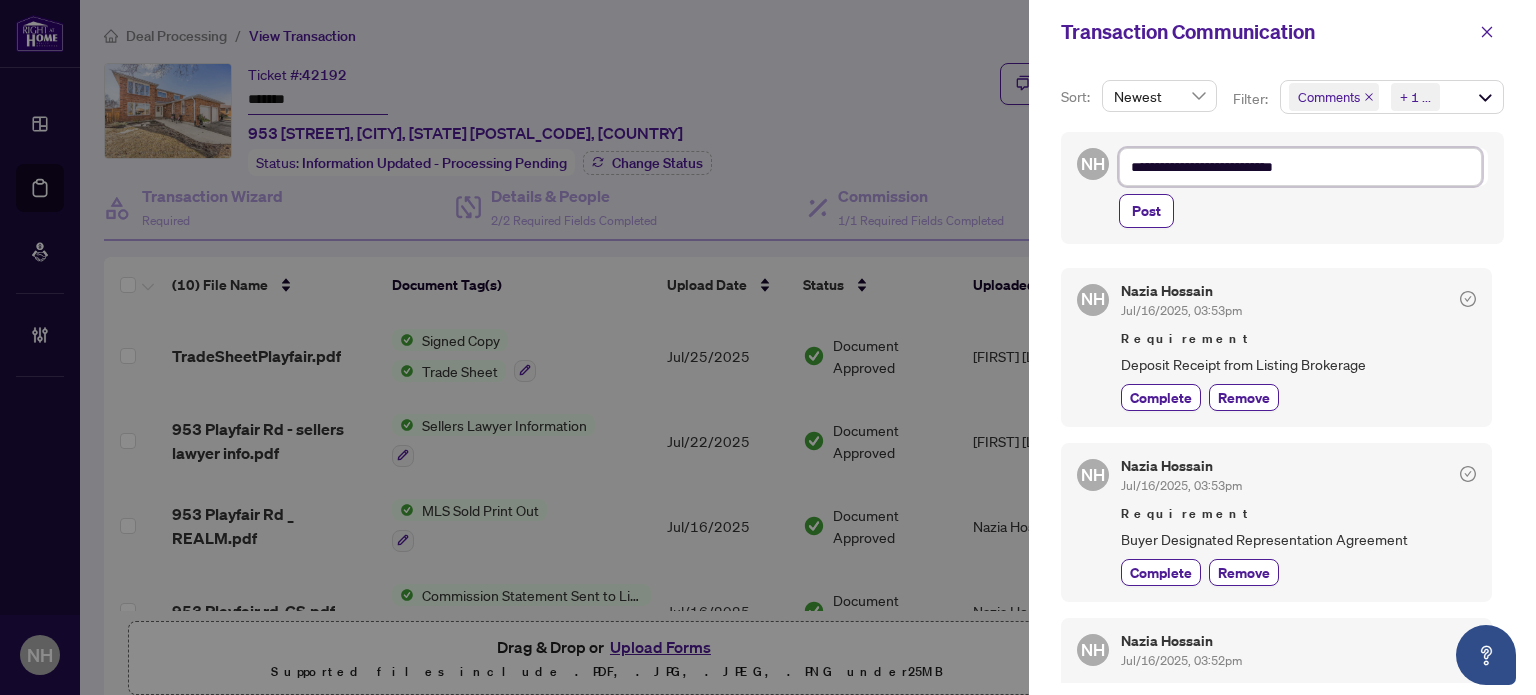 type on "**********" 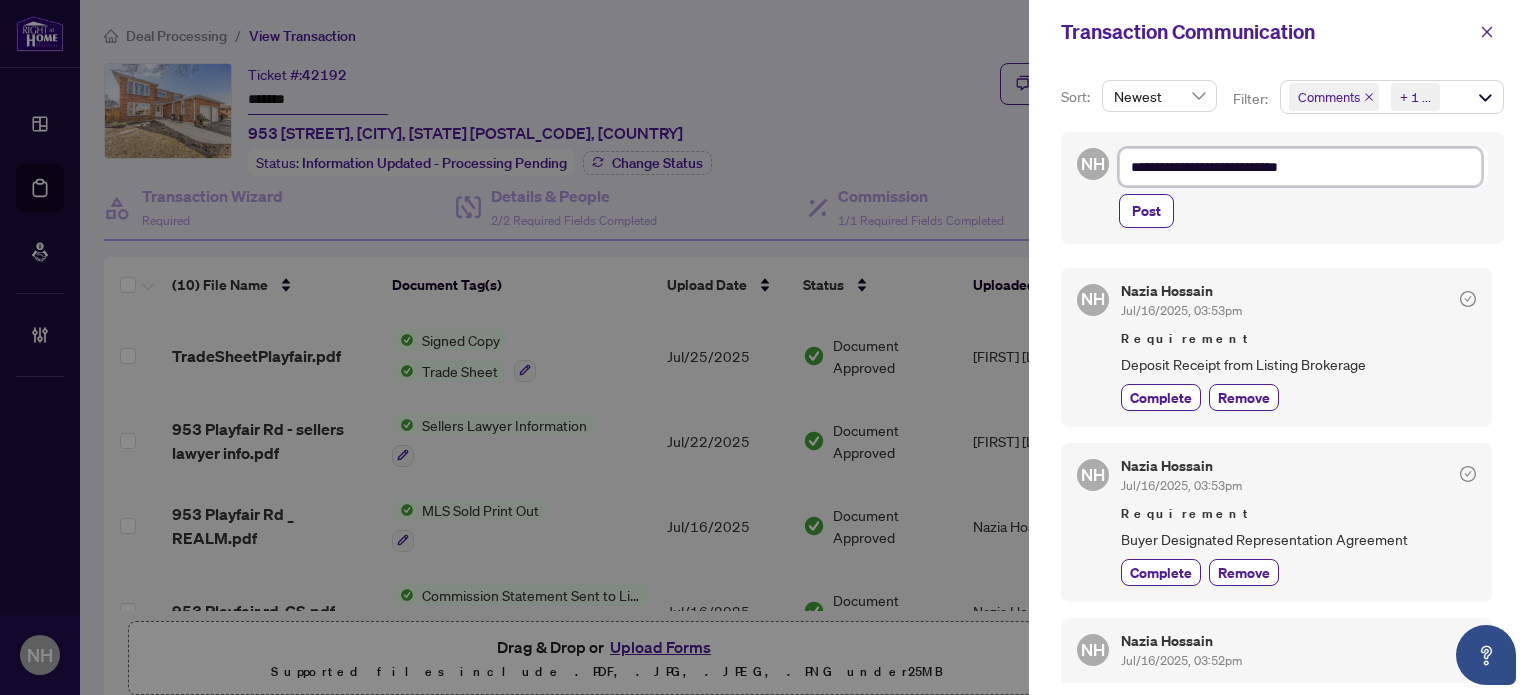 type on "**********" 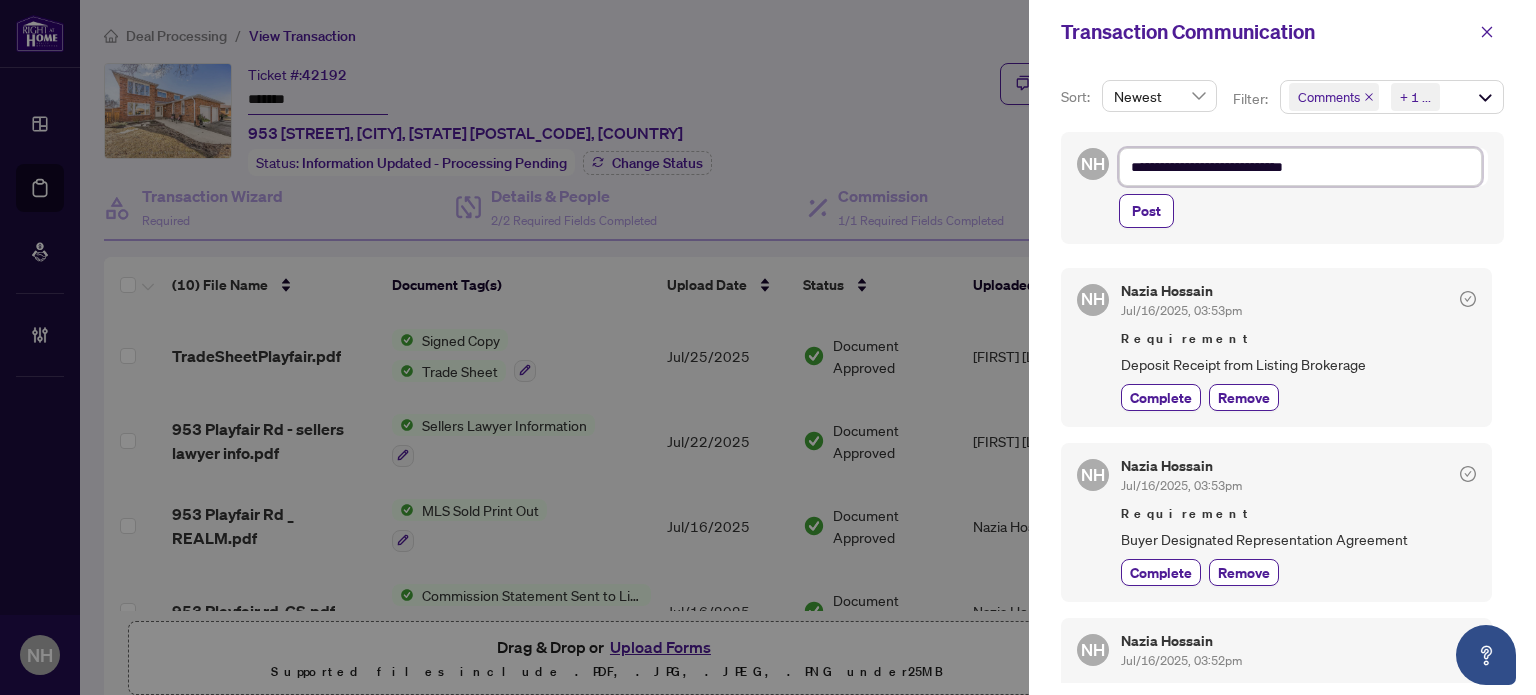 type on "**********" 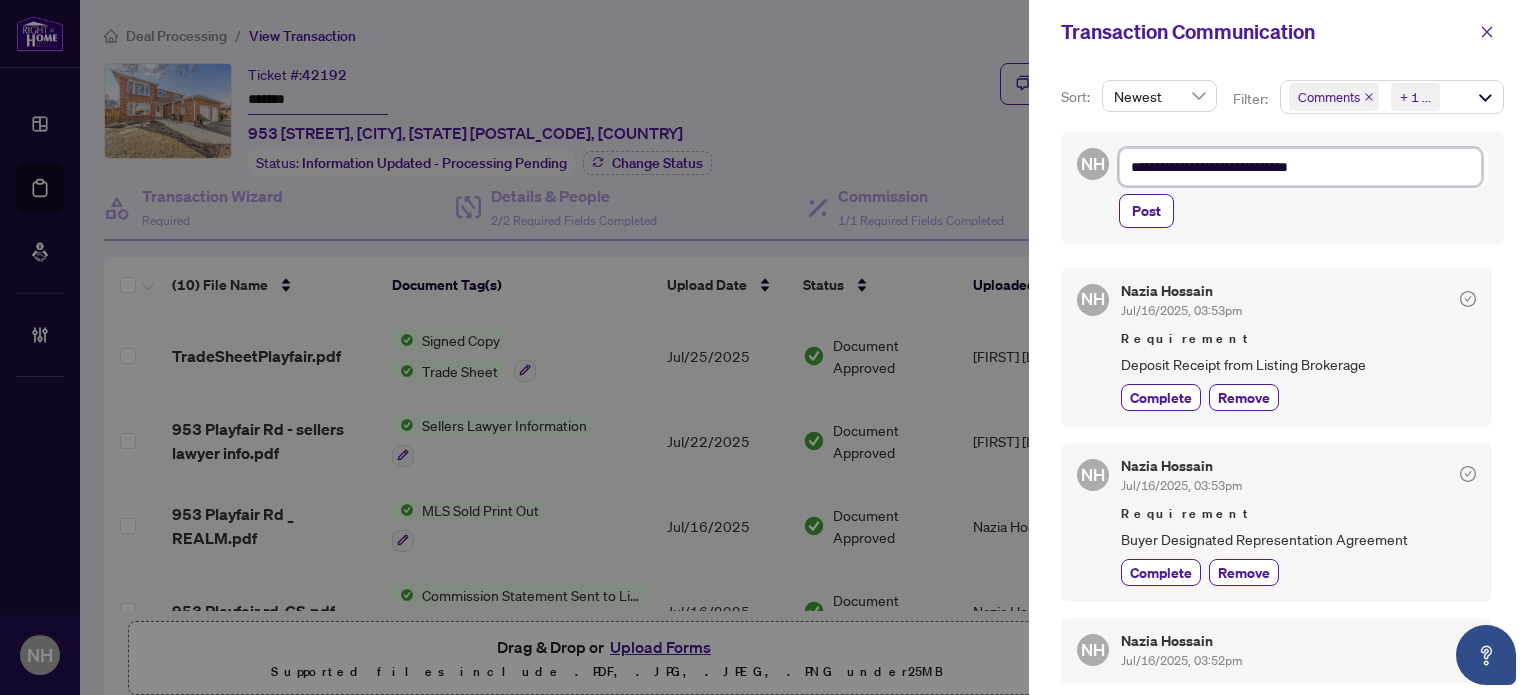 type on "**********" 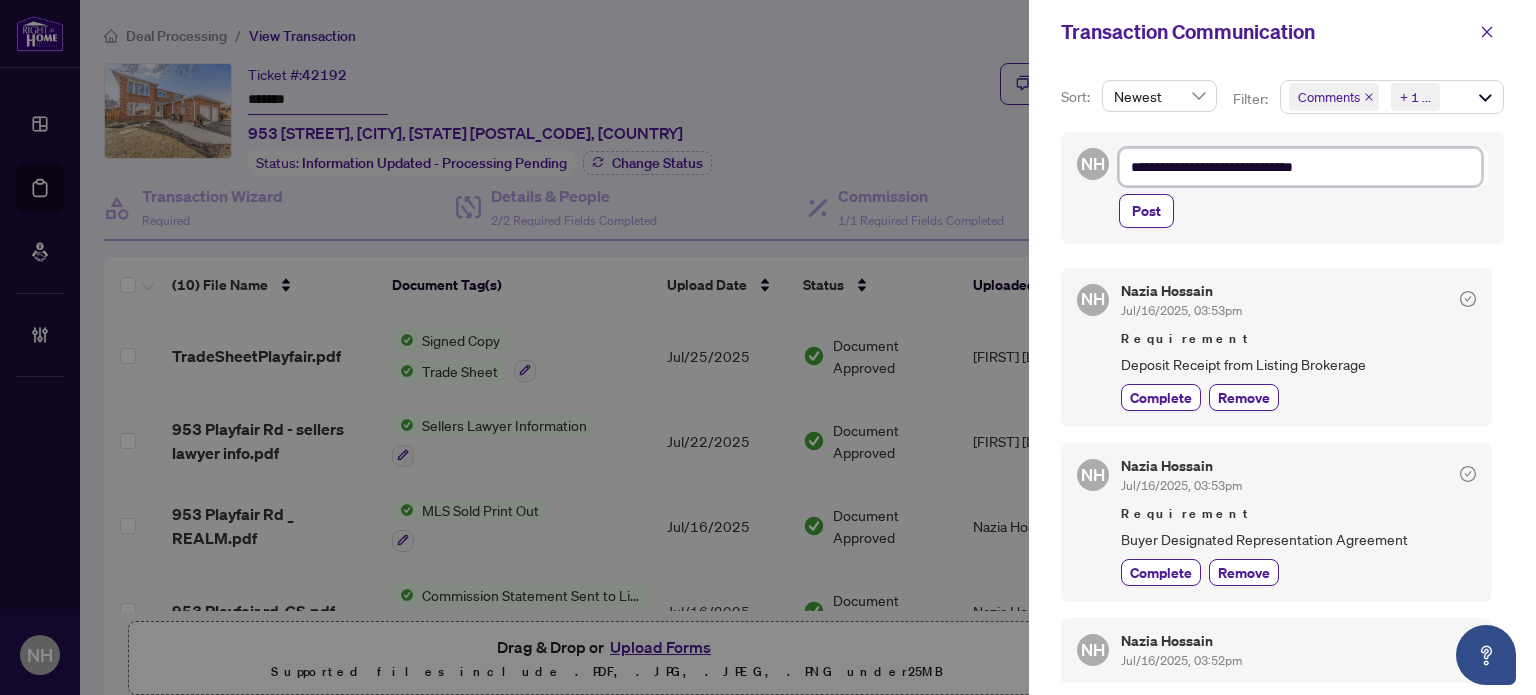 type on "**********" 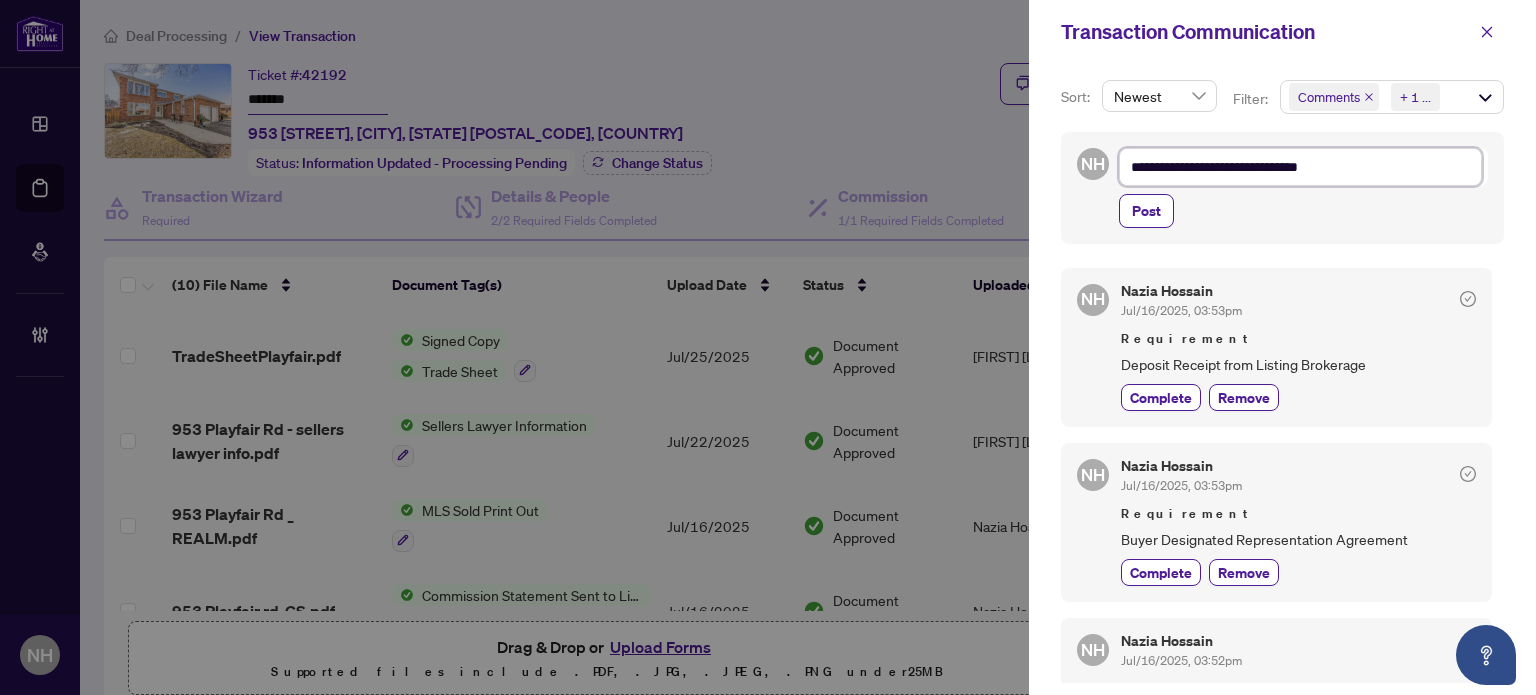 type on "**********" 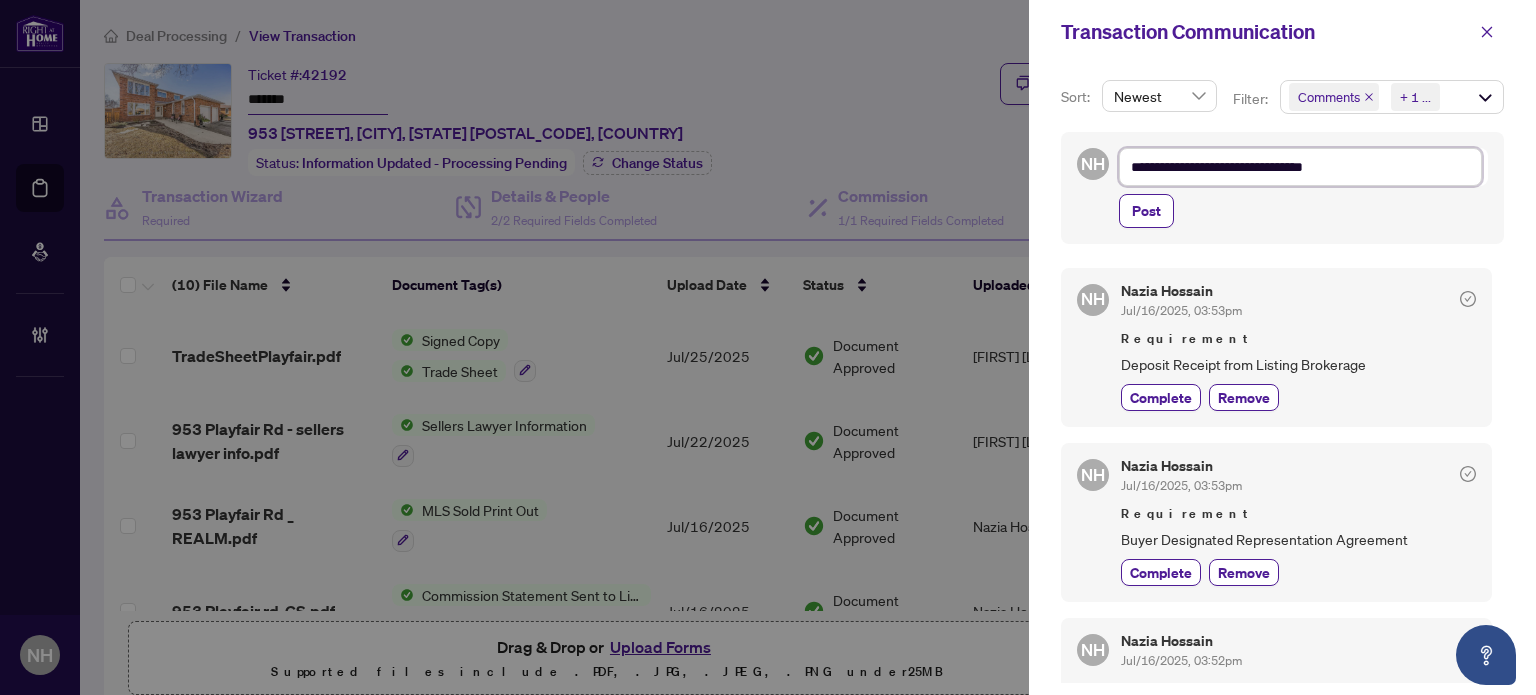 type on "**********" 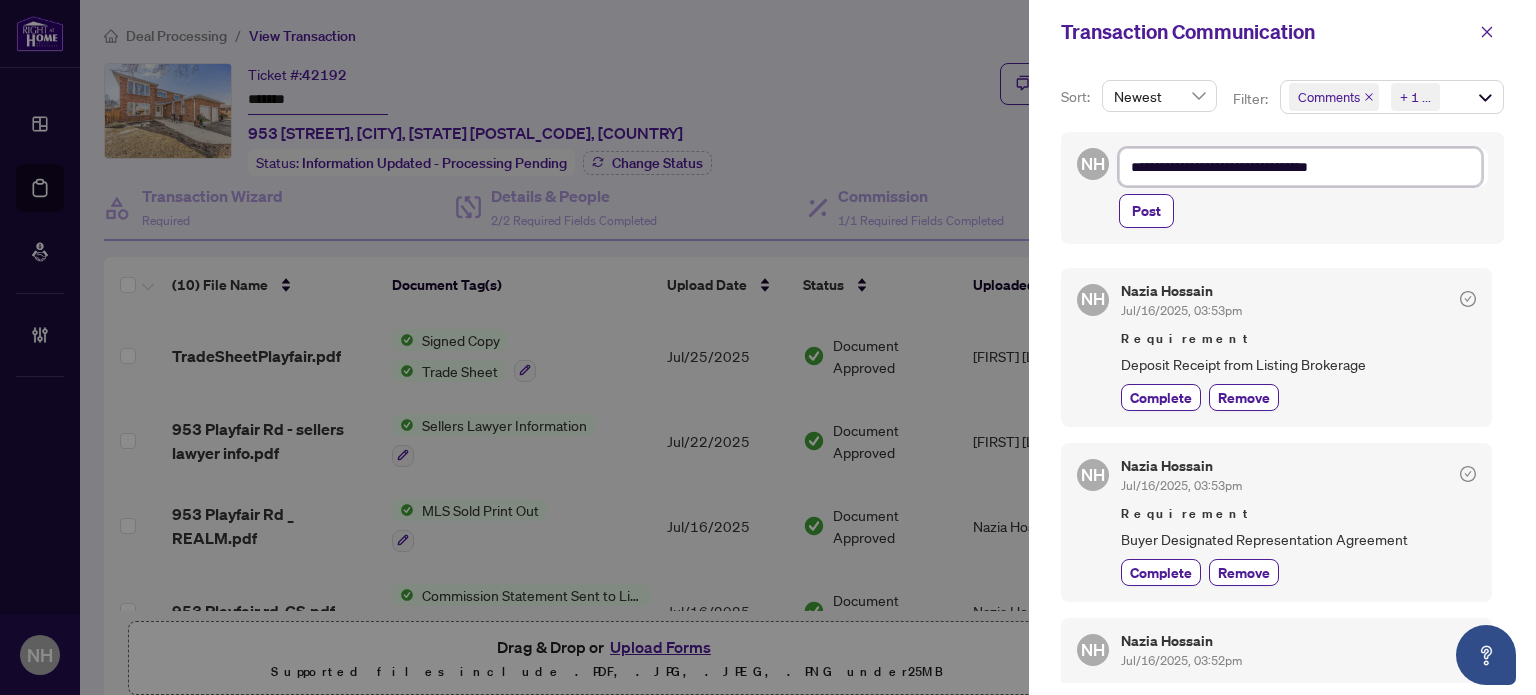 type on "**********" 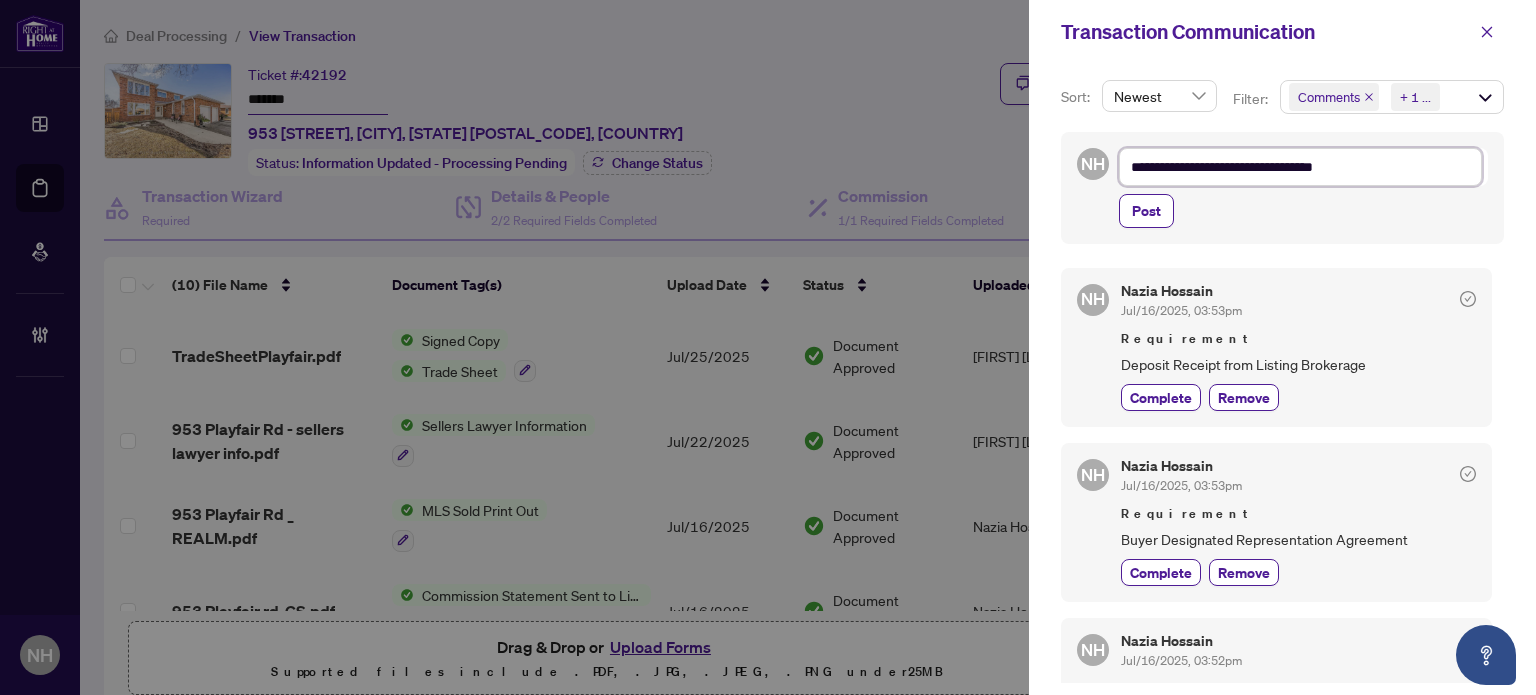 type on "**********" 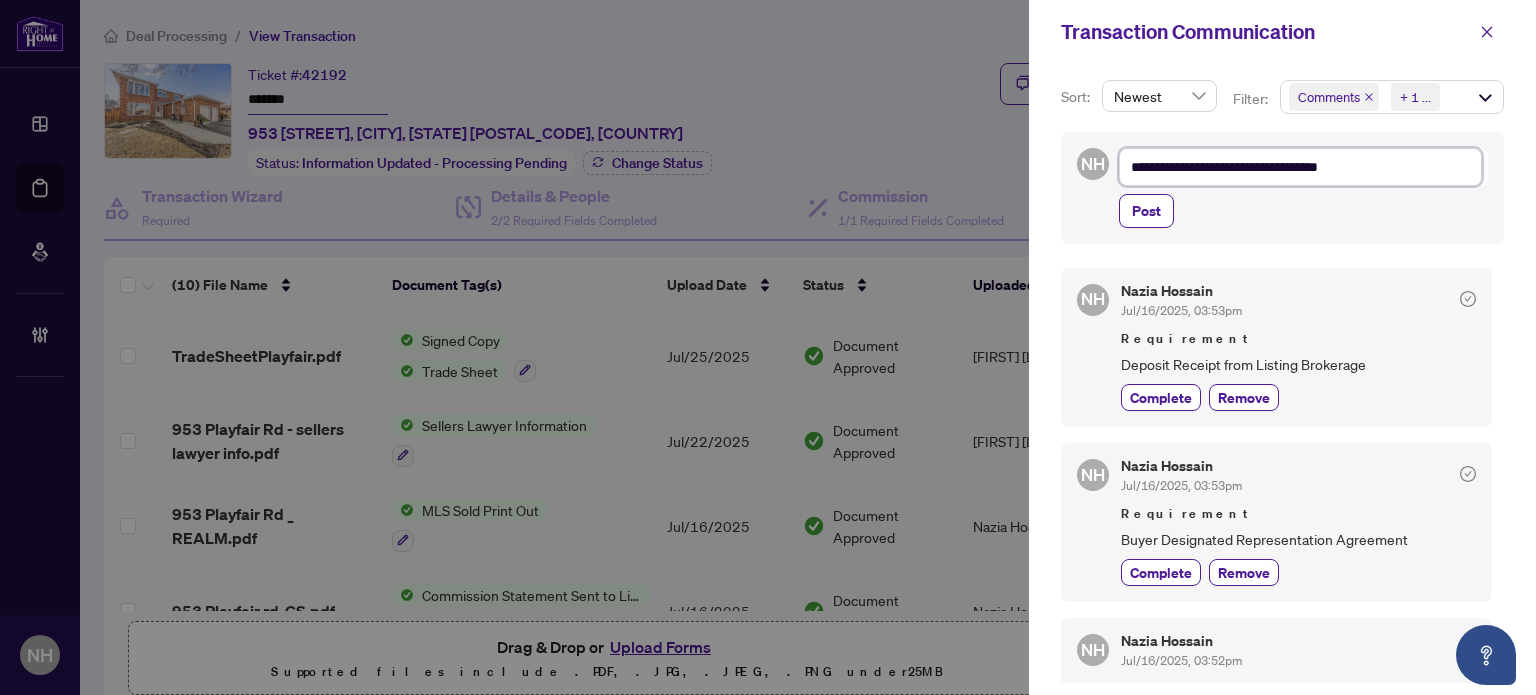 type on "**********" 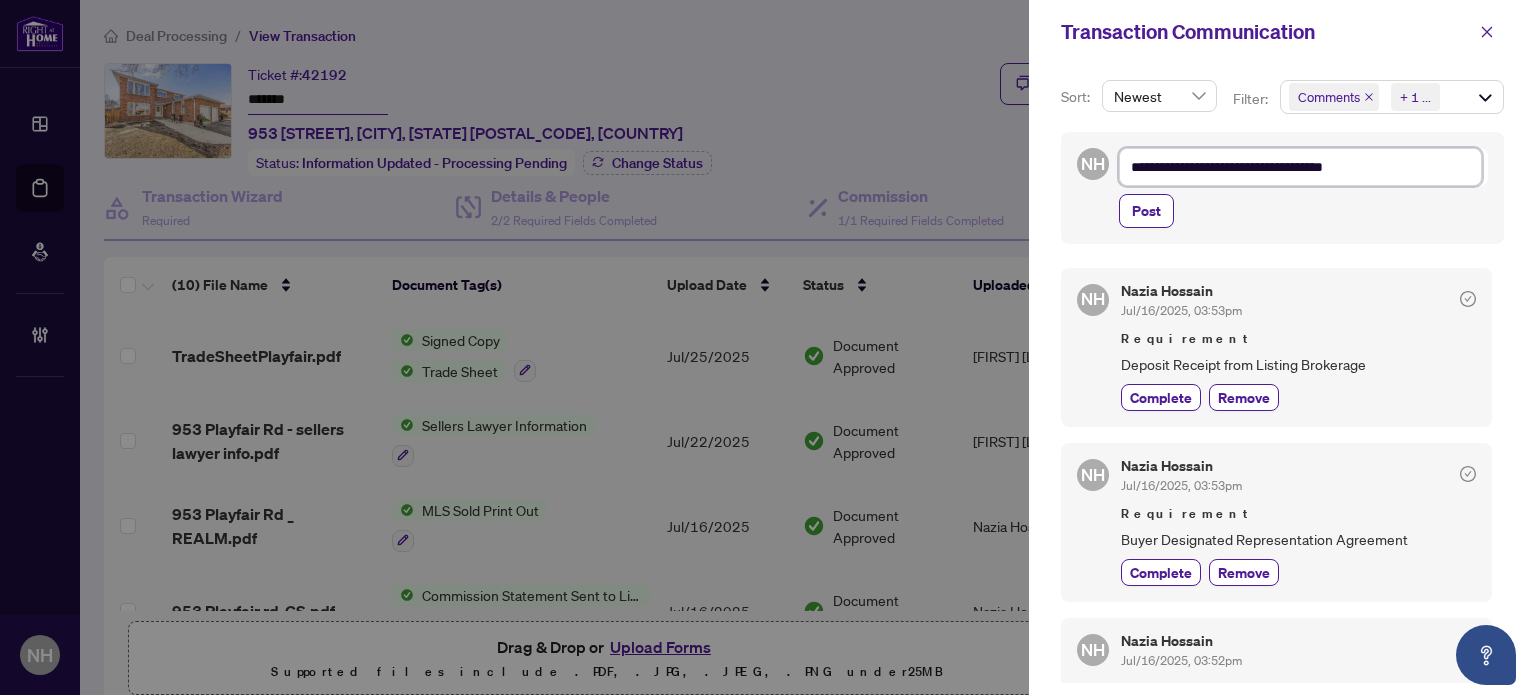 type on "**********" 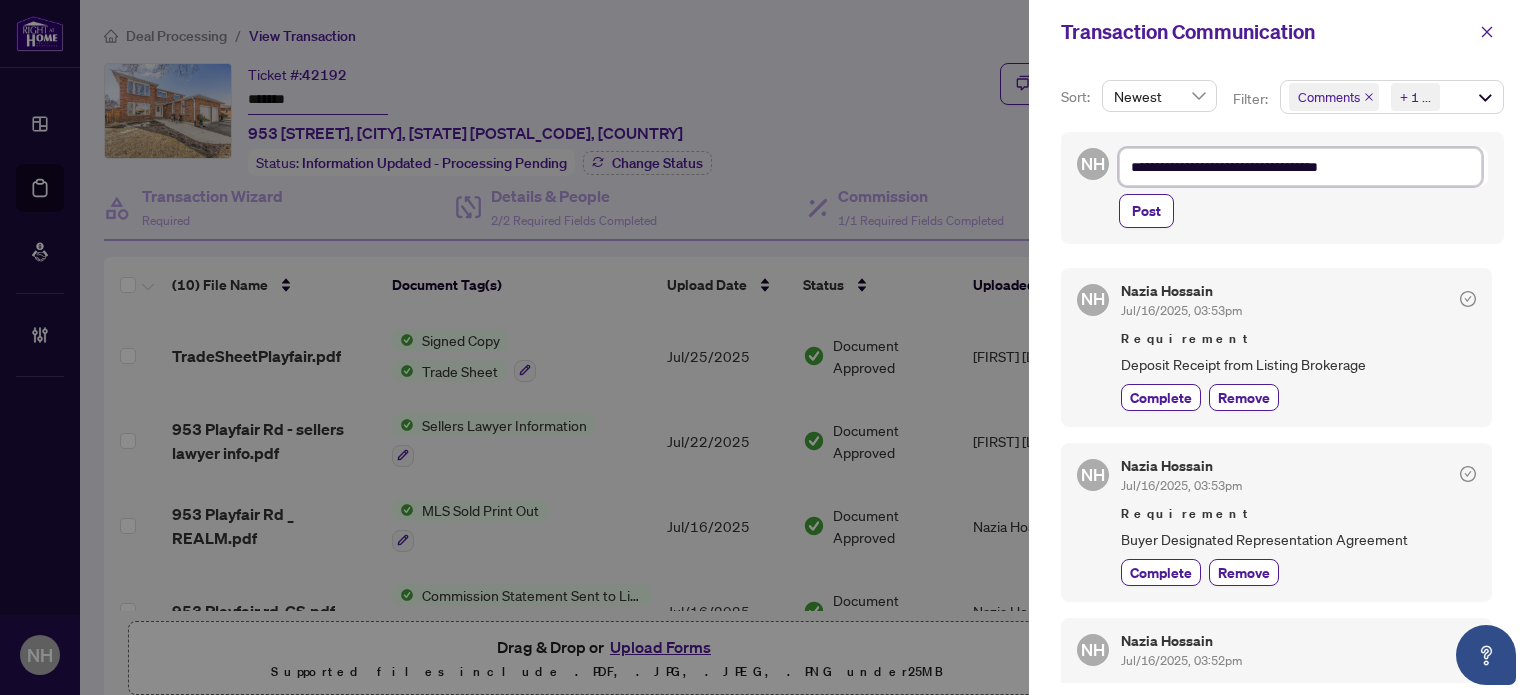 type on "**********" 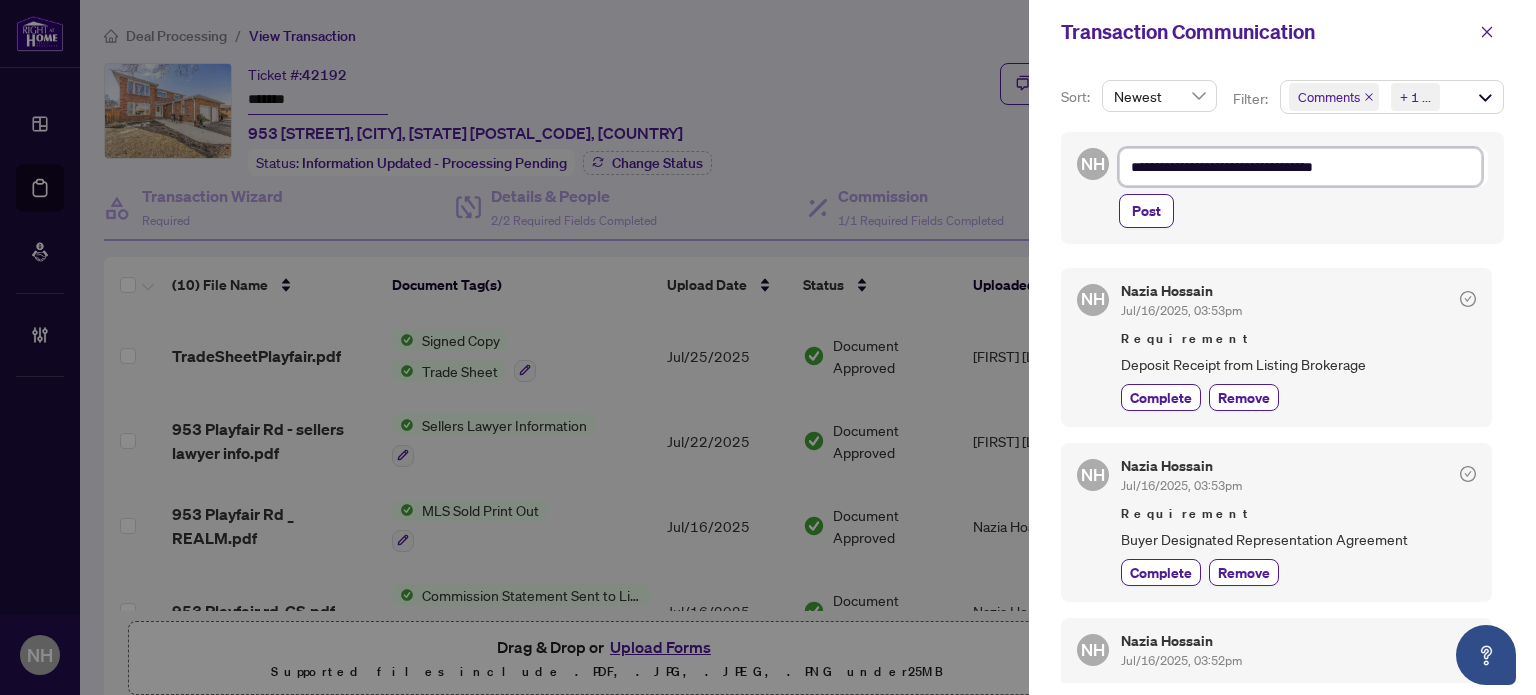 type on "**********" 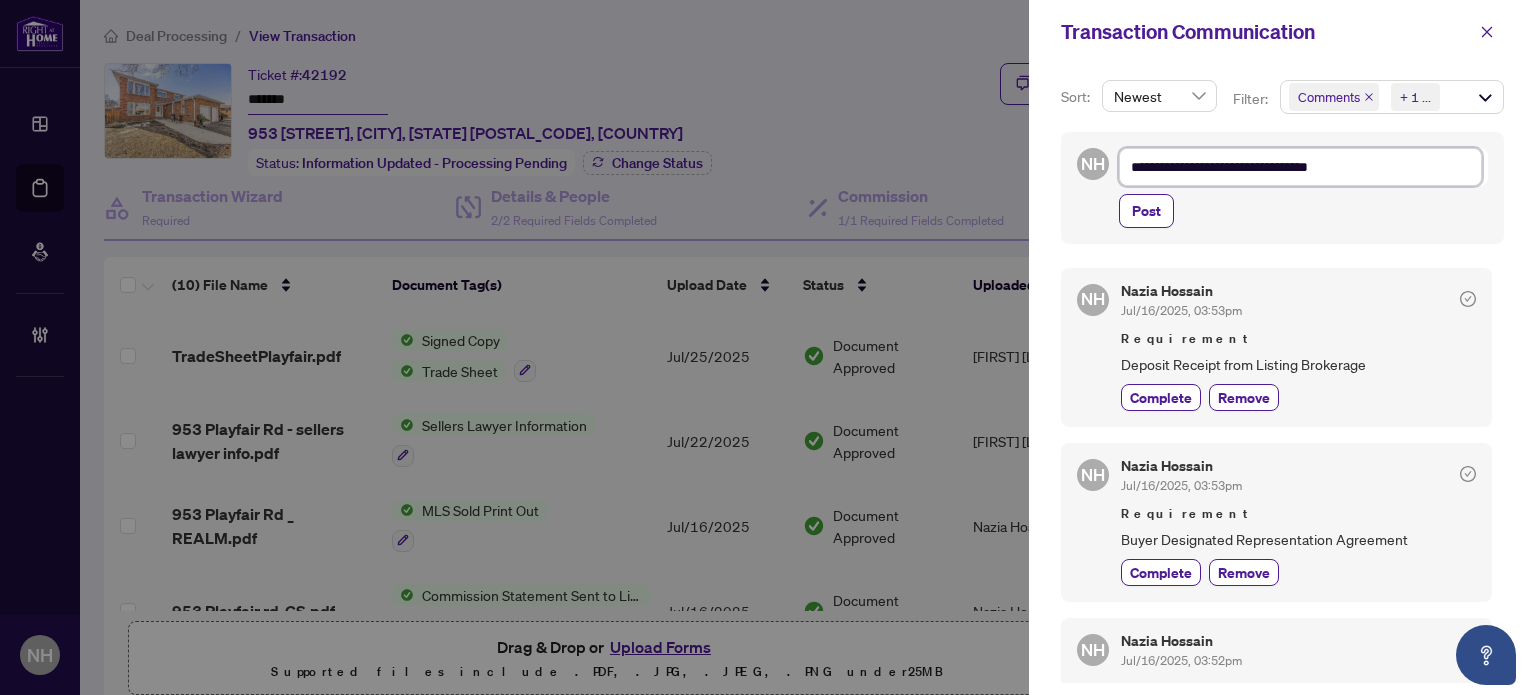 type on "**********" 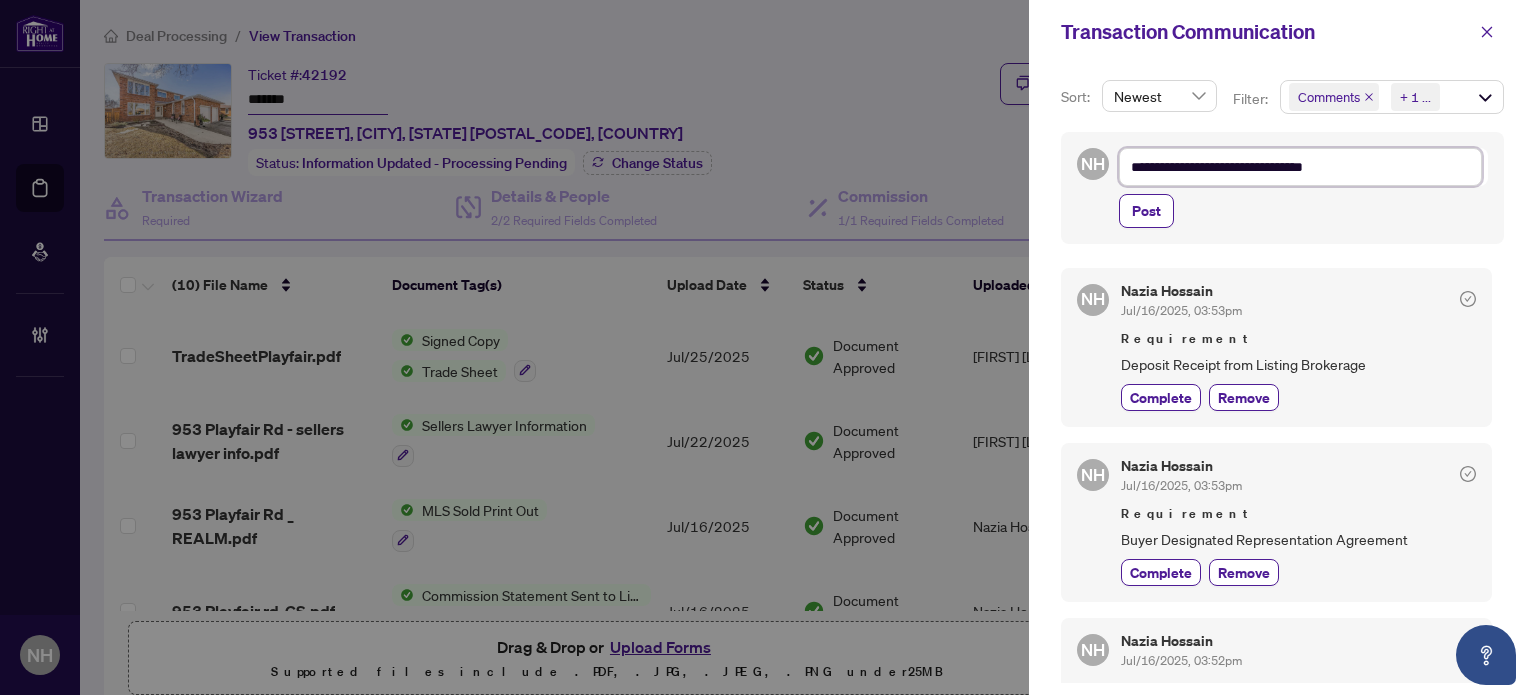 type on "**********" 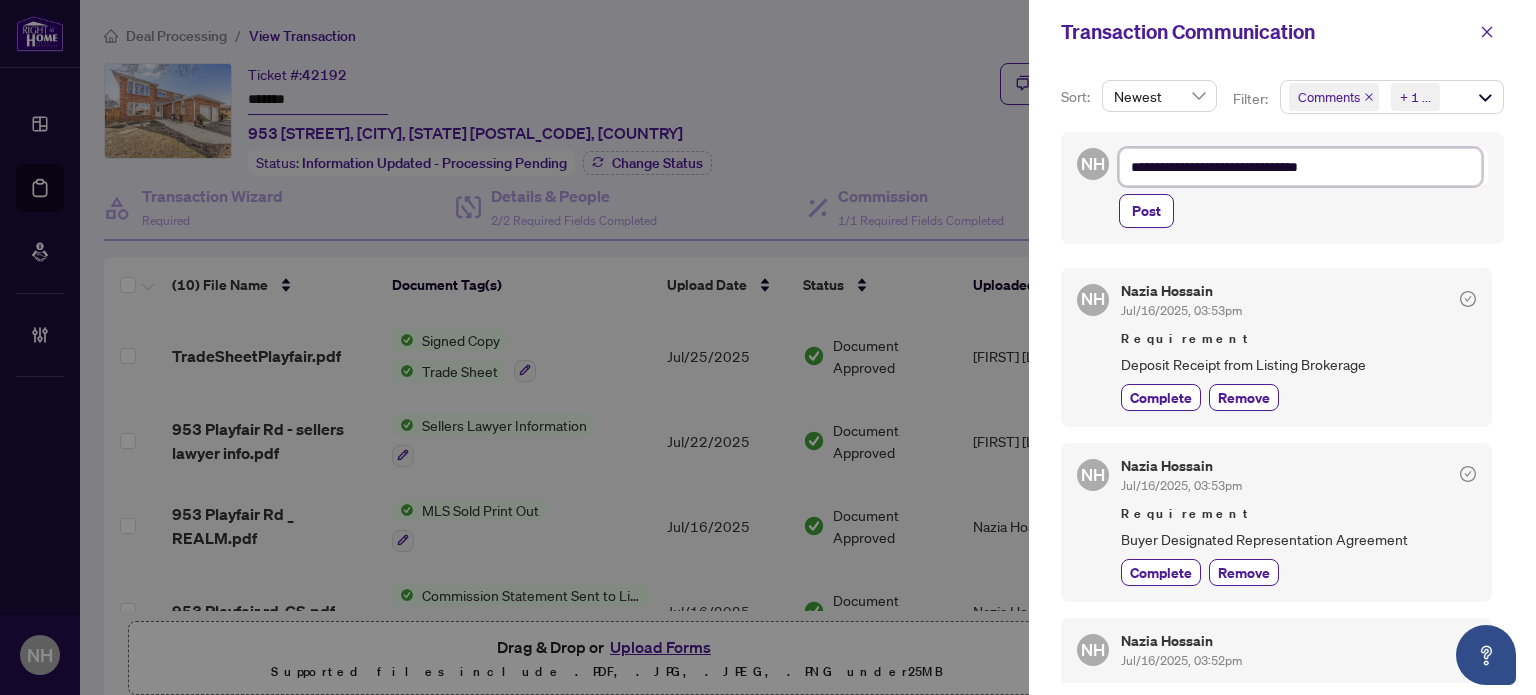 type on "**********" 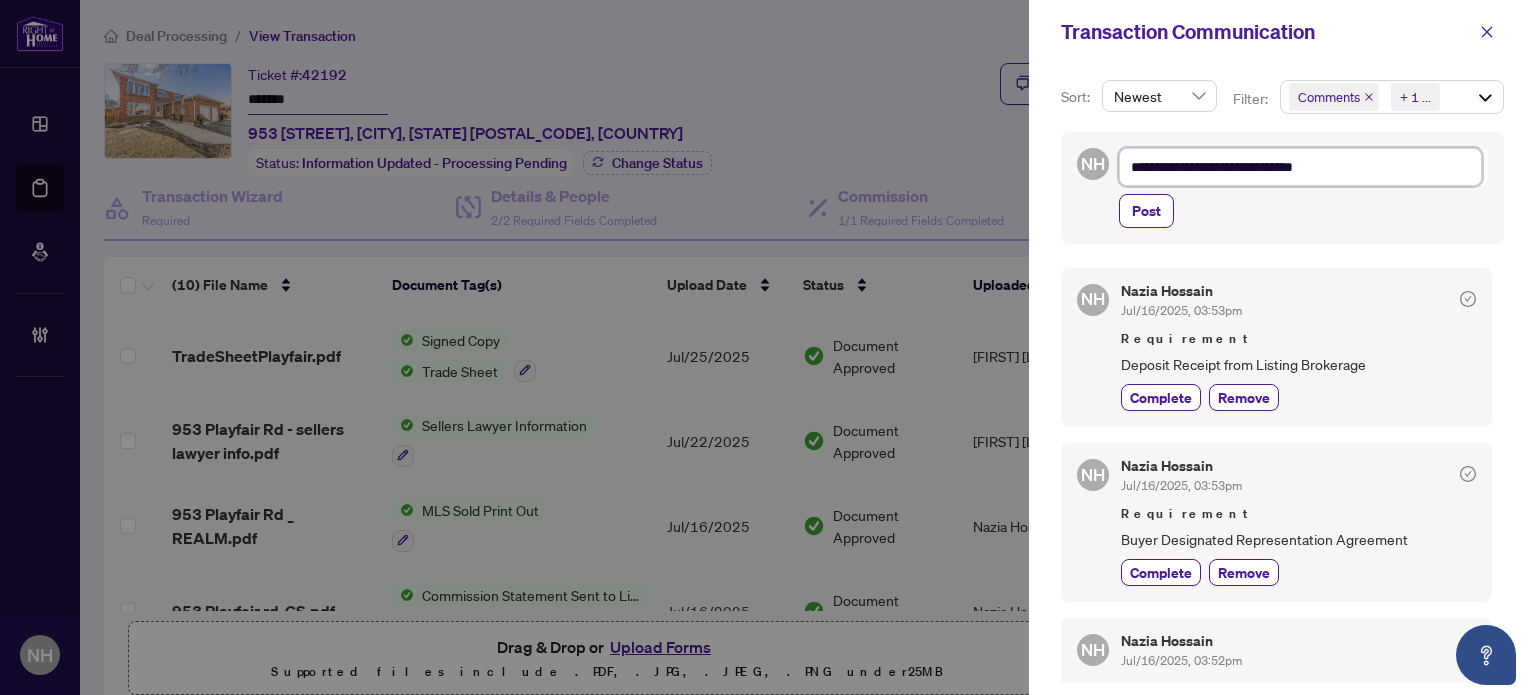 type on "**********" 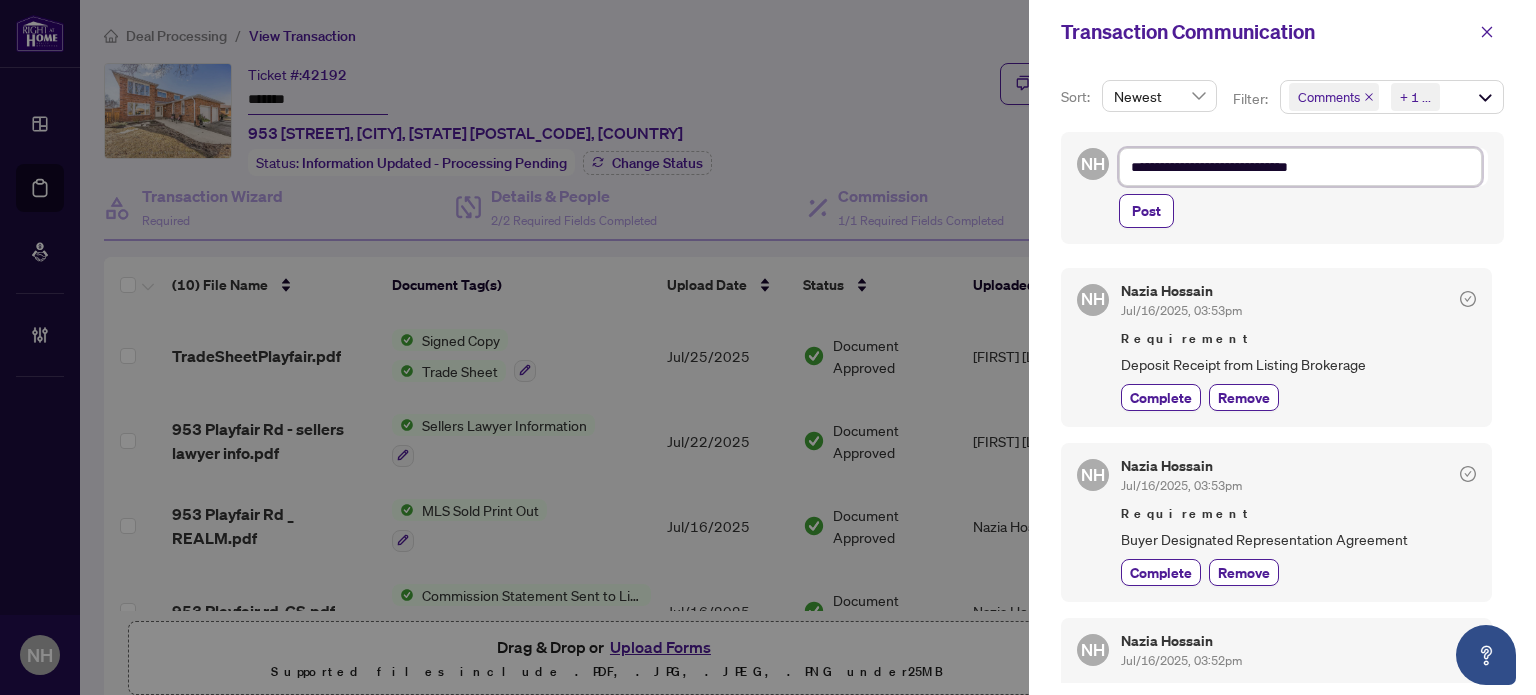 type on "**********" 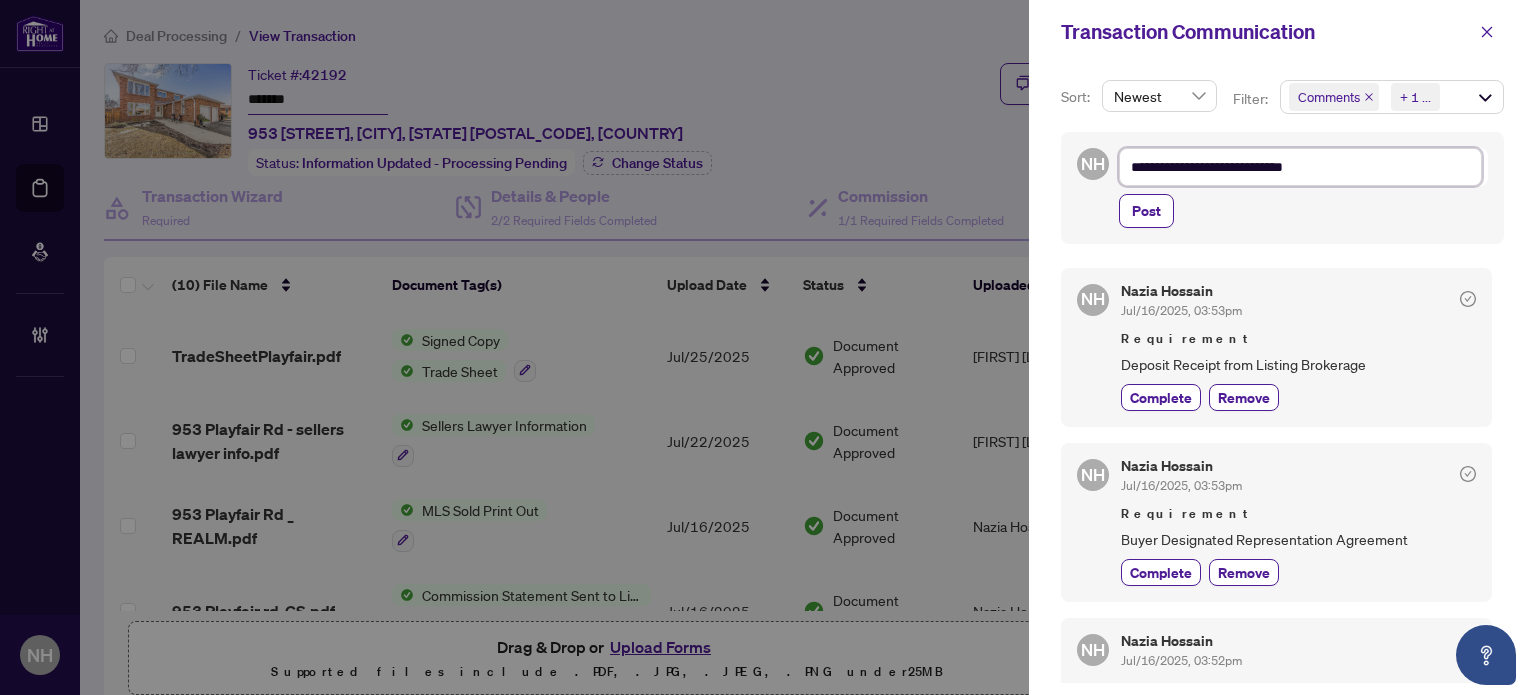 type on "**********" 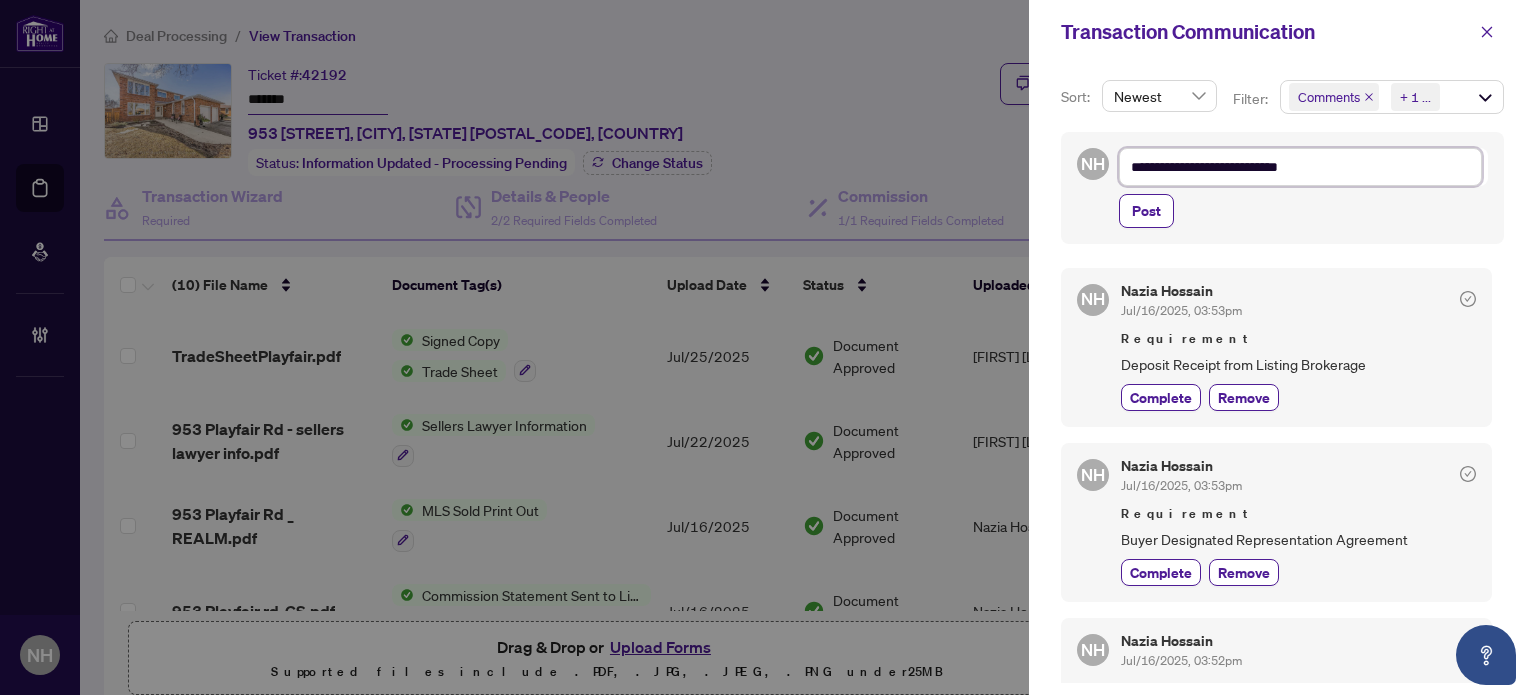 type on "**********" 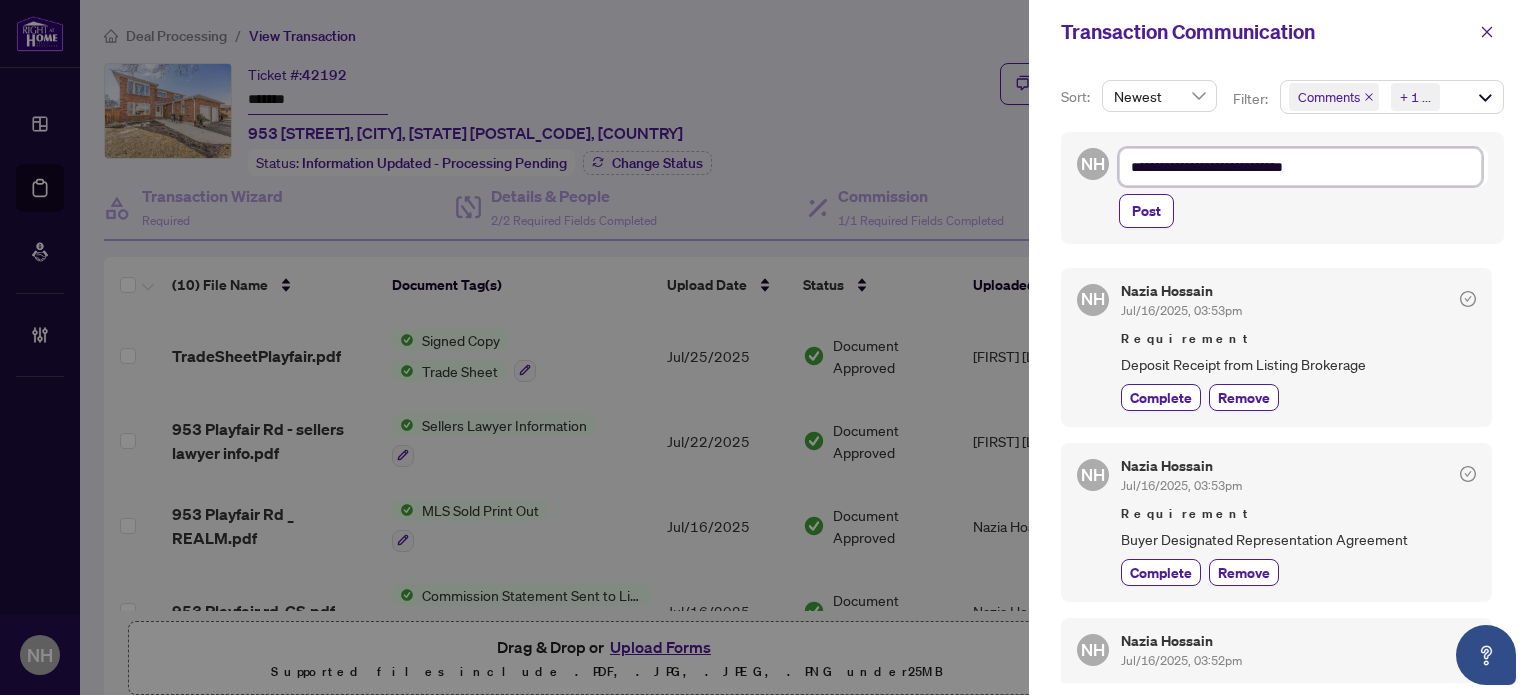type on "**********" 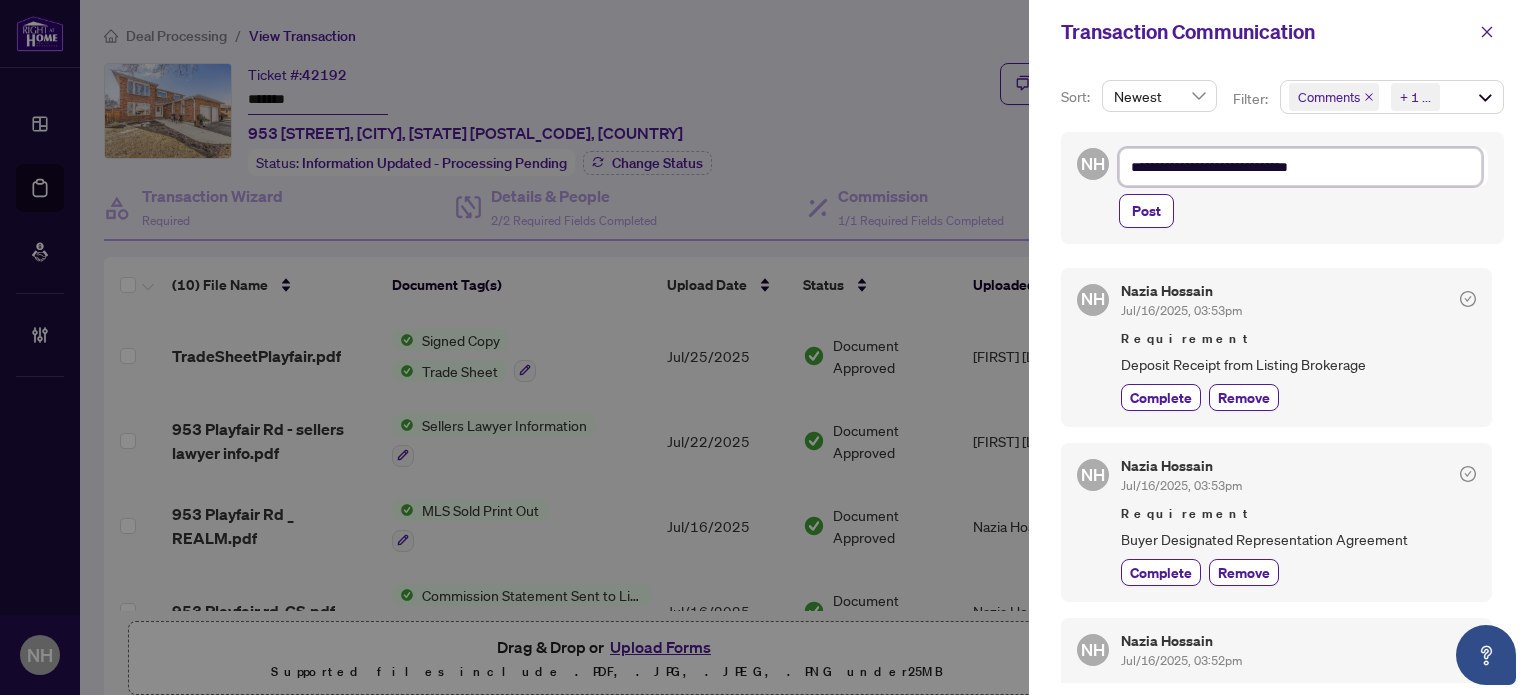 type on "**********" 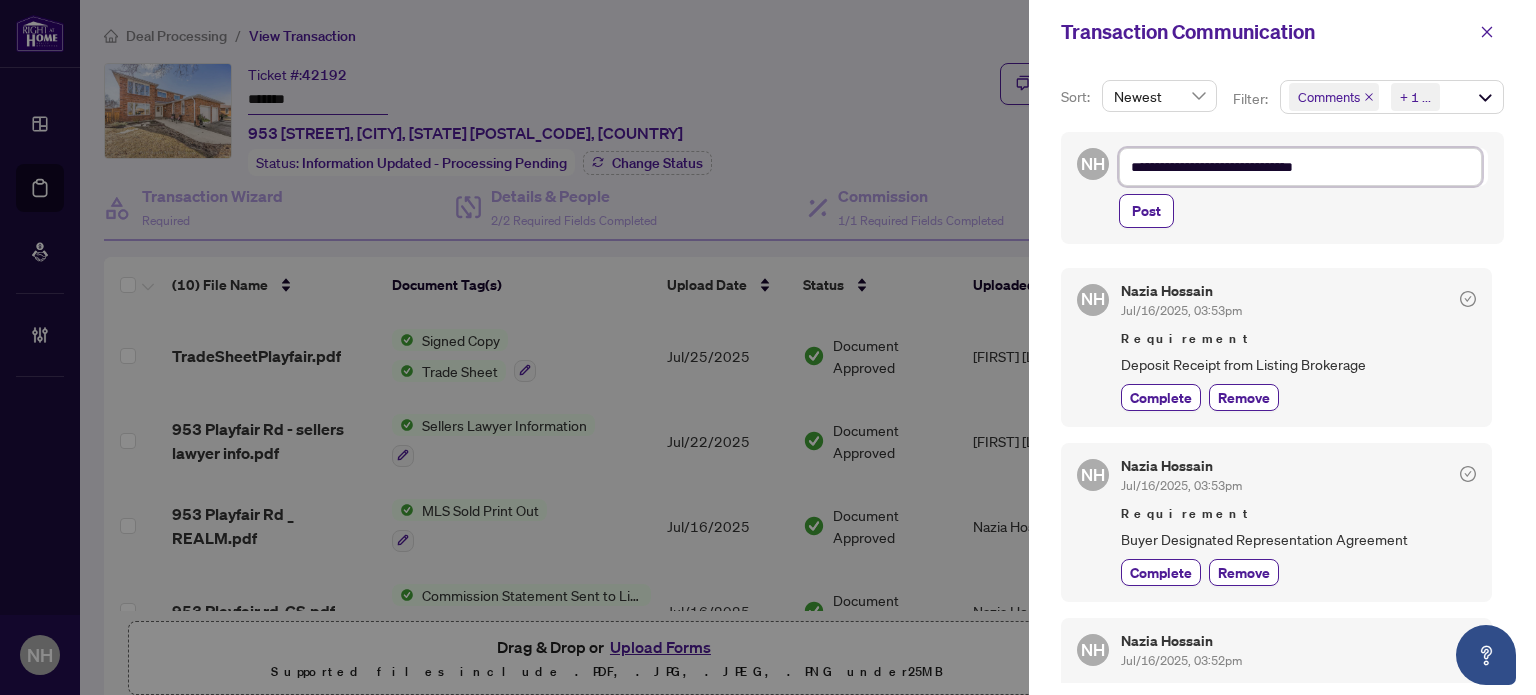 type on "**********" 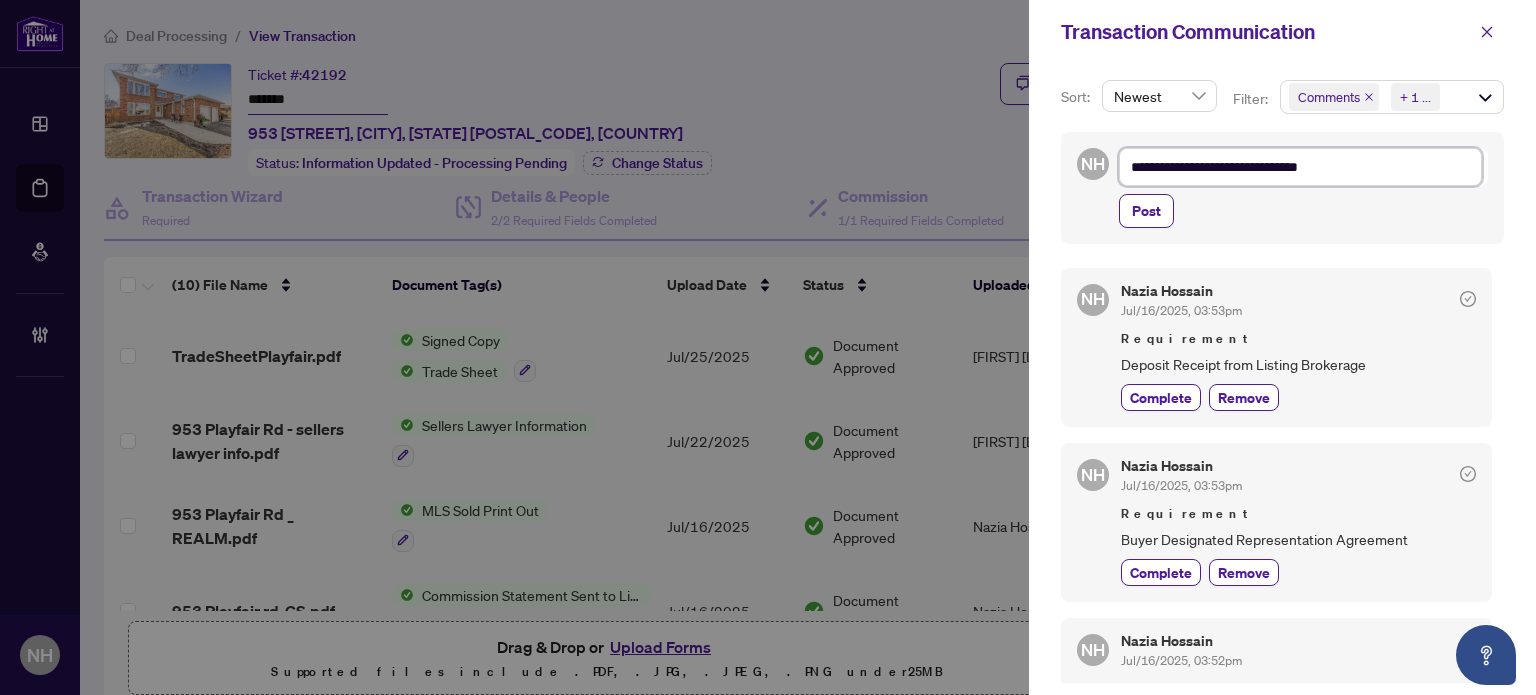 type on "**********" 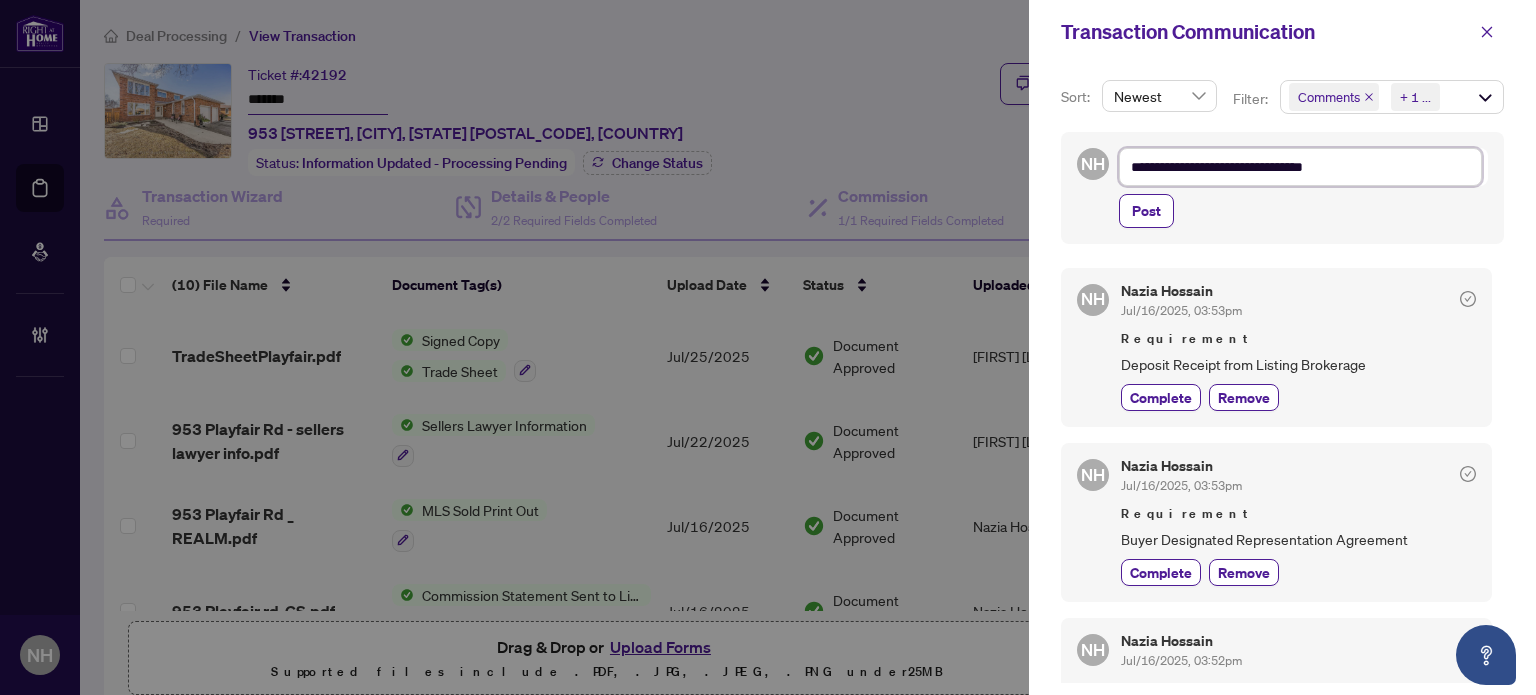 type on "**********" 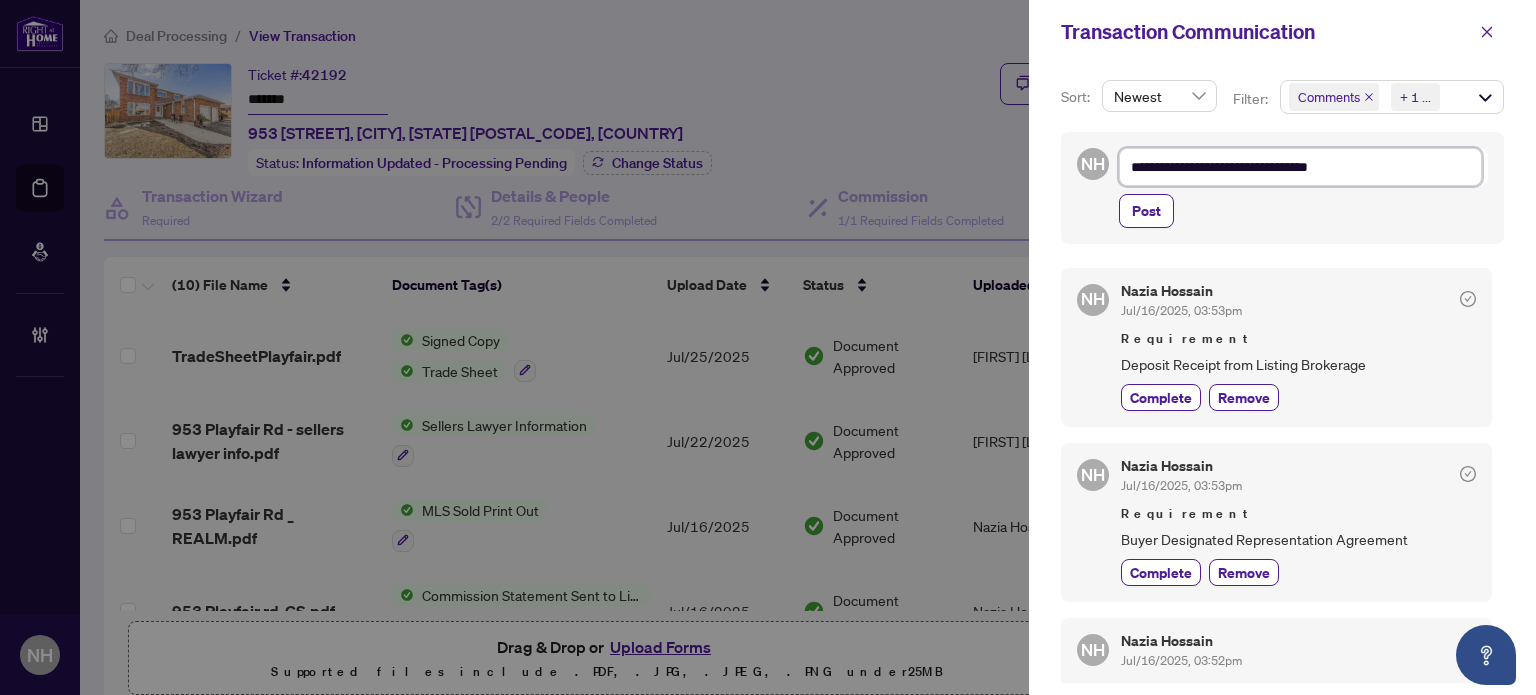 type on "**********" 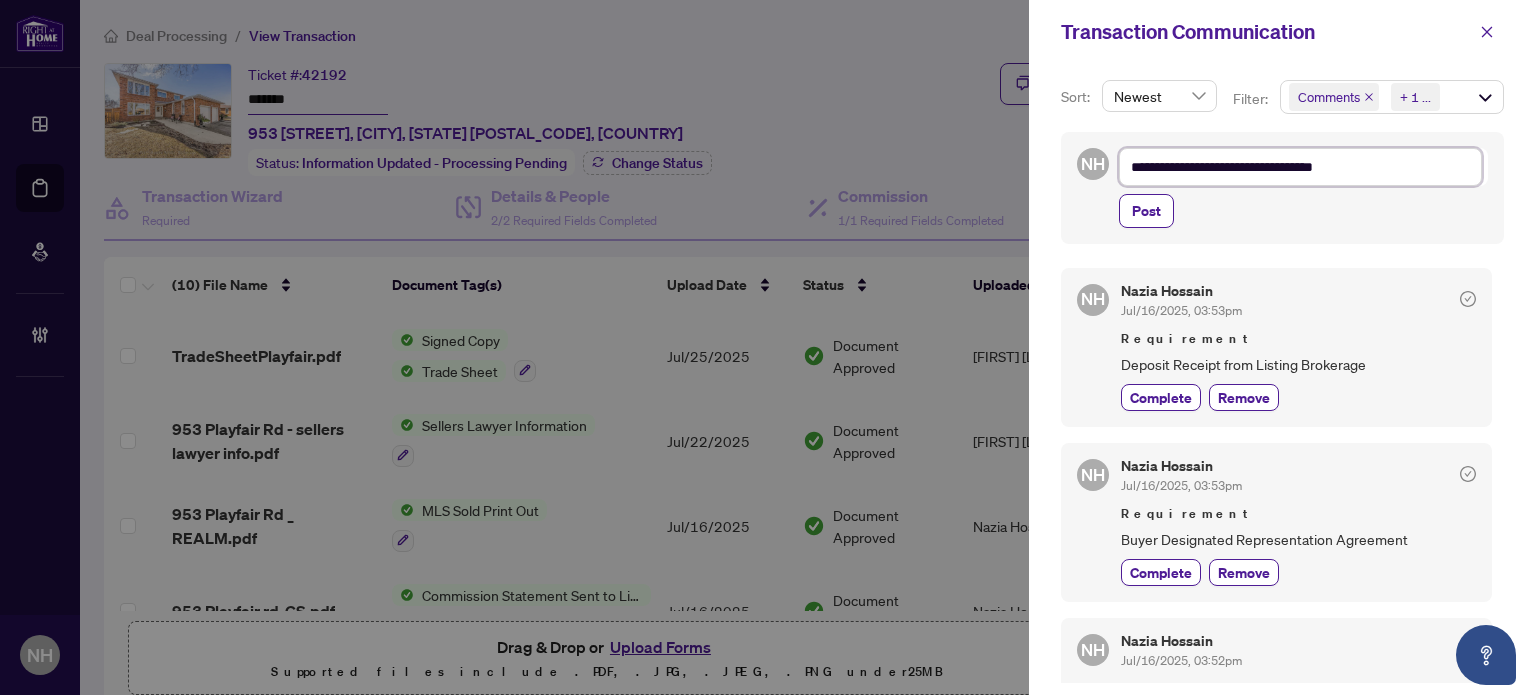 type on "**********" 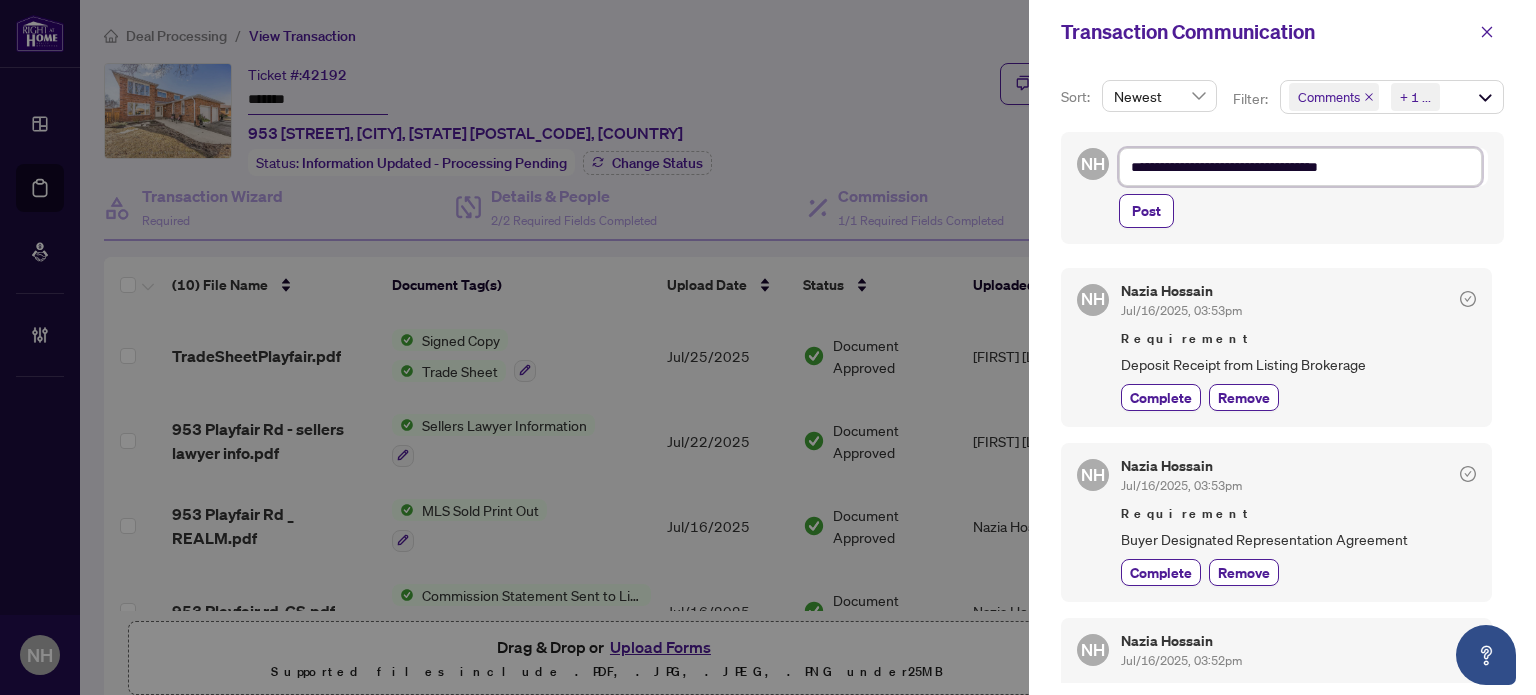 type on "**********" 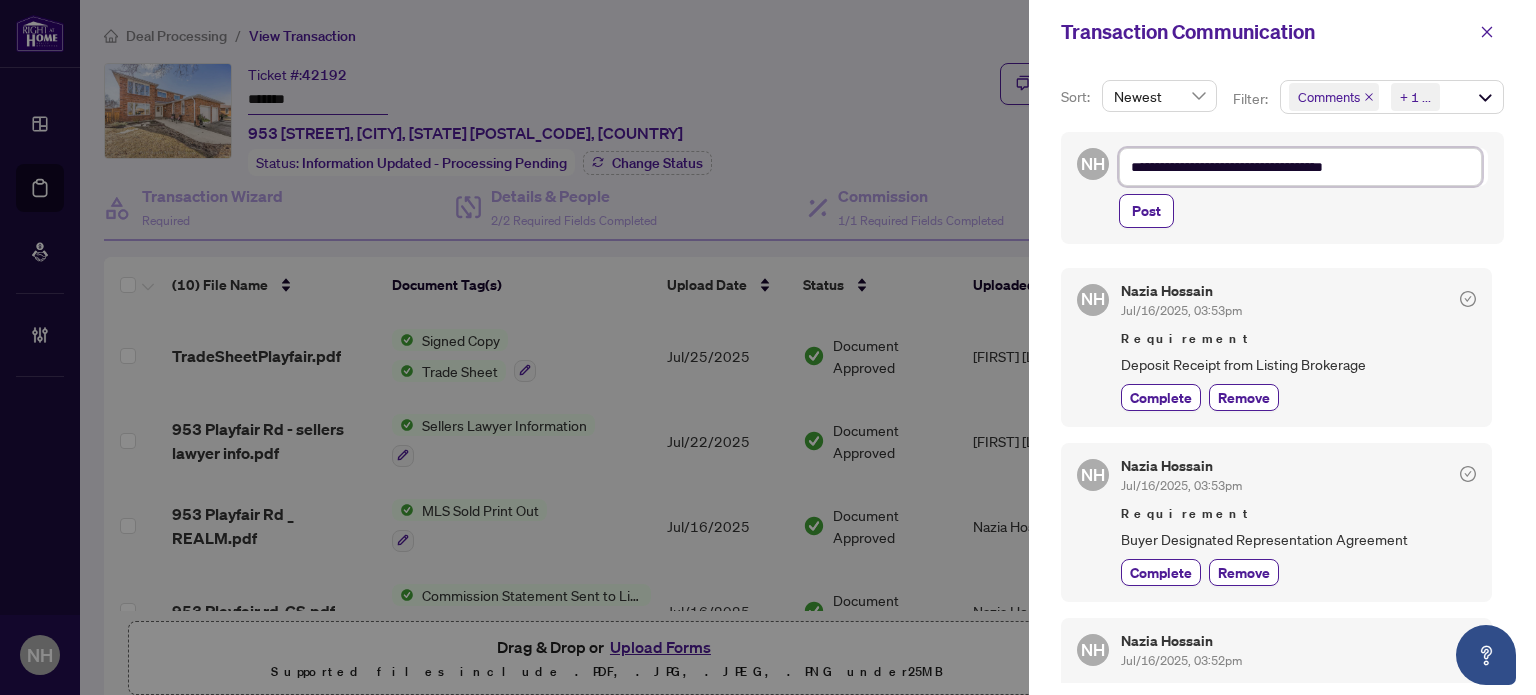 type on "**********" 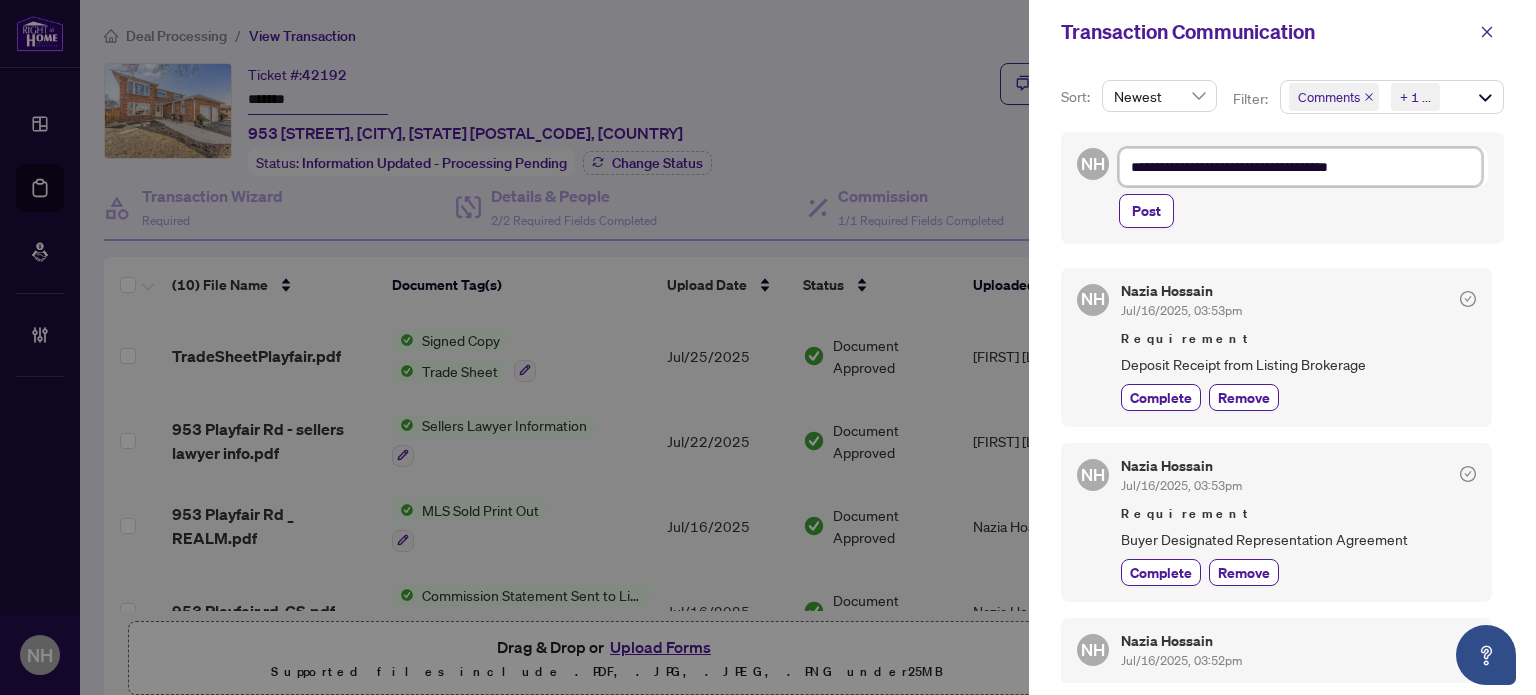 type on "**********" 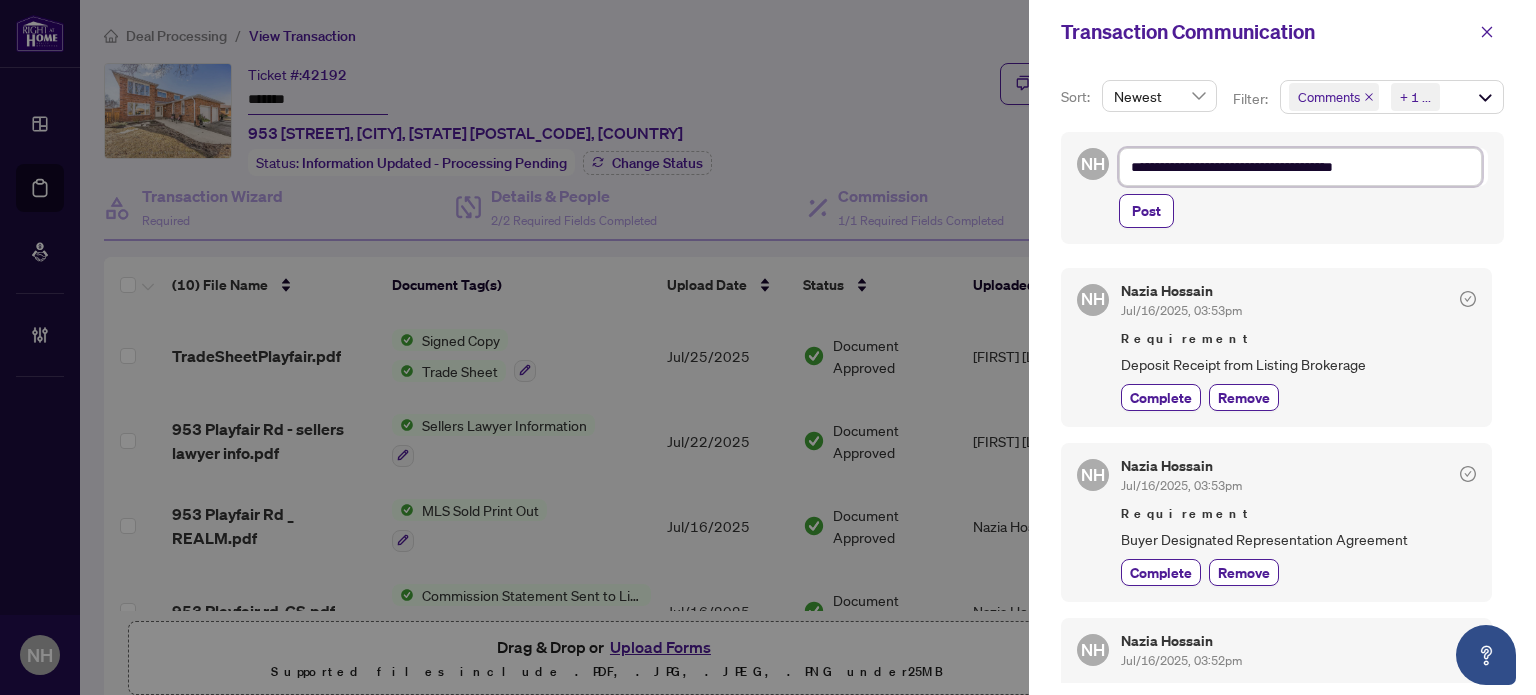 type on "**********" 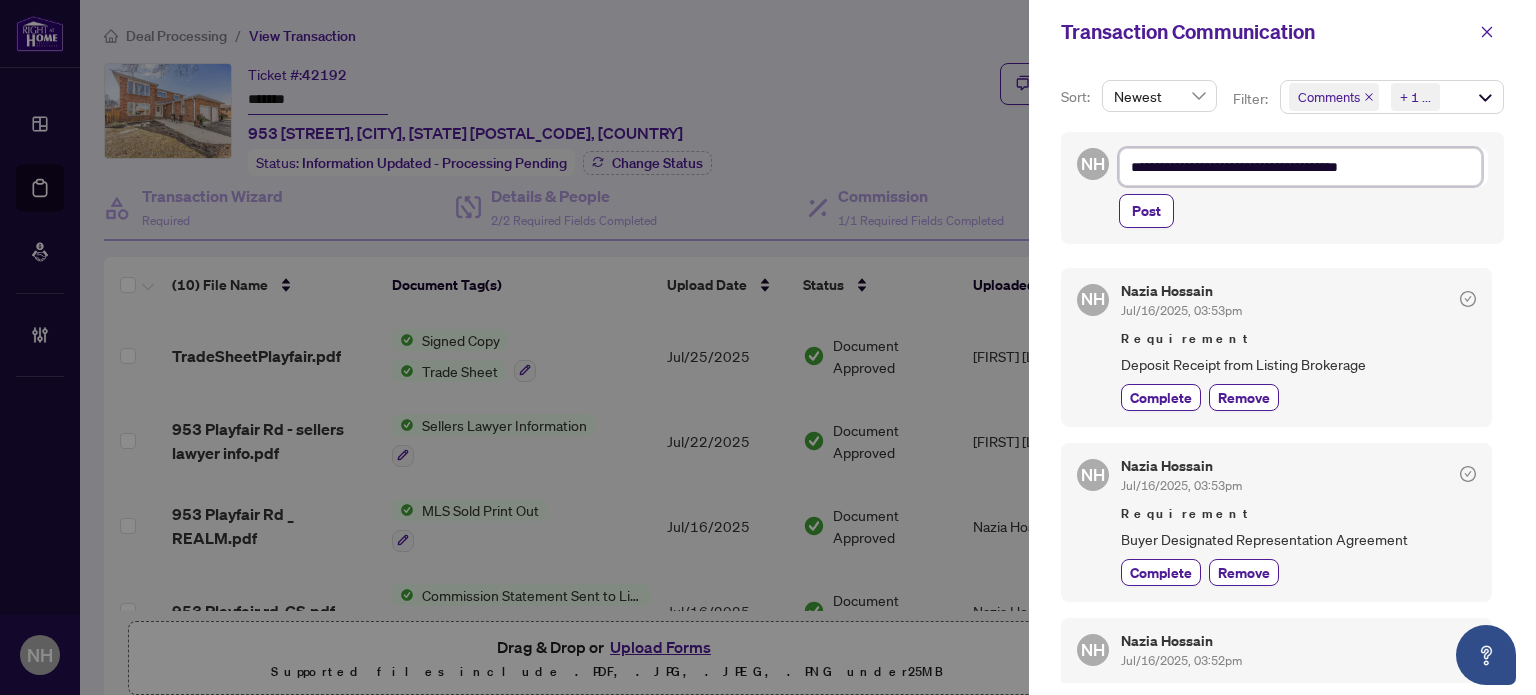 type on "**********" 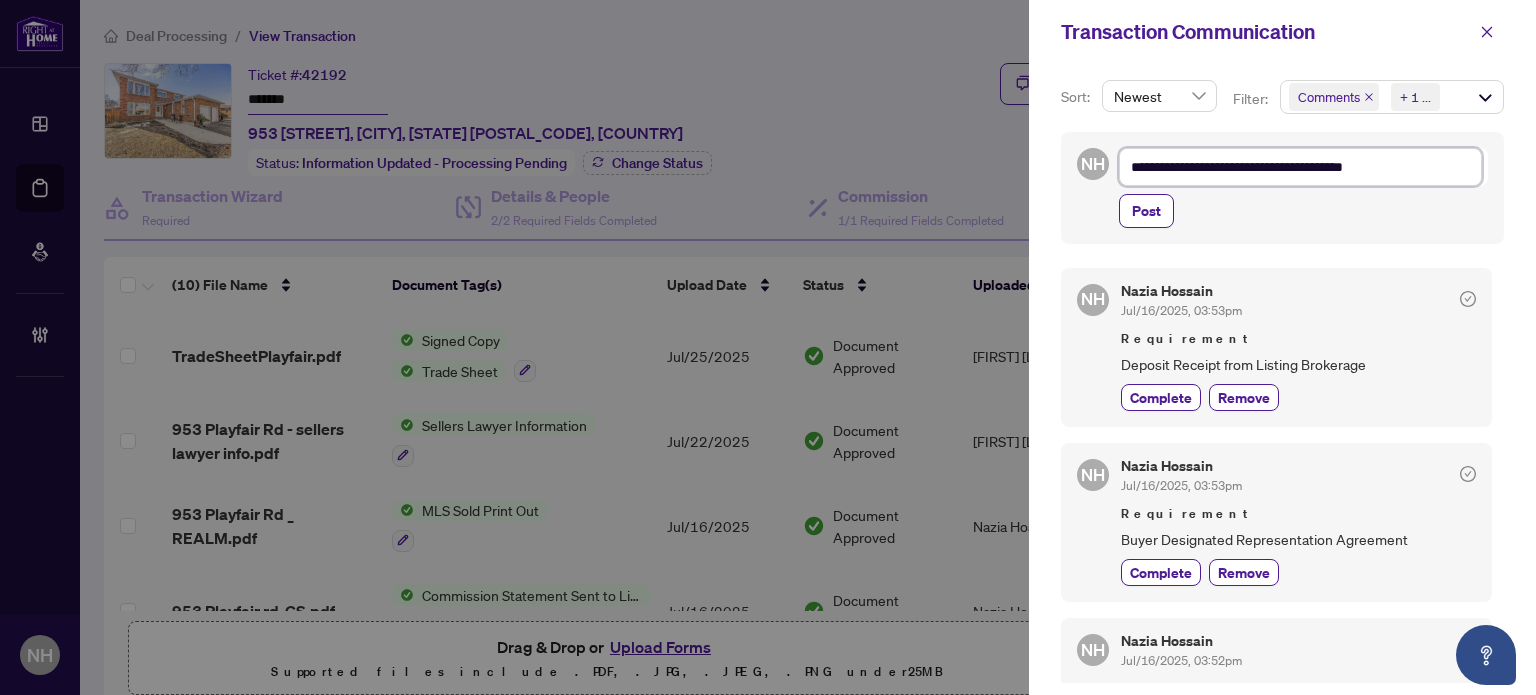 type on "**********" 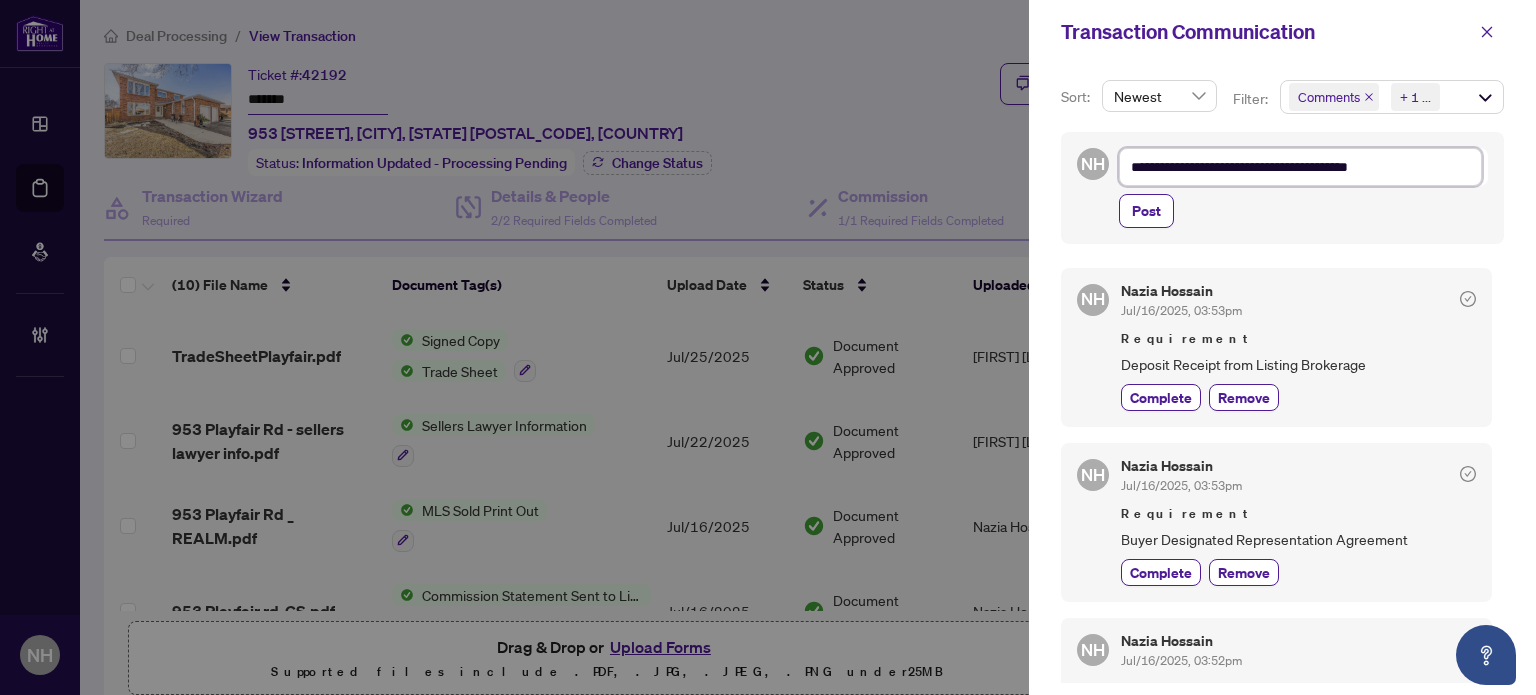 type on "**********" 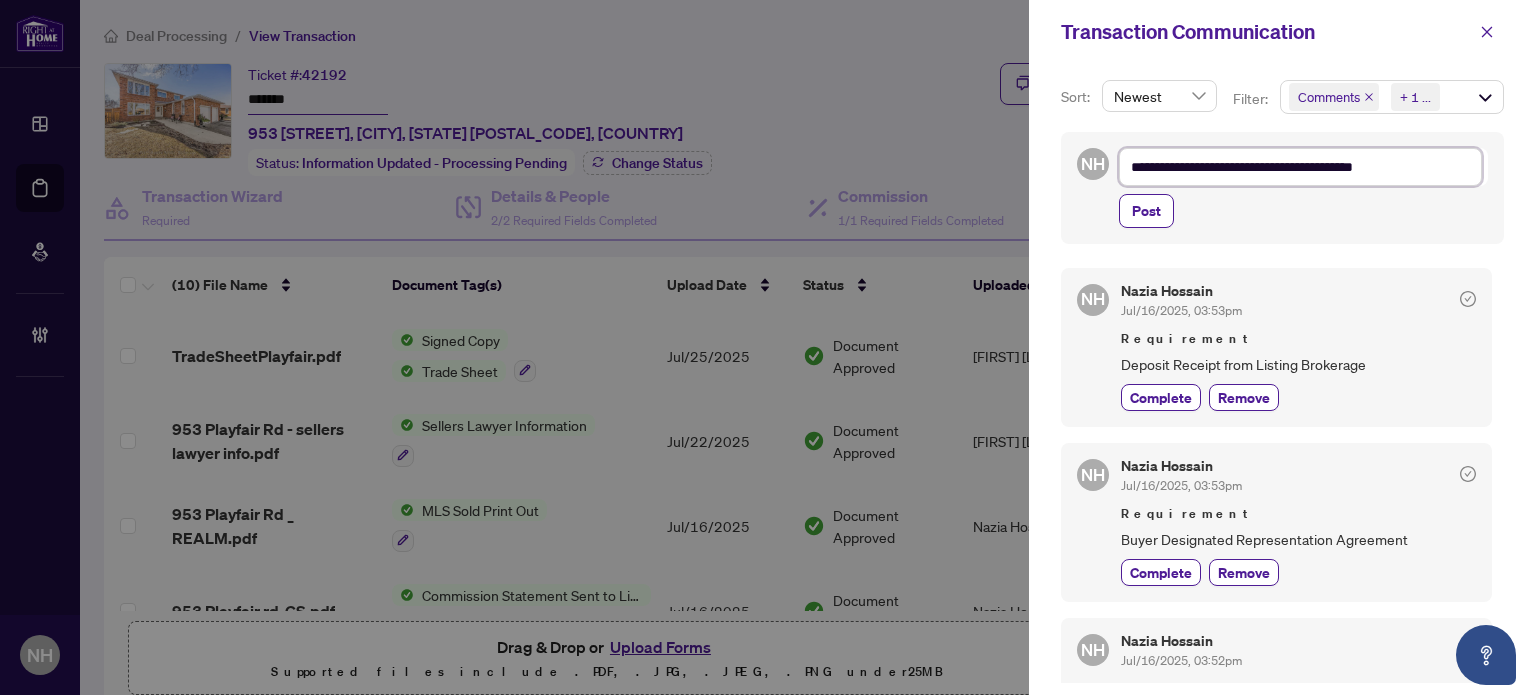 type on "**********" 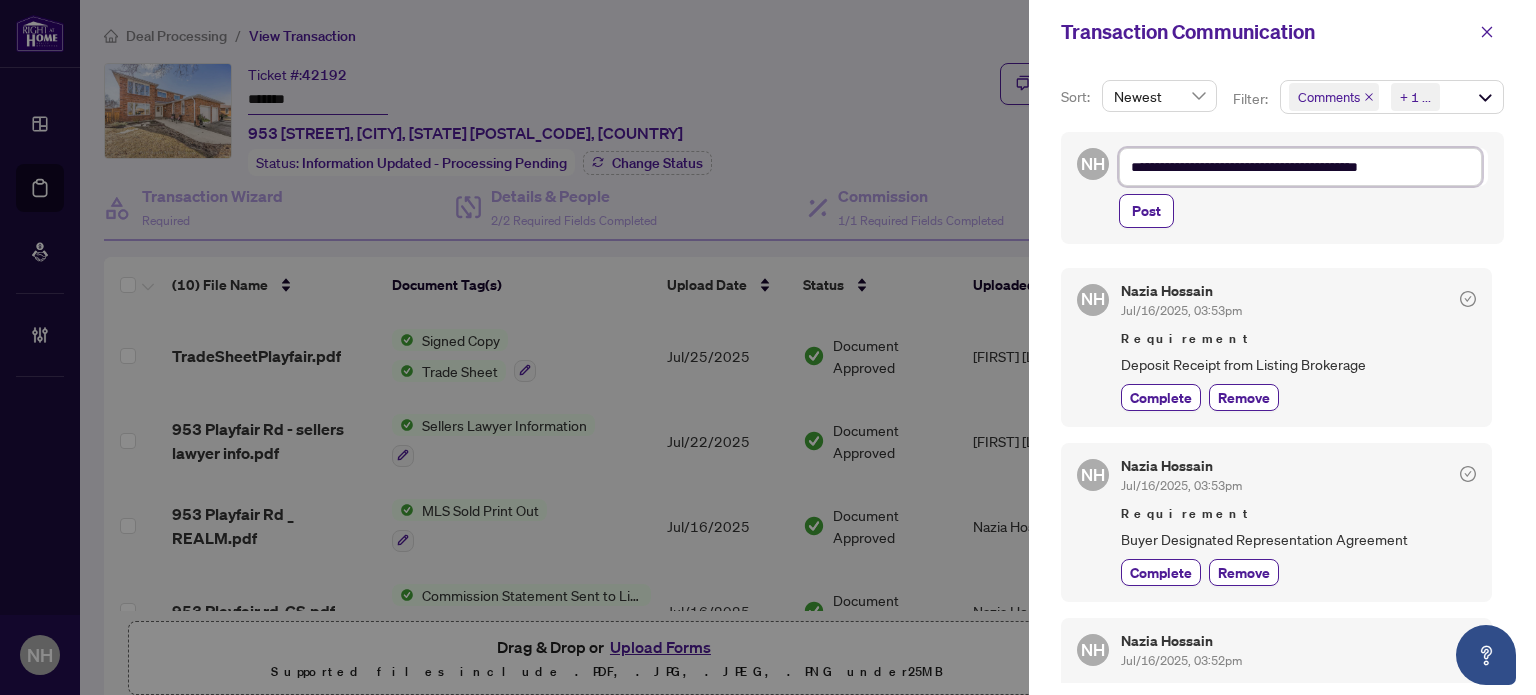 type on "**********" 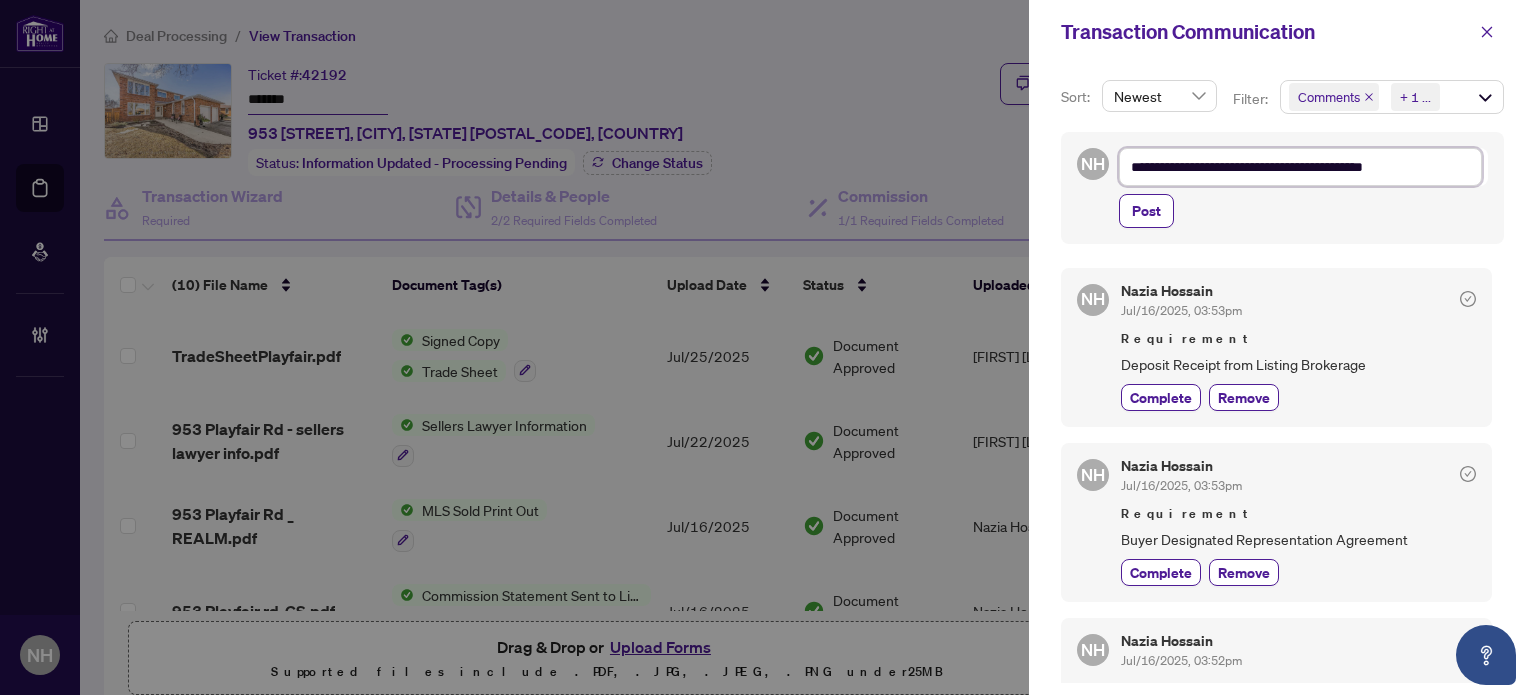 type on "**********" 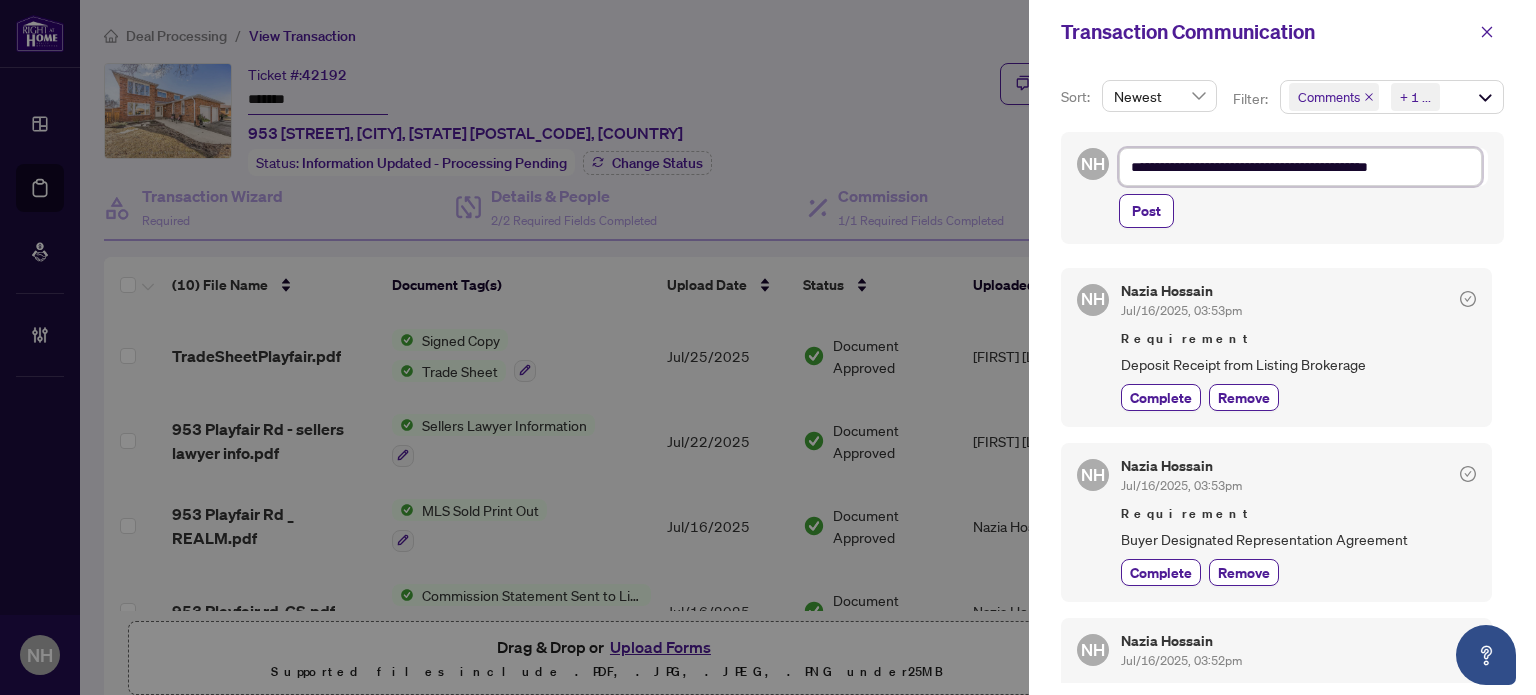 type on "**********" 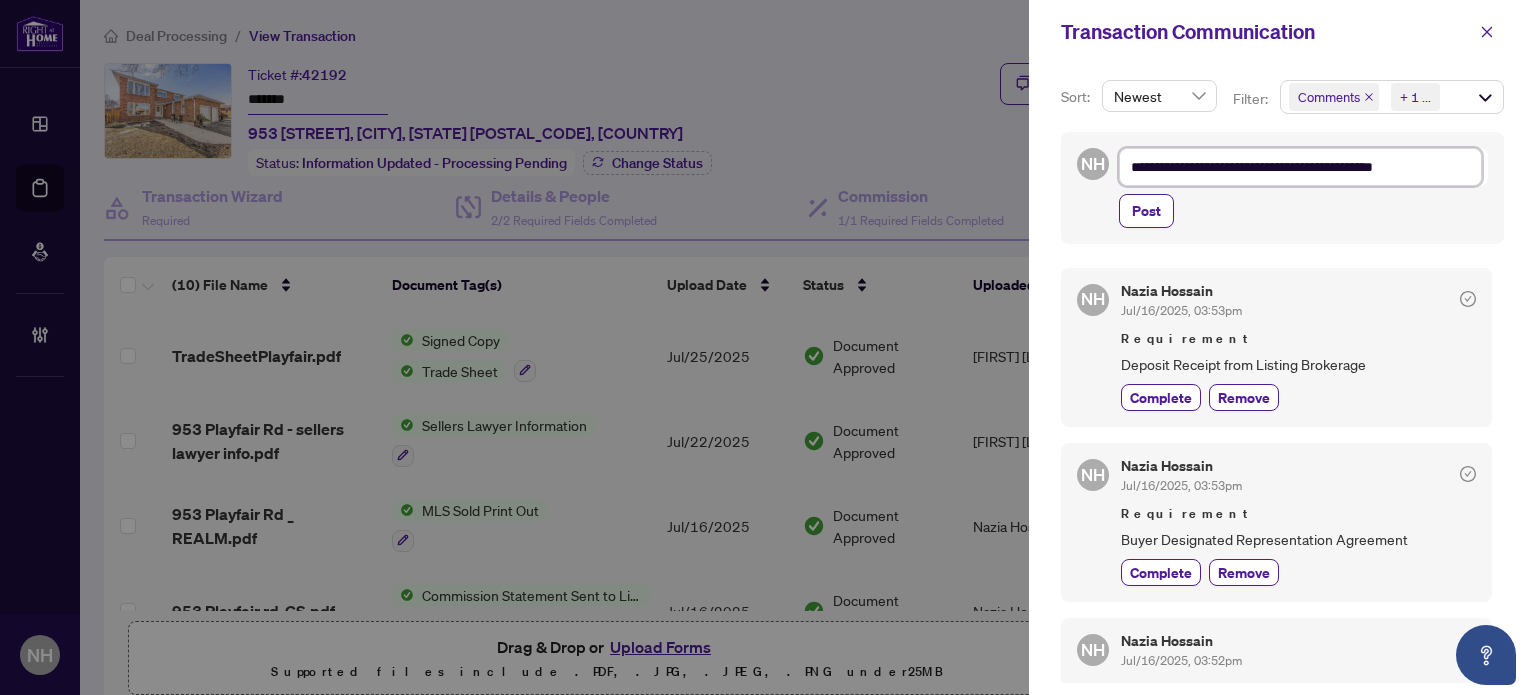 type on "**********" 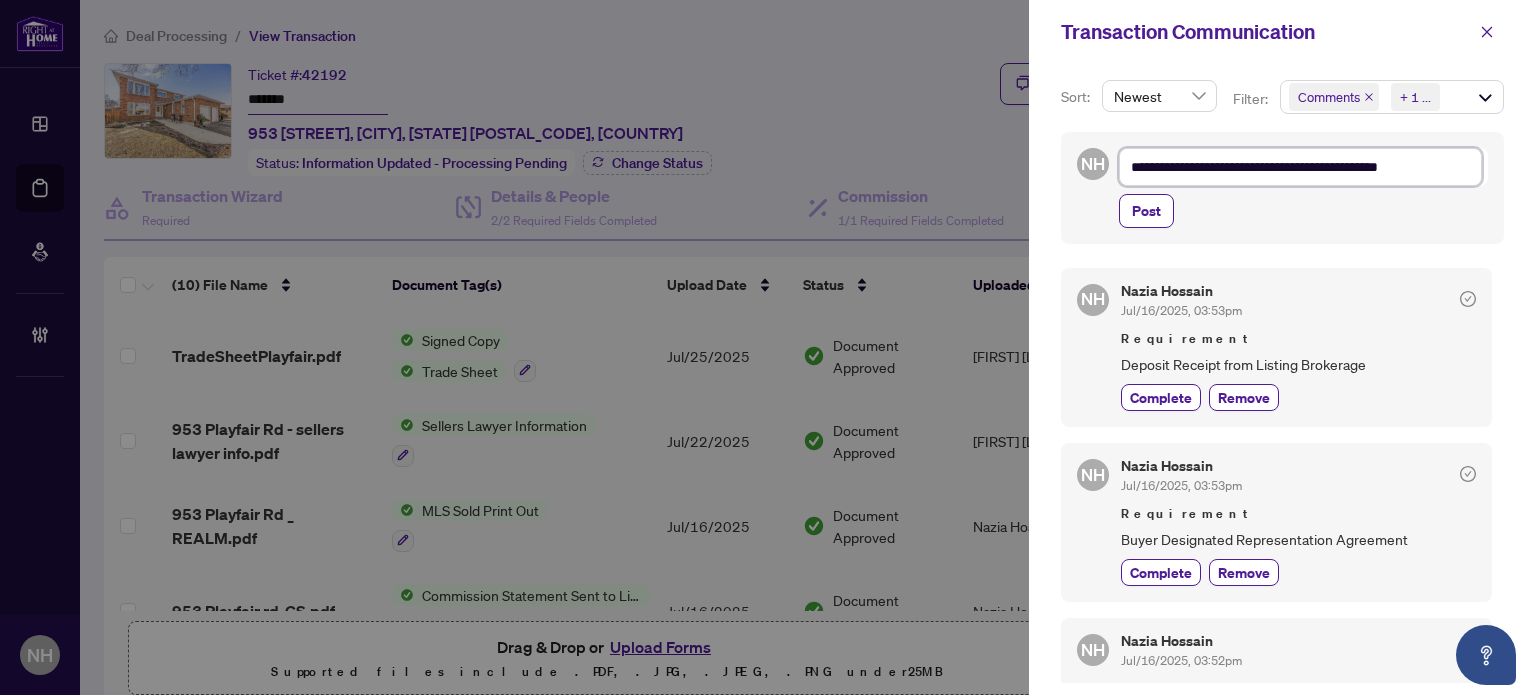 type on "**********" 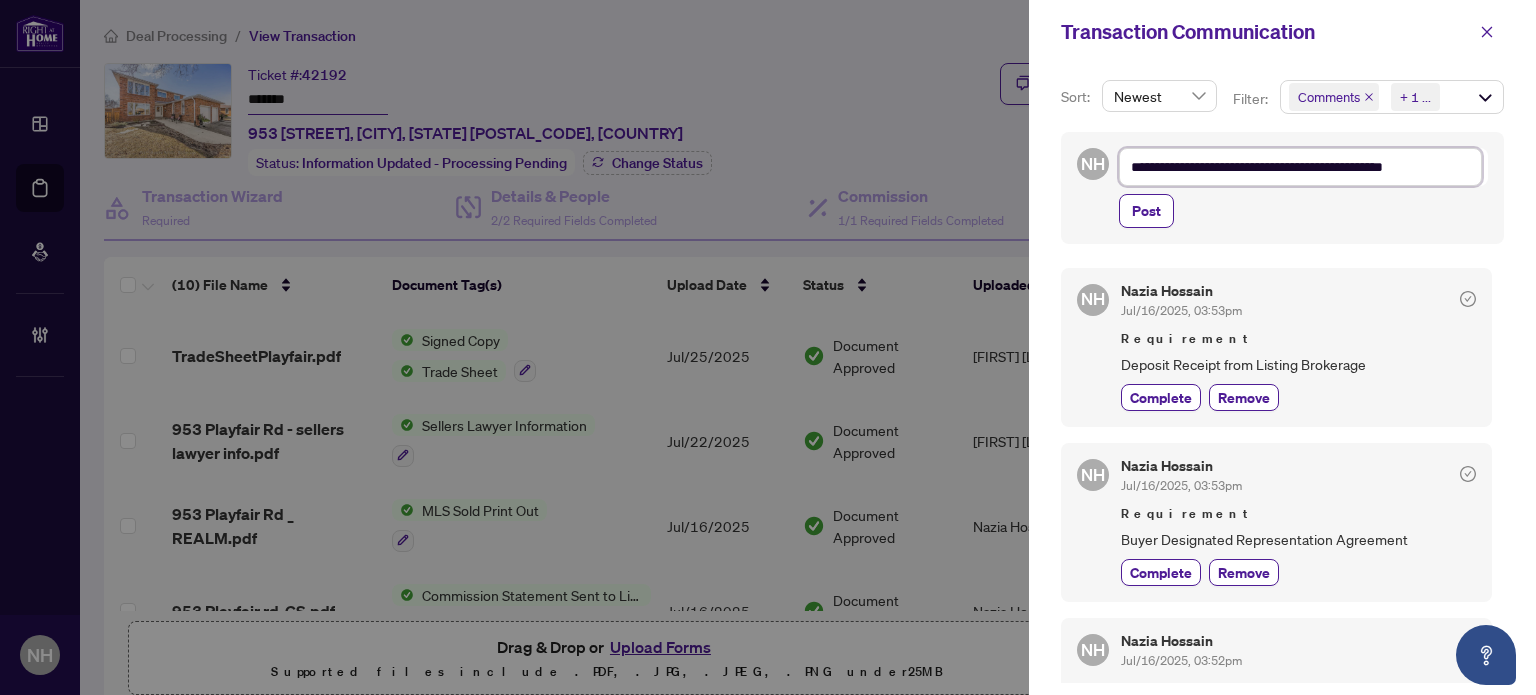 type on "**********" 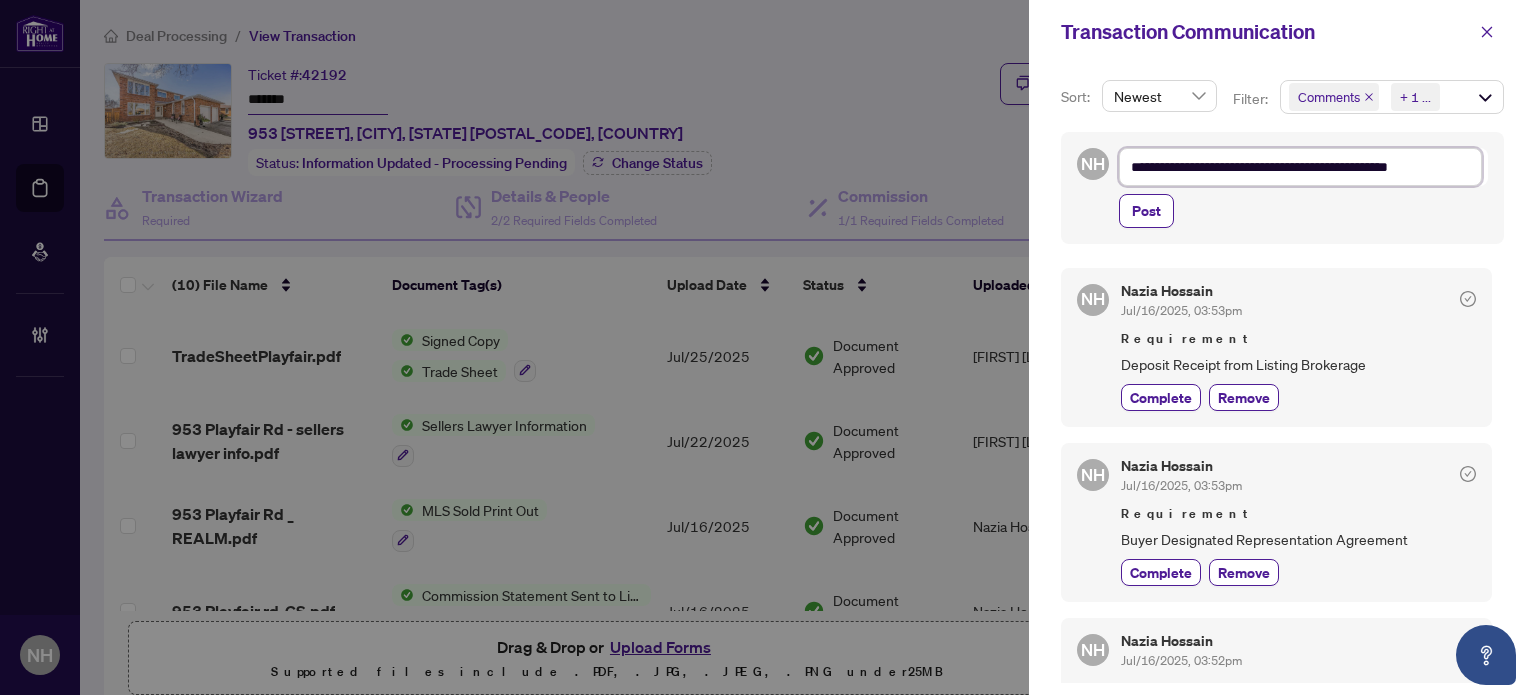 type on "**********" 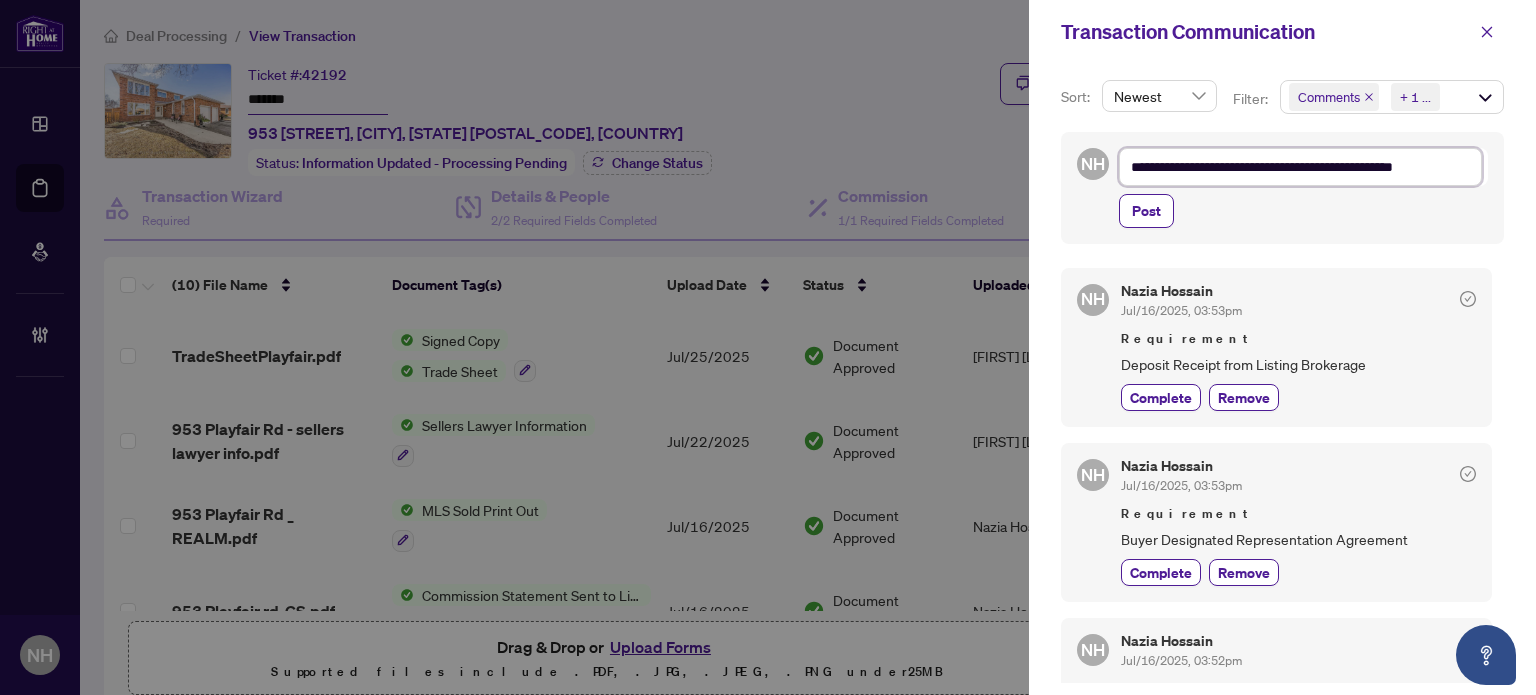 type on "**********" 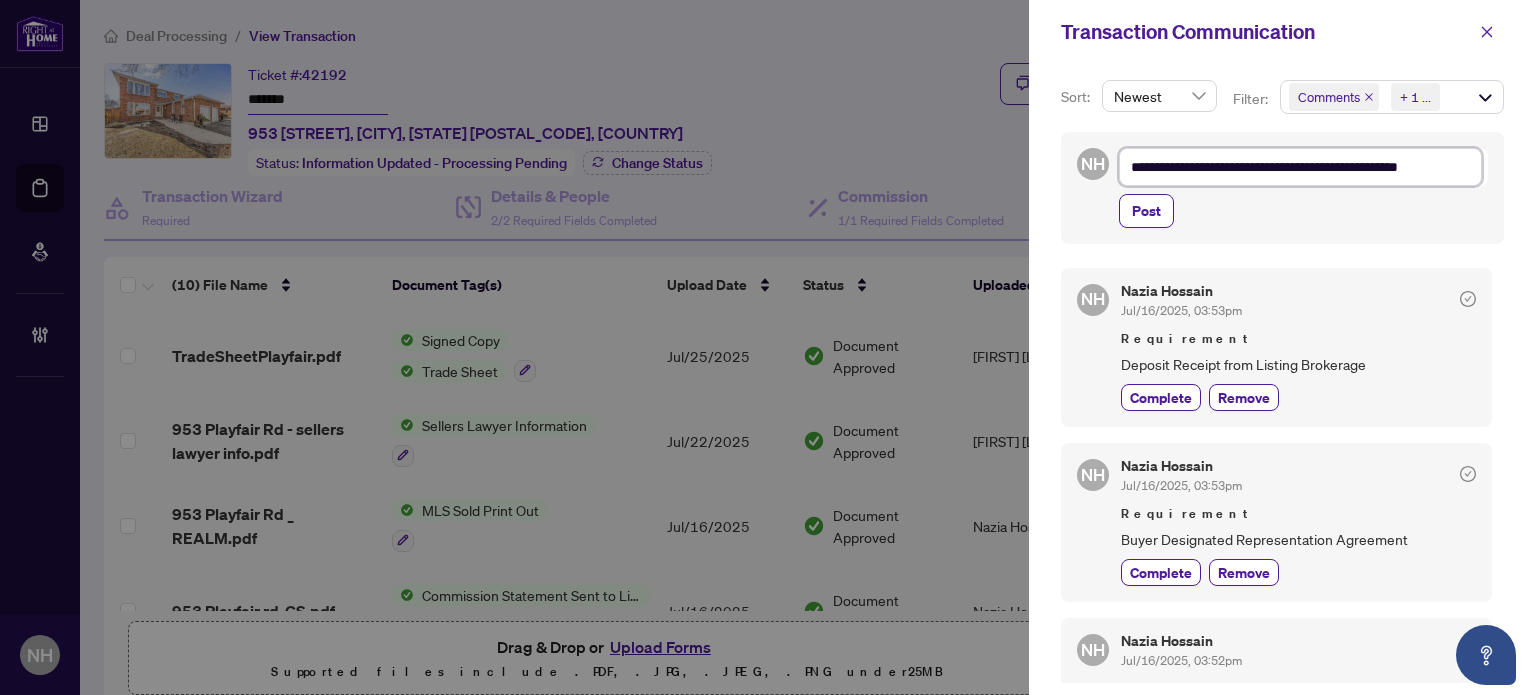 type on "**********" 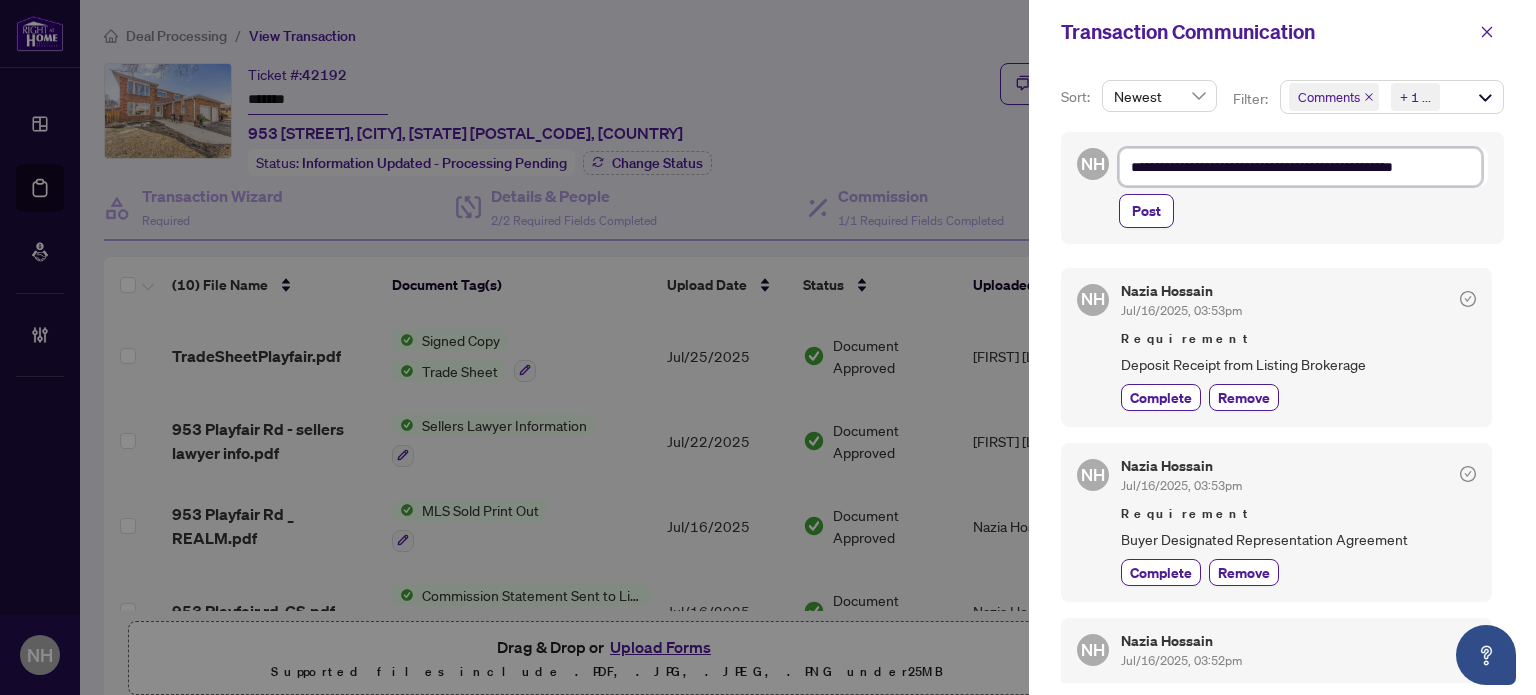 type on "**********" 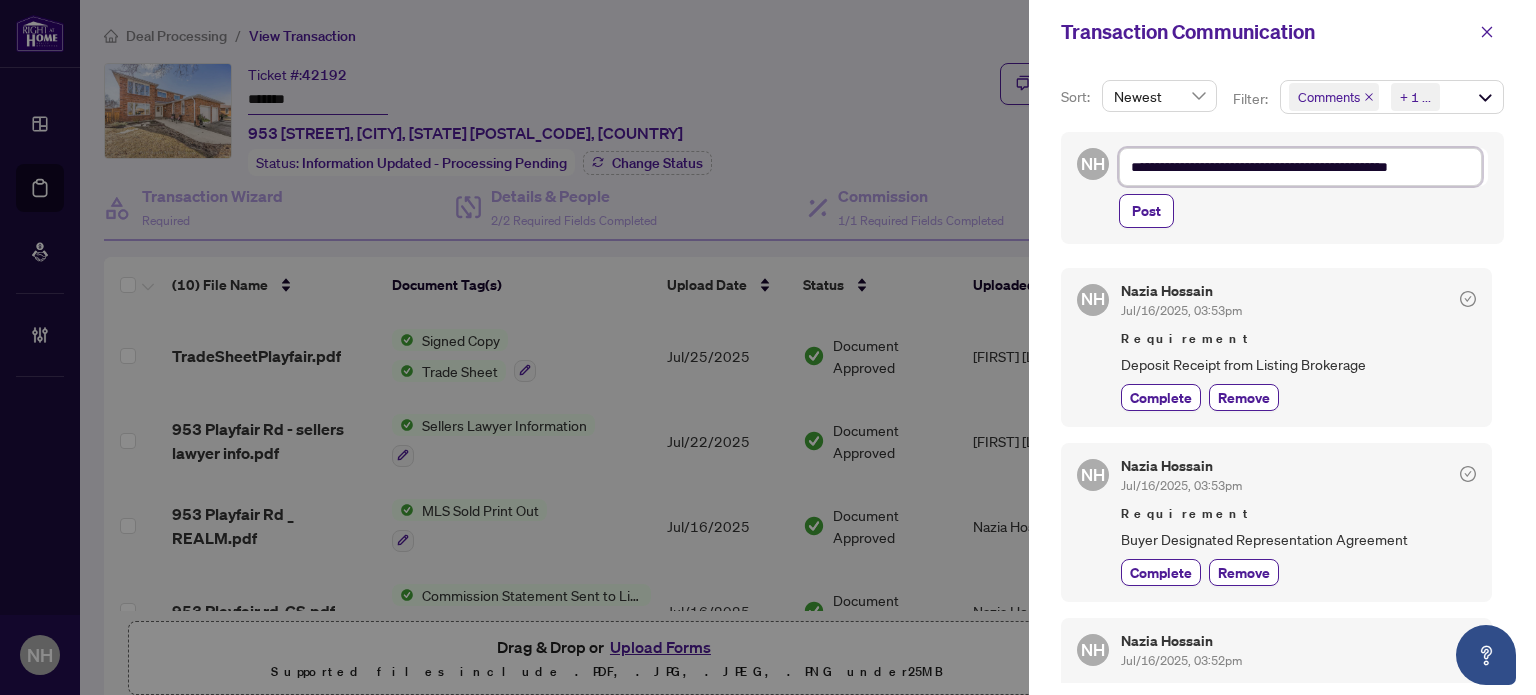 type on "**********" 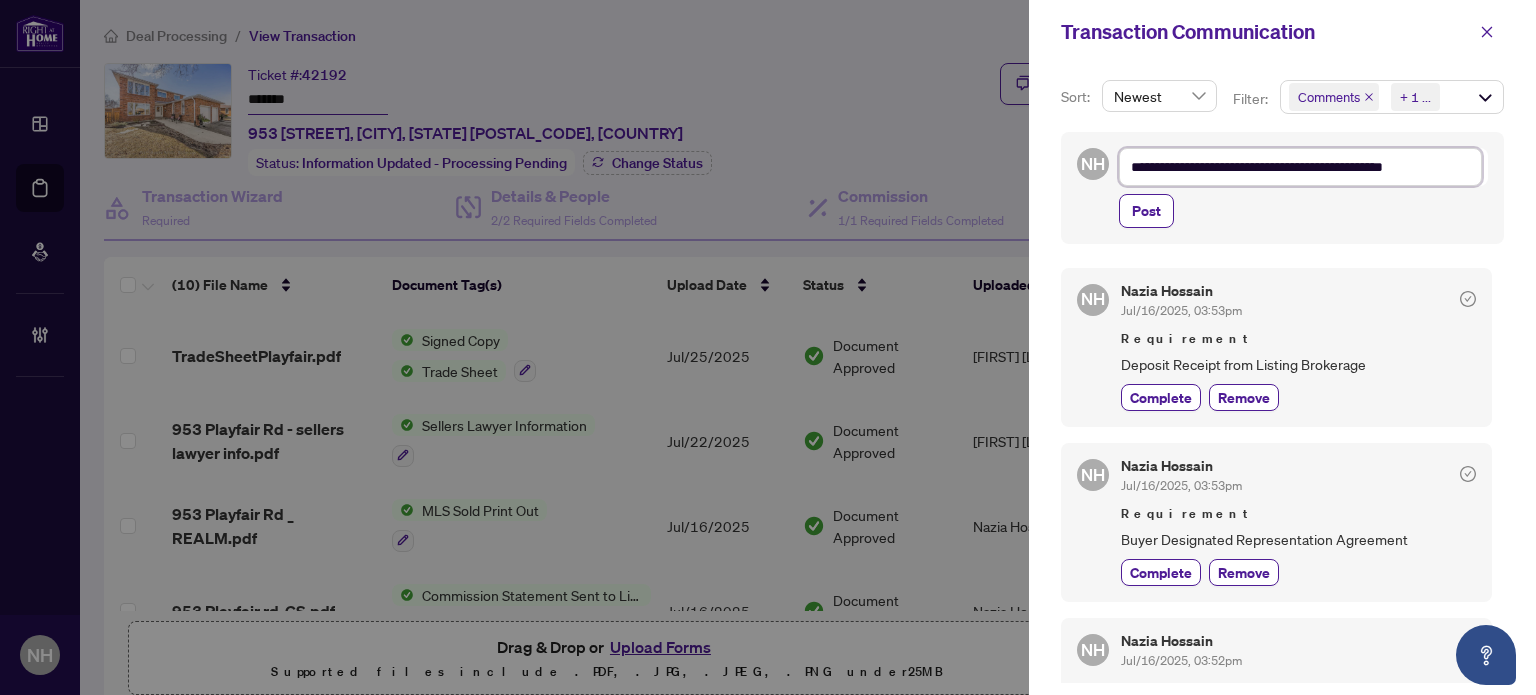 type on "**********" 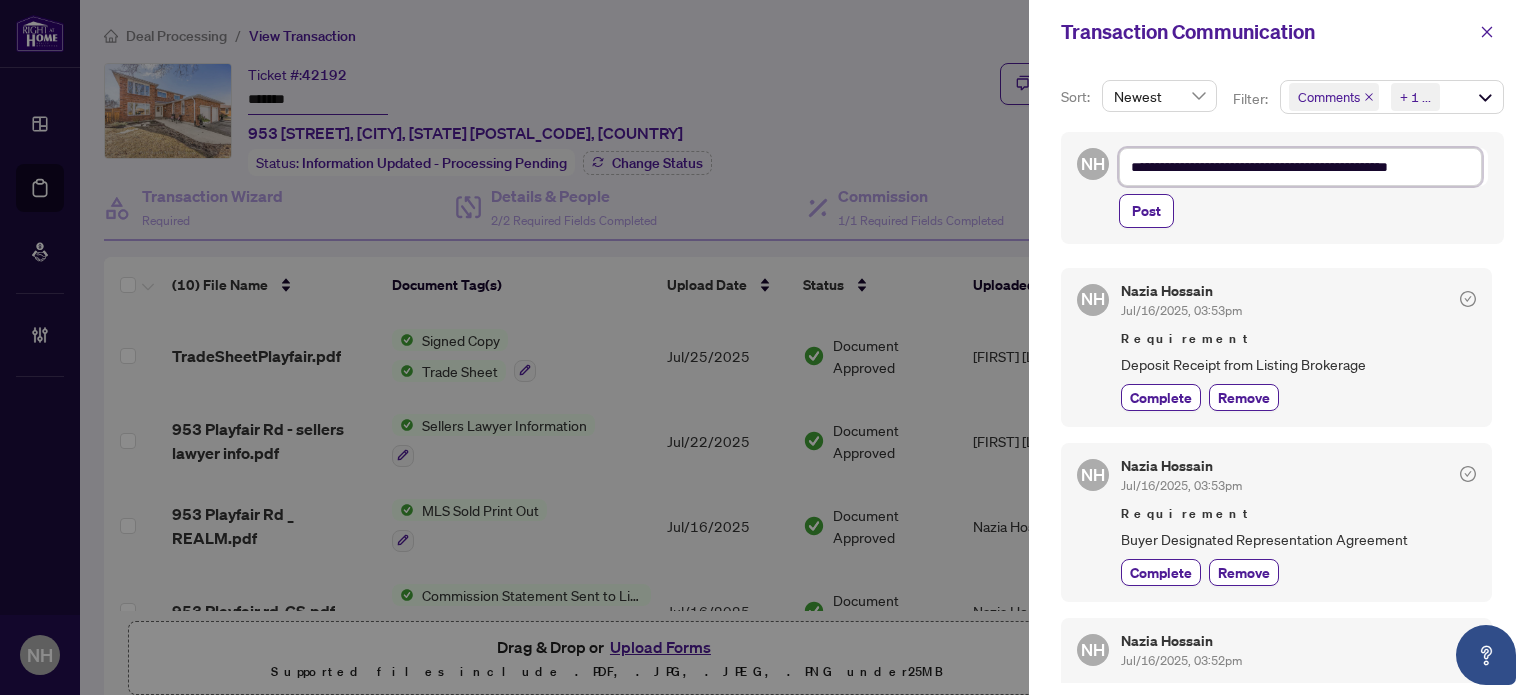 type on "**********" 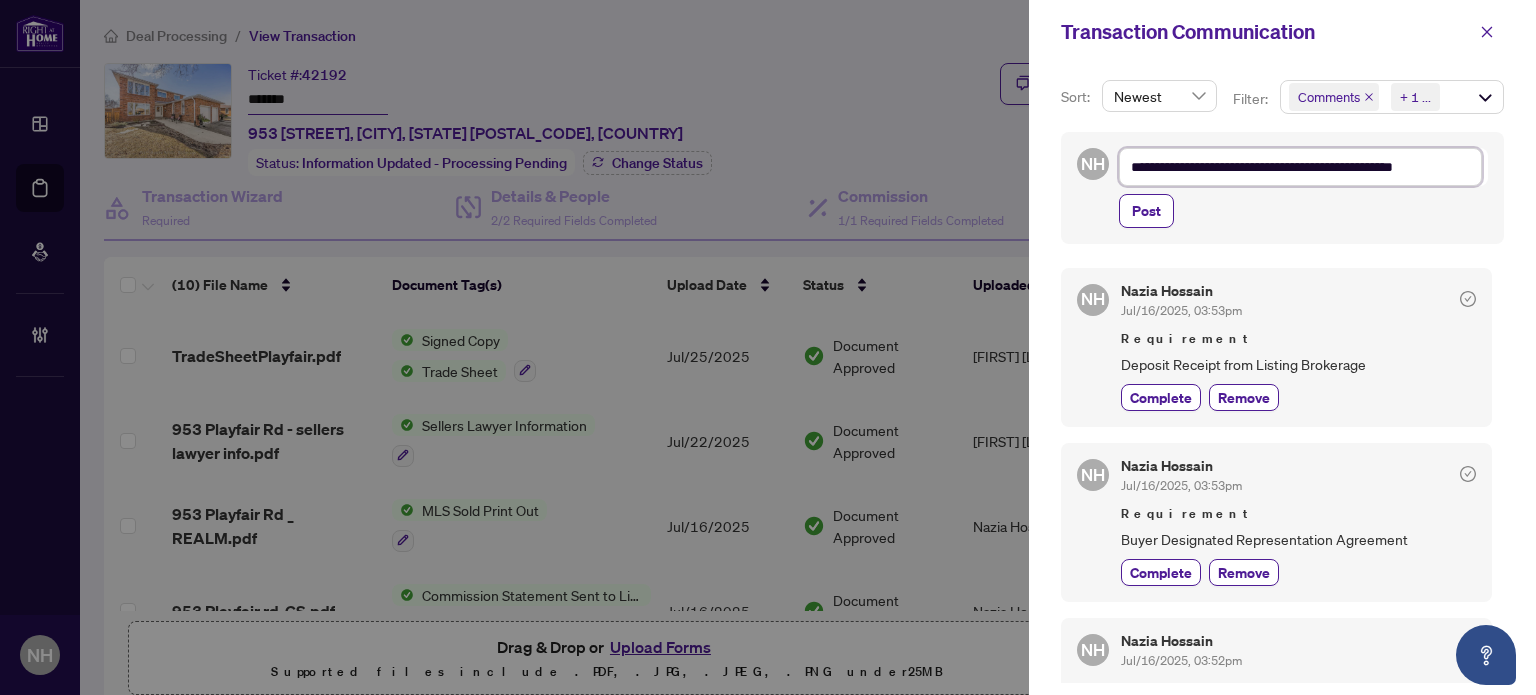 type on "**********" 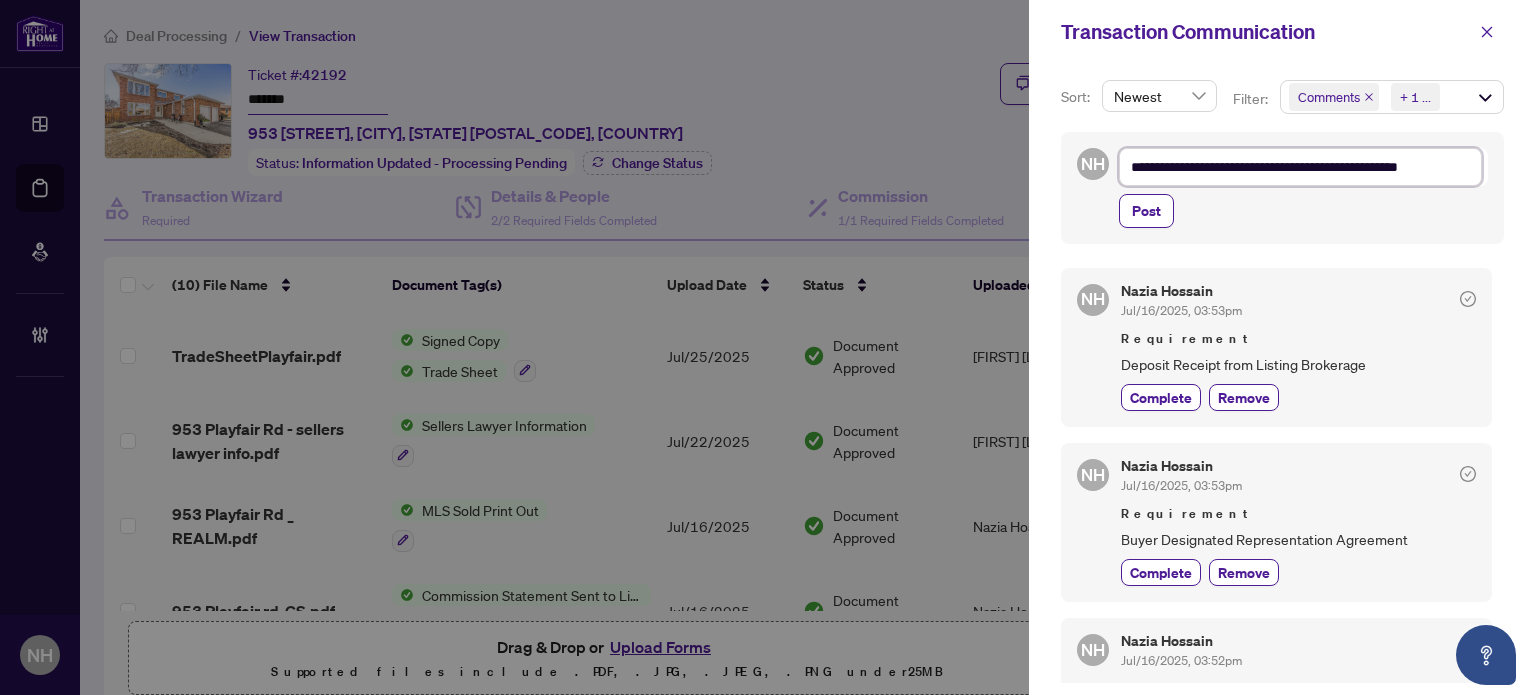 type on "**********" 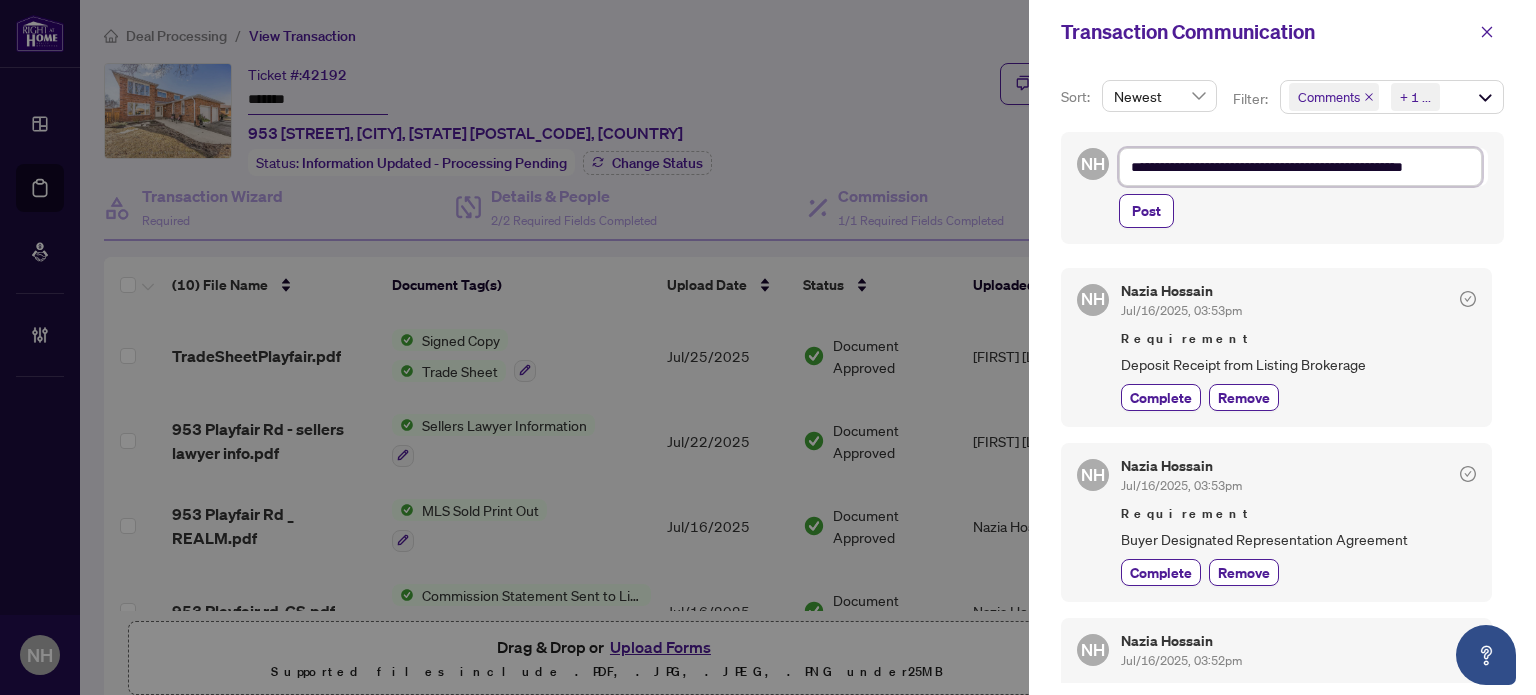 type on "**********" 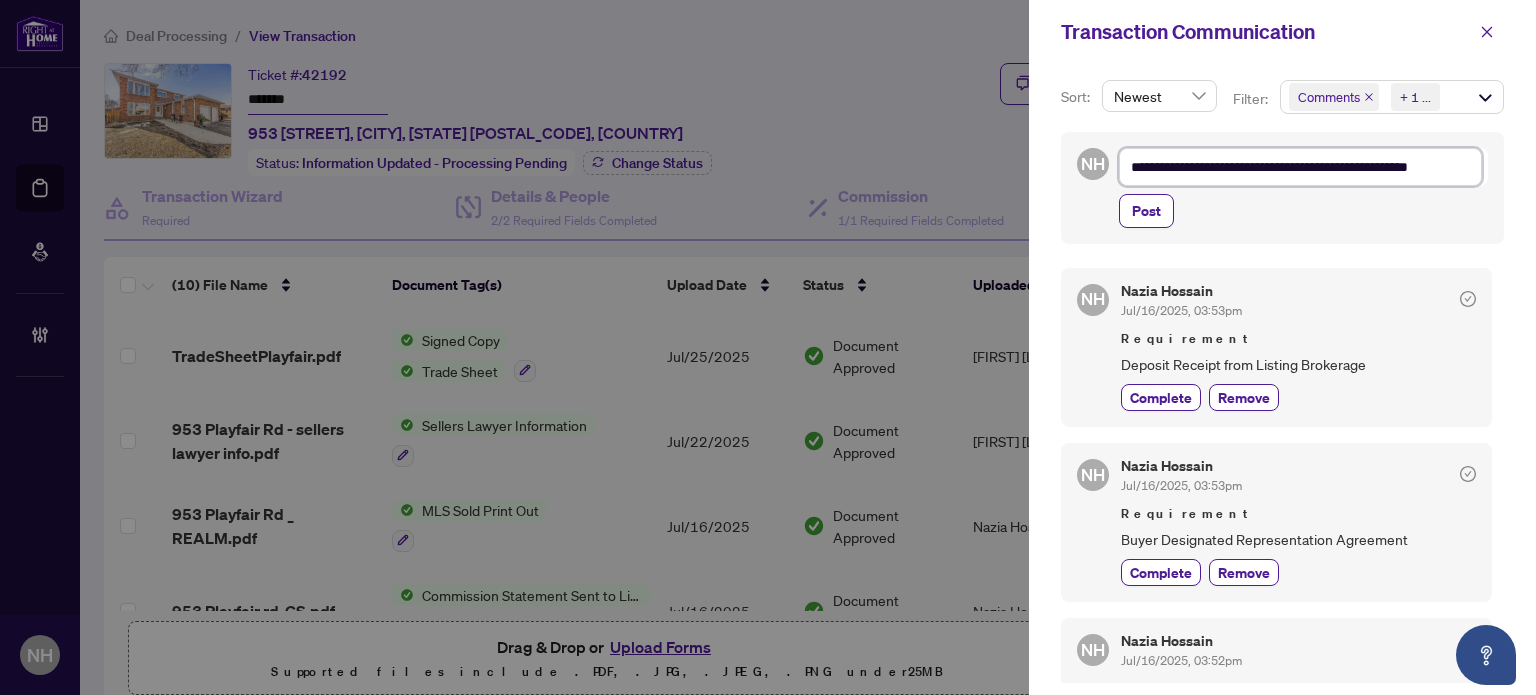 type on "**********" 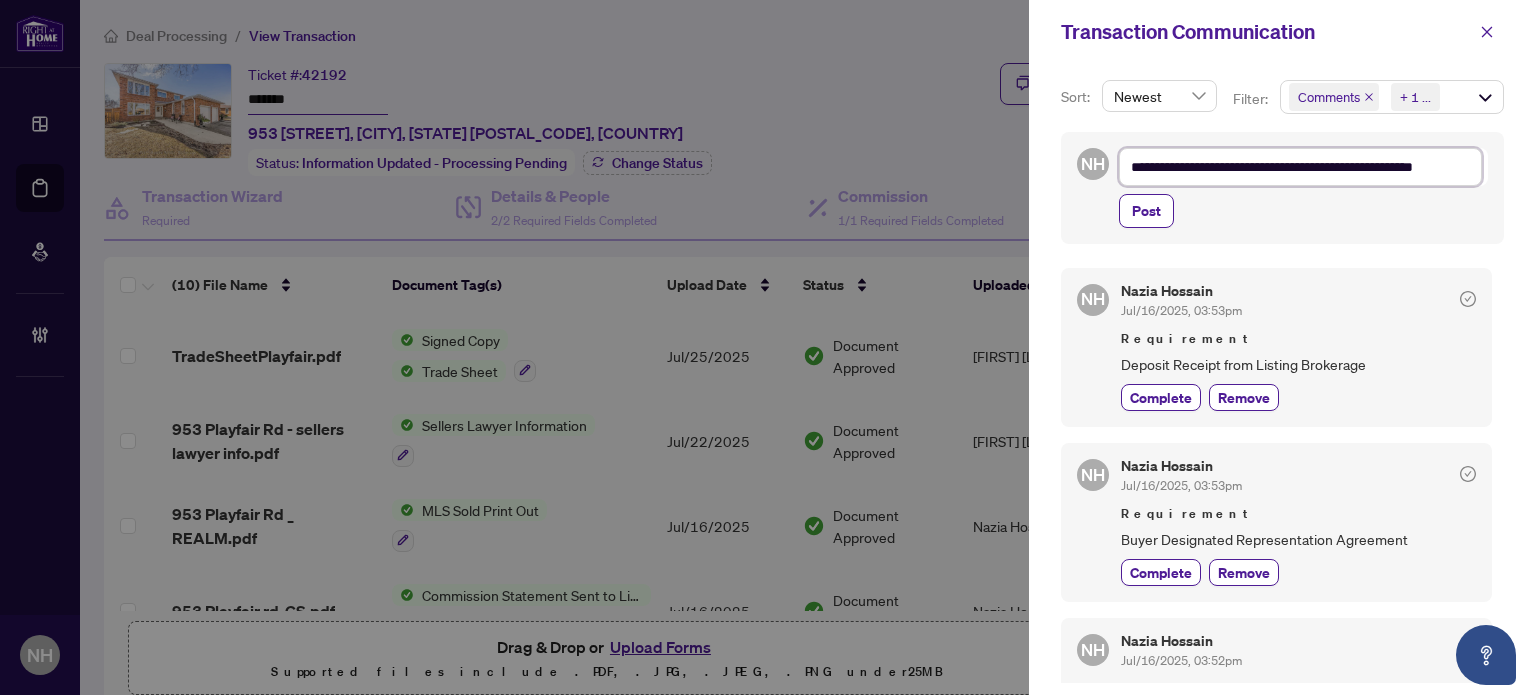 type on "**********" 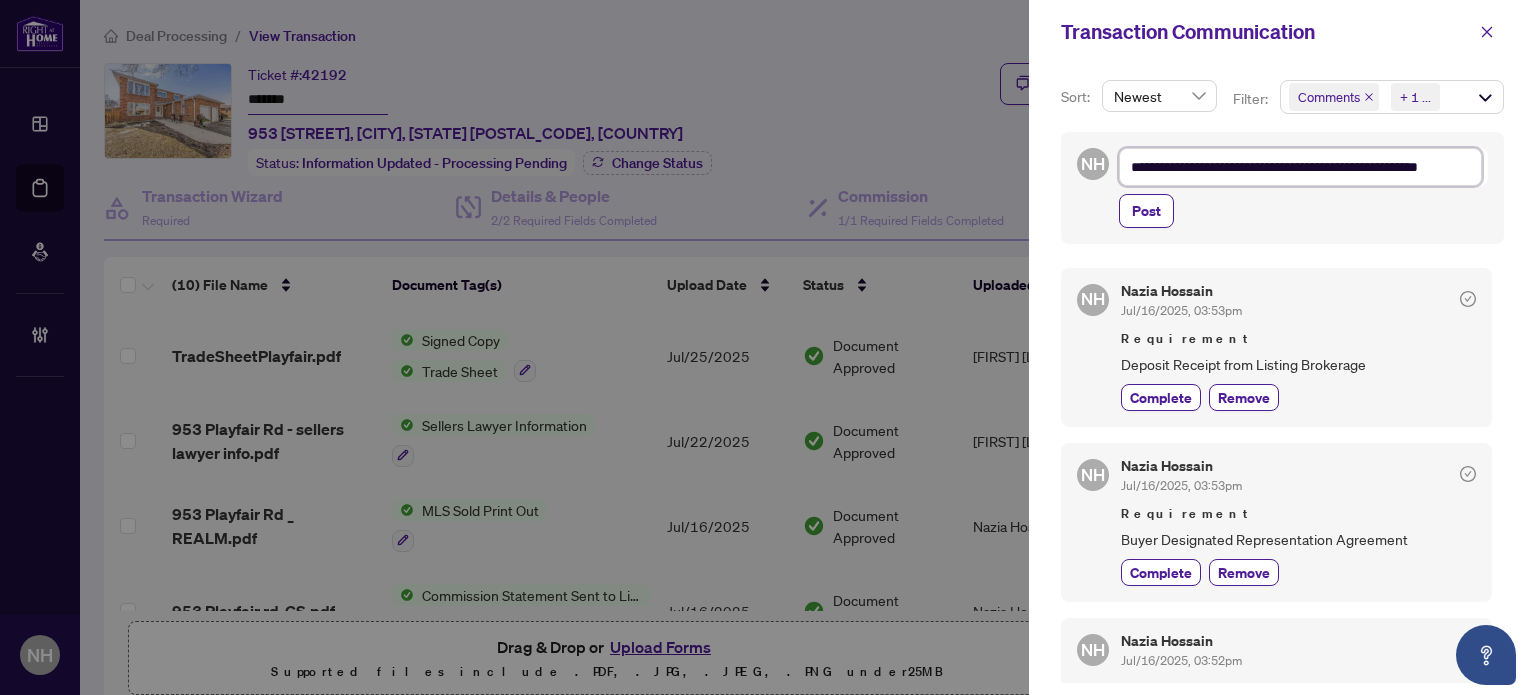 type on "**********" 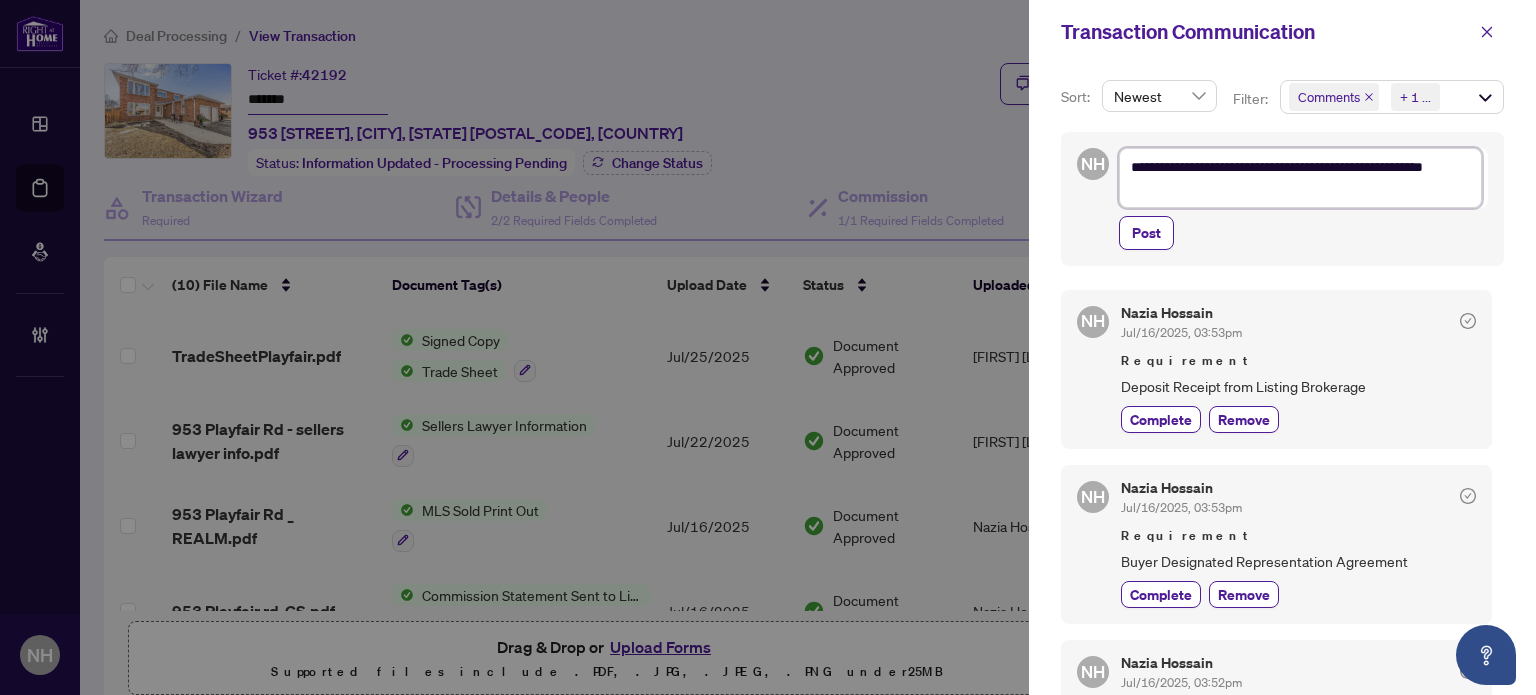 type on "**********" 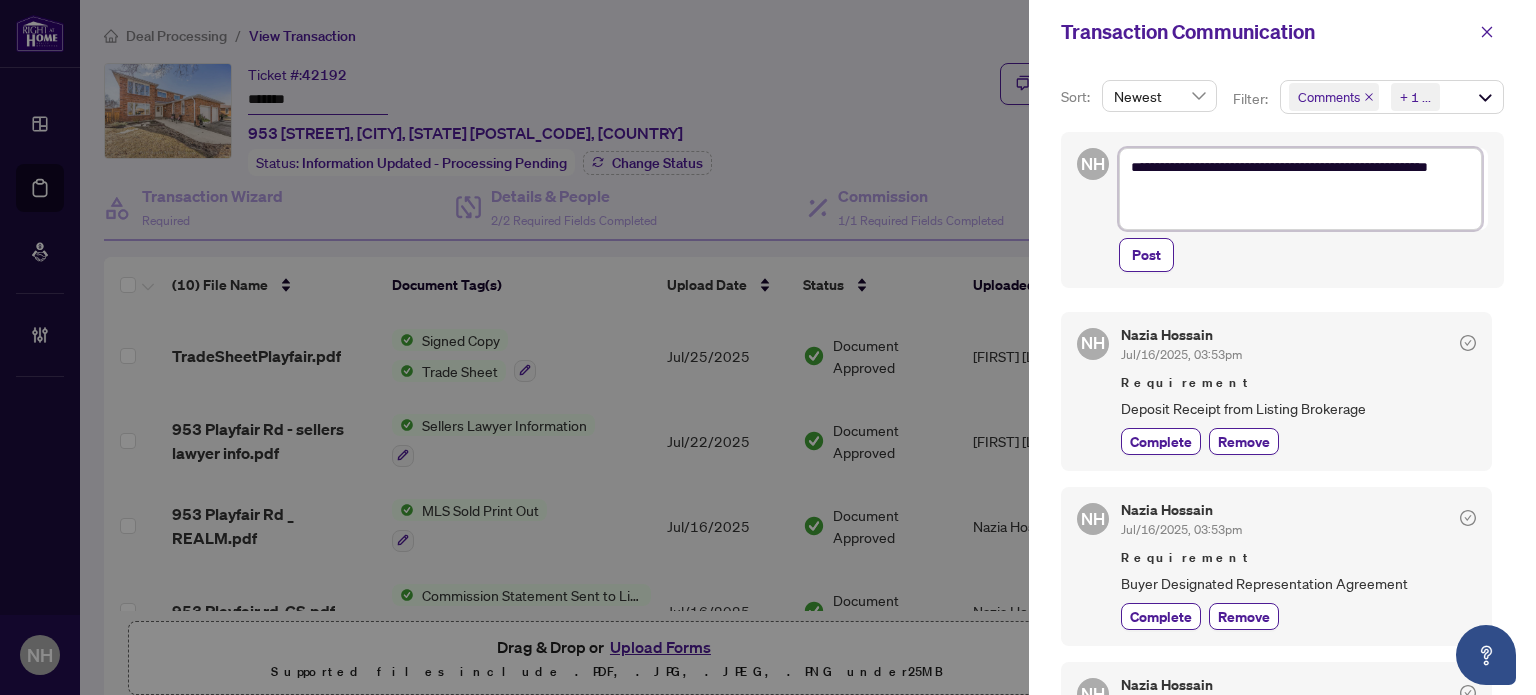 type on "**********" 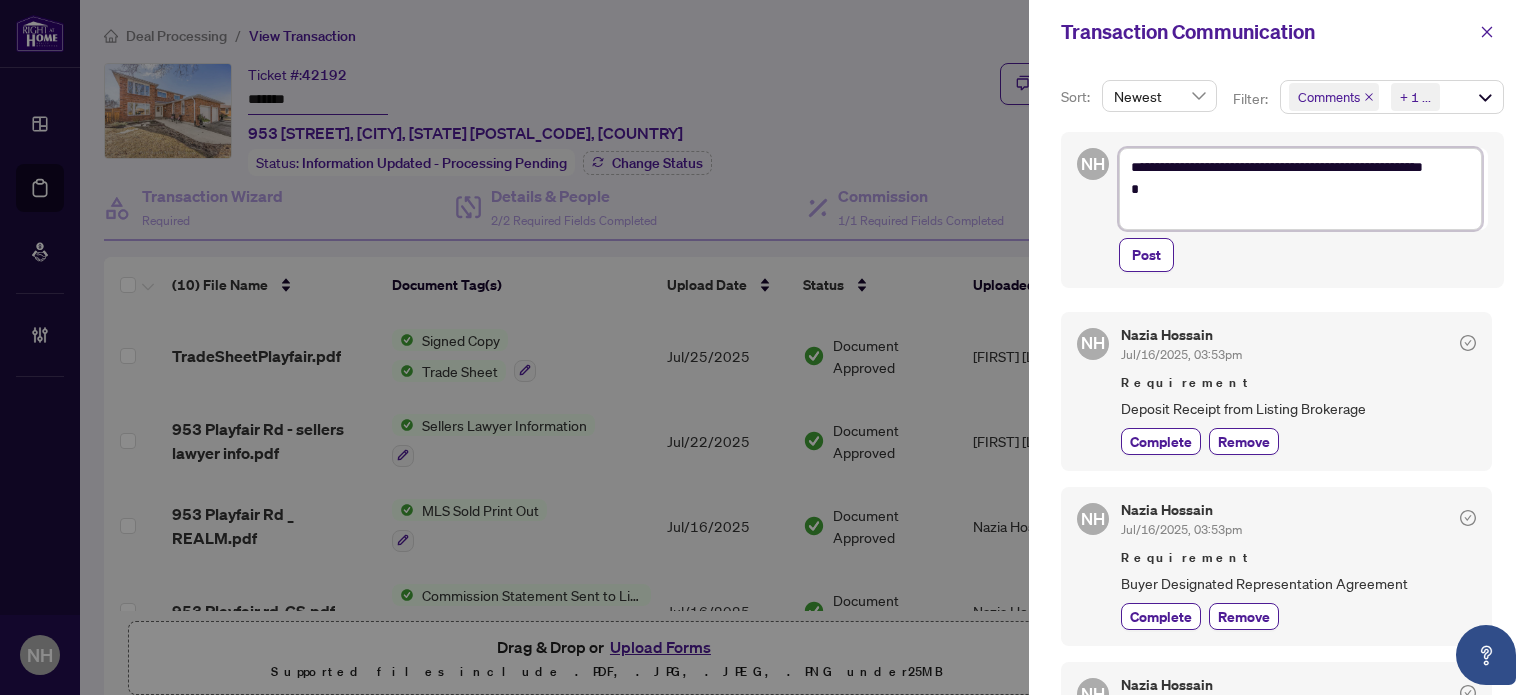 type on "**********" 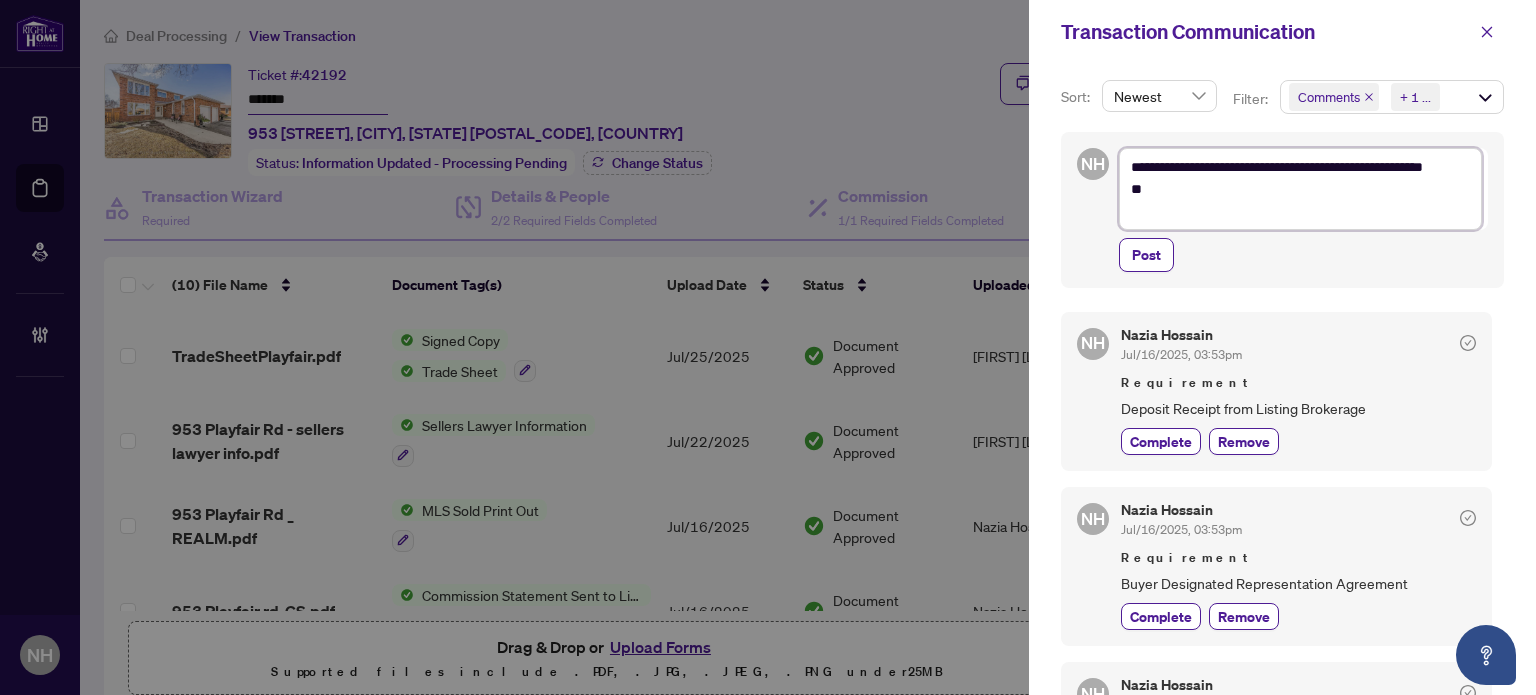 type on "**********" 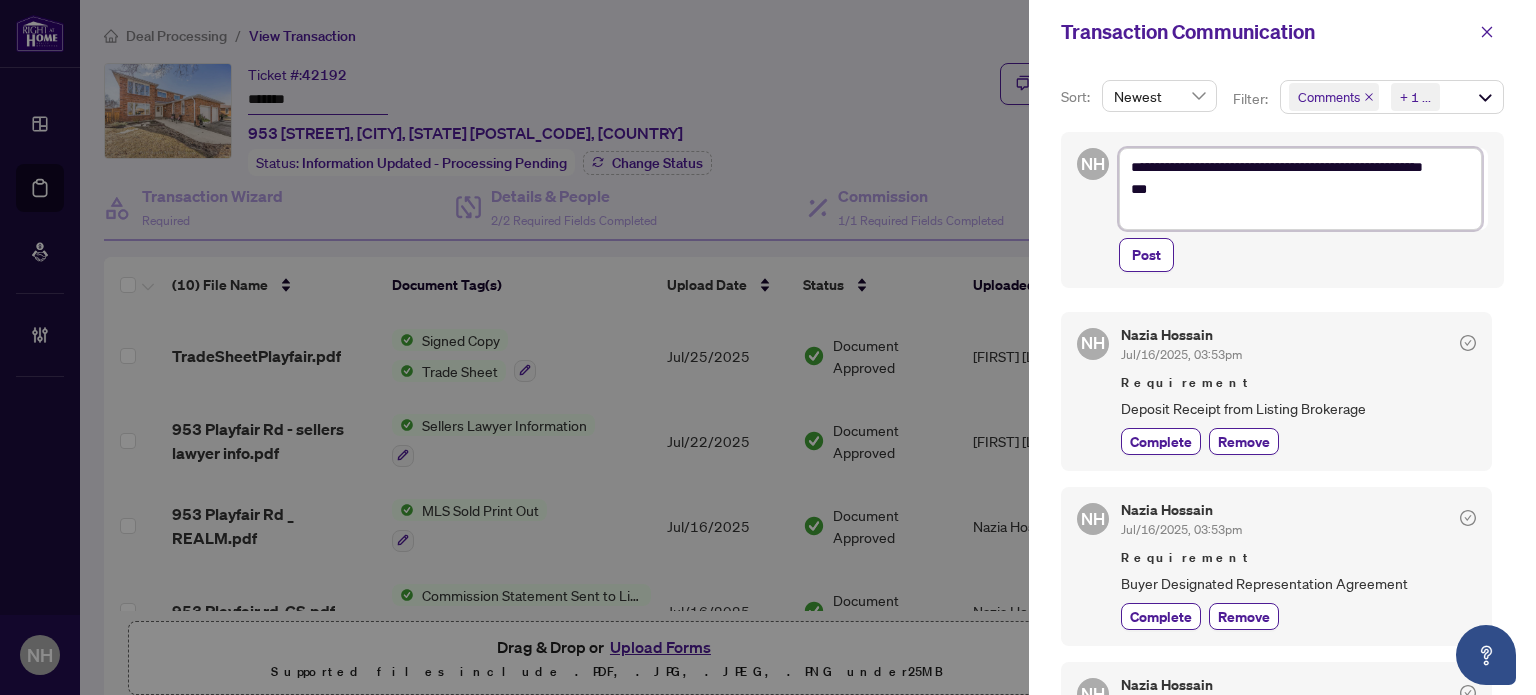 type on "**********" 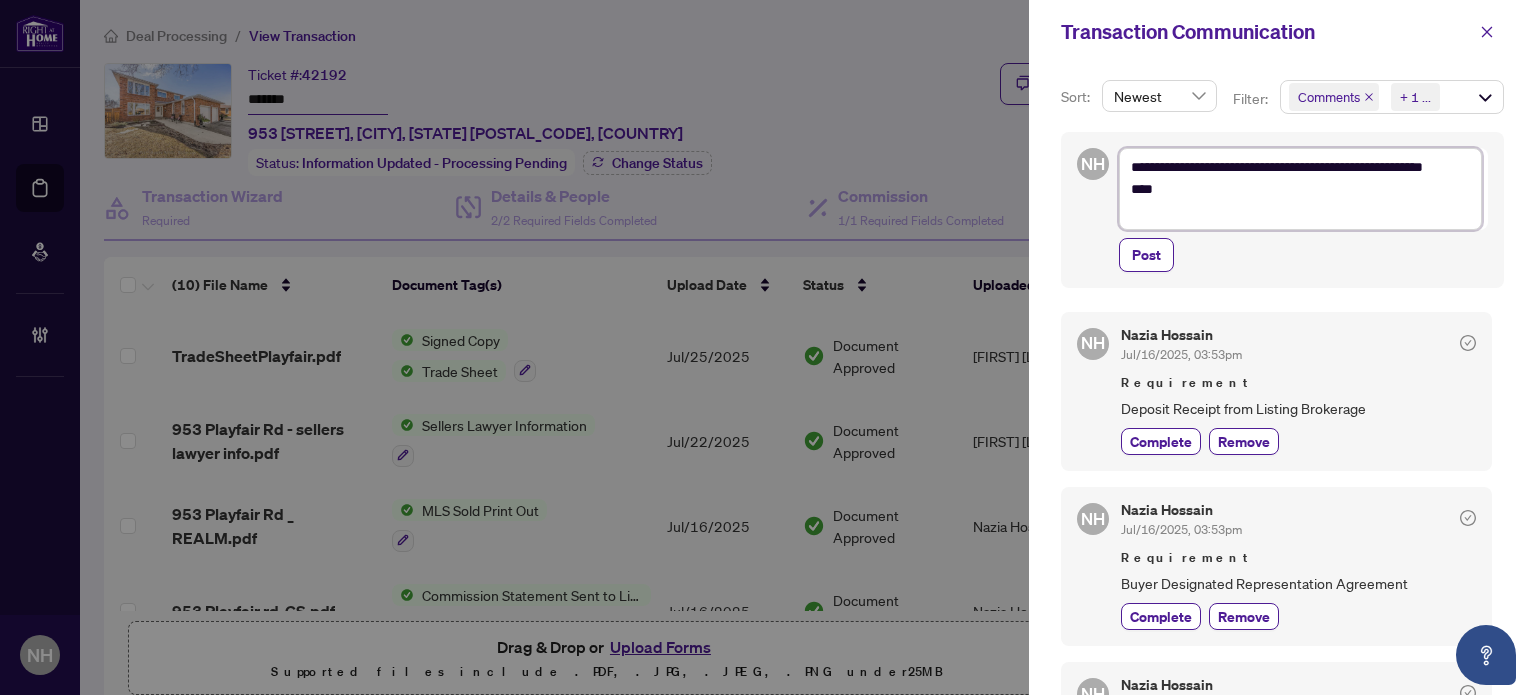 type on "**********" 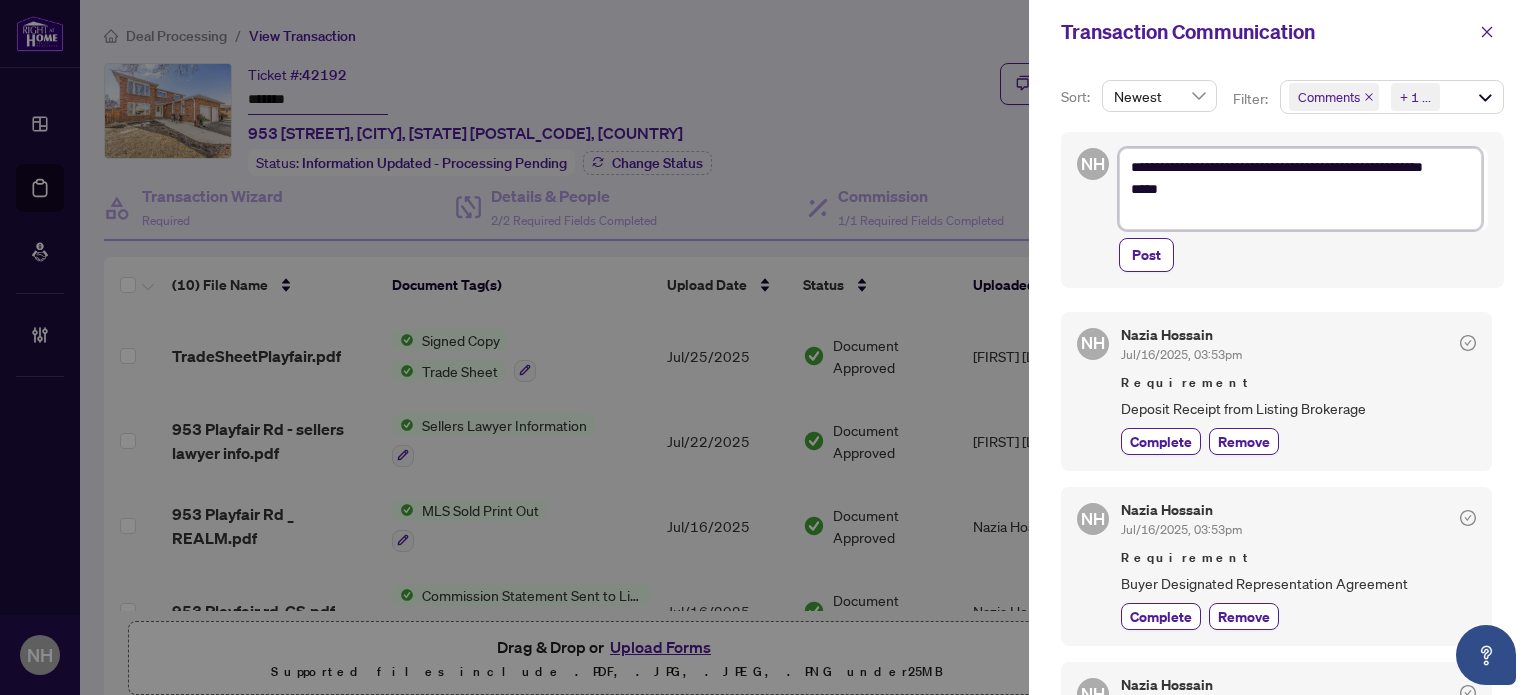 type on "**********" 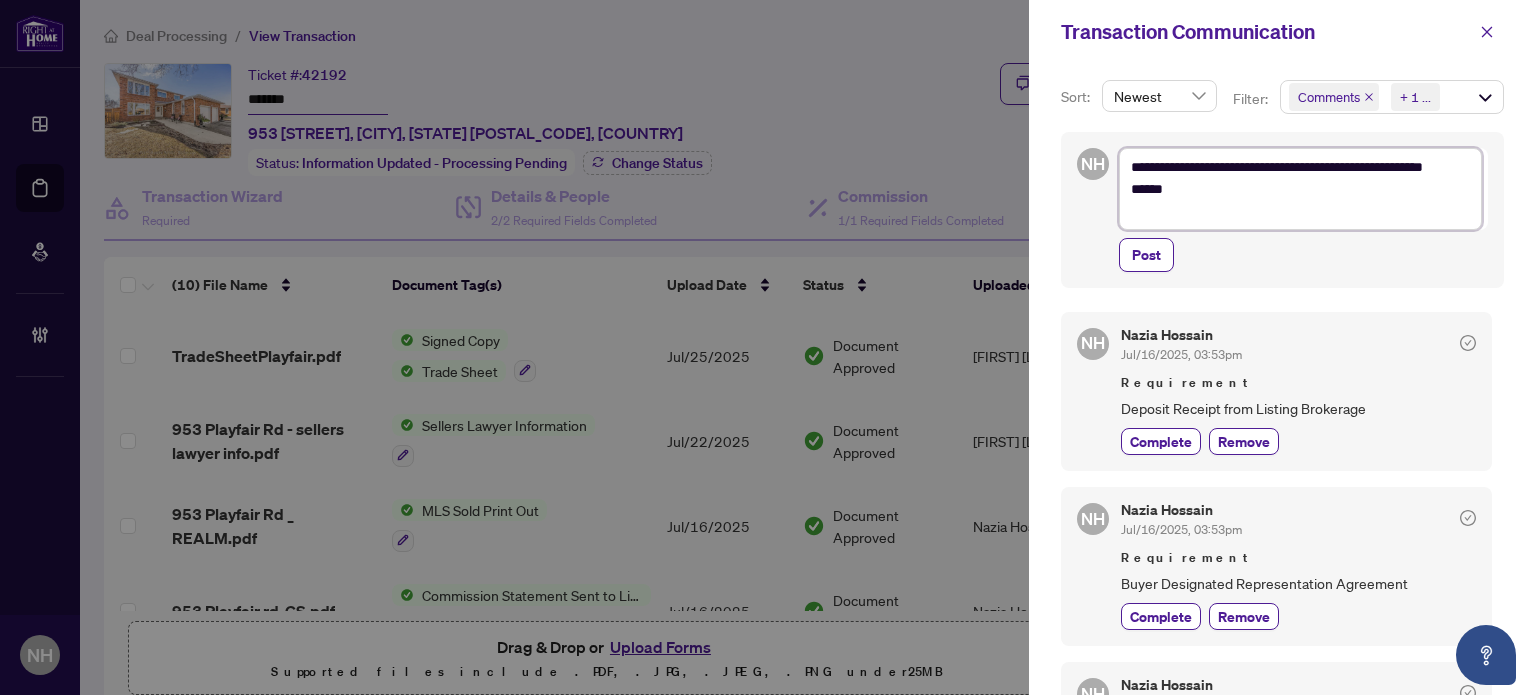type on "**********" 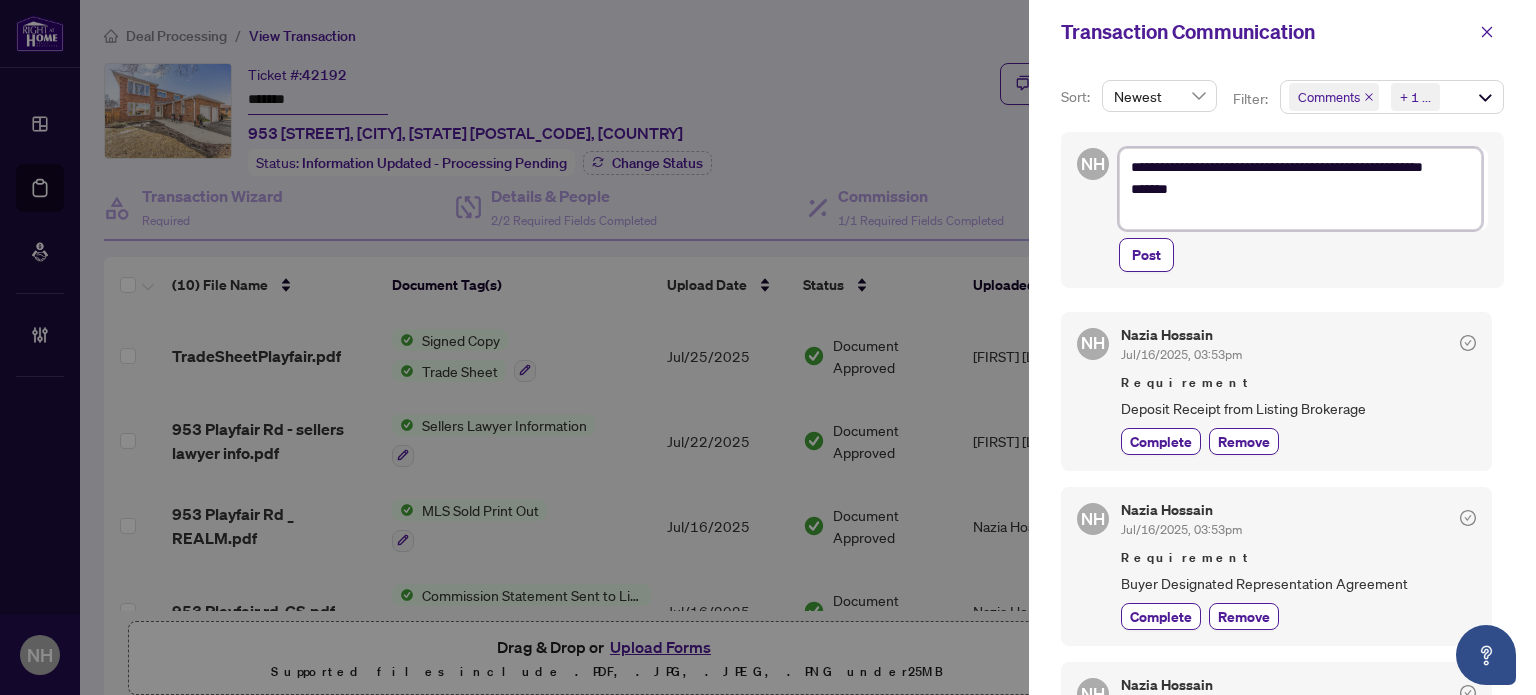 type on "**********" 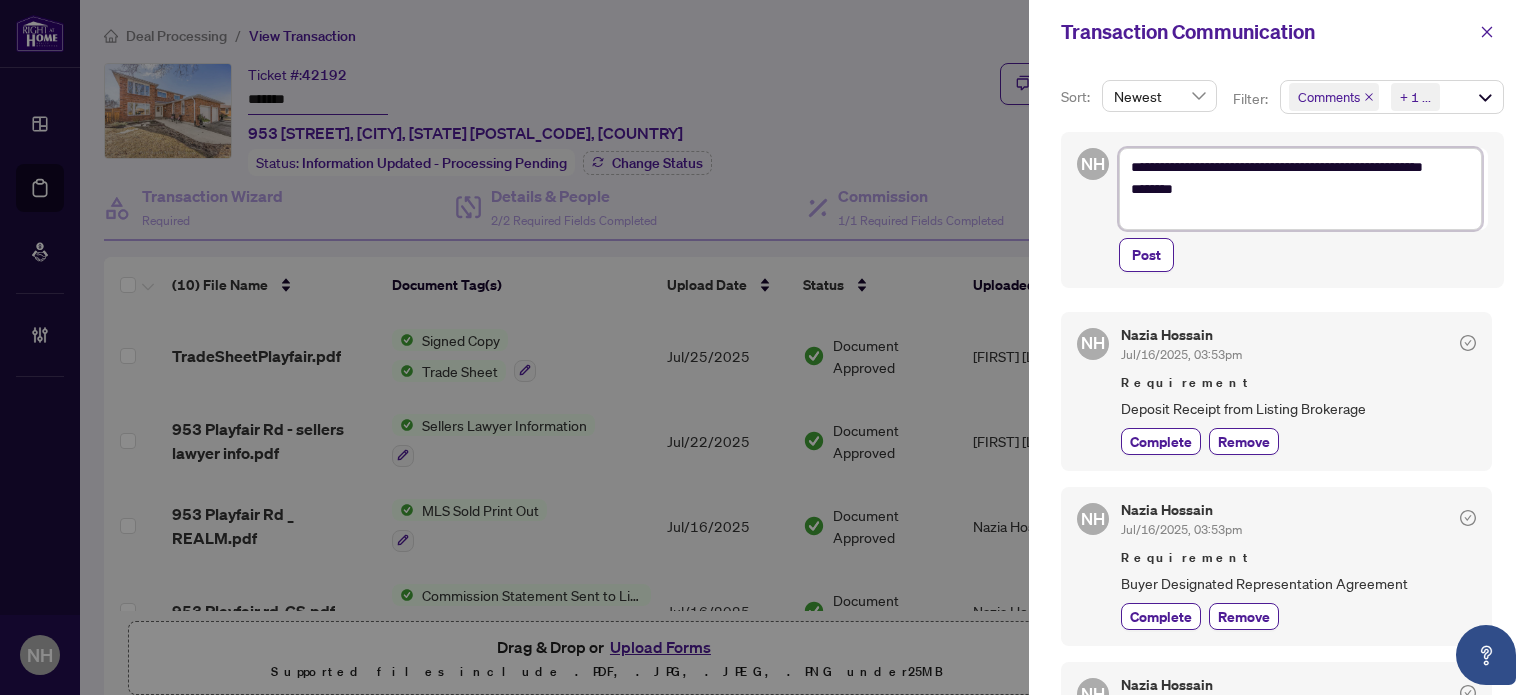 type on "**********" 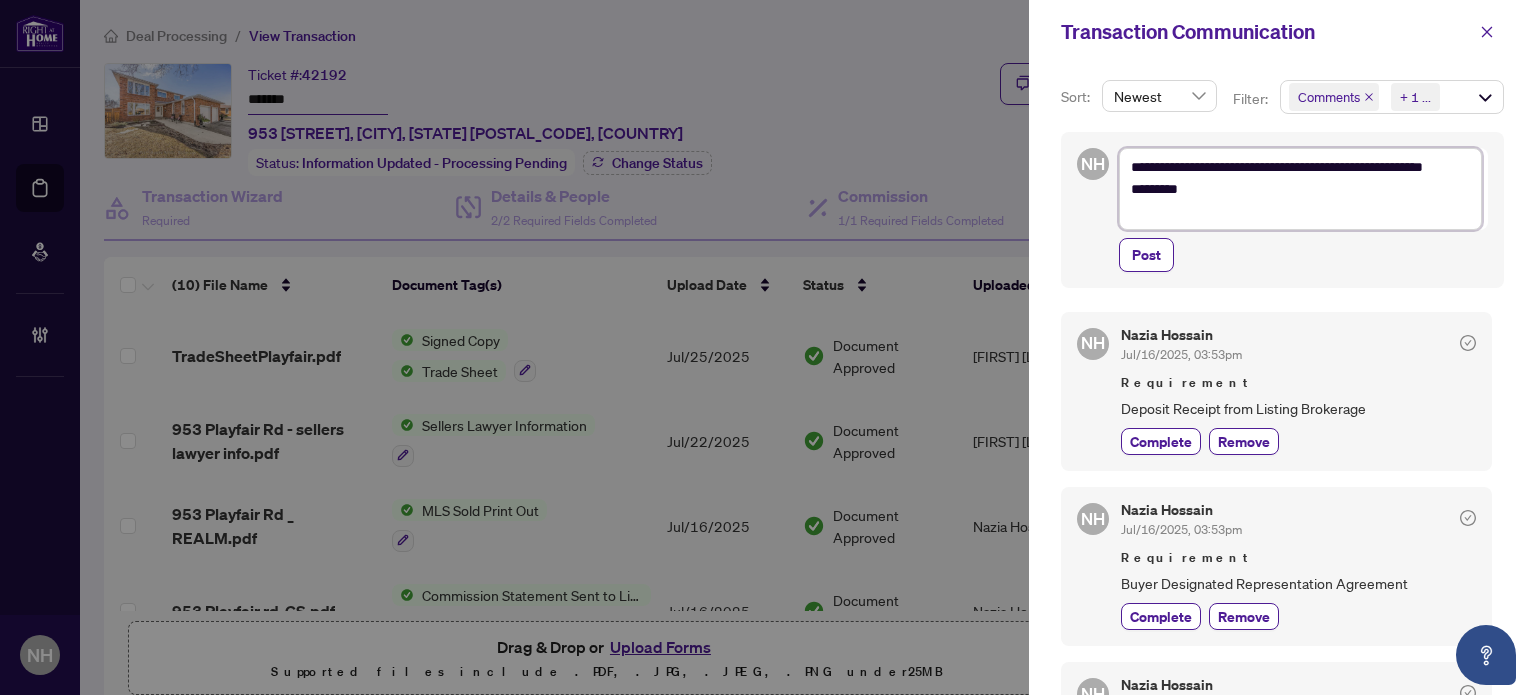 type on "**********" 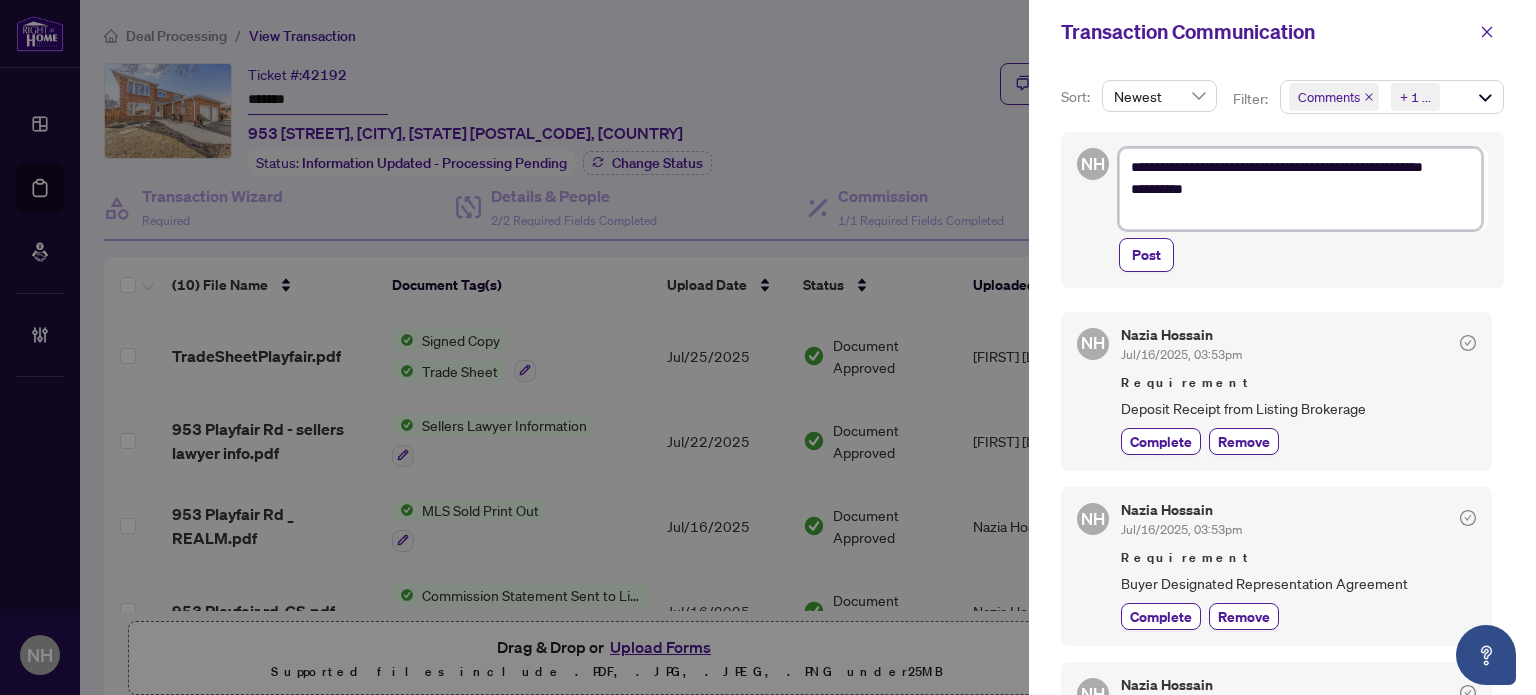 type on "**********" 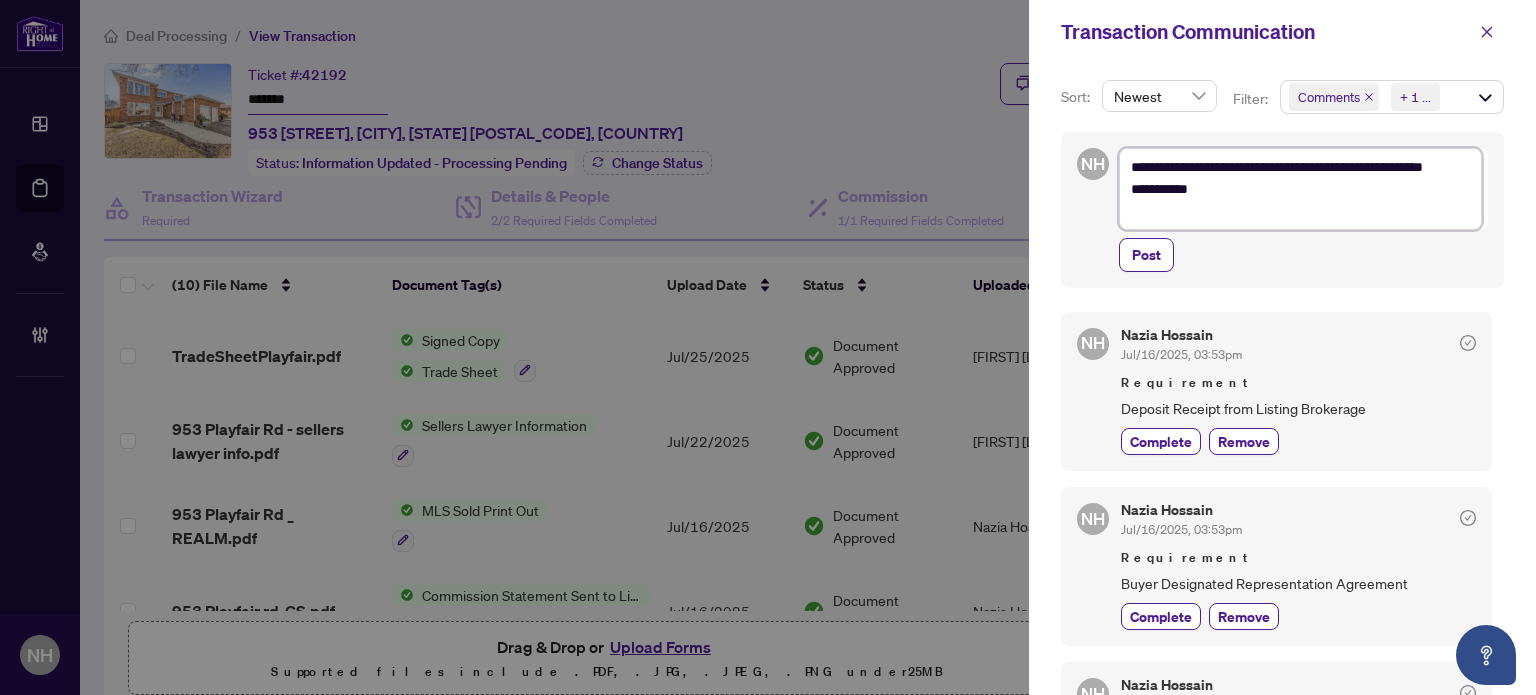 type on "**********" 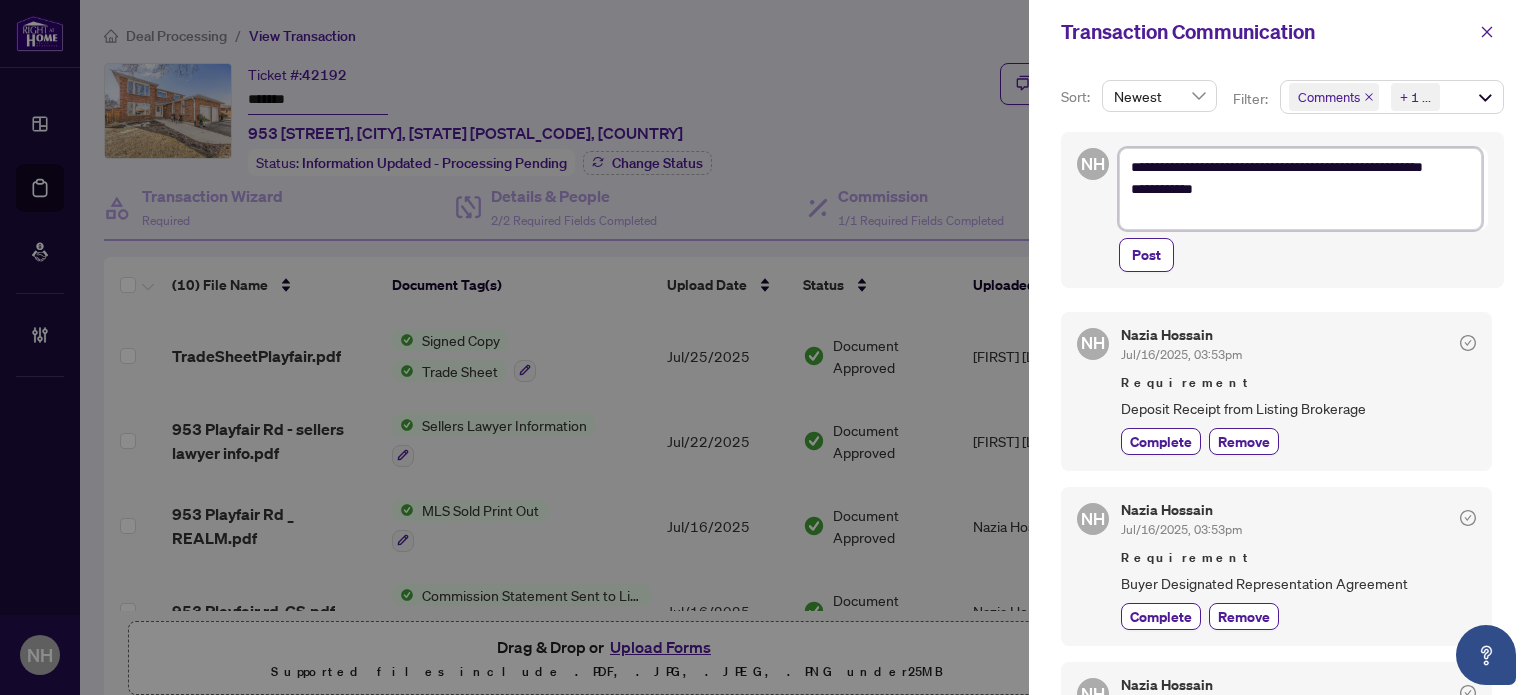 type on "**********" 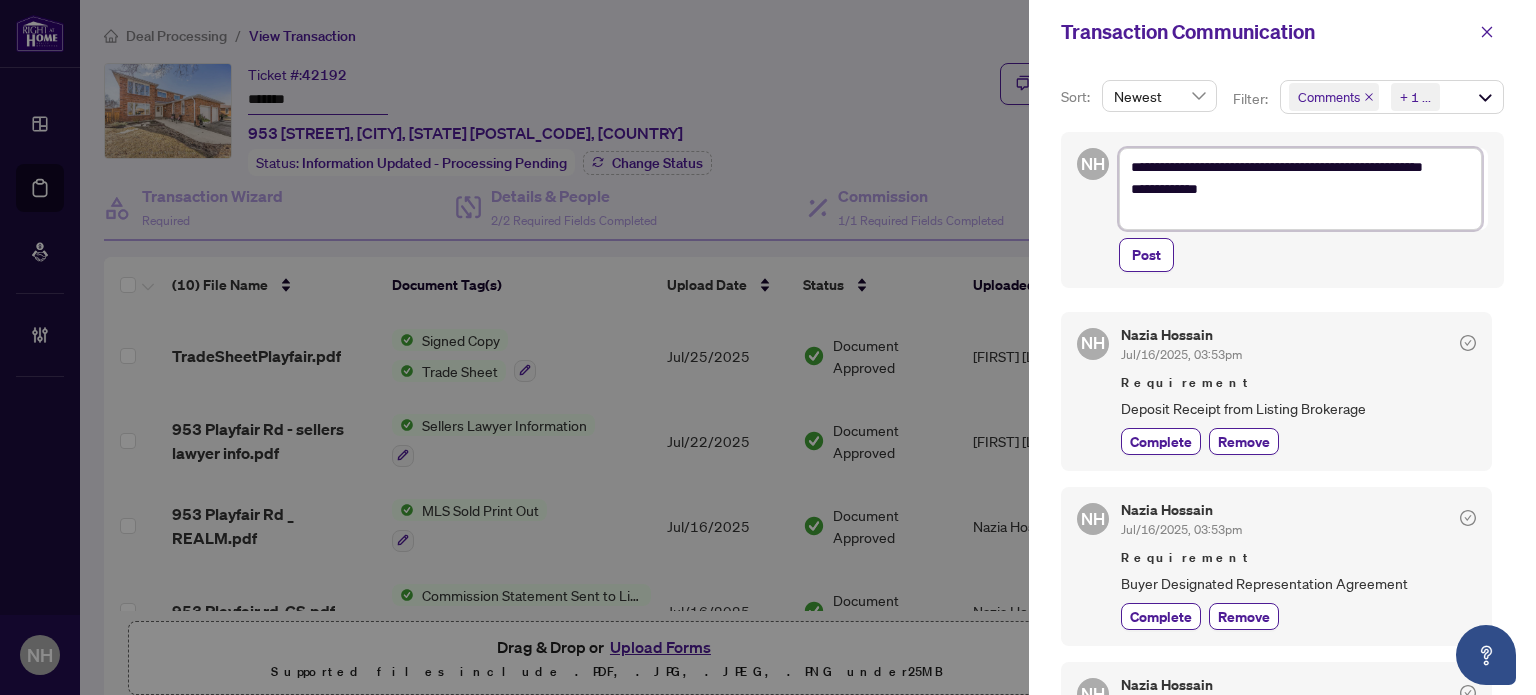type on "**********" 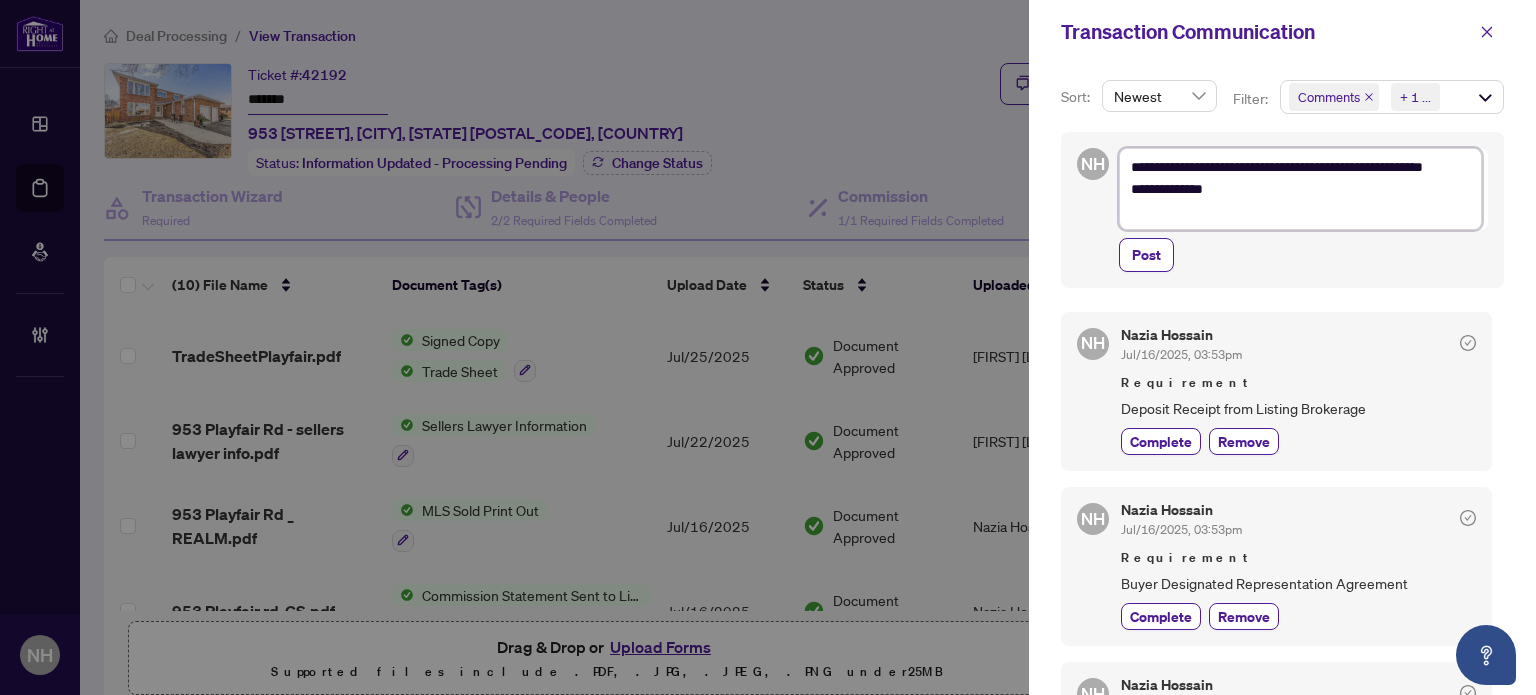 type on "**********" 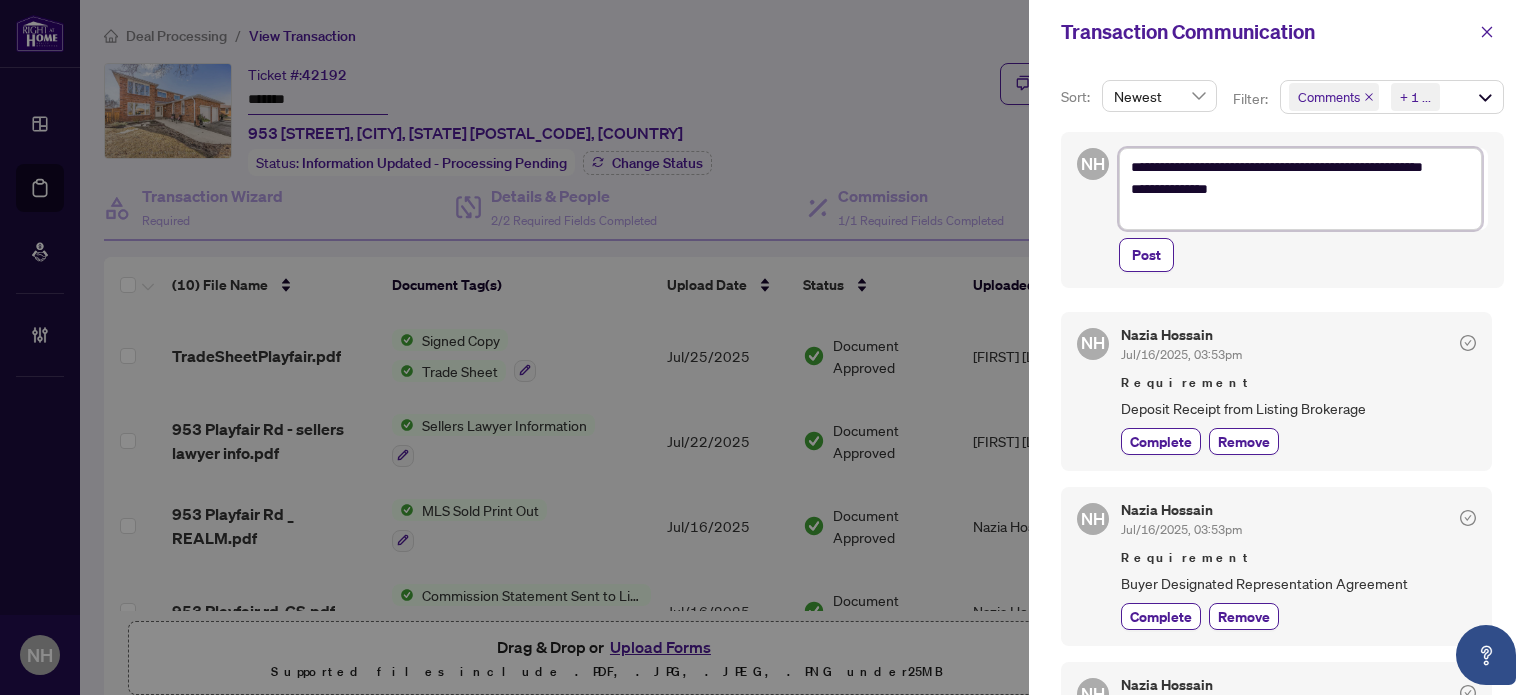 type on "**********" 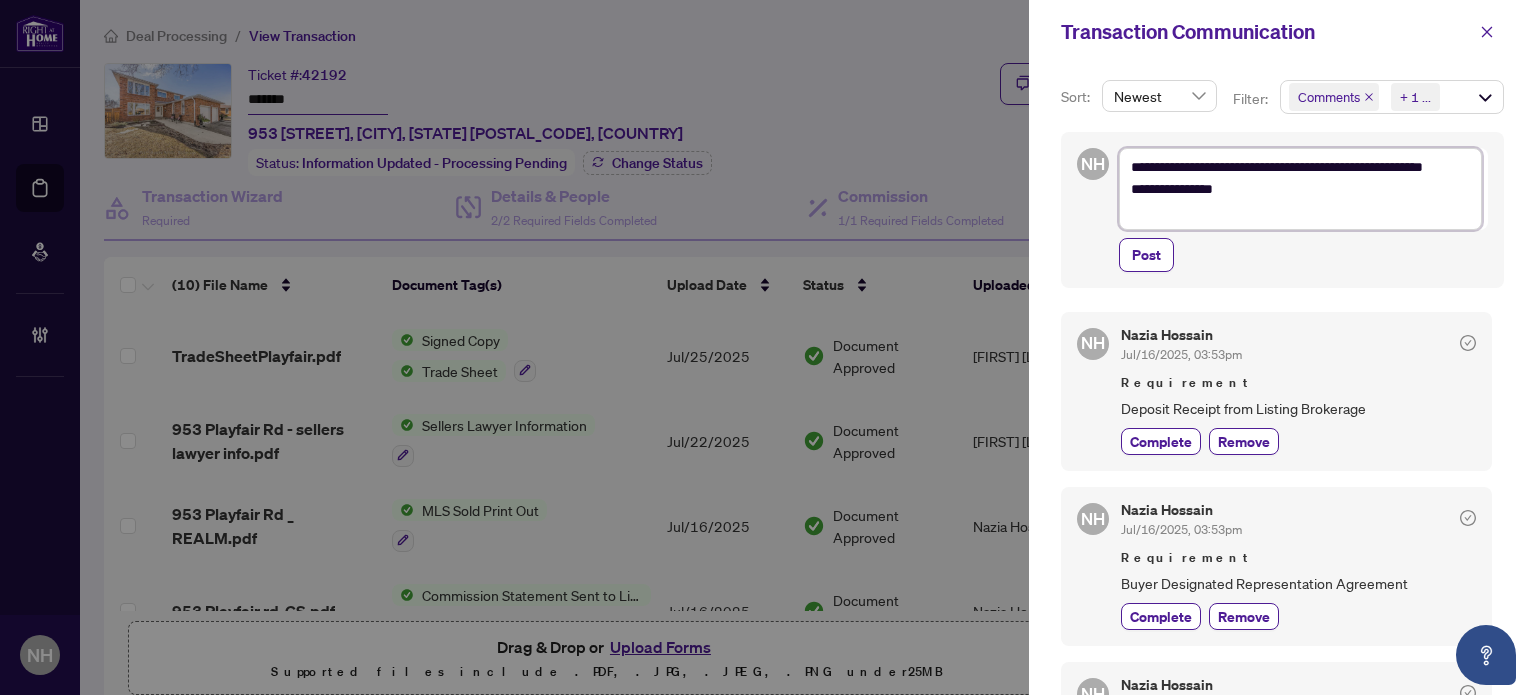 type on "**********" 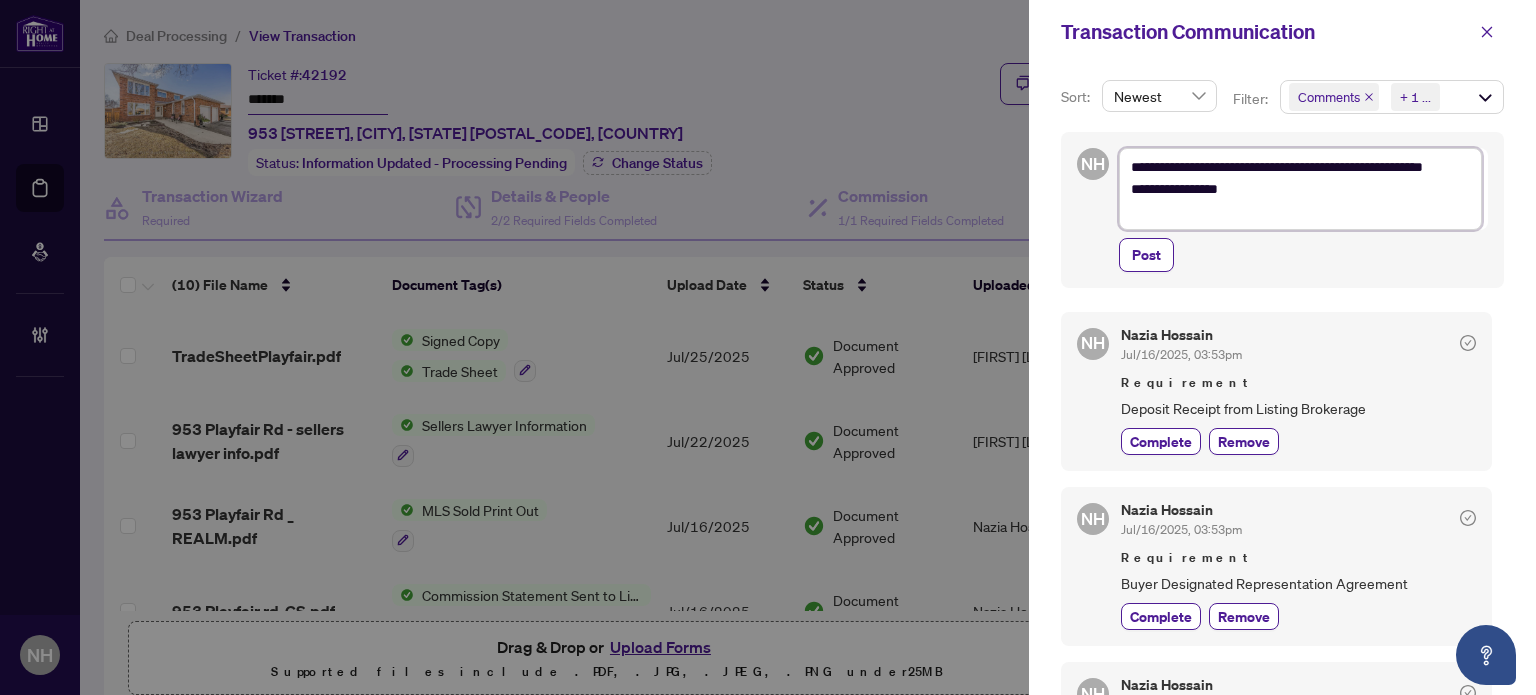 type on "**********" 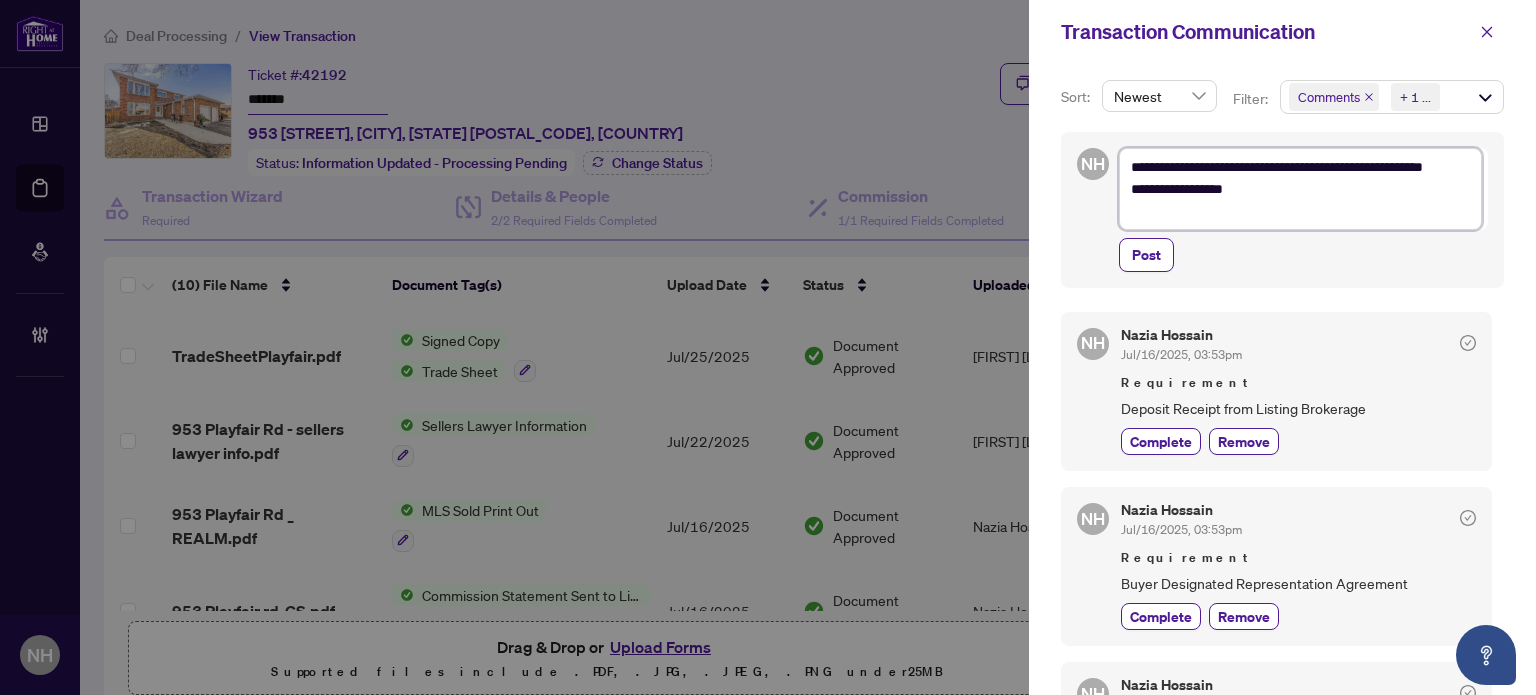 type on "**********" 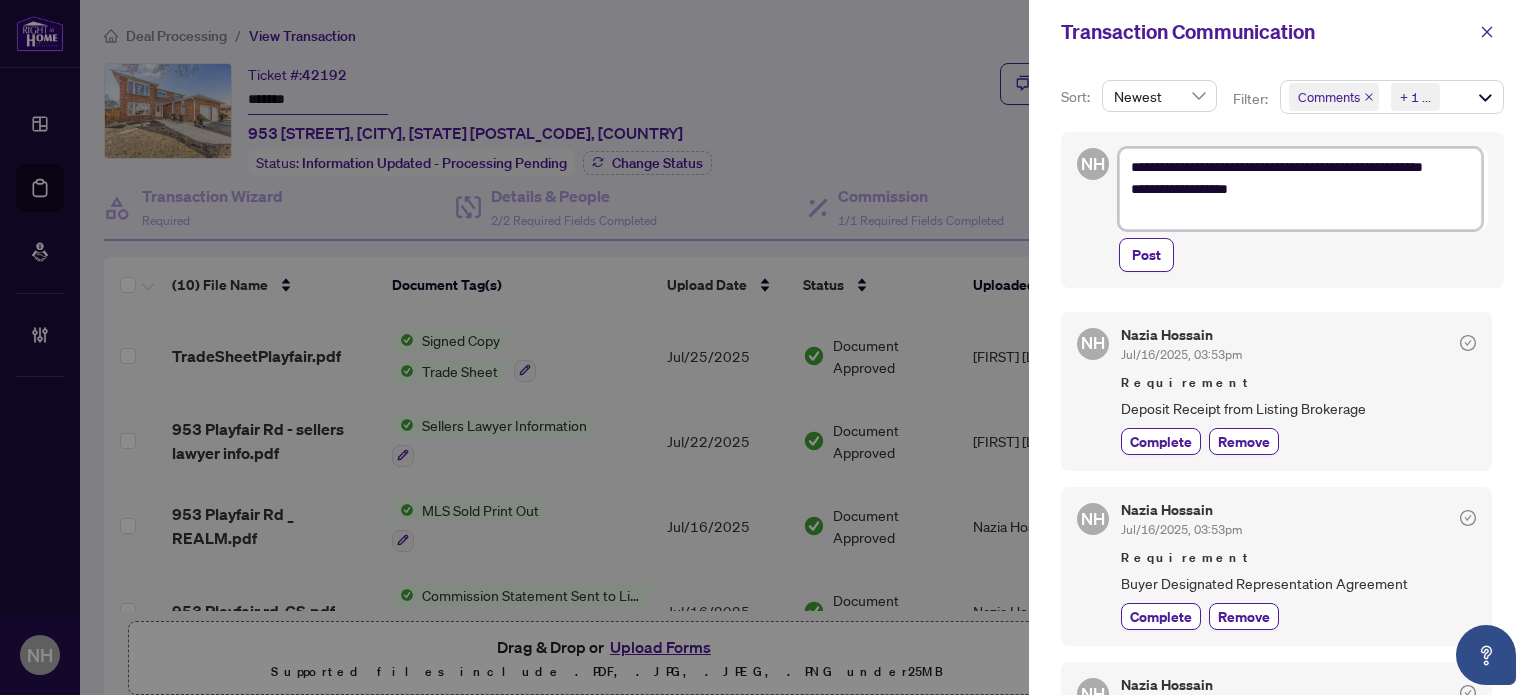 type on "**********" 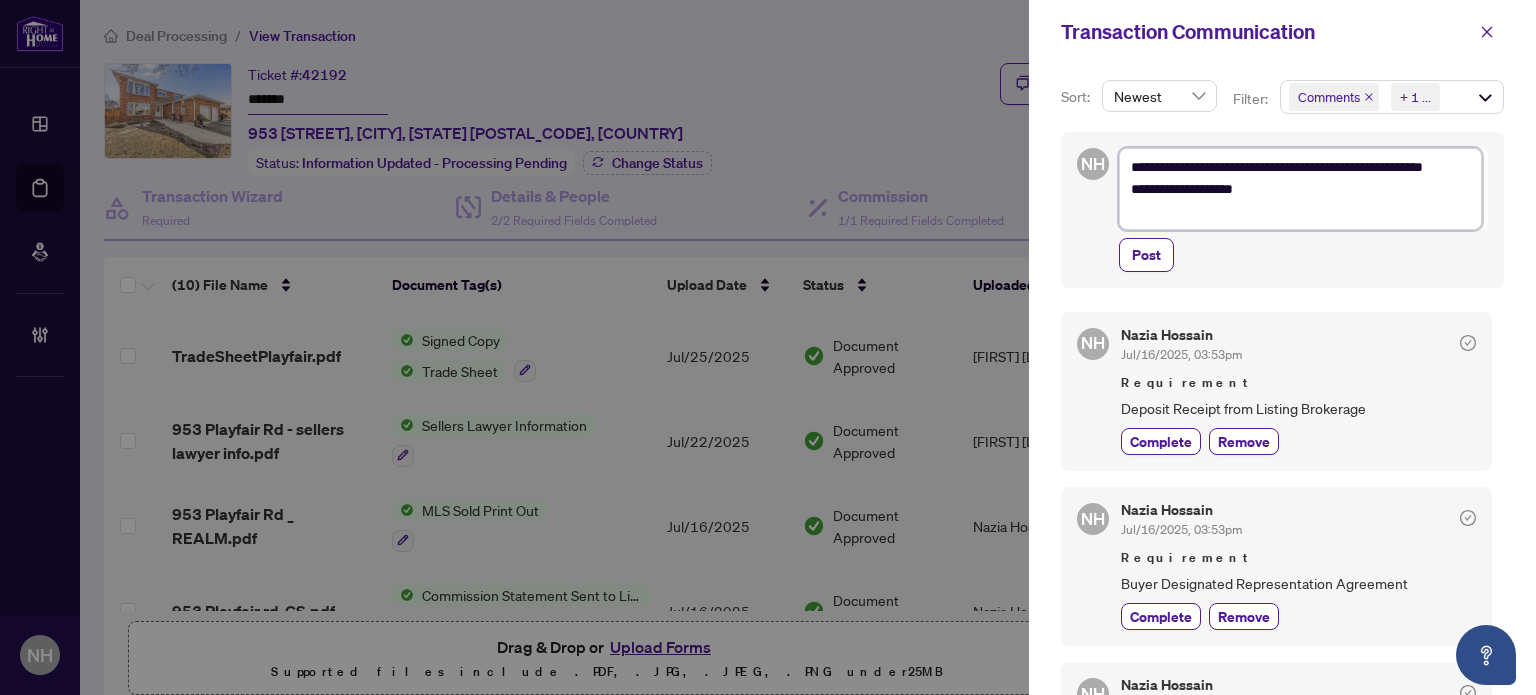 type on "**********" 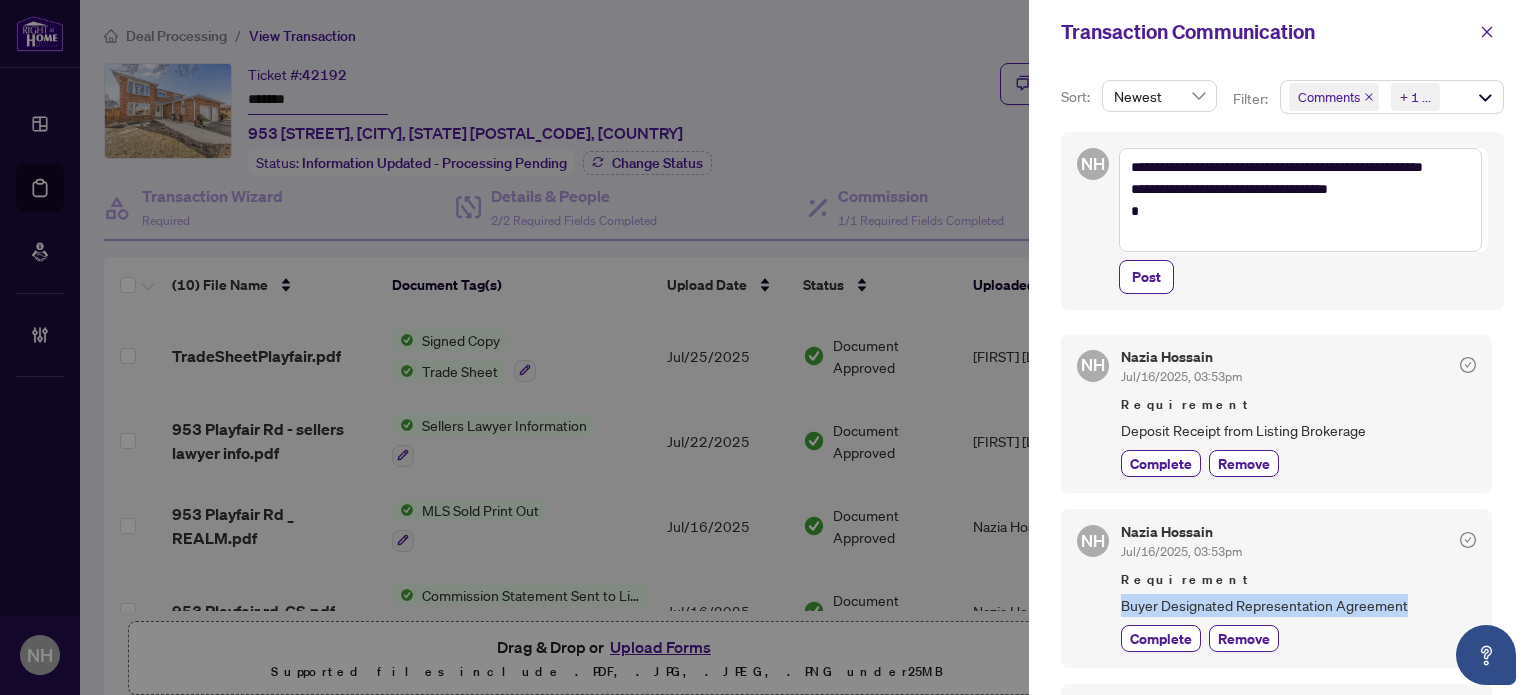 drag, startPoint x: 1407, startPoint y: 603, endPoint x: 1120, endPoint y: 596, distance: 287.08536 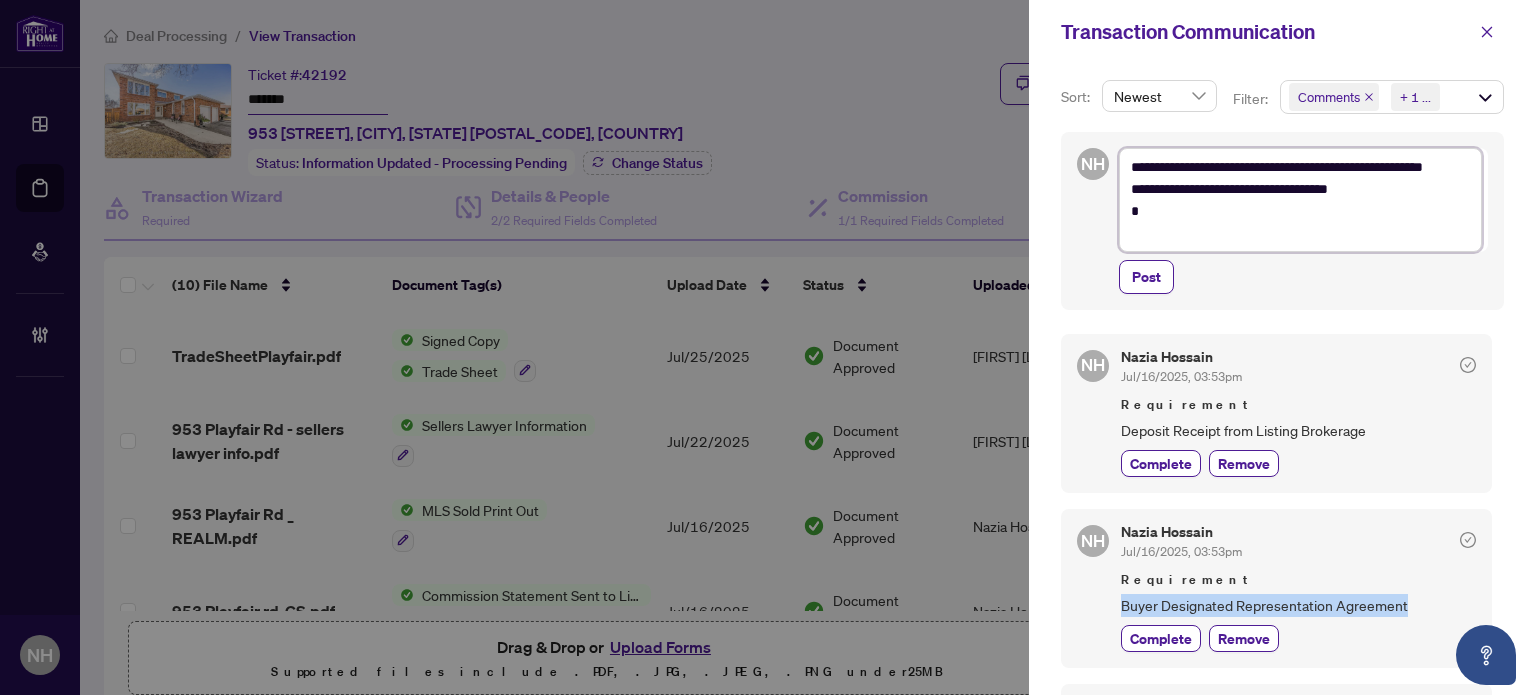 click on "**********" at bounding box center (1300, 200) 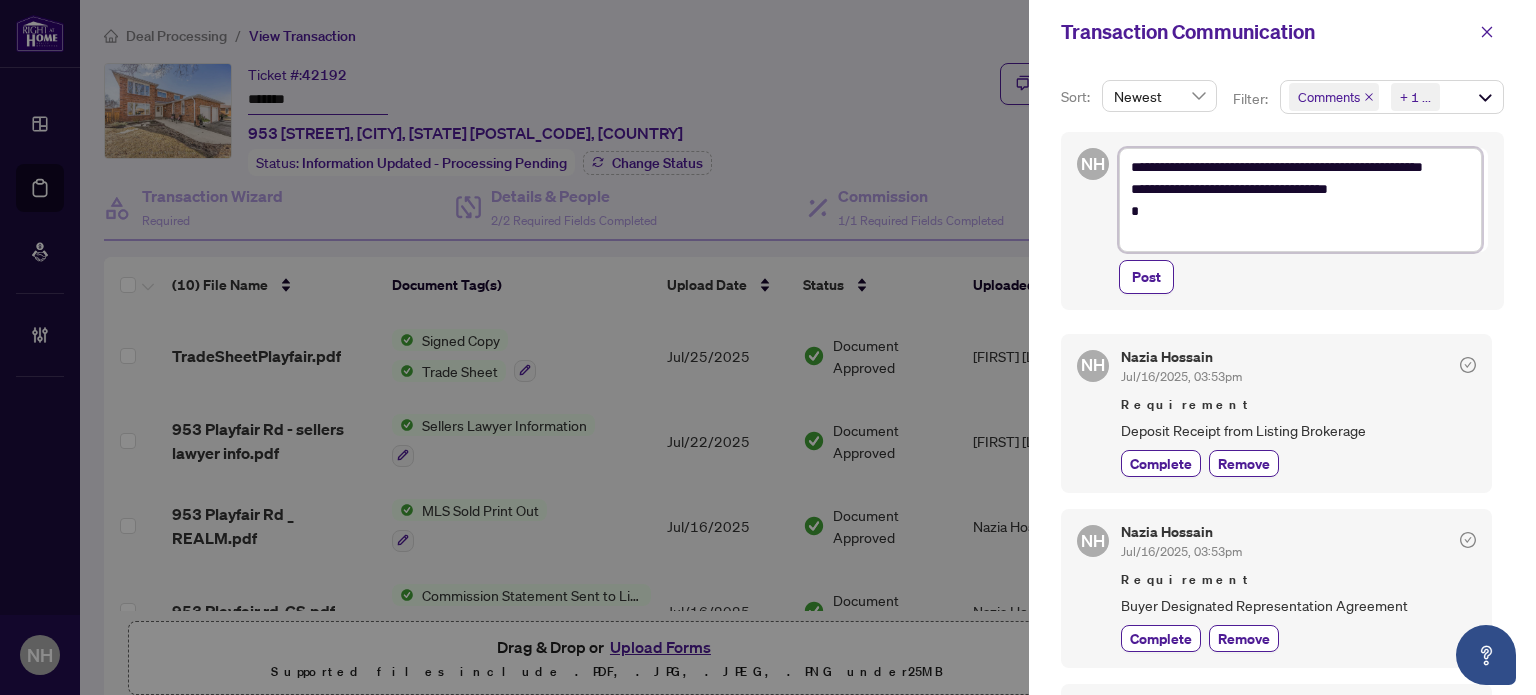 paste on "**********" 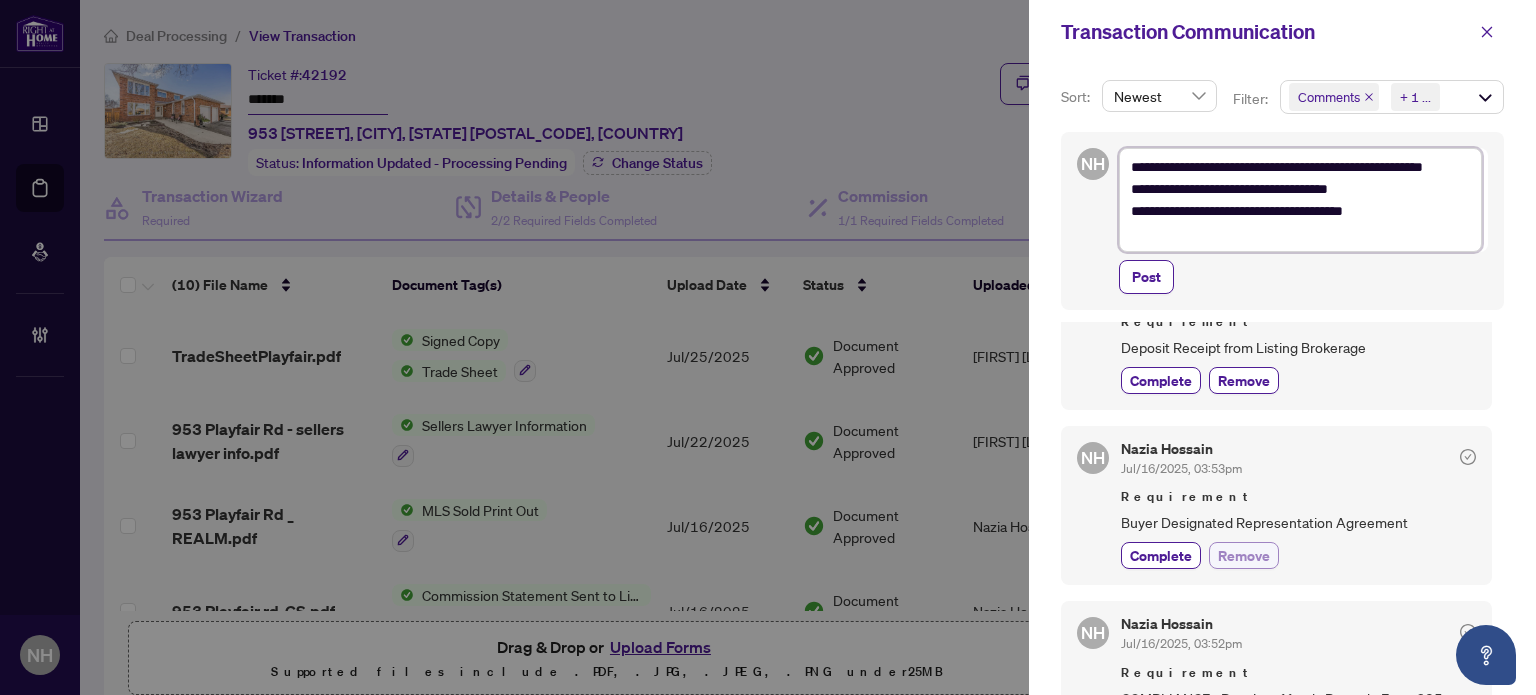 scroll, scrollTop: 200, scrollLeft: 0, axis: vertical 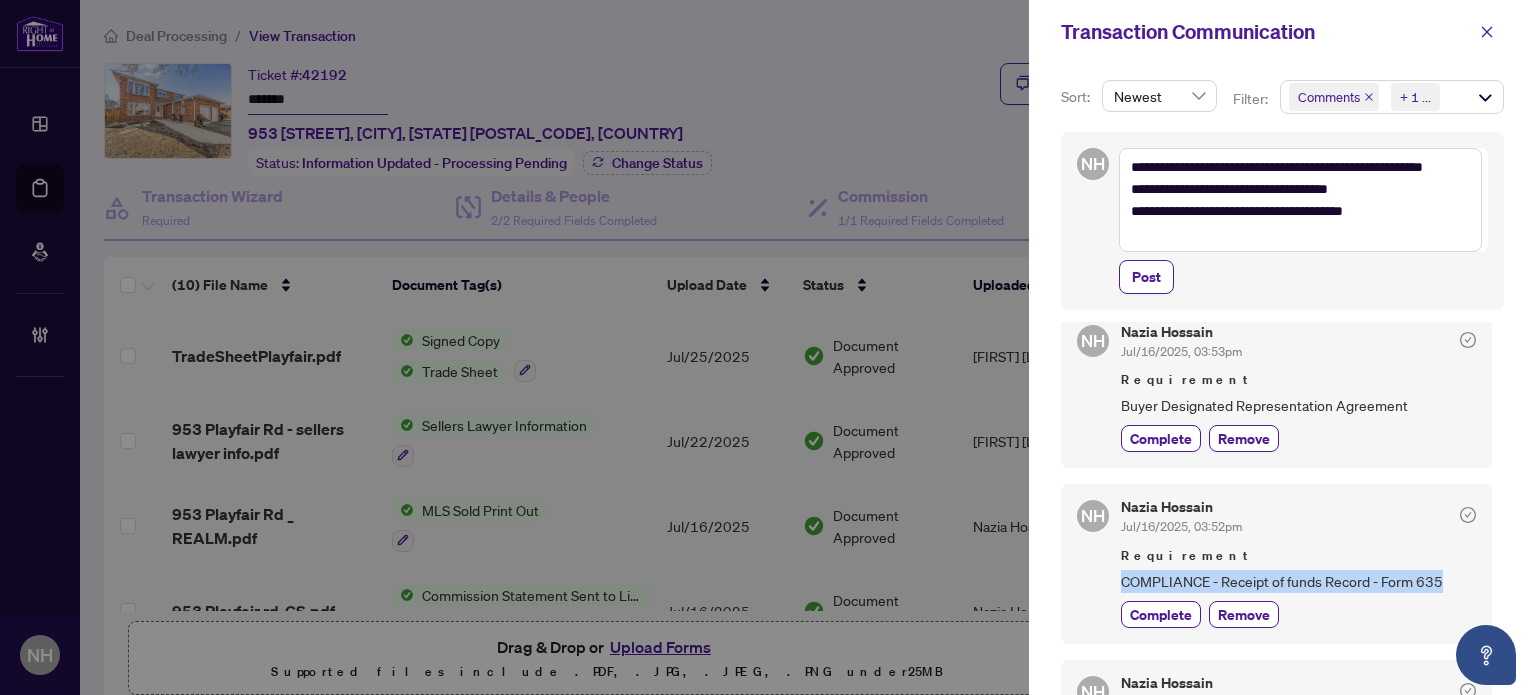 drag, startPoint x: 1121, startPoint y: 574, endPoint x: 1448, endPoint y: 575, distance: 327.00153 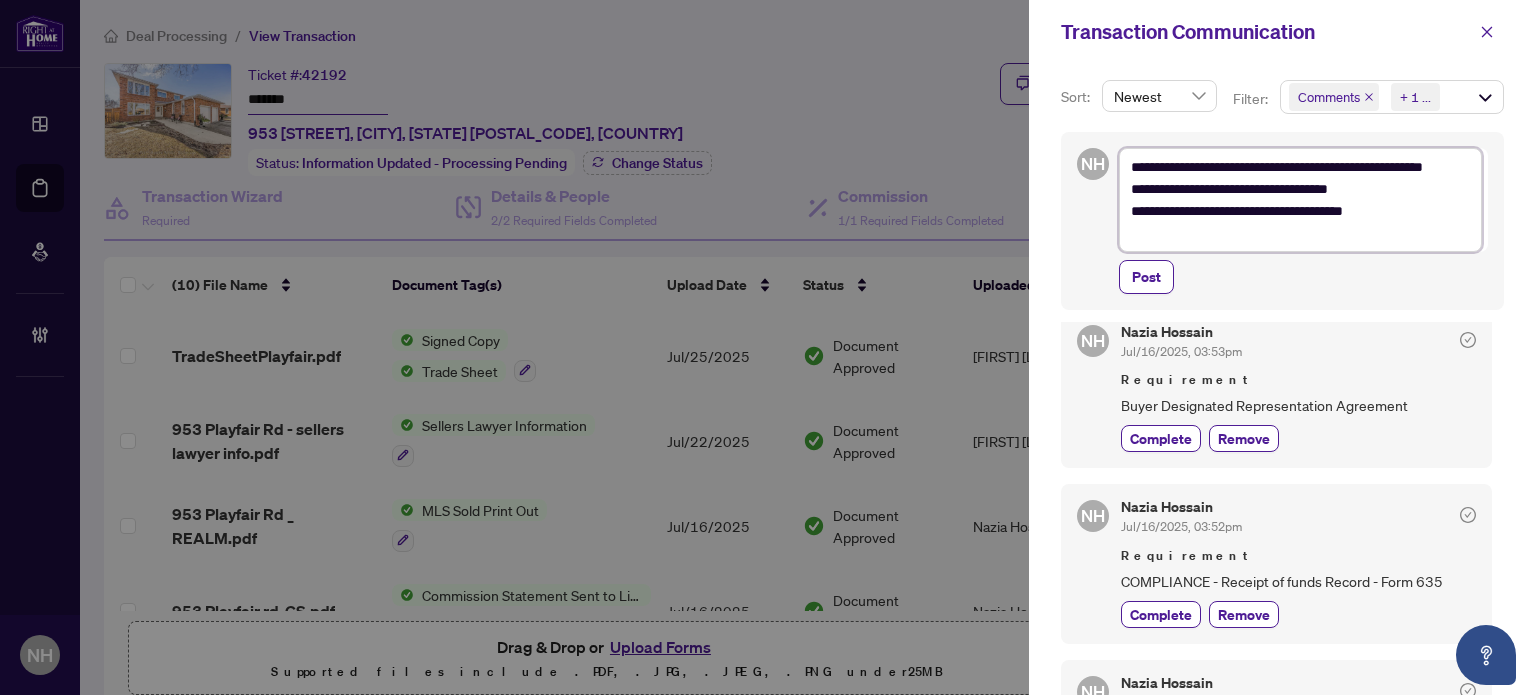 click on "**********" at bounding box center (1300, 200) 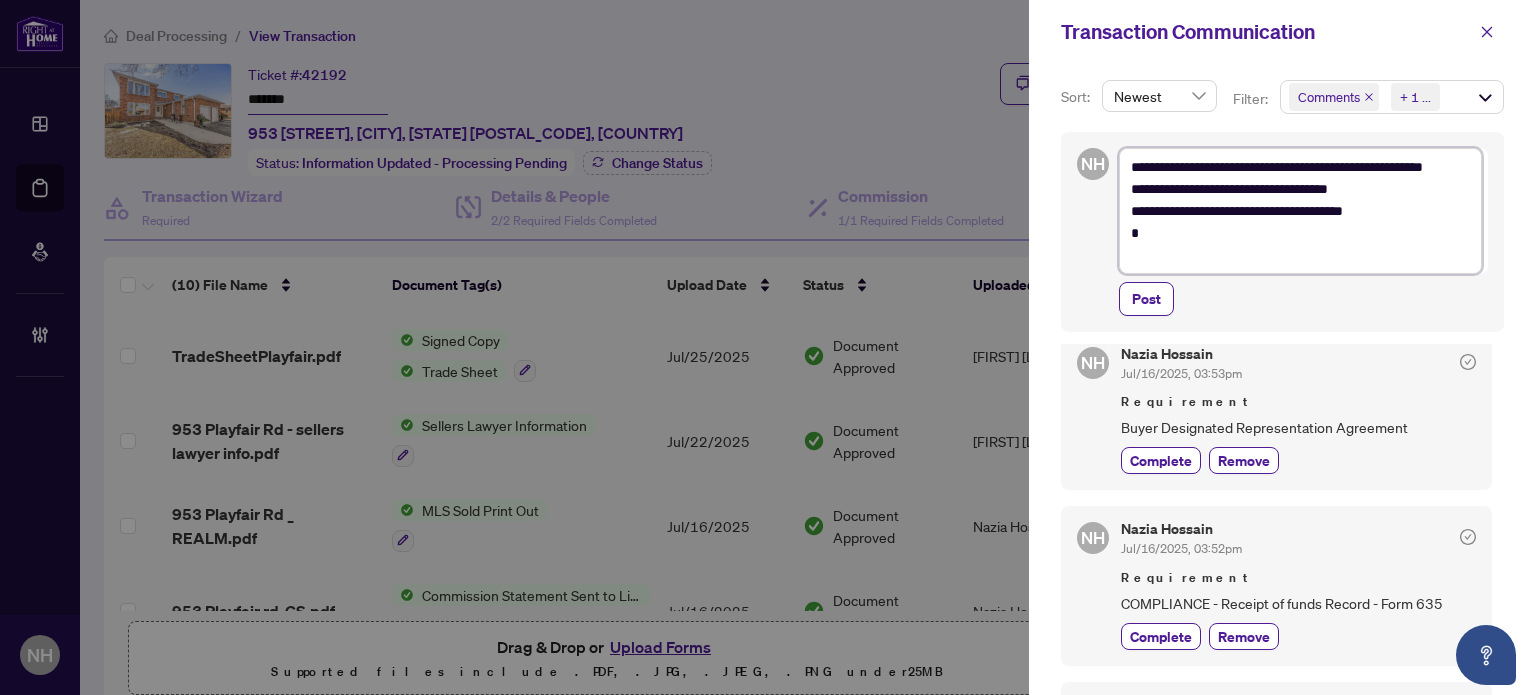 paste on "**********" 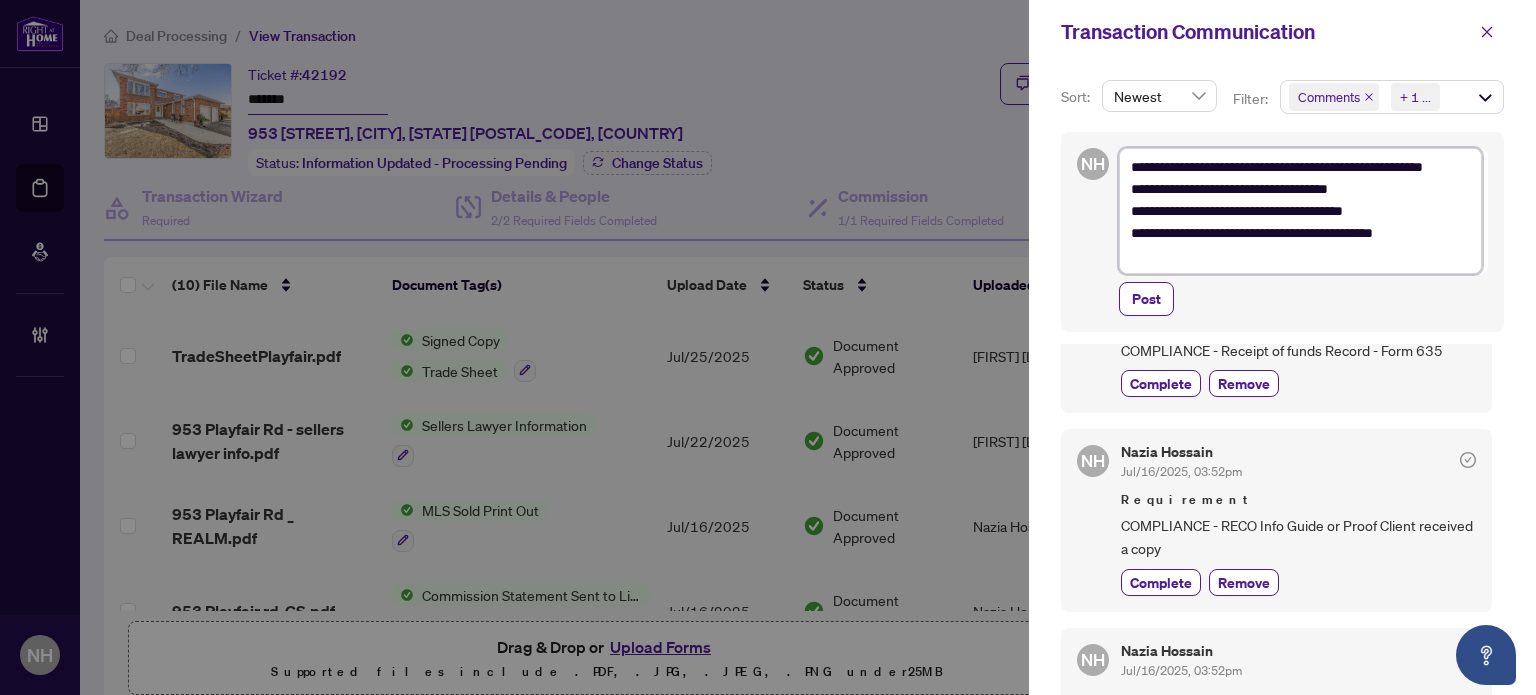 scroll, scrollTop: 500, scrollLeft: 0, axis: vertical 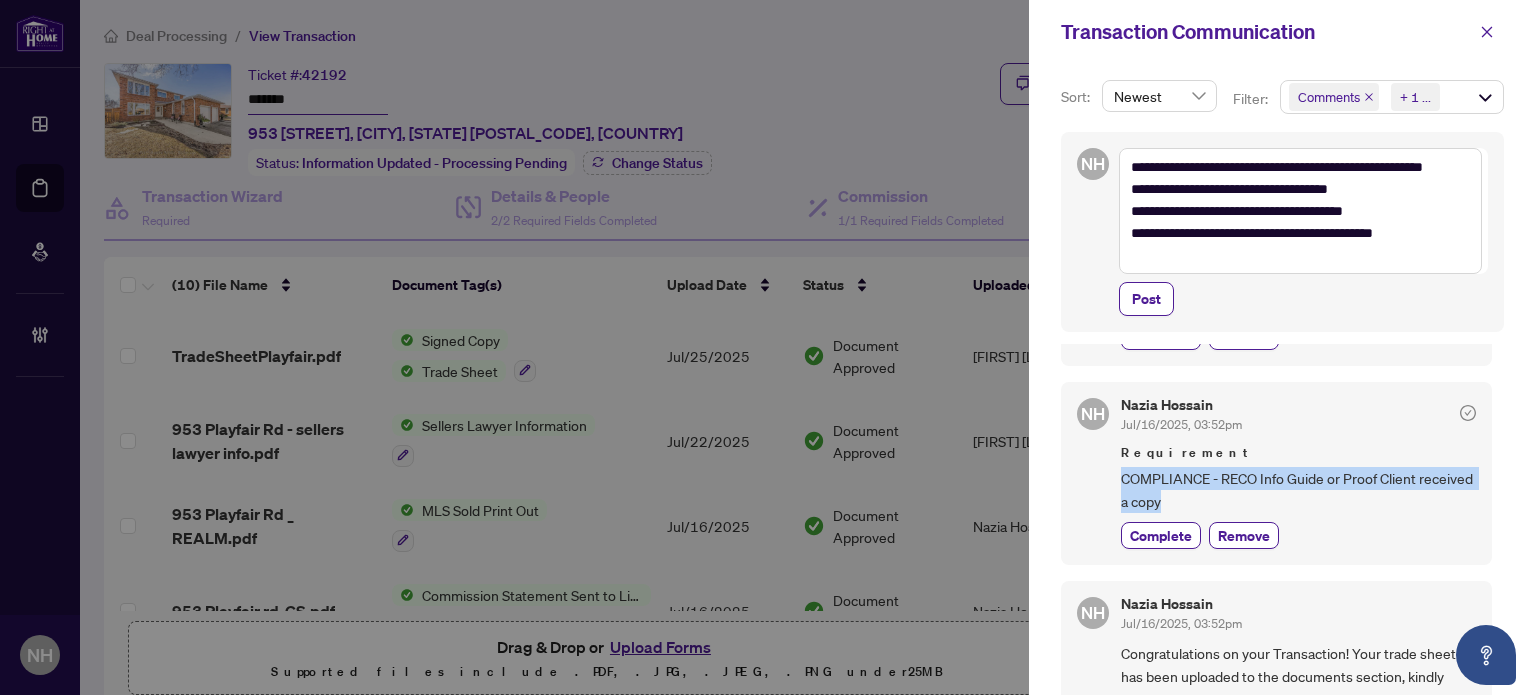 drag, startPoint x: 1120, startPoint y: 469, endPoint x: 1255, endPoint y: 503, distance: 139.21565 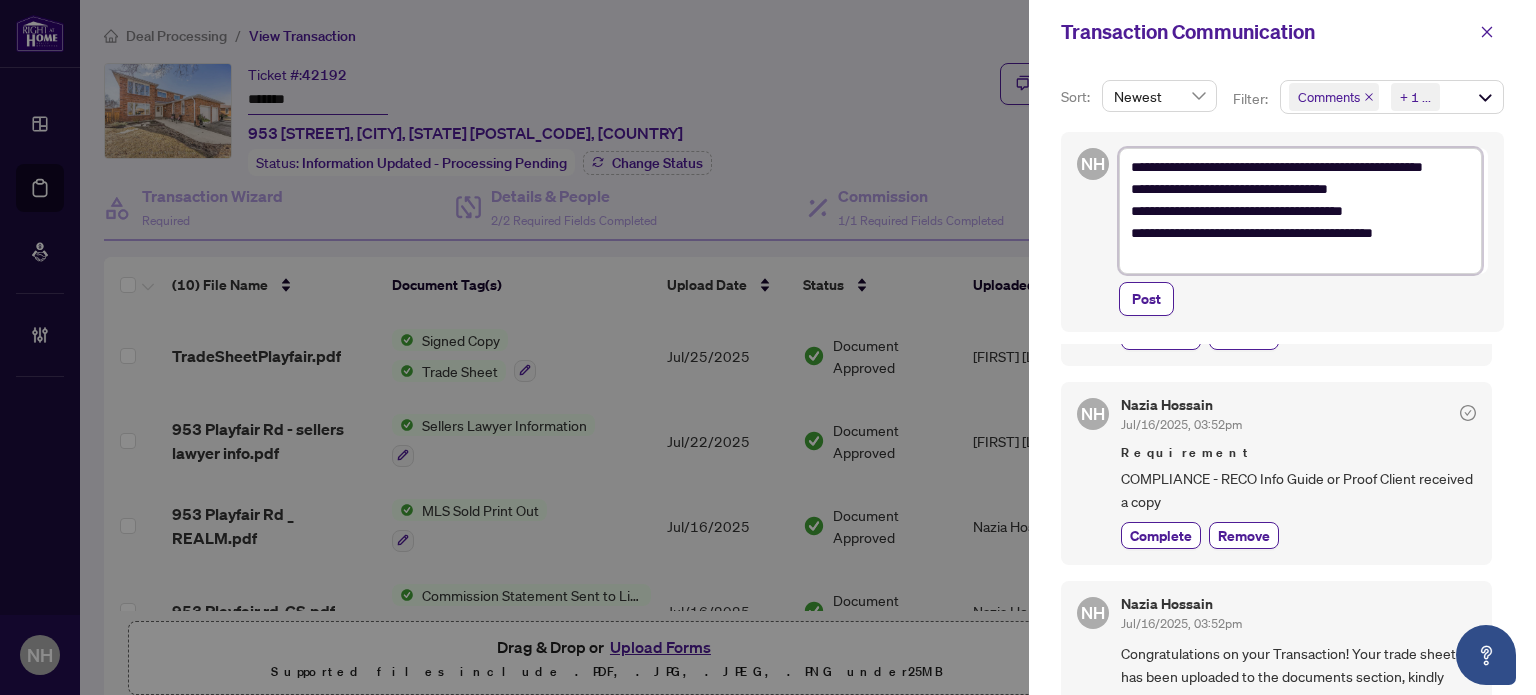 click on "**********" at bounding box center [1300, 211] 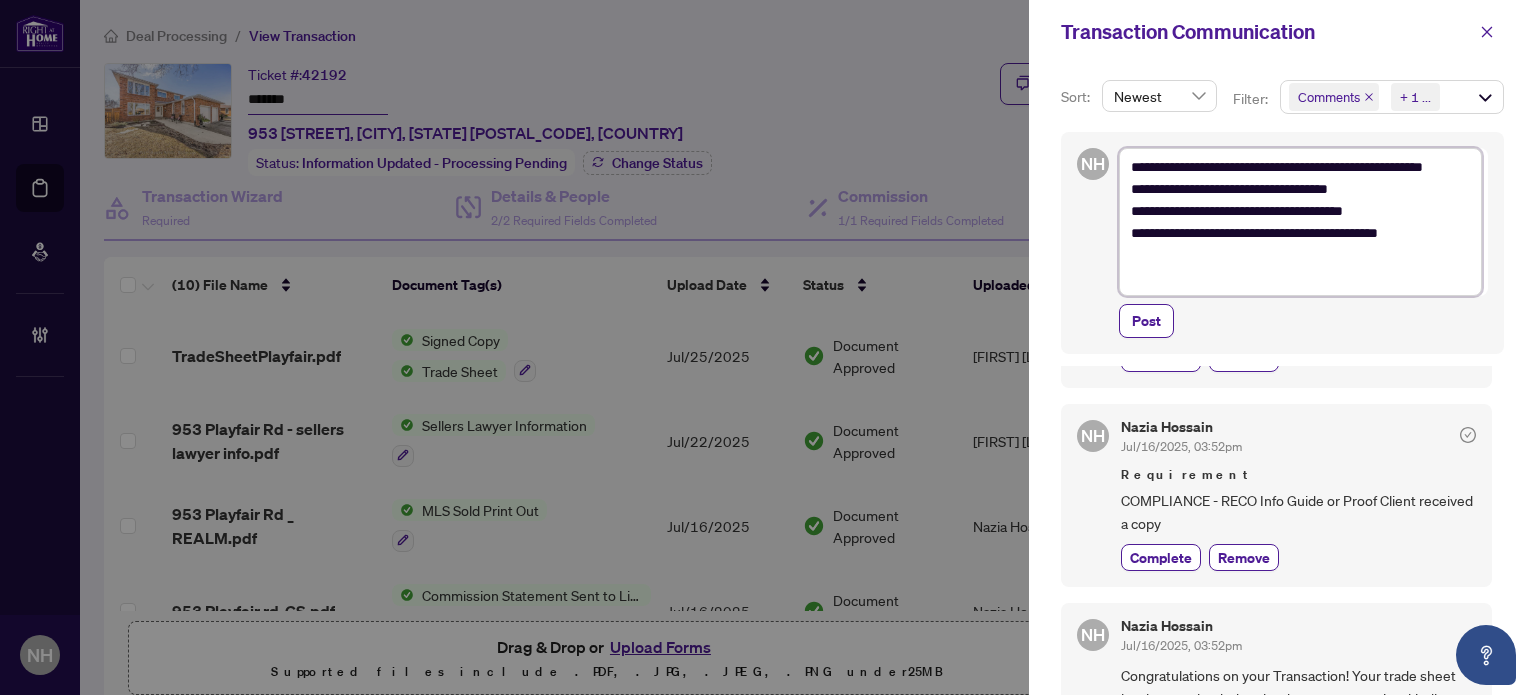 paste on "**********" 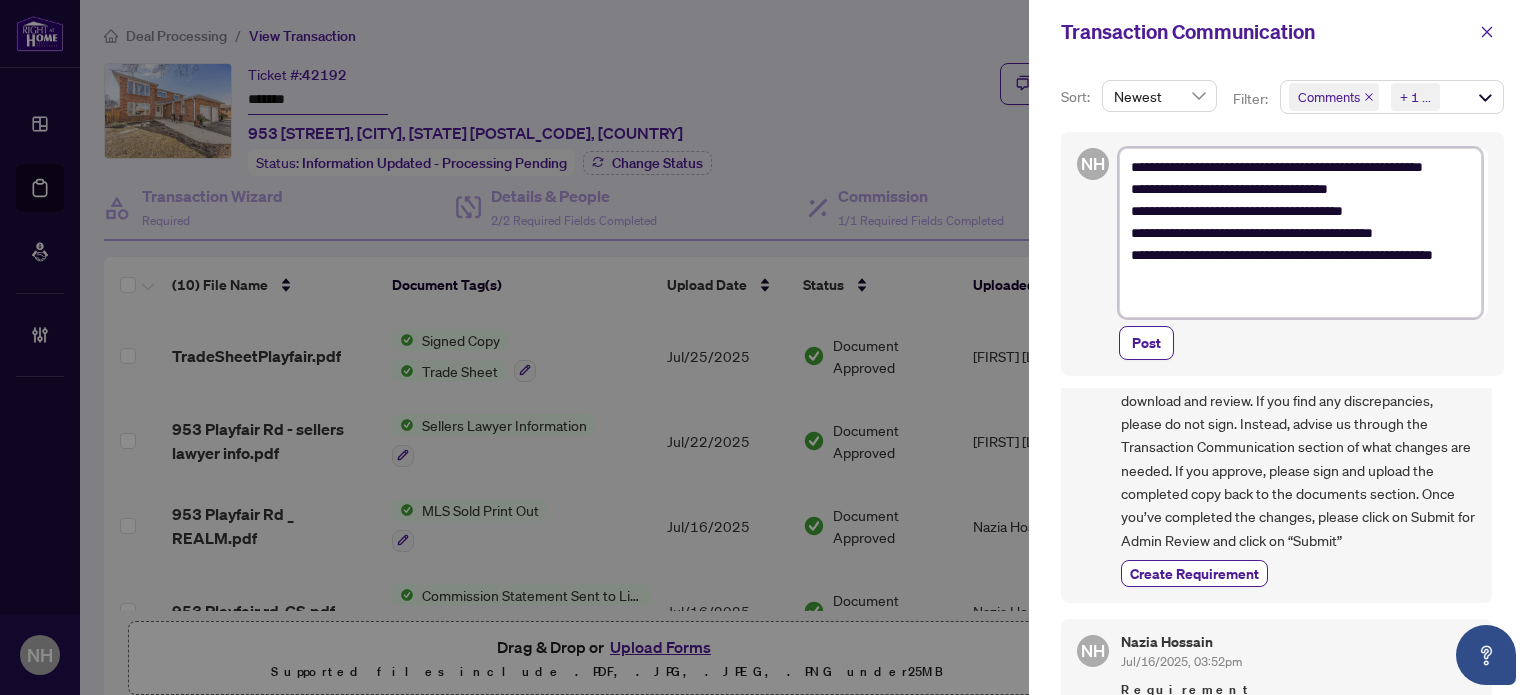 scroll, scrollTop: 844, scrollLeft: 0, axis: vertical 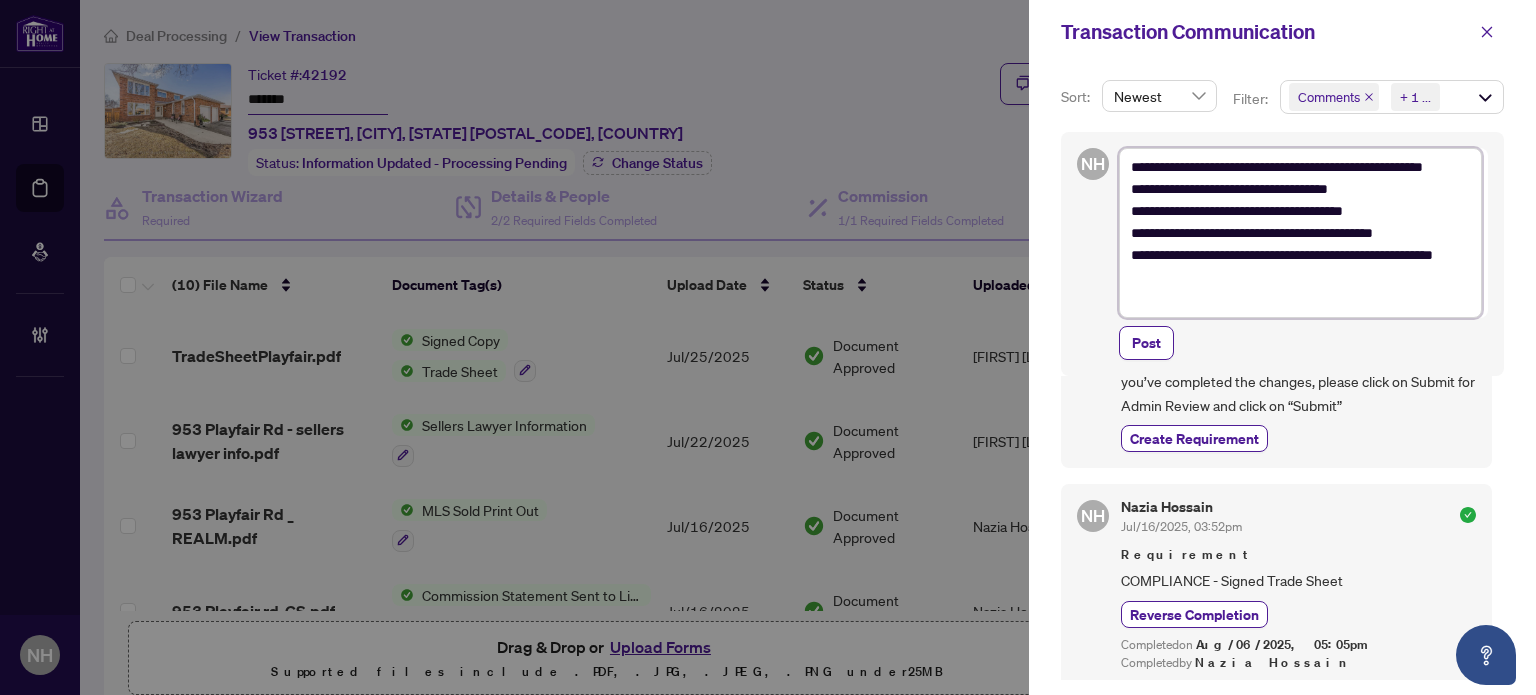 click on "**********" at bounding box center [1300, 233] 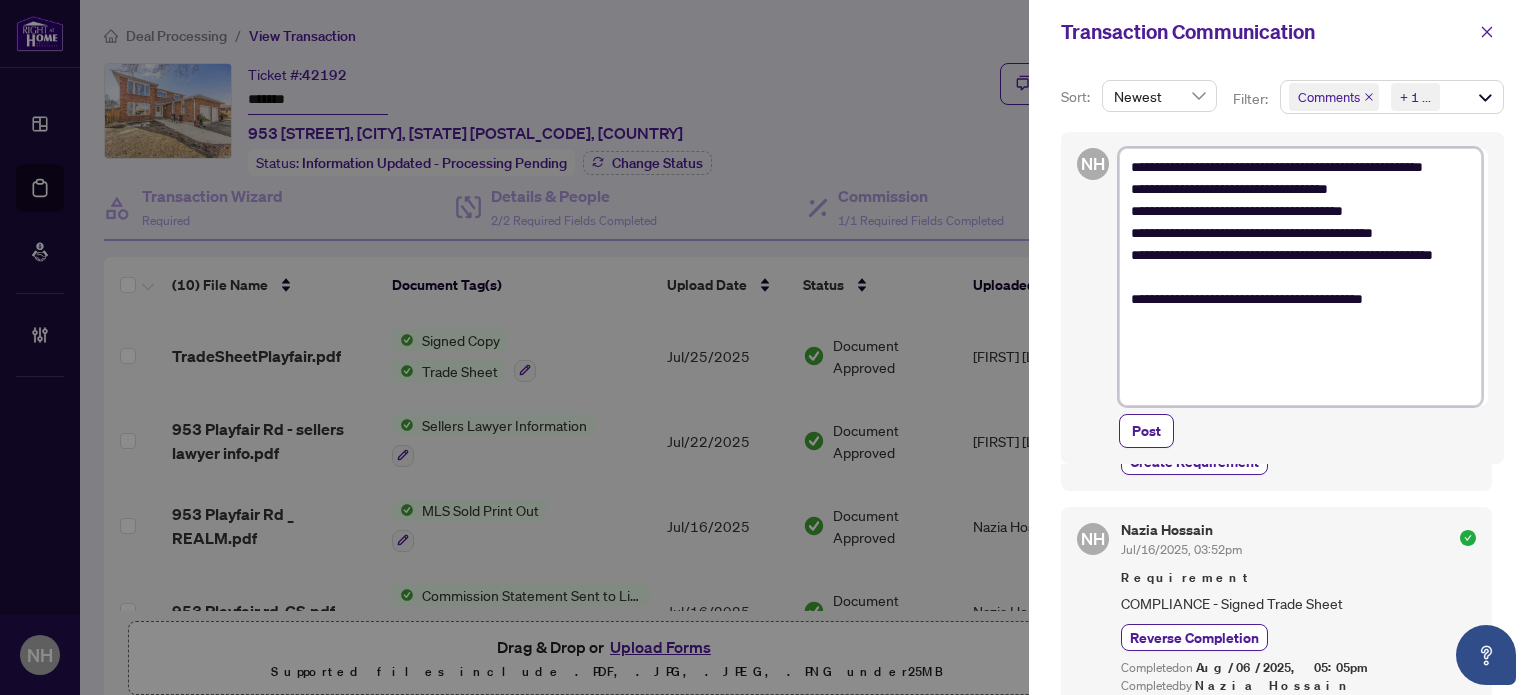 scroll, scrollTop: 223, scrollLeft: 0, axis: vertical 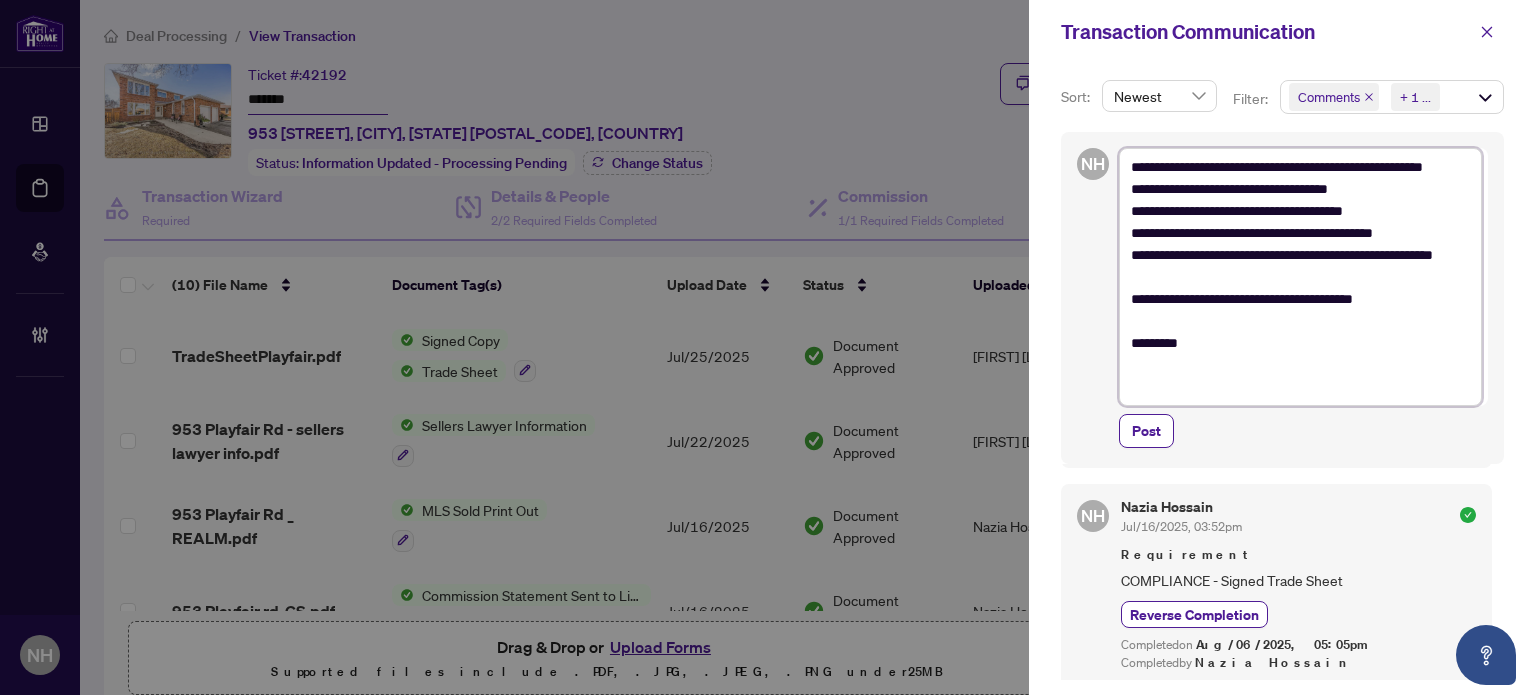 click on "**********" at bounding box center (1300, 277) 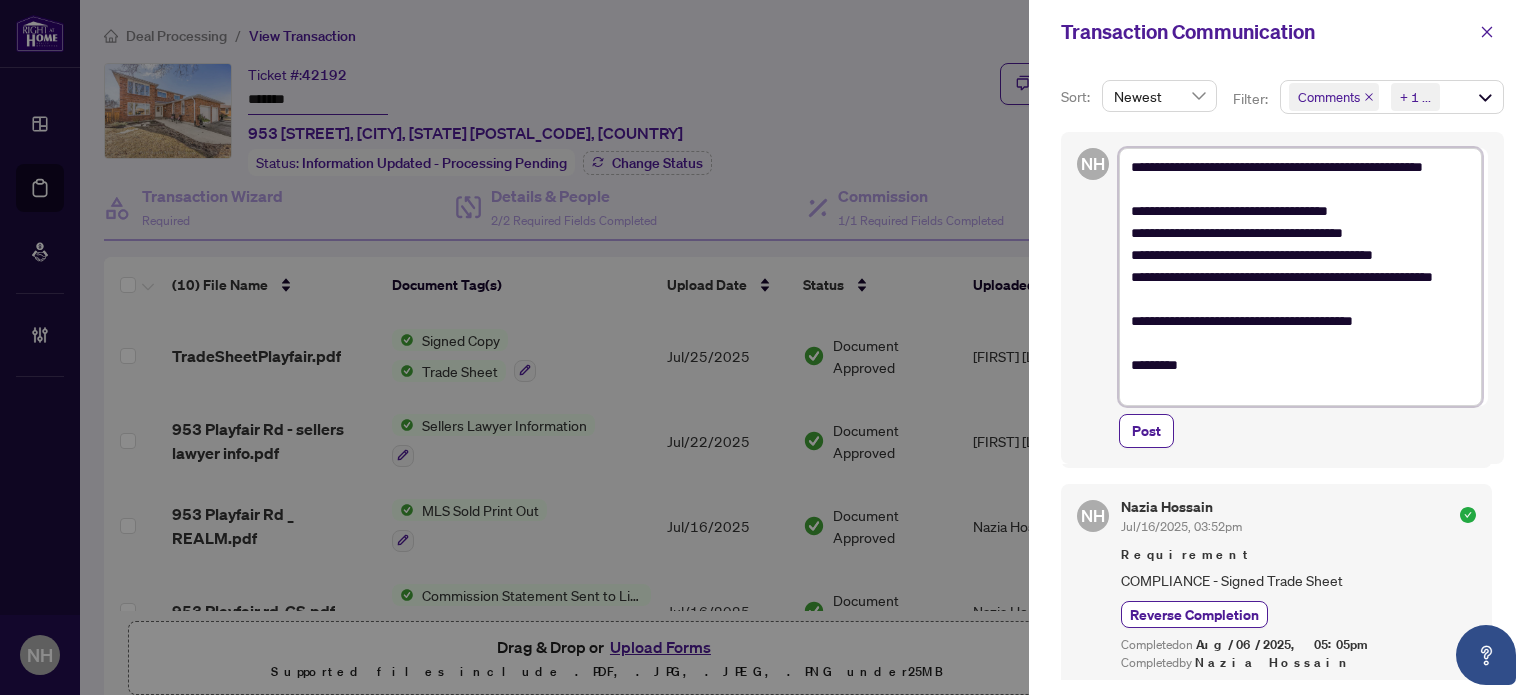 scroll, scrollTop: 244, scrollLeft: 0, axis: vertical 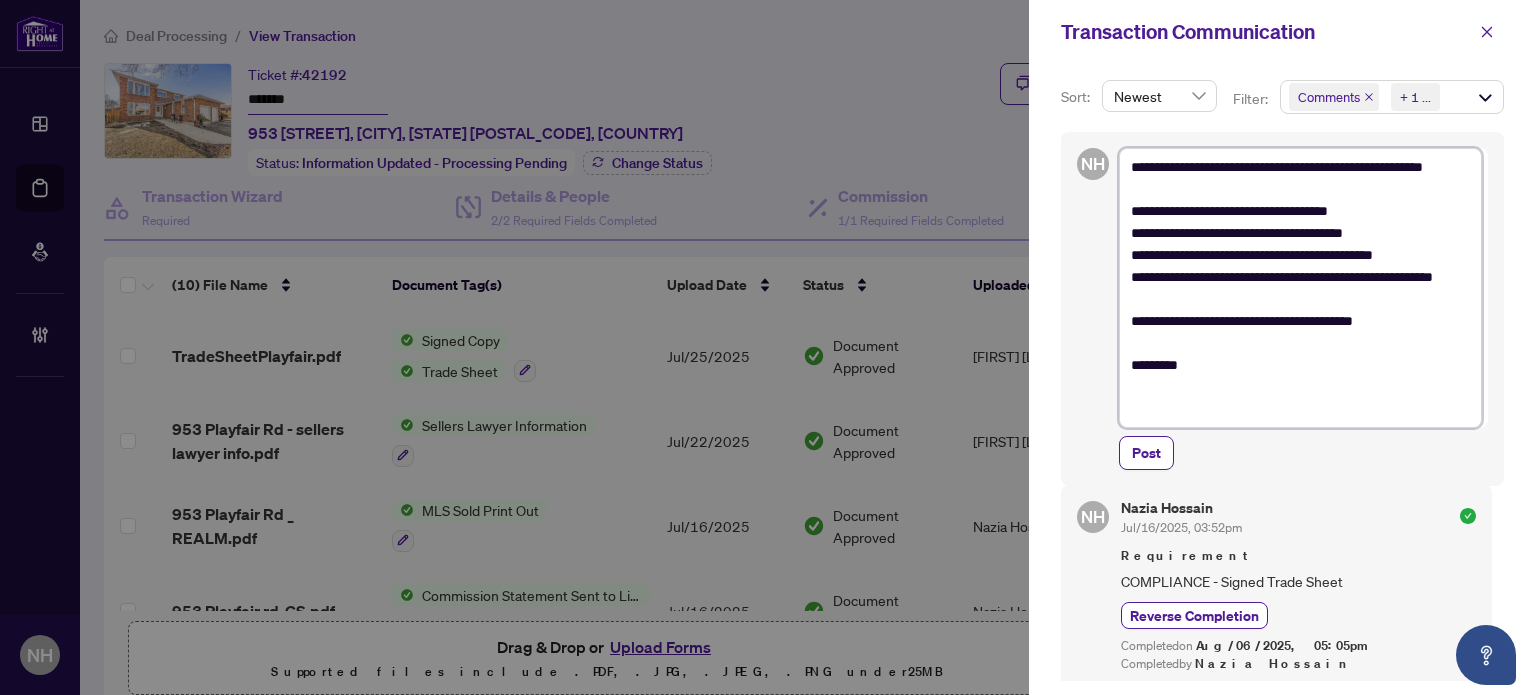 click on "**********" at bounding box center [1300, 288] 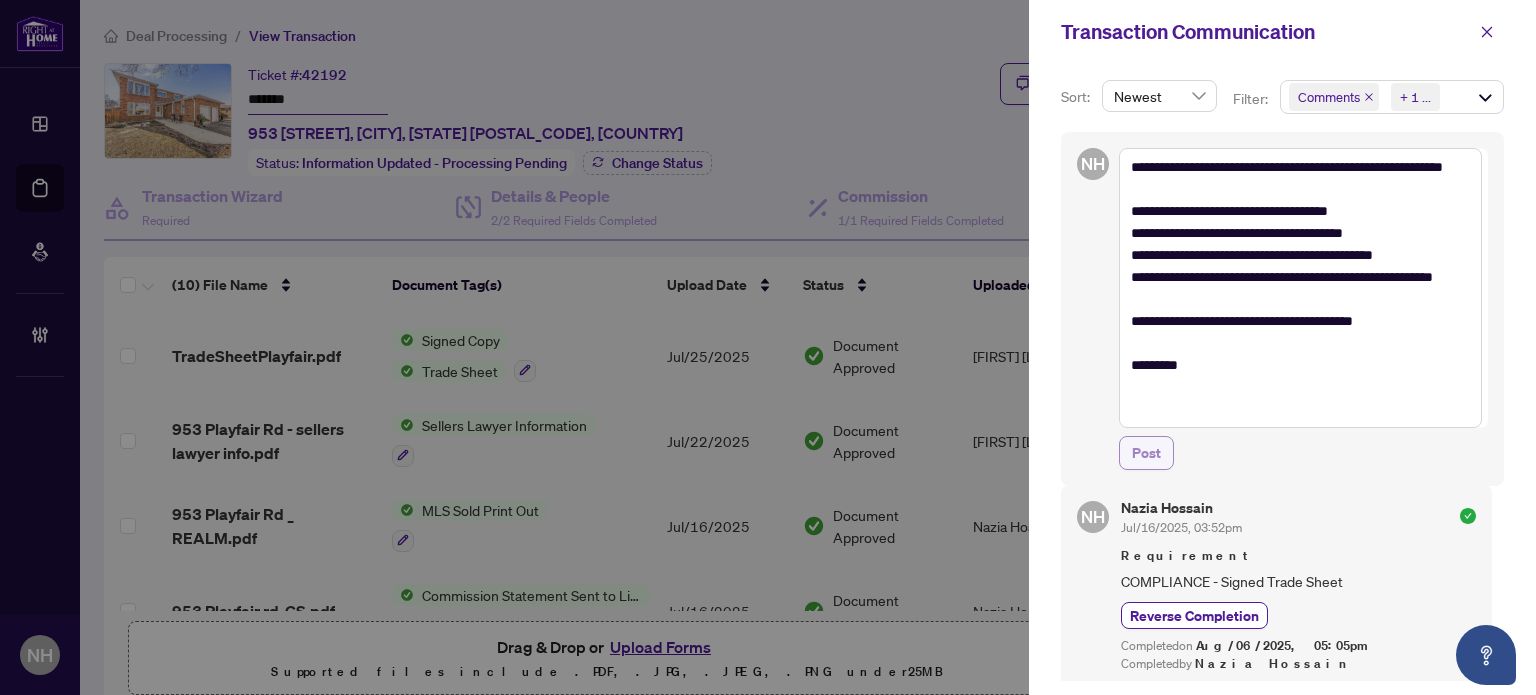 click on "Post" at bounding box center (1146, 453) 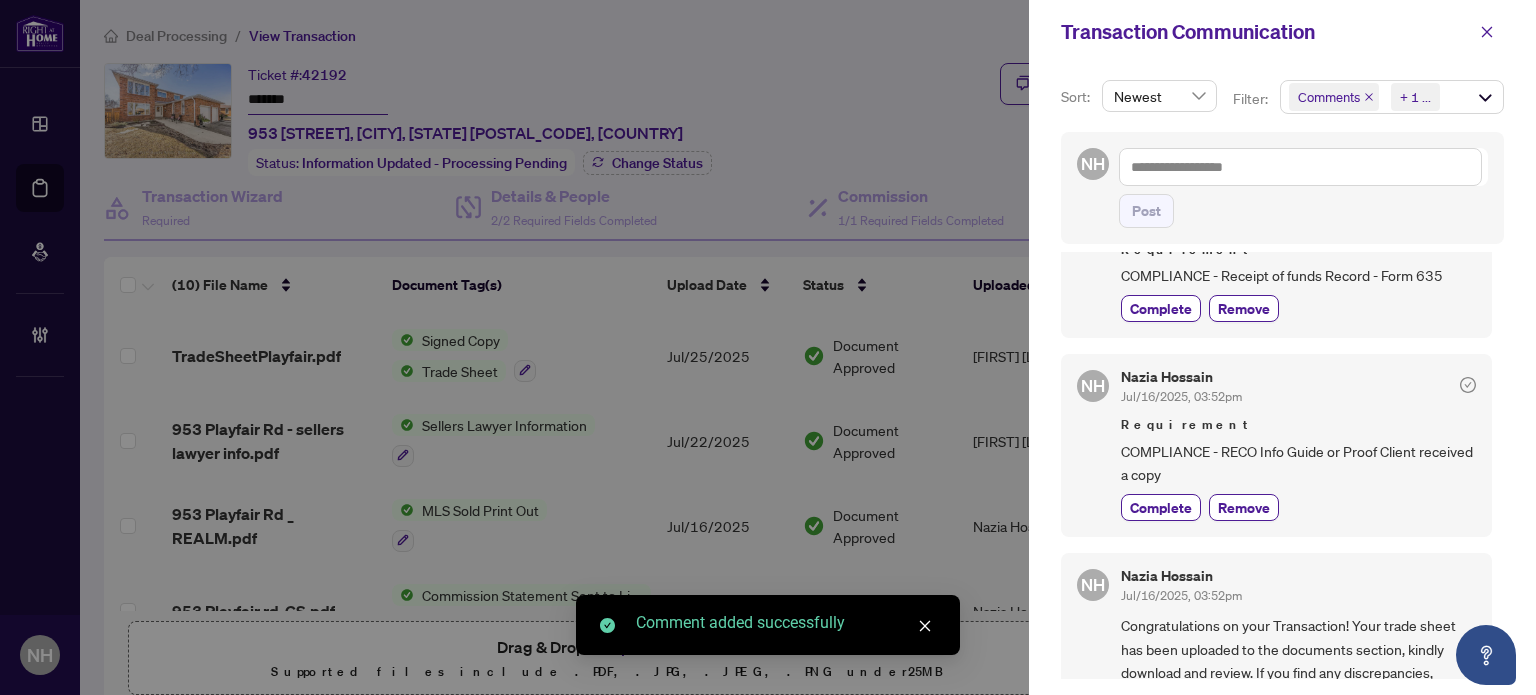 scroll, scrollTop: 0, scrollLeft: 0, axis: both 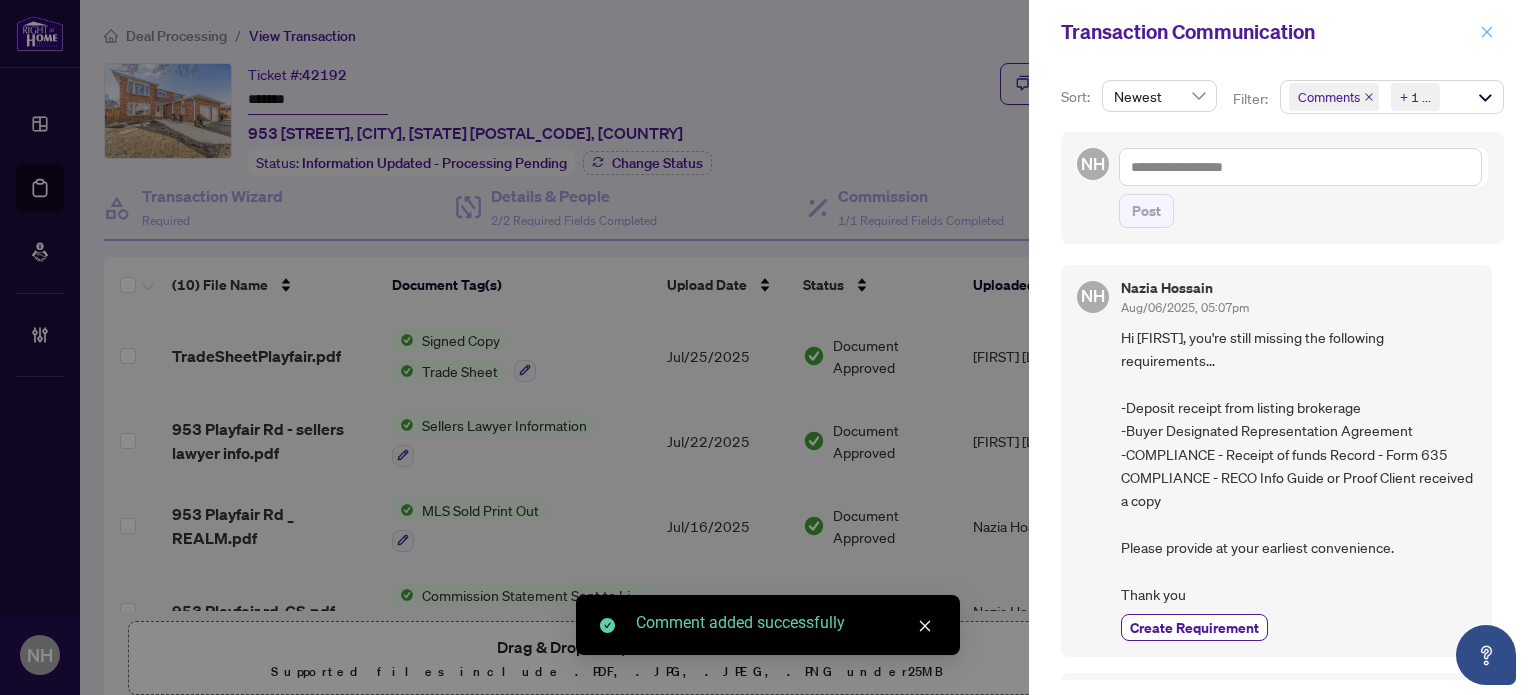 click 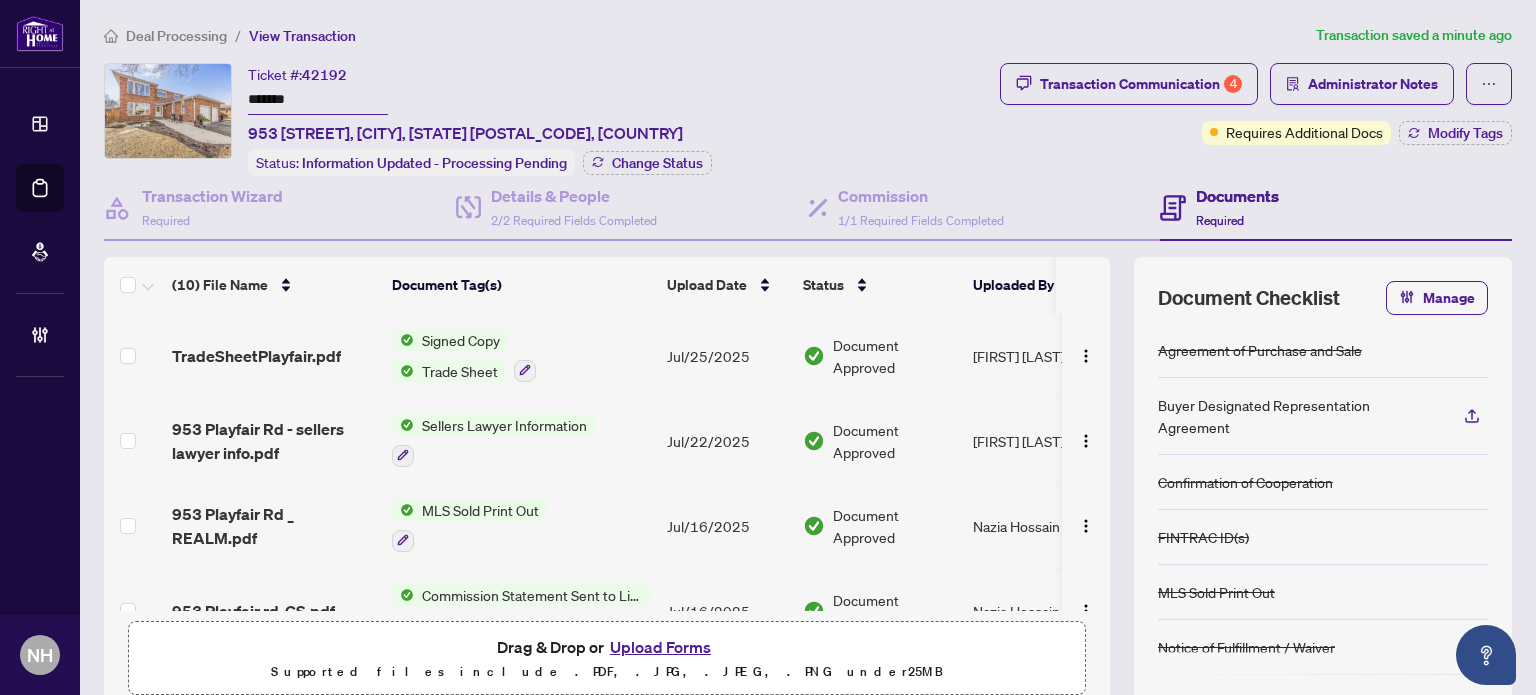 click on "Deal Processing" at bounding box center (176, 36) 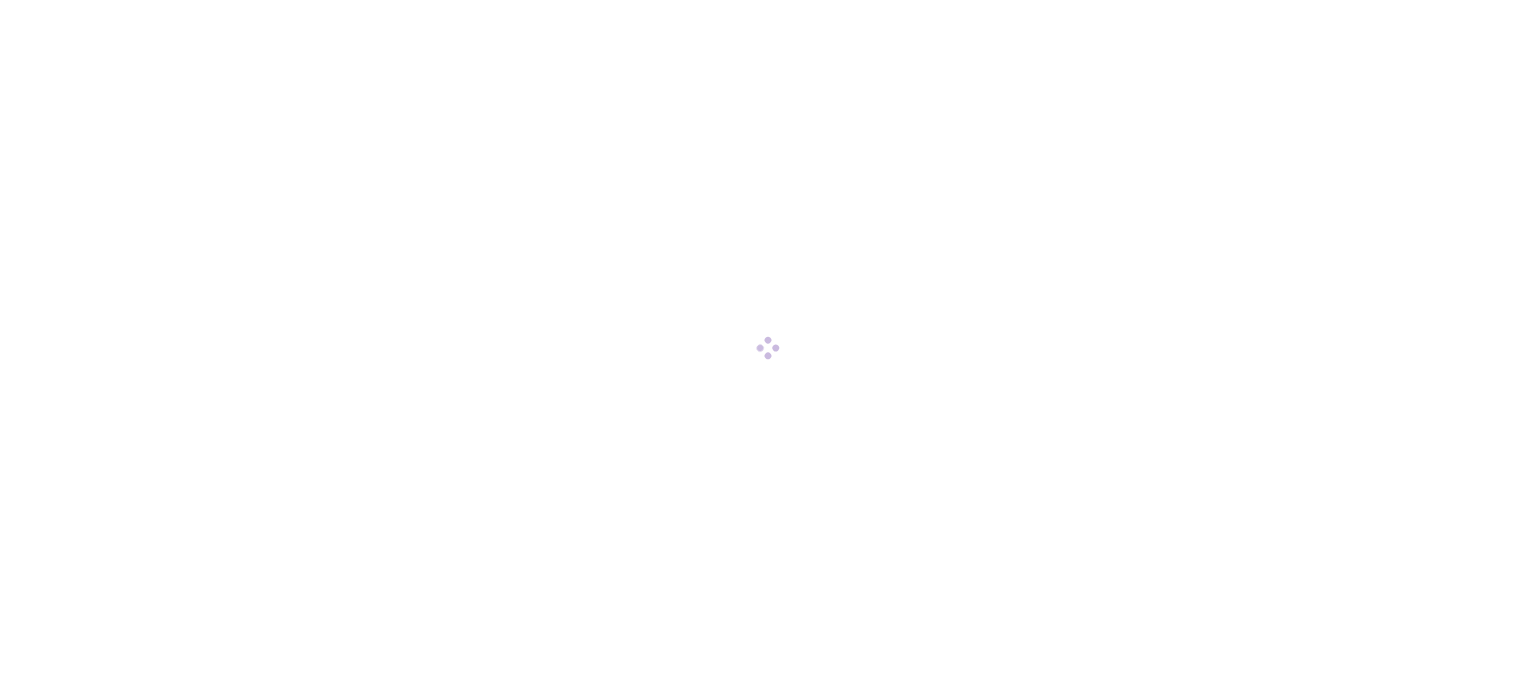 scroll, scrollTop: 0, scrollLeft: 0, axis: both 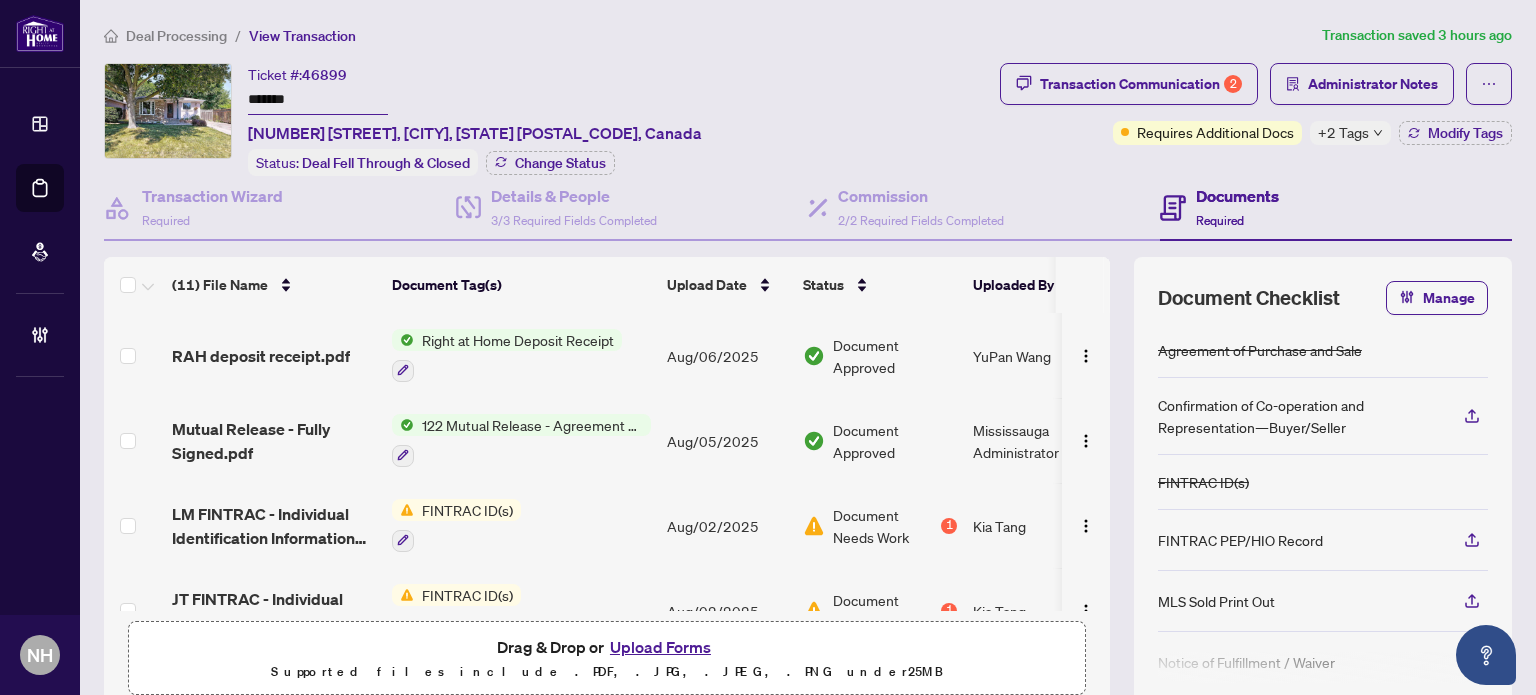 drag, startPoint x: 294, startPoint y: 100, endPoint x: 64, endPoint y: 83, distance: 230.62741 